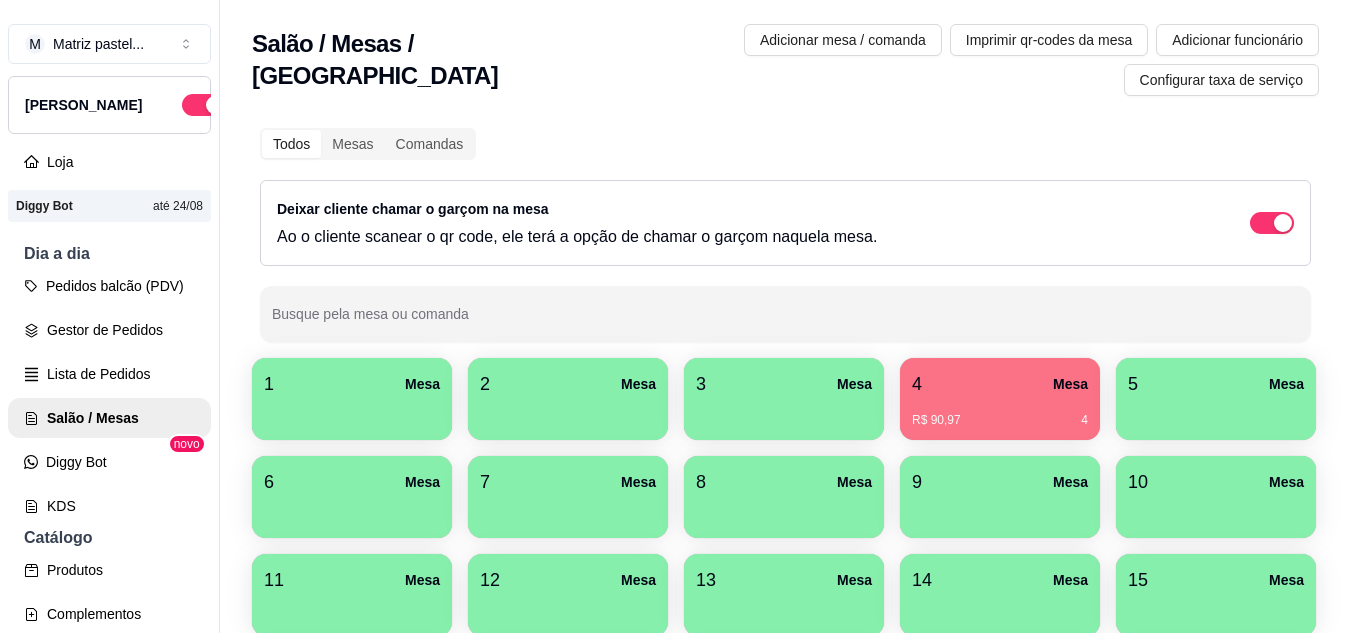 scroll, scrollTop: 0, scrollLeft: 0, axis: both 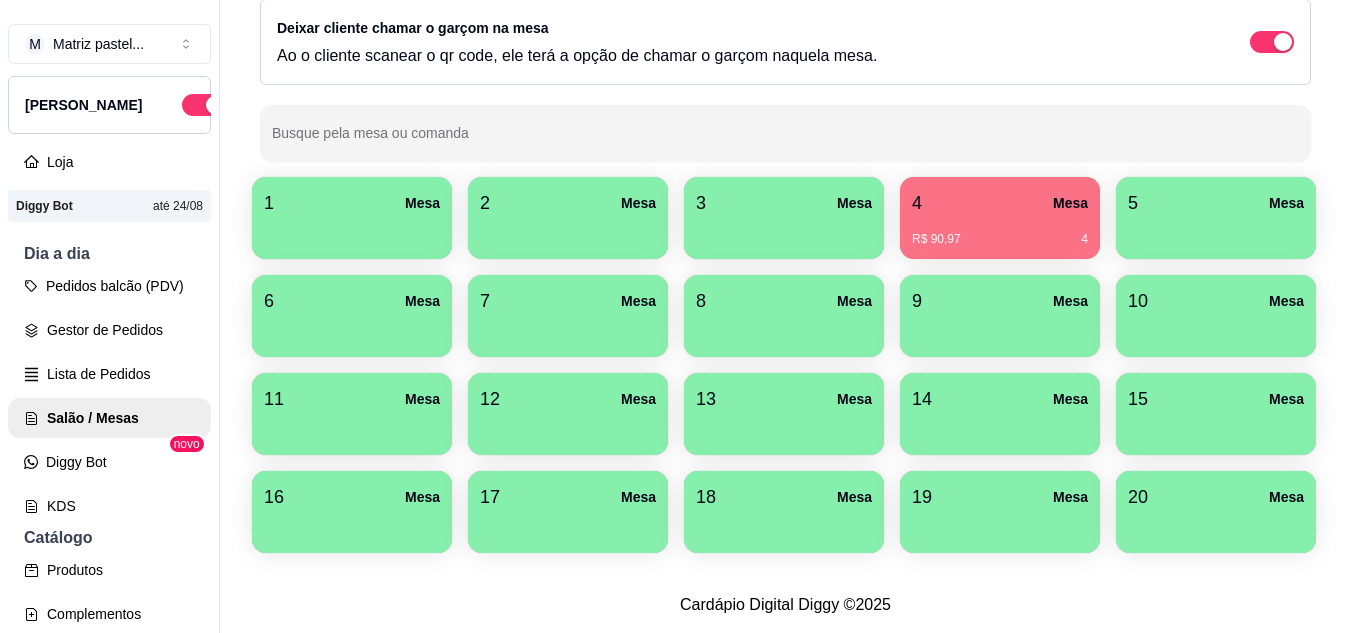 click on "20 Mesa" at bounding box center [1216, 497] 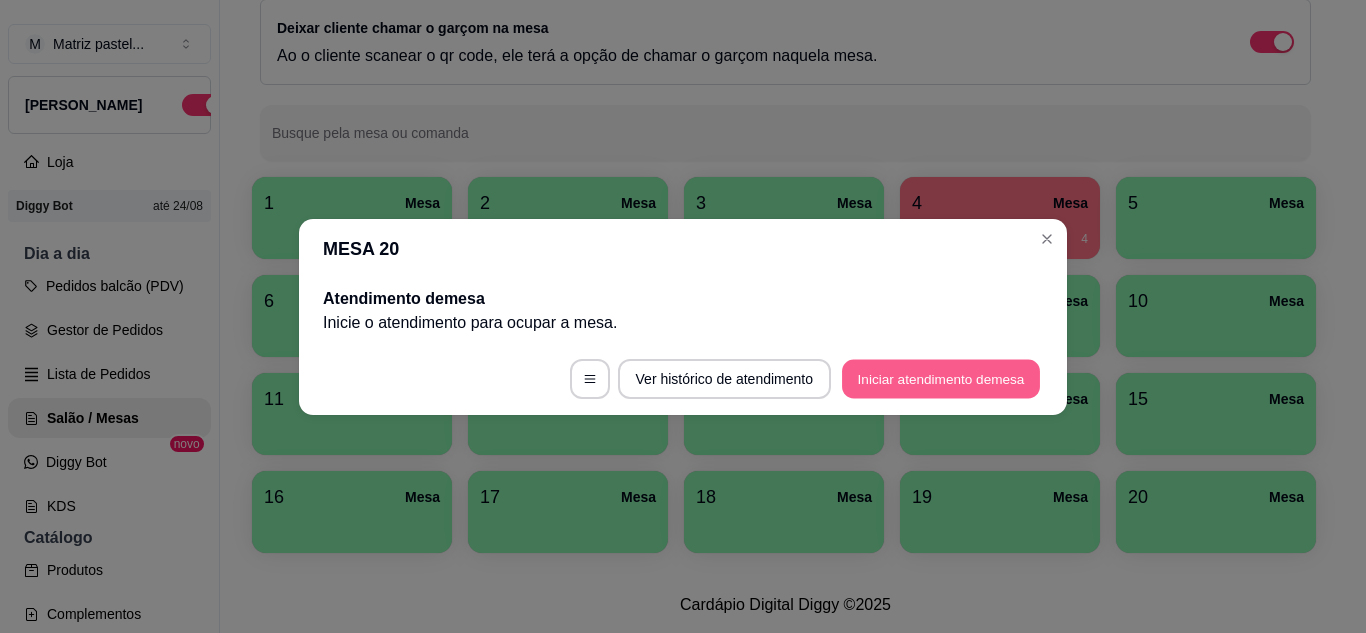 click on "Iniciar atendimento de  mesa" at bounding box center (941, 378) 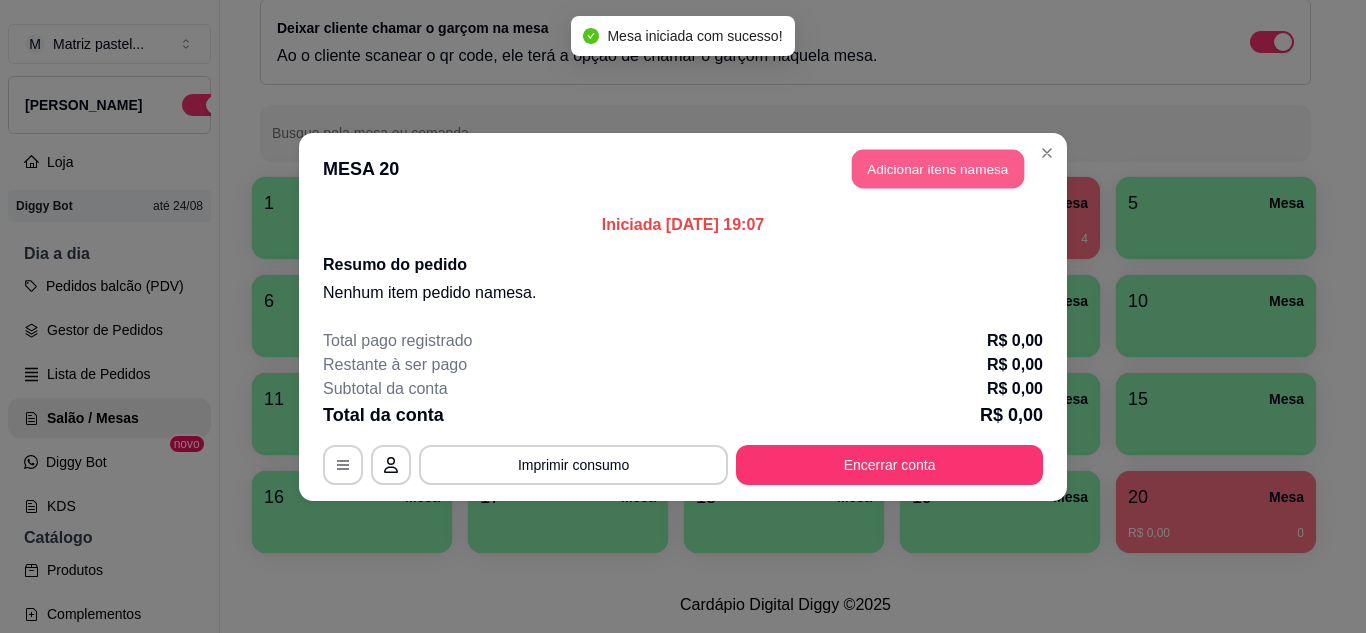 click on "Adicionar itens na  mesa" at bounding box center [938, 168] 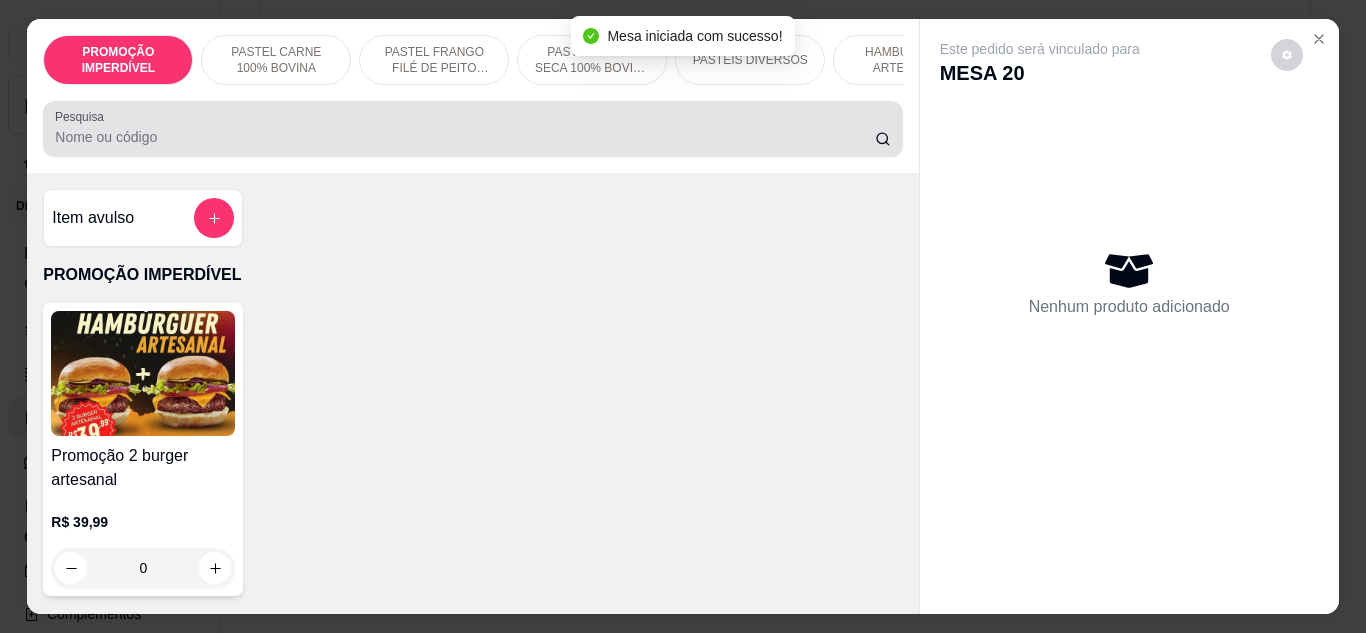 click on "Pesquisa" at bounding box center [465, 137] 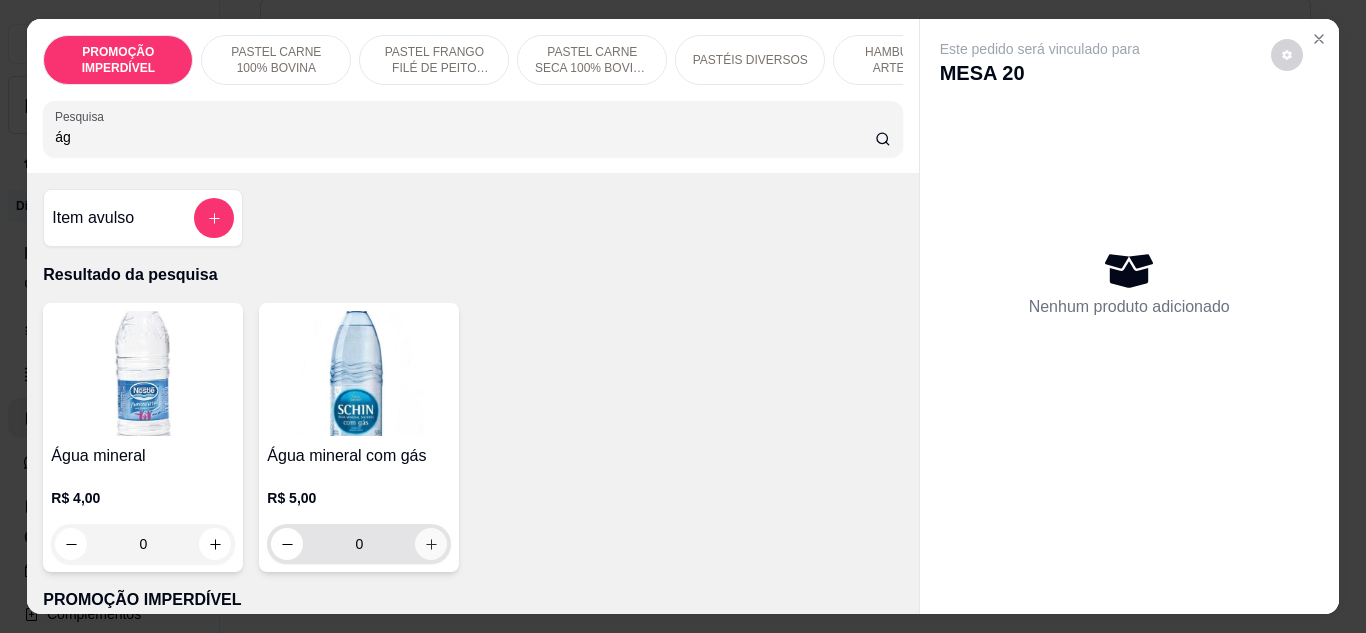 type on "ág" 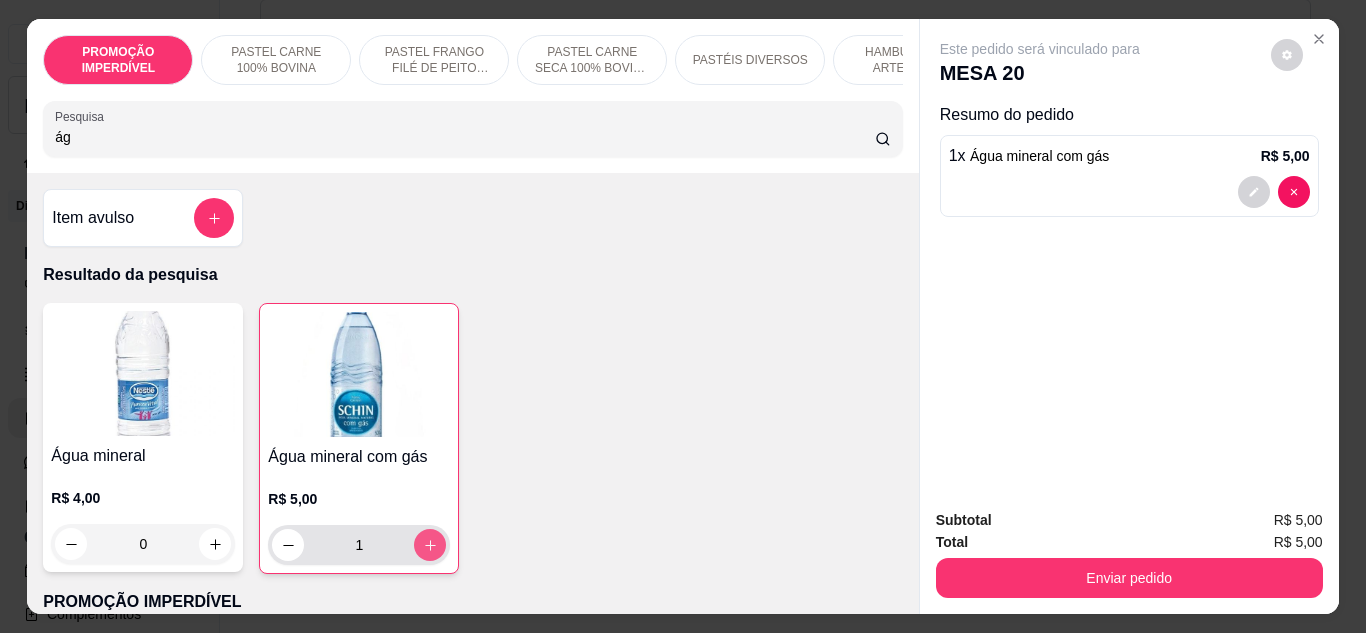 click 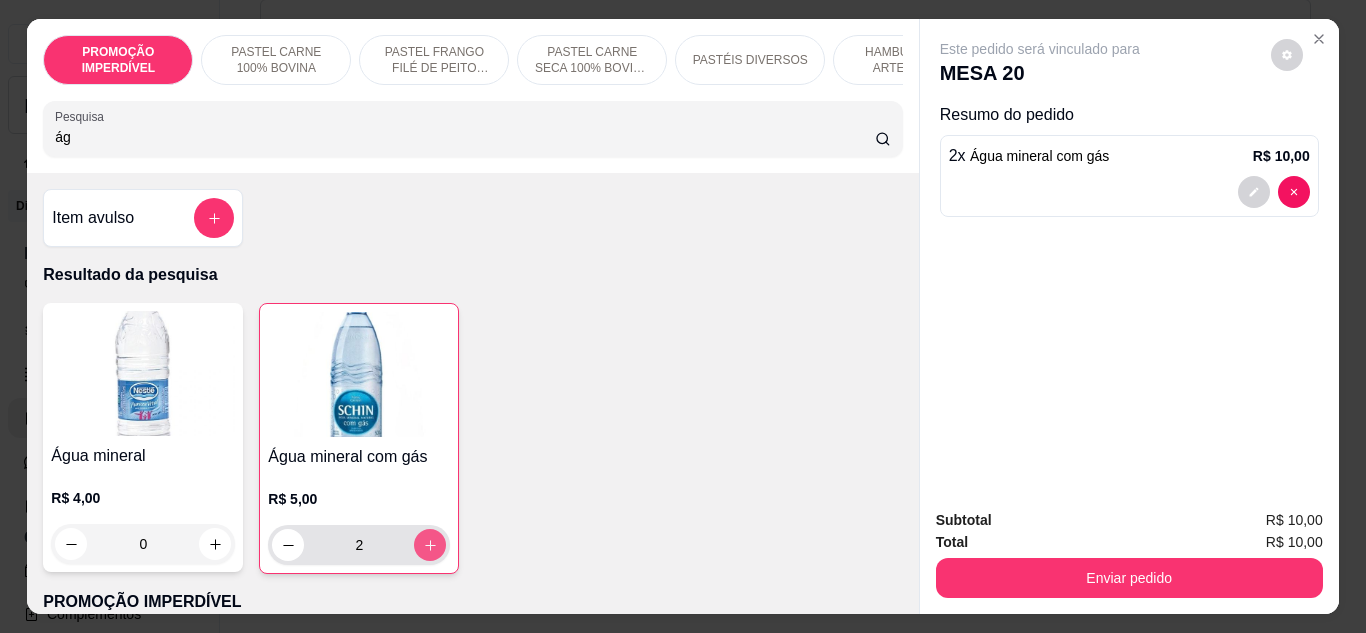 click 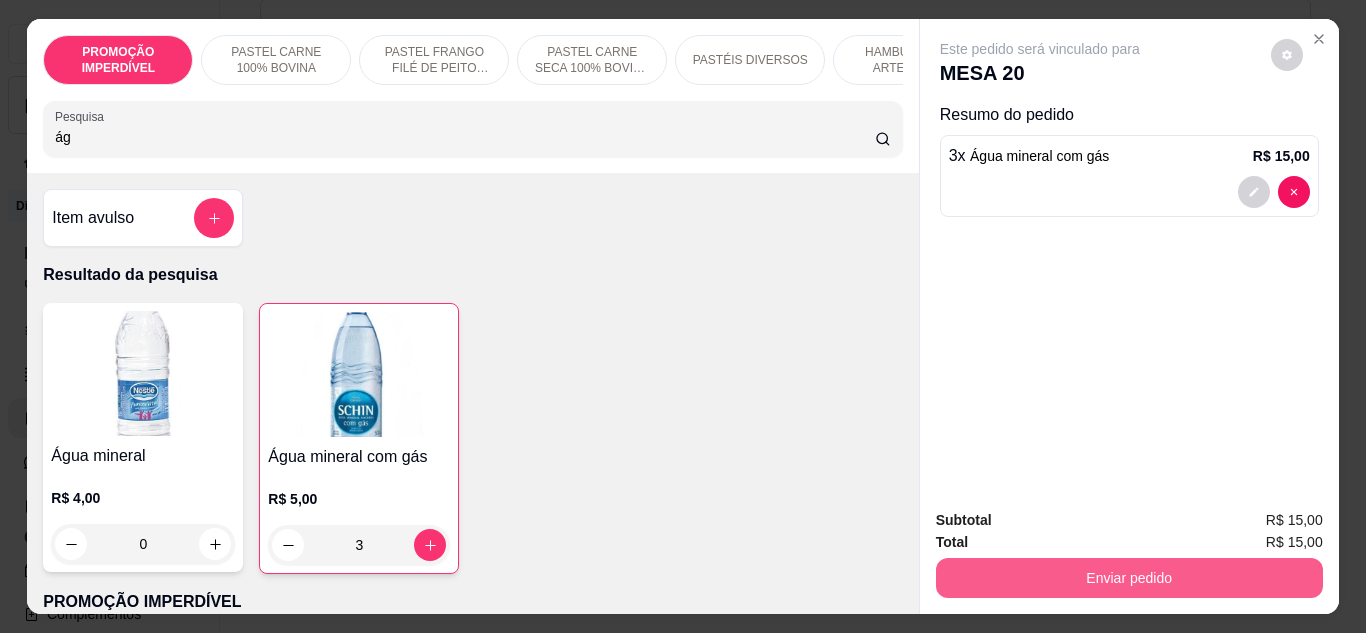 click on "Enviar pedido" at bounding box center [1129, 578] 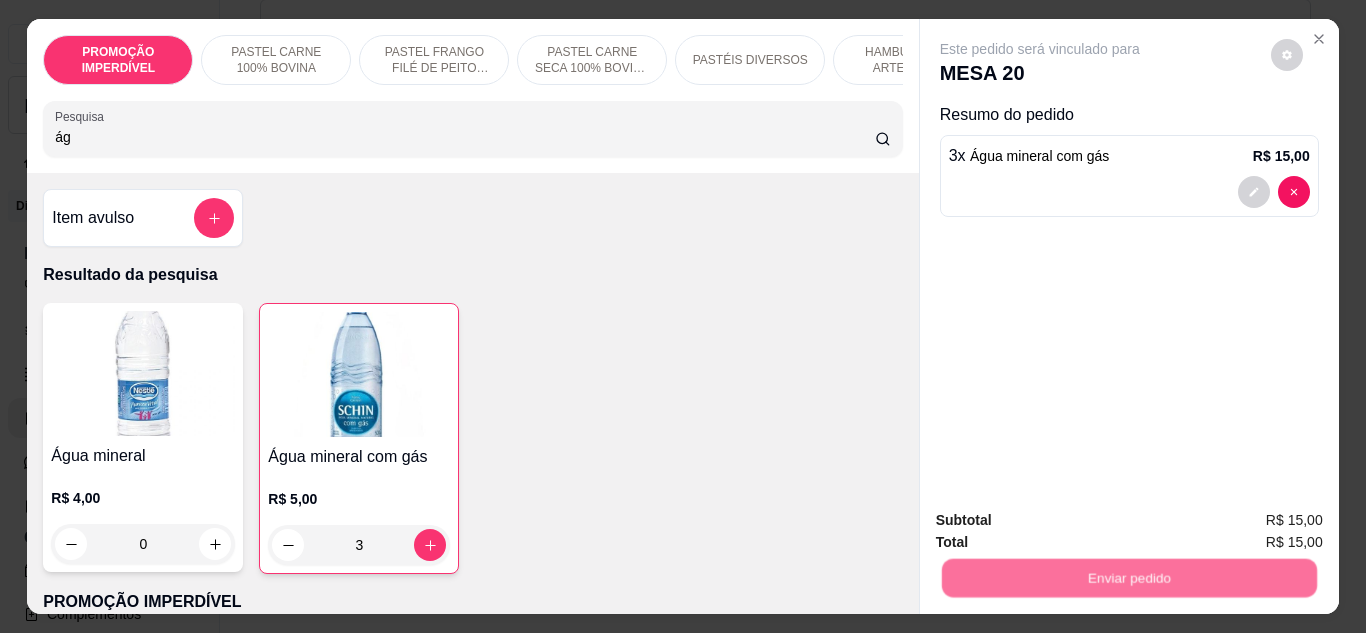 click on "Não registrar e enviar pedido" at bounding box center [1063, 520] 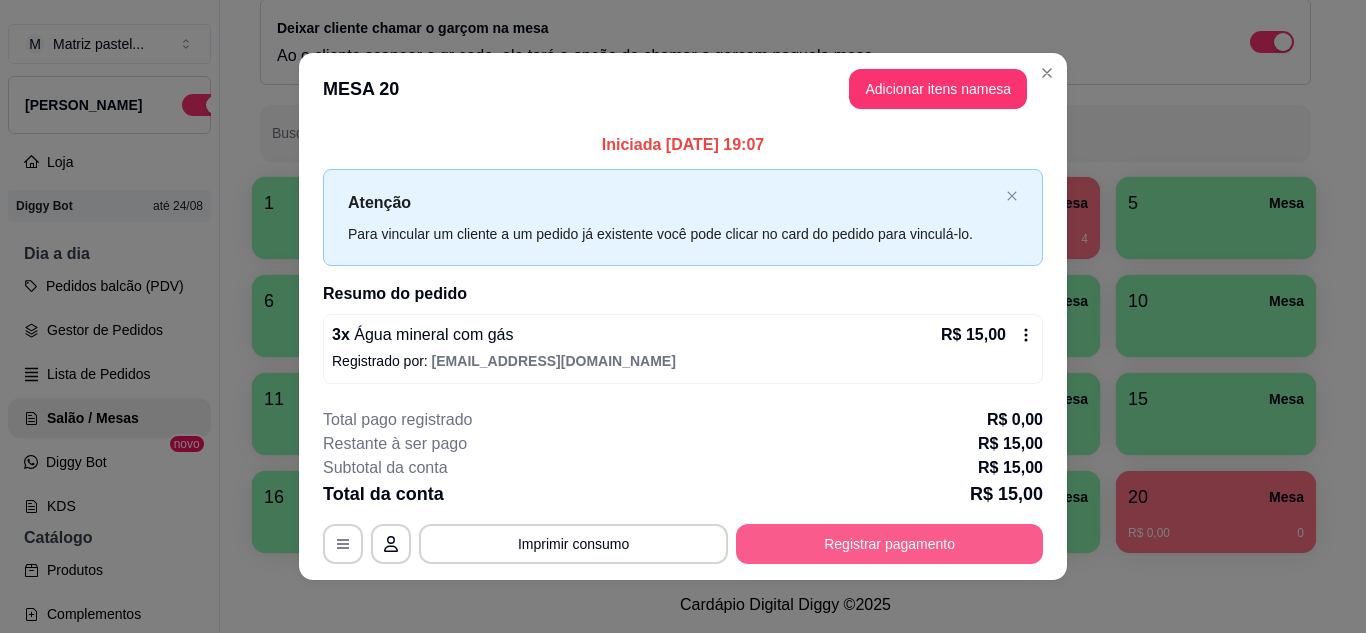 click on "Registrar pagamento" at bounding box center (889, 544) 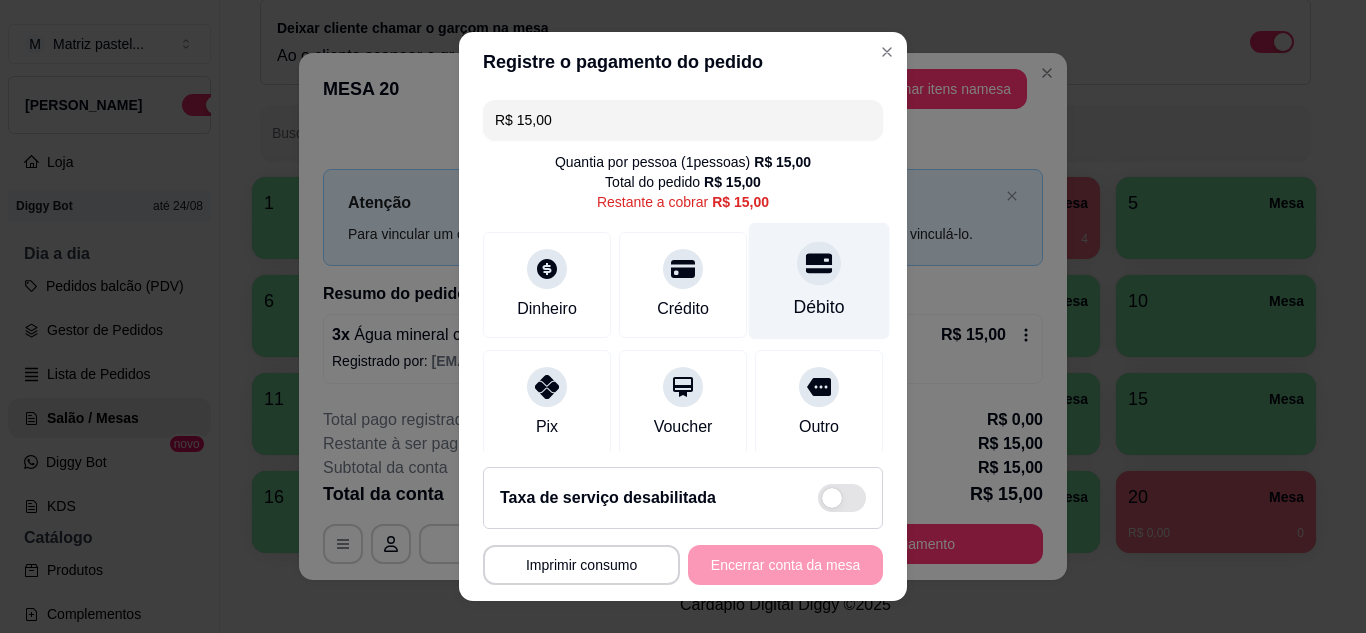click on "Débito" at bounding box center [819, 280] 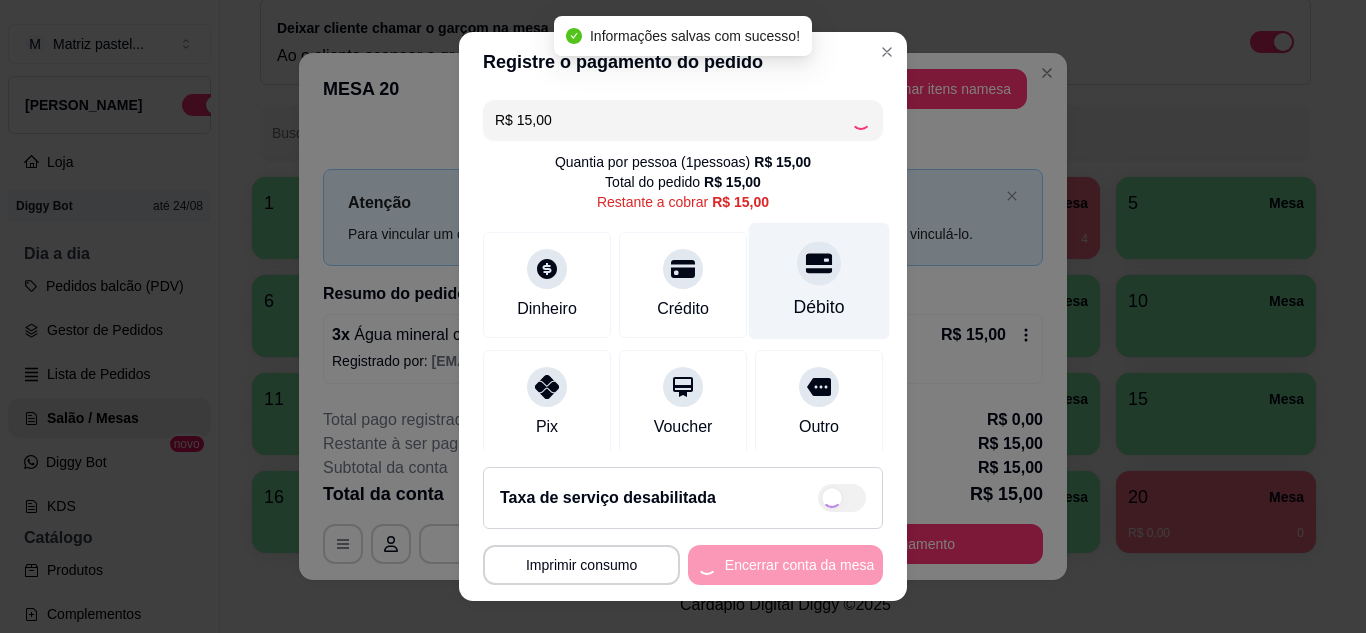type on "R$ 0,00" 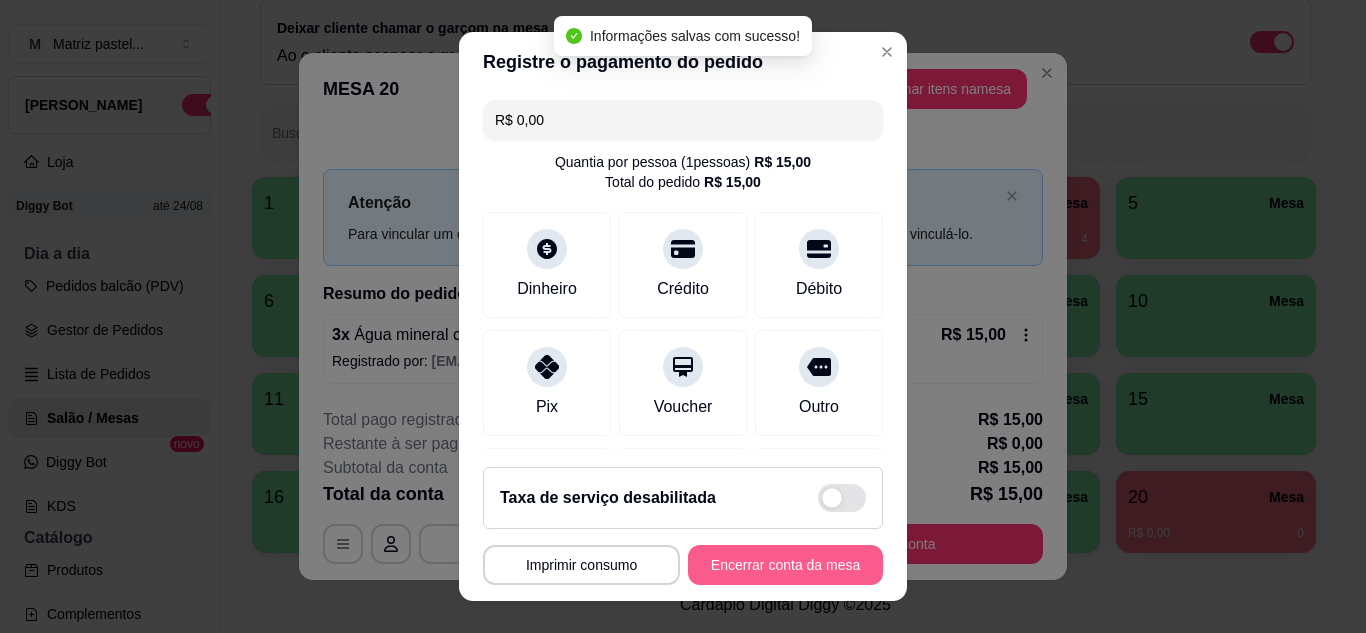 click on "Encerrar conta da mesa" at bounding box center (785, 565) 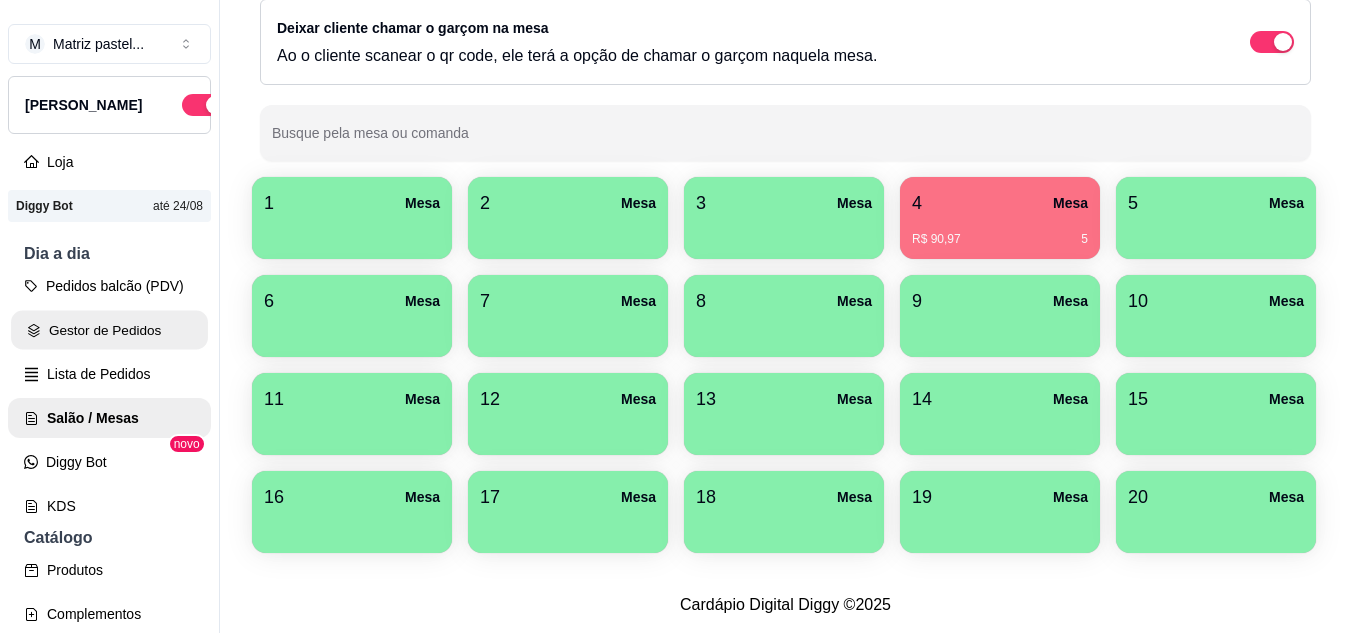 click on "Gestor de Pedidos" at bounding box center (109, 330) 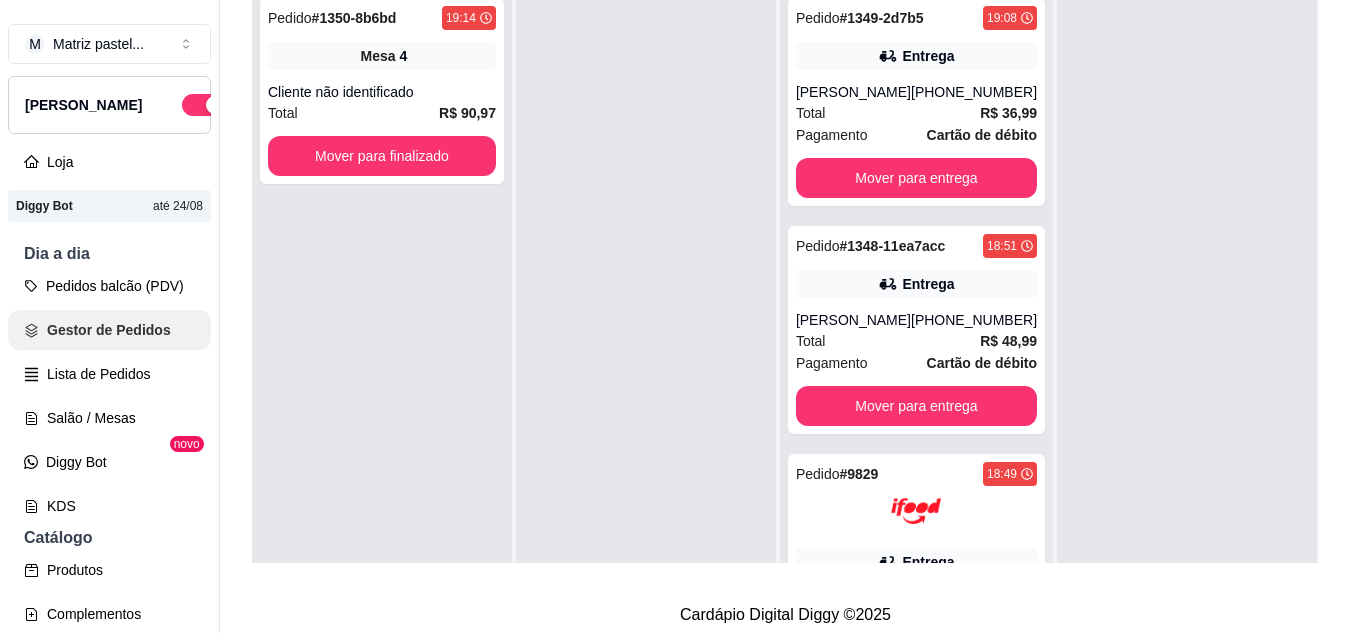 scroll, scrollTop: 0, scrollLeft: 0, axis: both 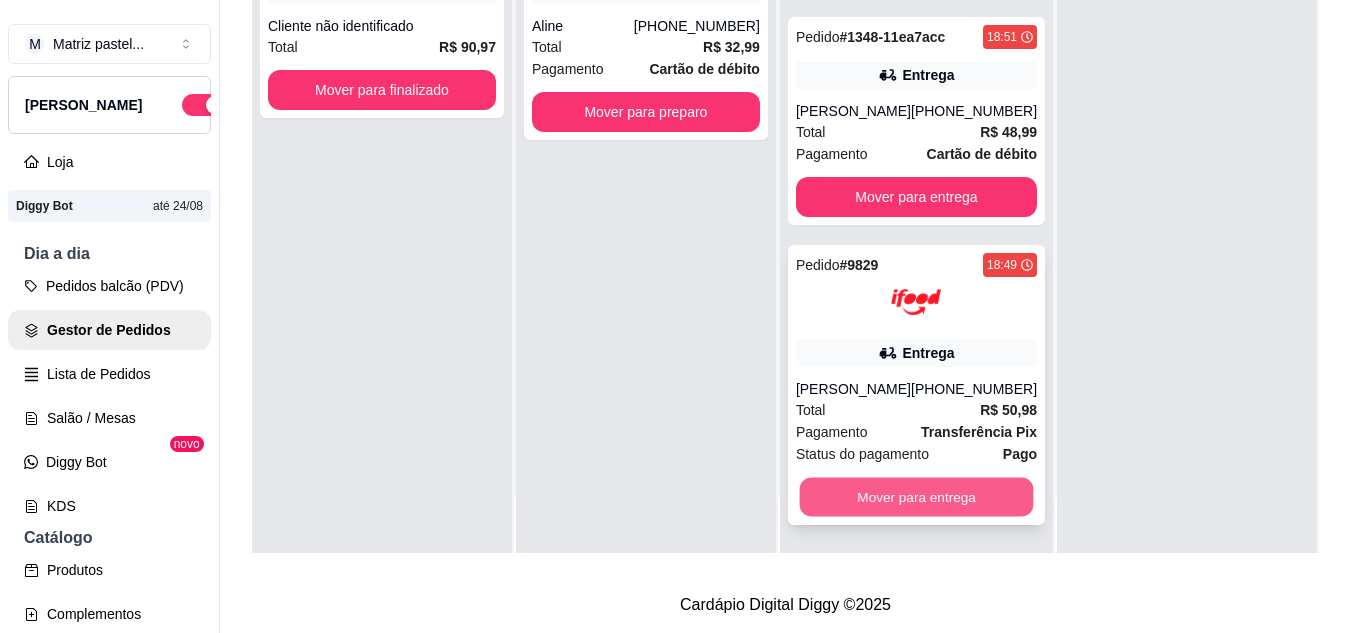 click on "Mover para entrega" at bounding box center (916, 497) 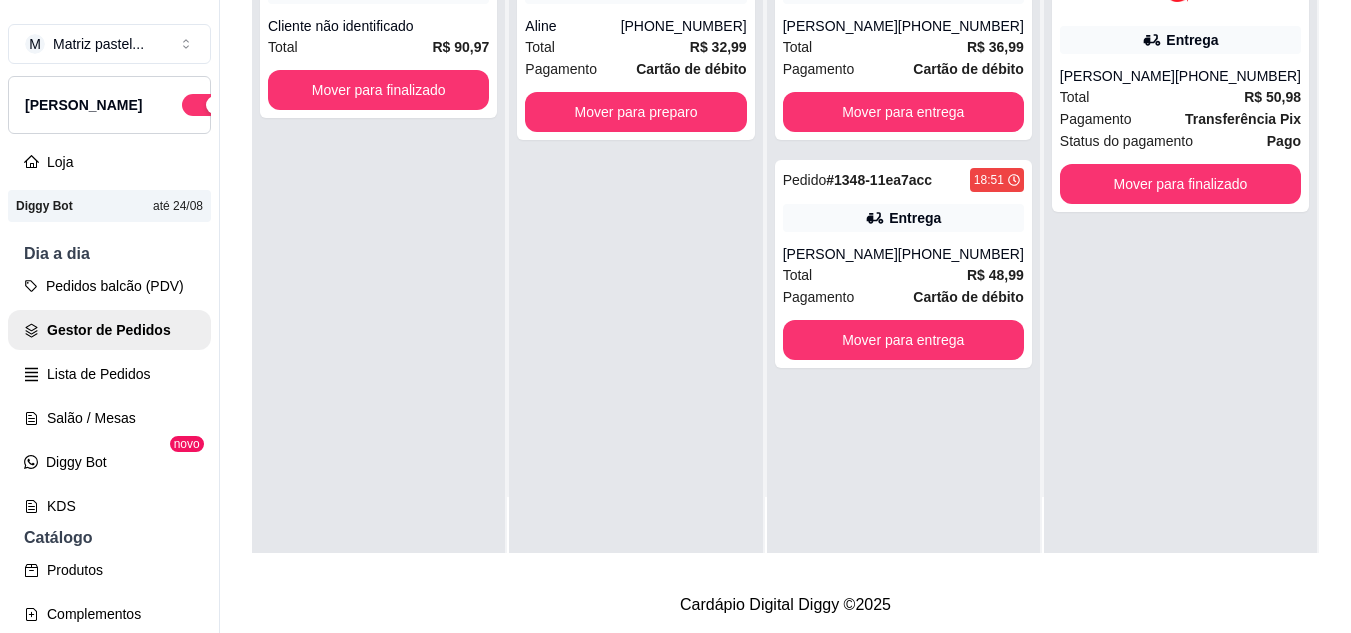 scroll, scrollTop: 0, scrollLeft: 0, axis: both 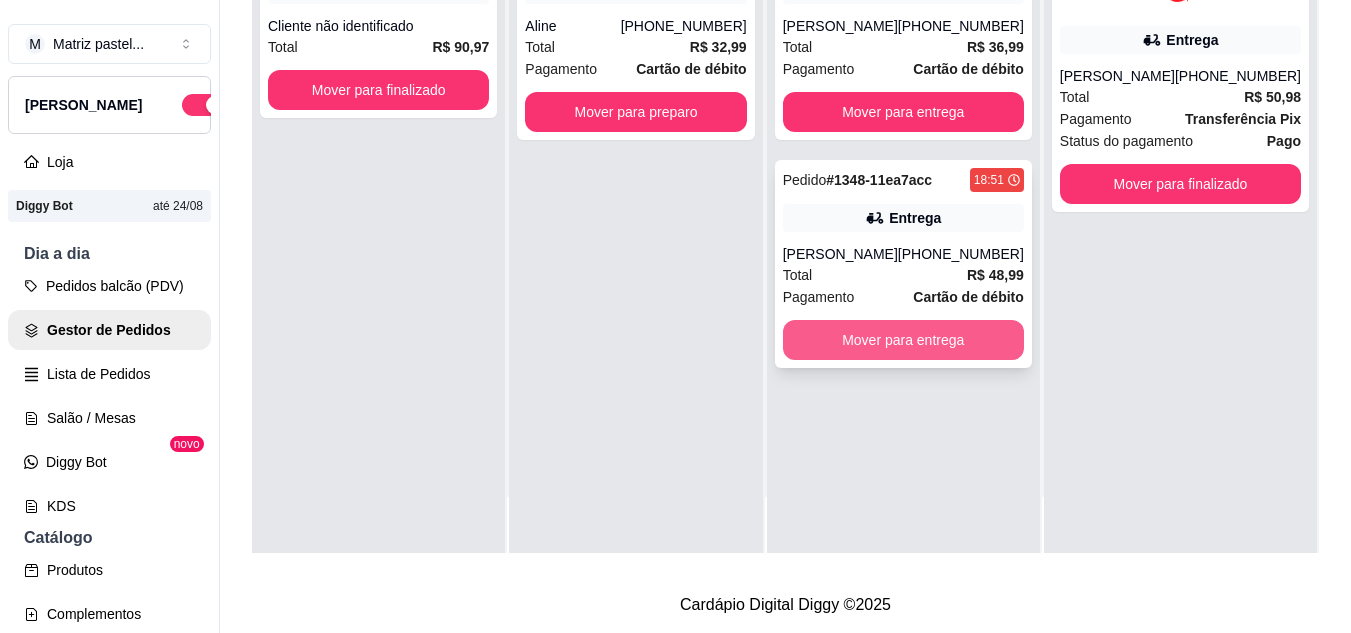 click on "Mover para entrega" at bounding box center (903, 340) 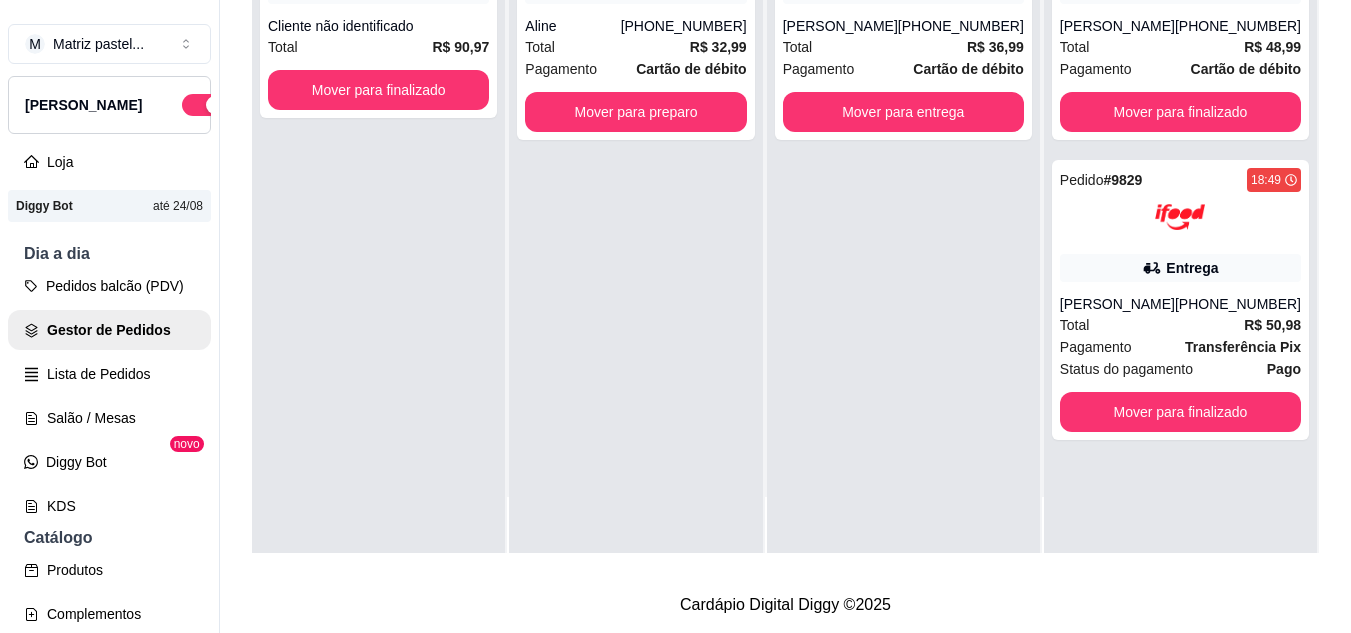 click on "Pedido  # 1349-2d7b5 19:08 Entrega Milton [PHONE_NUMBER] Total R$ 36,99 Pagamento Cartão de débito Mover para entrega" at bounding box center (903, 236) 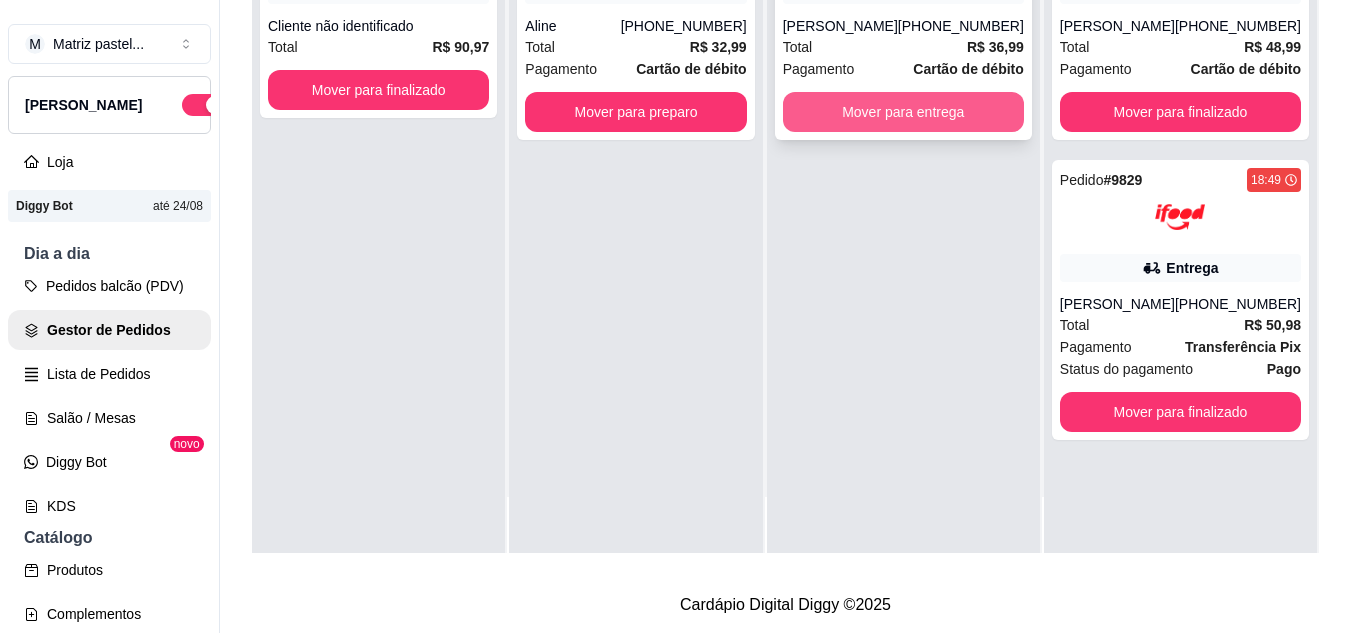 click on "Mover para entrega" at bounding box center (903, 112) 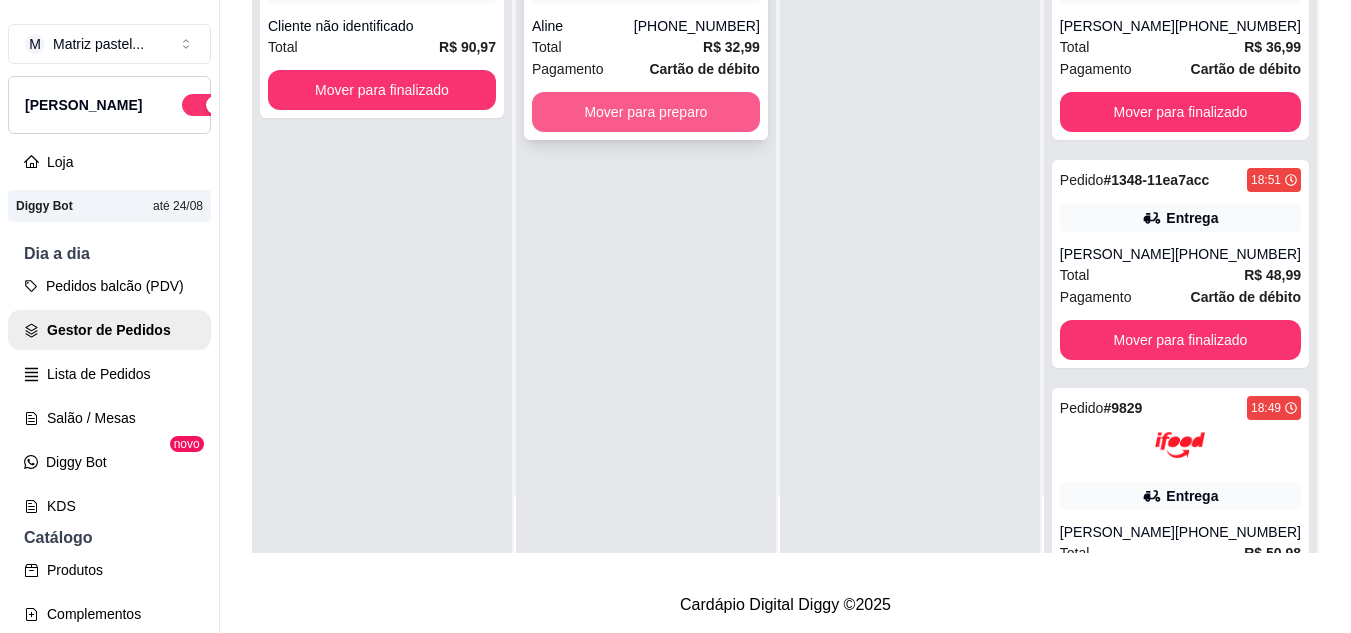 click on "Mover para preparo" at bounding box center (646, 112) 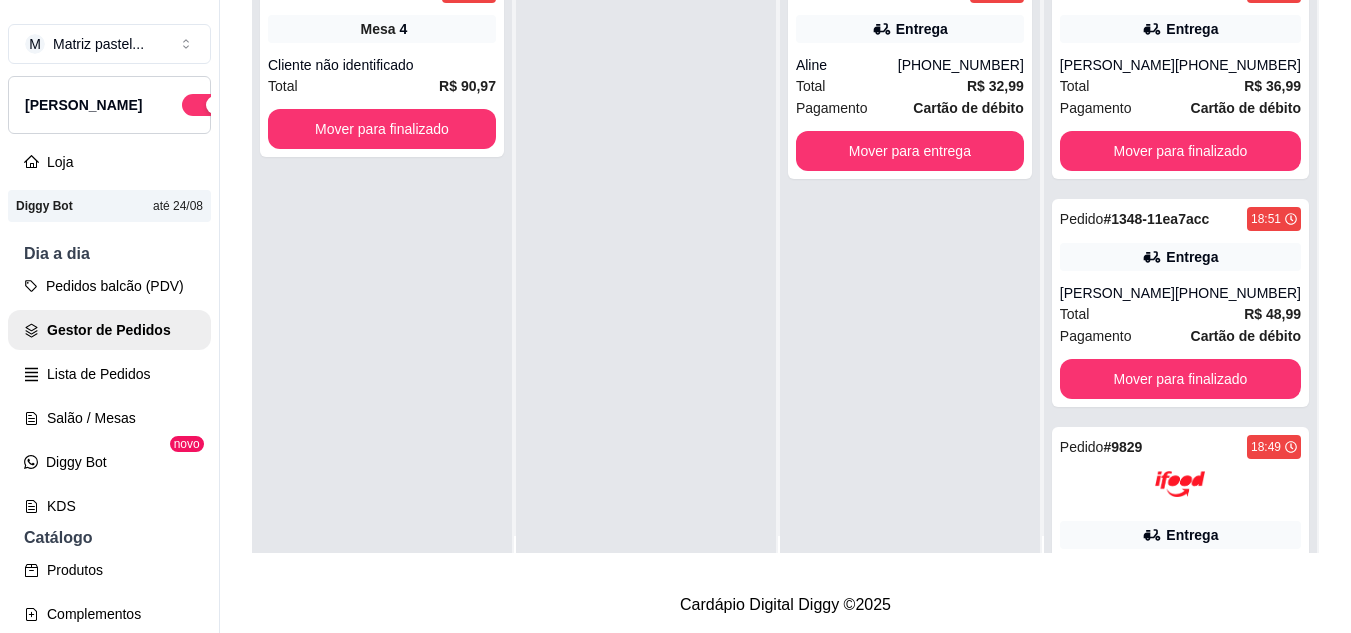 scroll, scrollTop: 0, scrollLeft: 0, axis: both 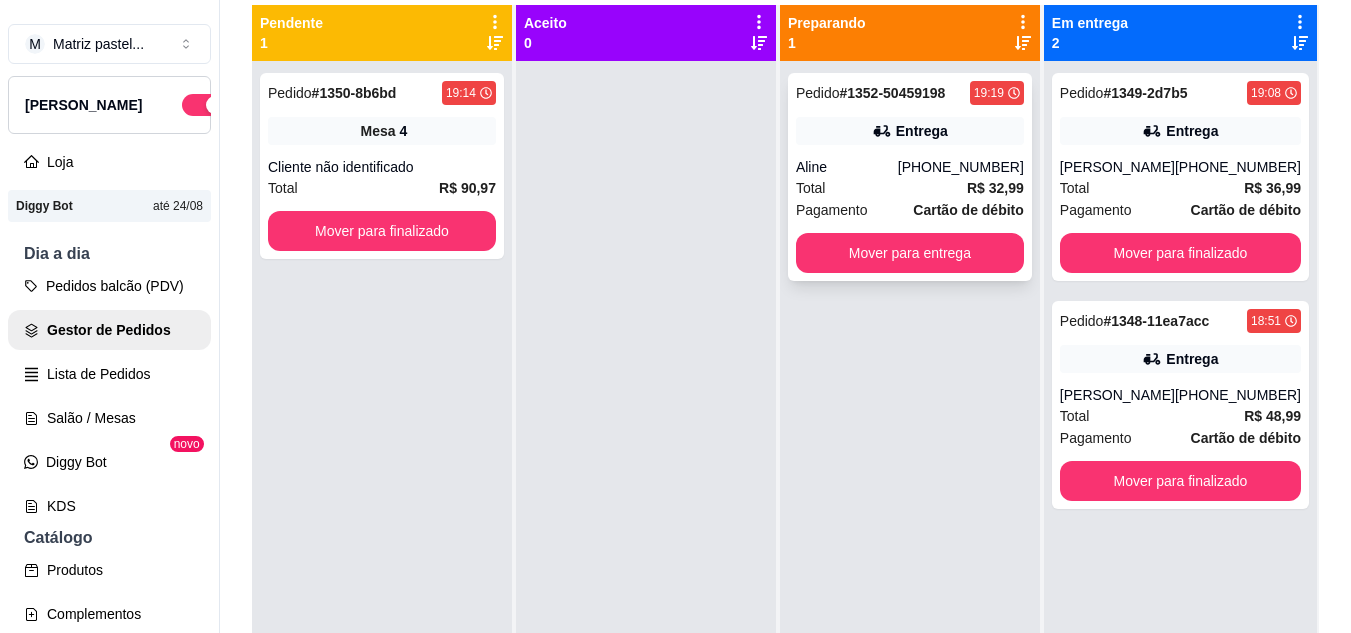 click on "Entrega" at bounding box center [910, 131] 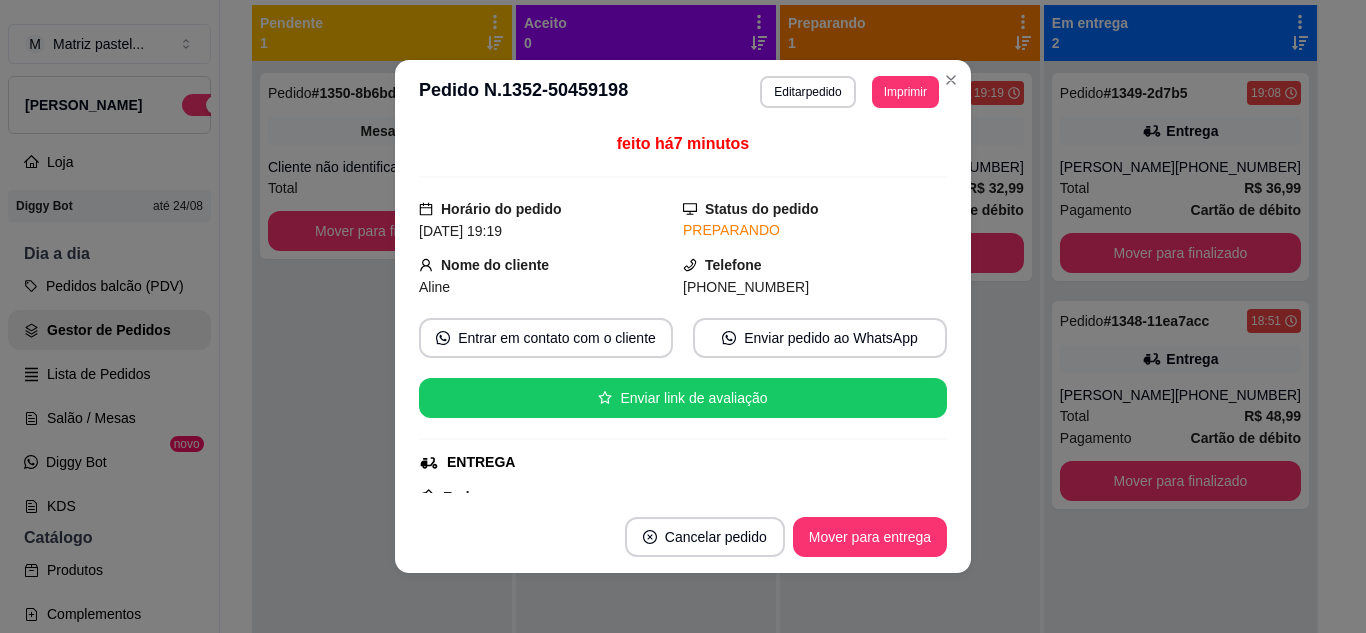 scroll, scrollTop: 100, scrollLeft: 0, axis: vertical 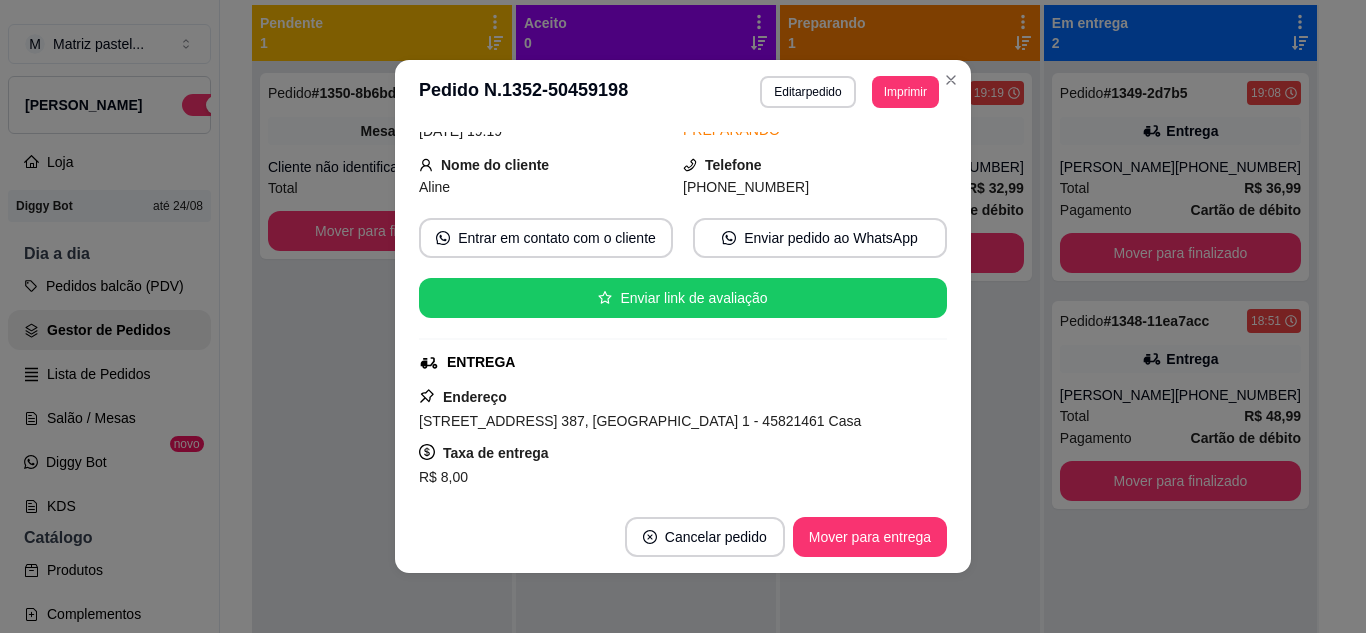 click on "**********" at bounding box center [683, 92] 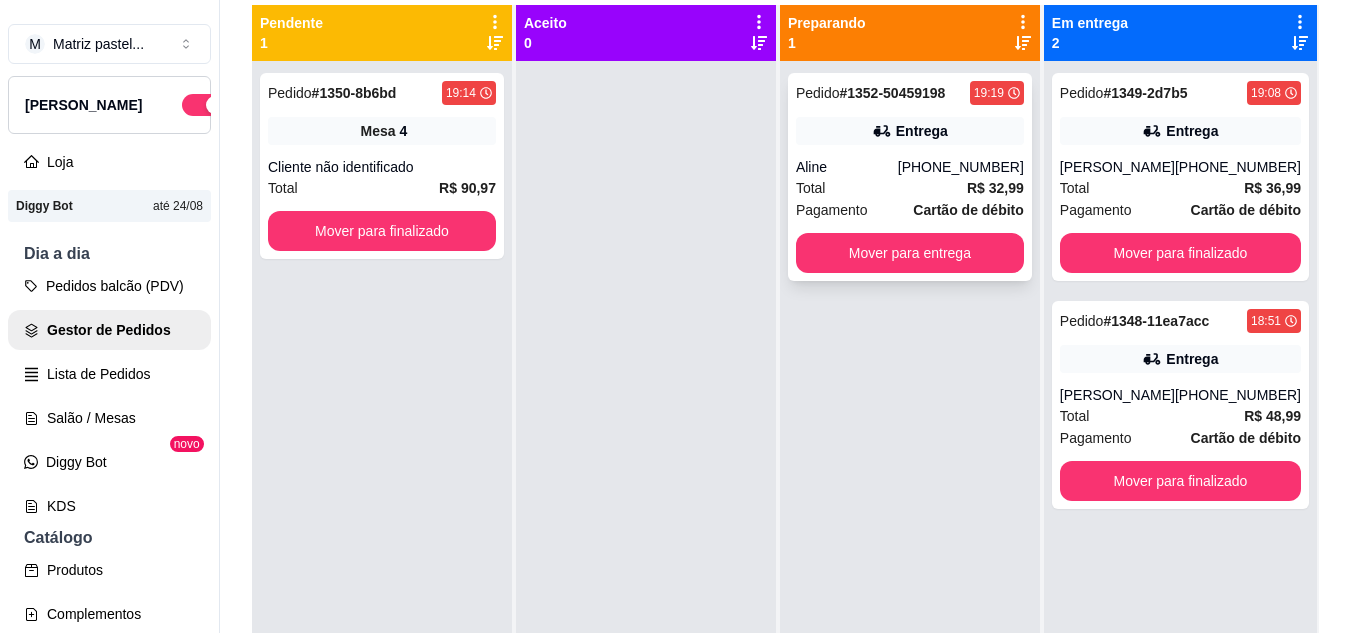 click on "Entrega" at bounding box center (910, 131) 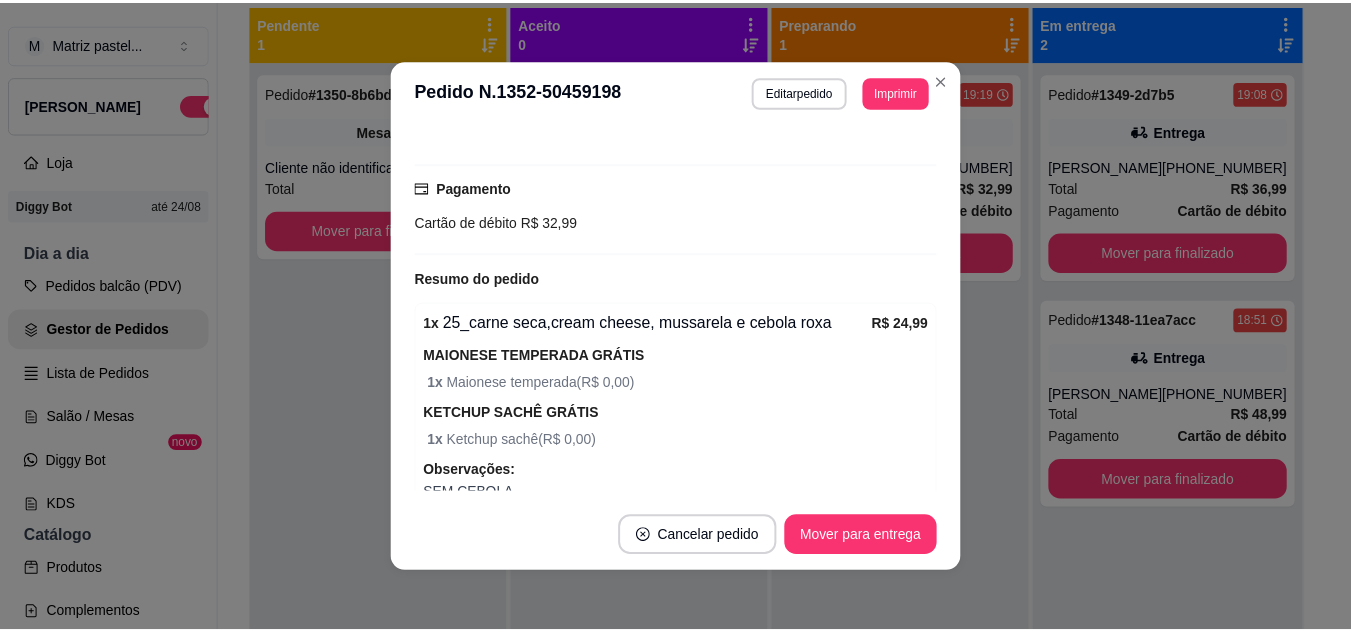 scroll, scrollTop: 500, scrollLeft: 0, axis: vertical 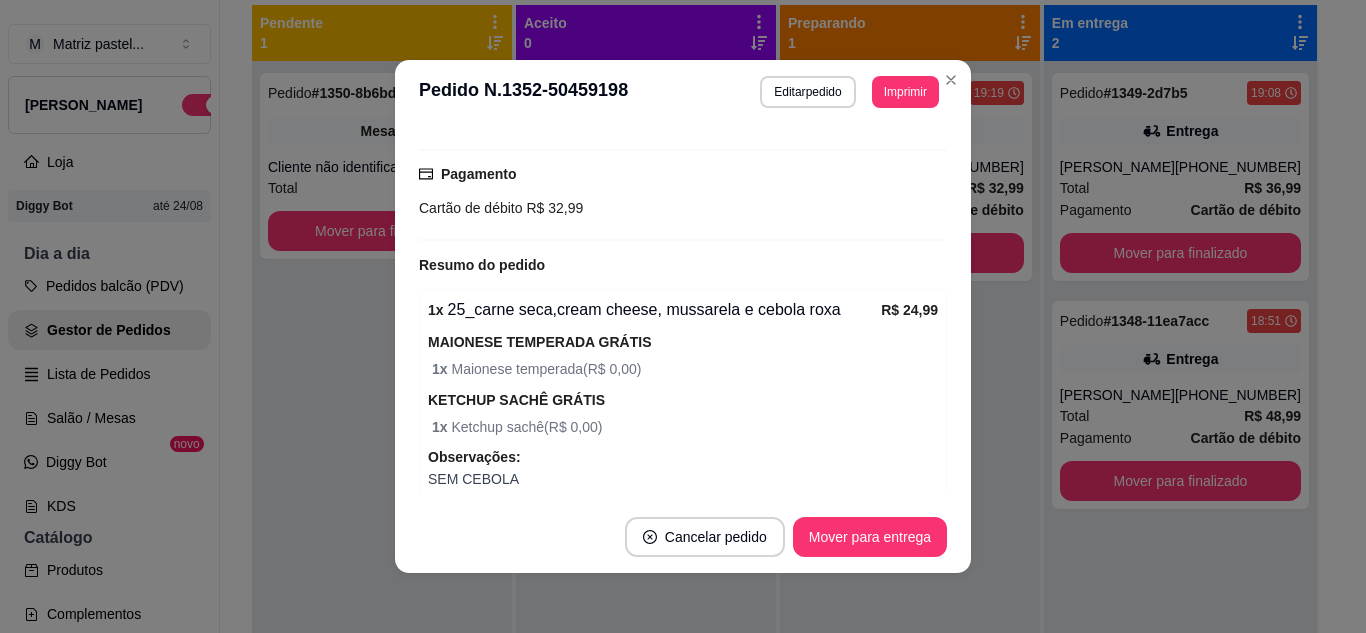click on "**********" at bounding box center [683, 92] 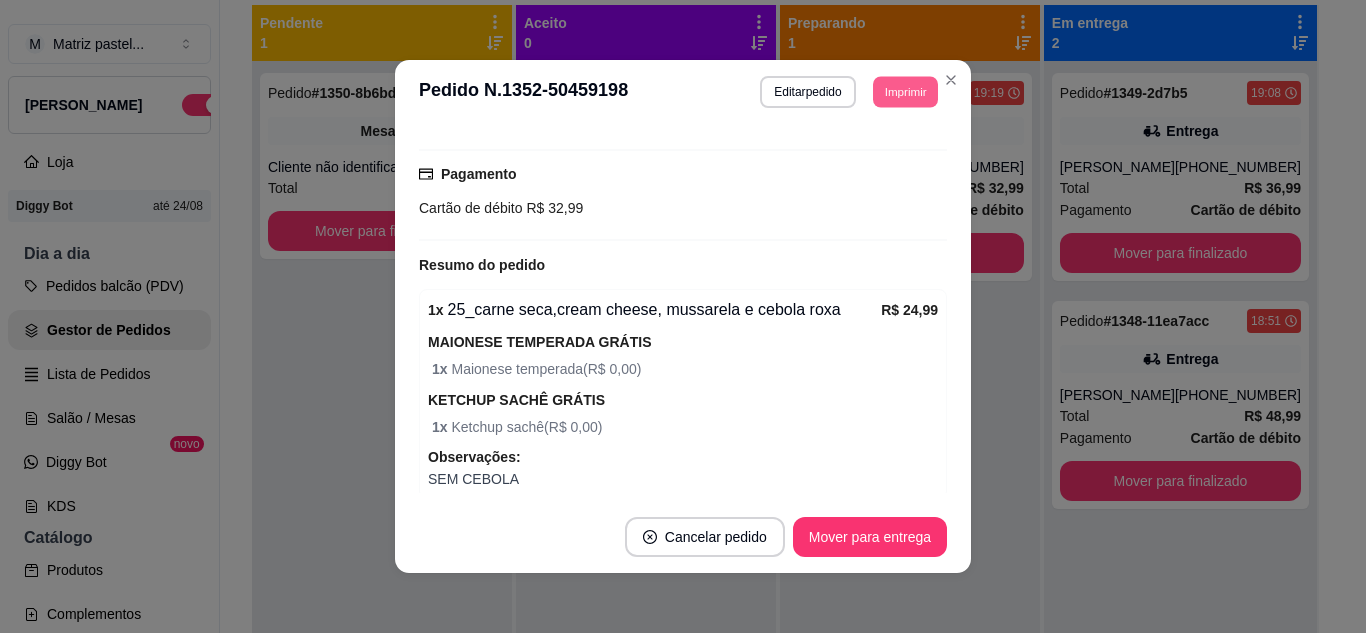click on "Imprimir" at bounding box center [905, 91] 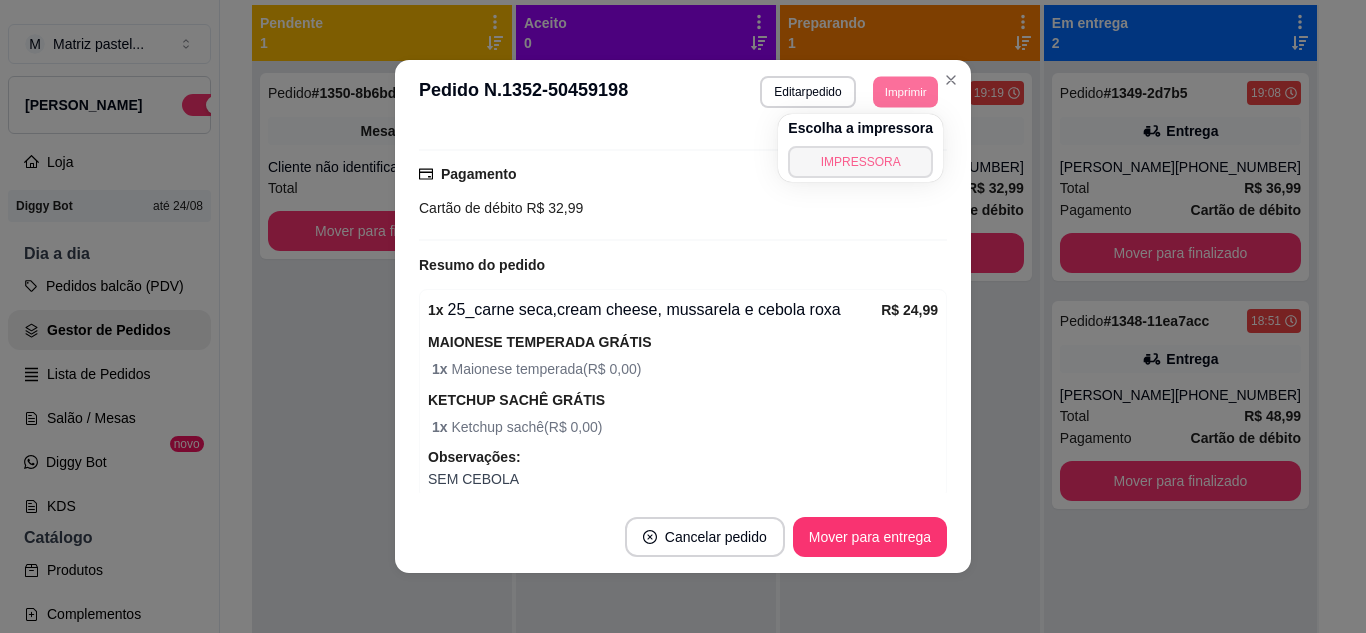 click on "IMPRESSORA" at bounding box center [860, 162] 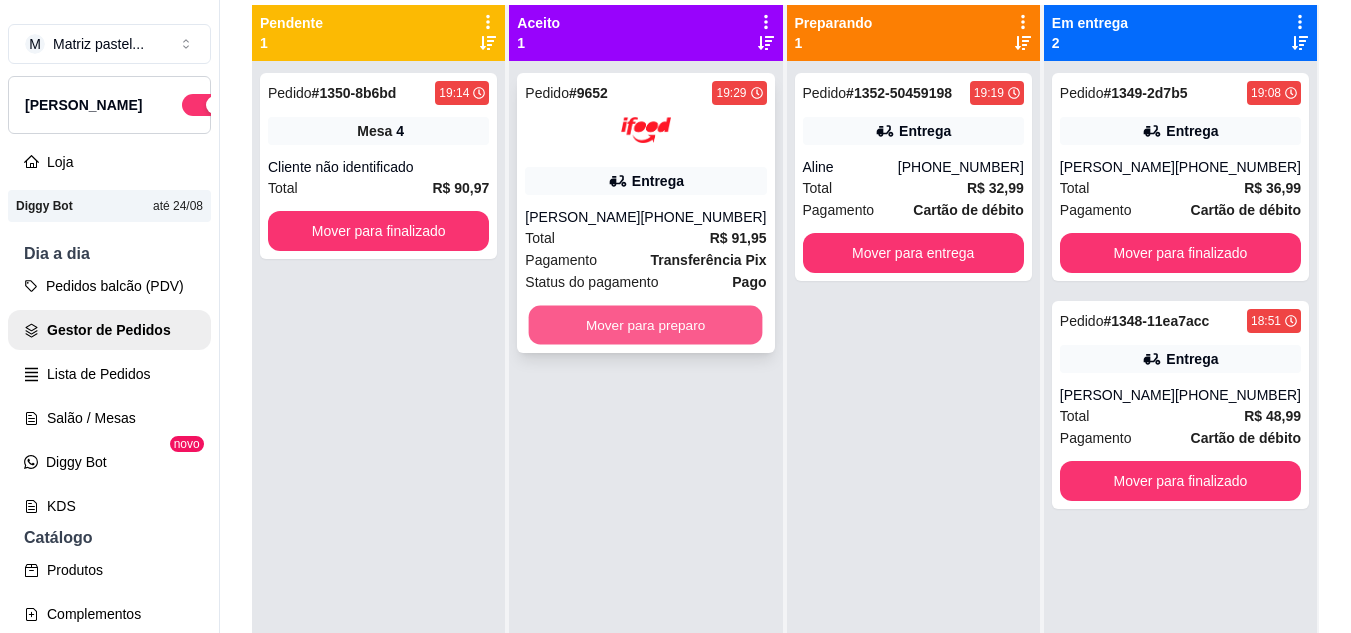 click on "Mover para preparo" at bounding box center (646, 325) 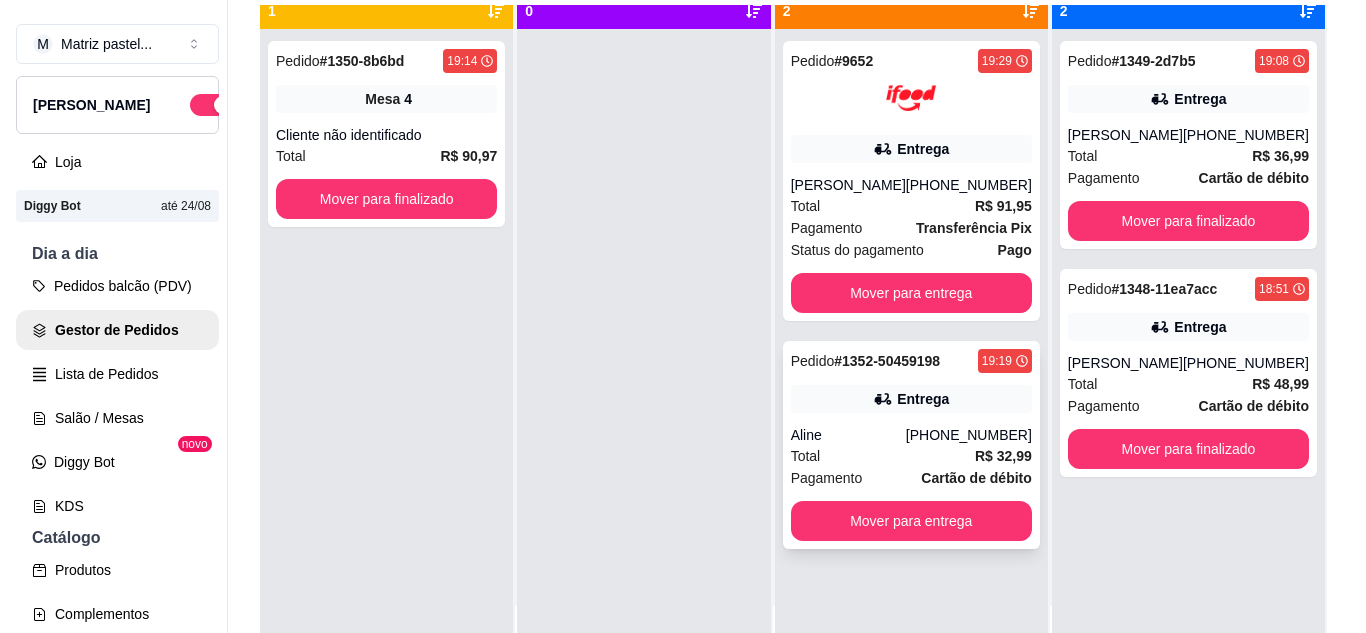 scroll, scrollTop: 56, scrollLeft: 0, axis: vertical 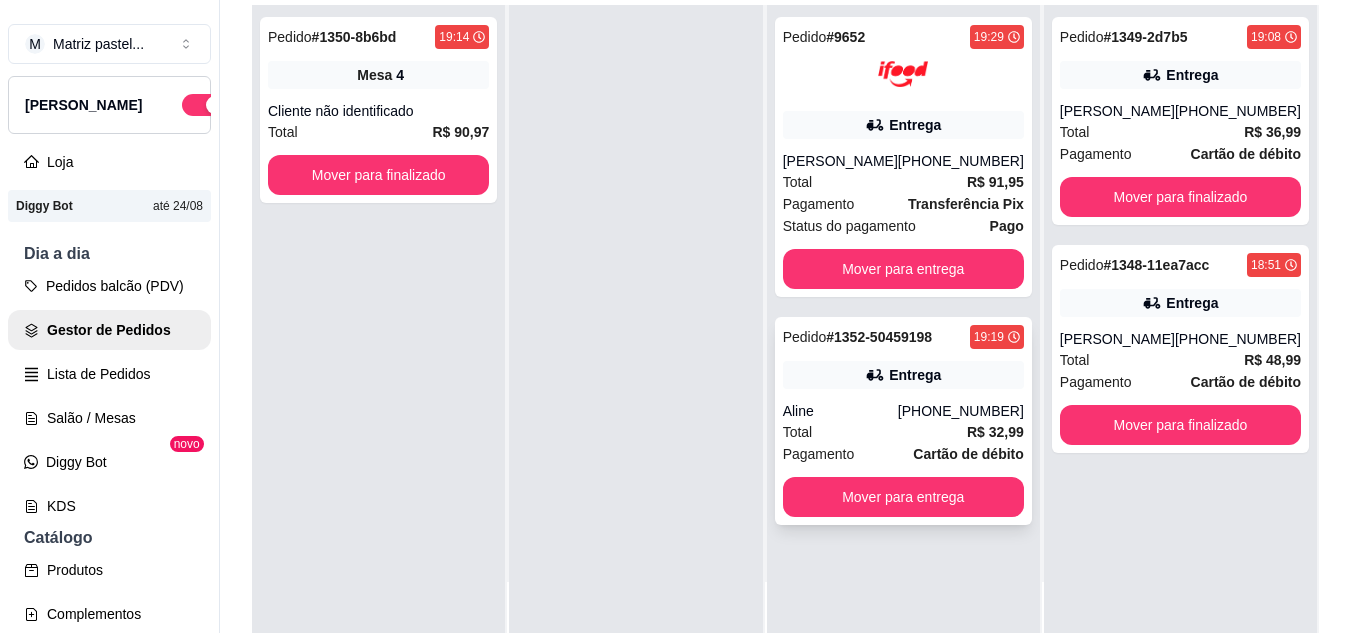 click on "Entrega" at bounding box center [903, 375] 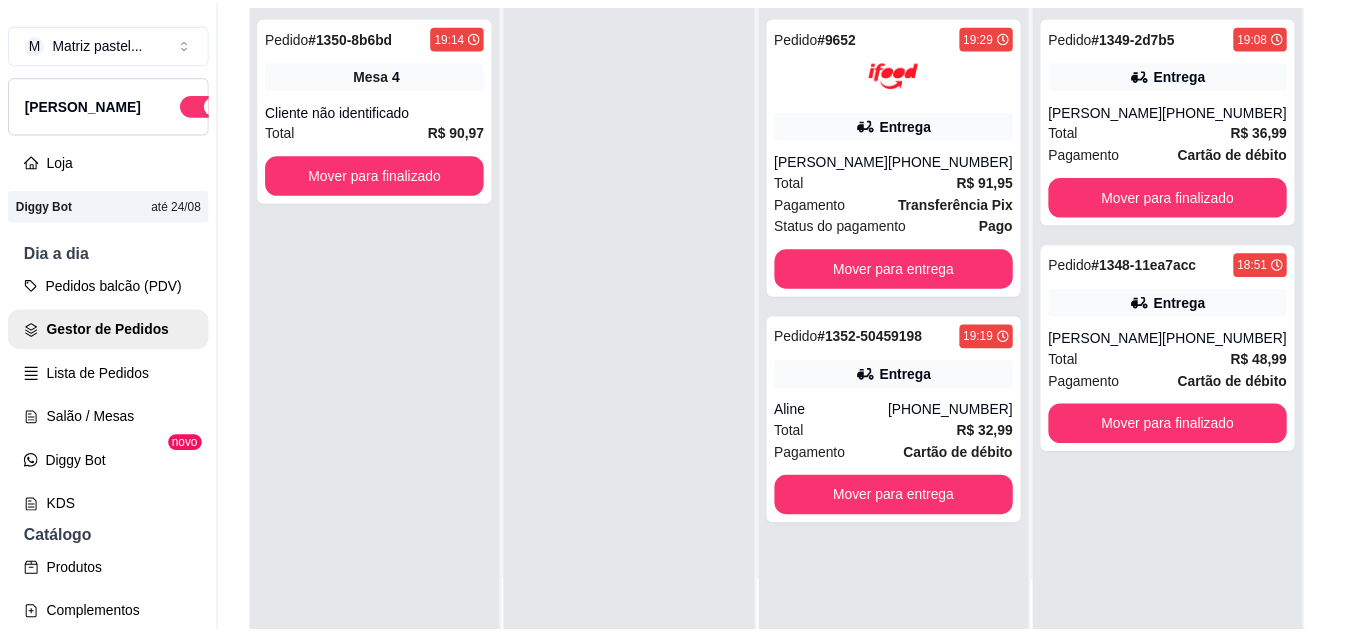 scroll, scrollTop: 100, scrollLeft: 0, axis: vertical 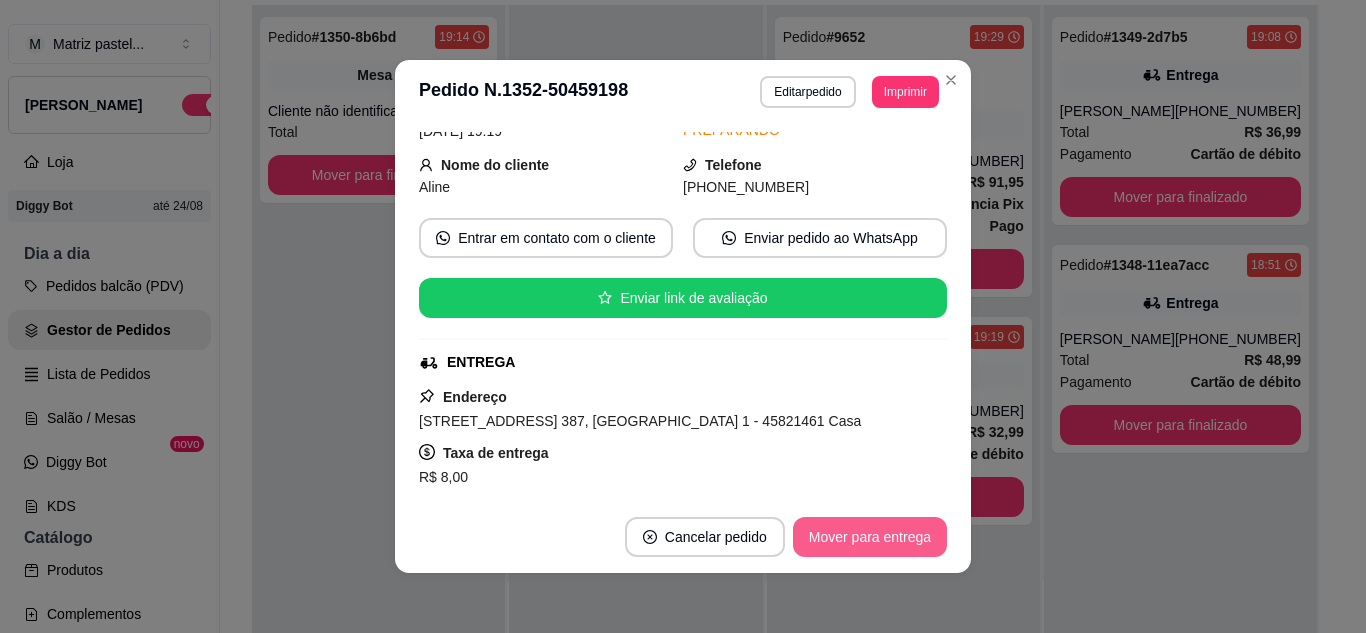click on "Mover para entrega" at bounding box center (870, 537) 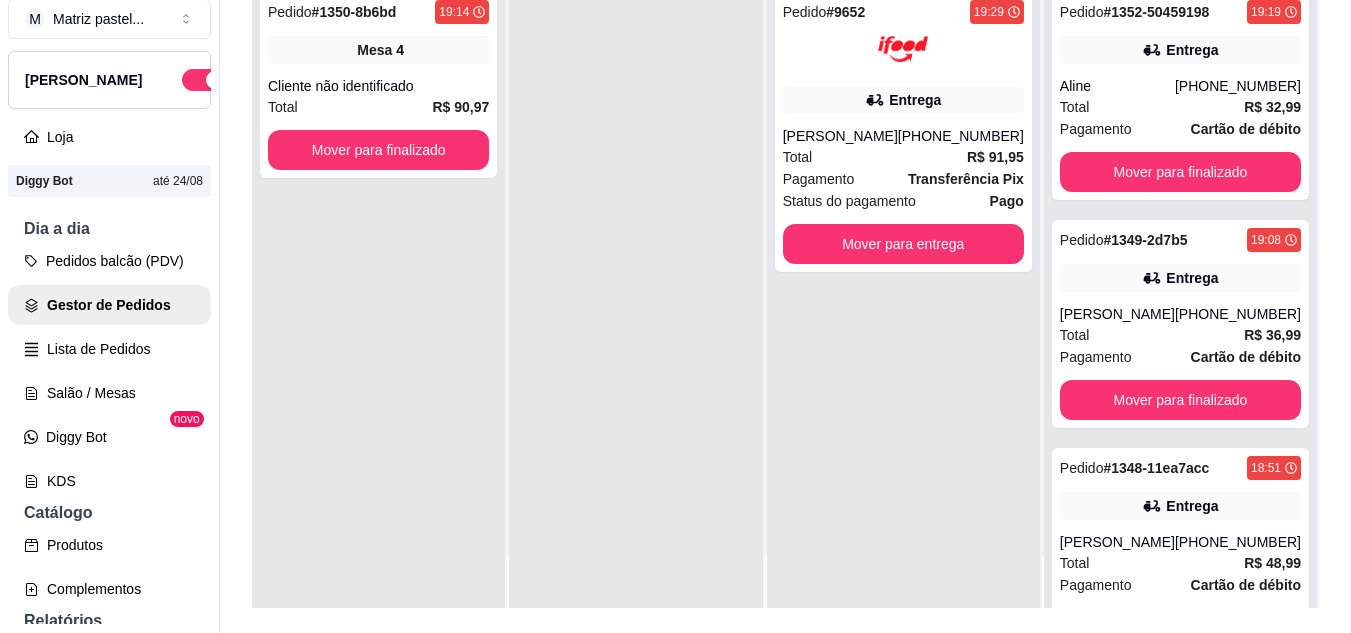scroll, scrollTop: 32, scrollLeft: 0, axis: vertical 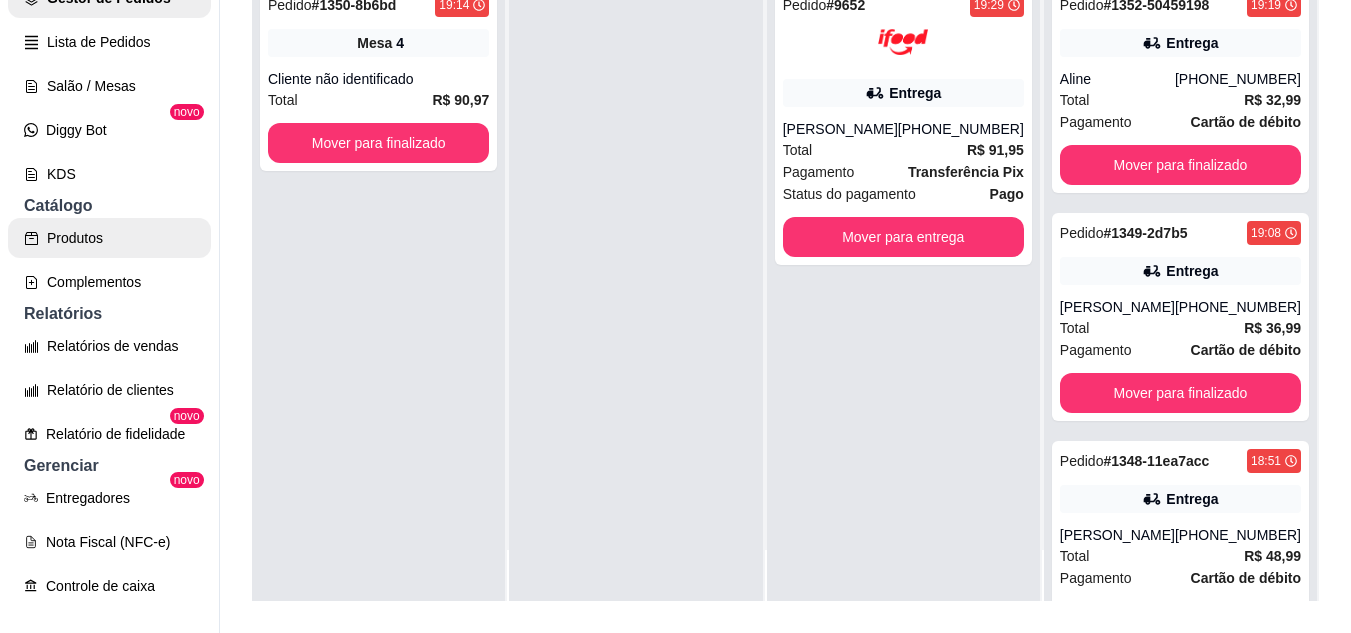 click on "Produtos" at bounding box center (109, 238) 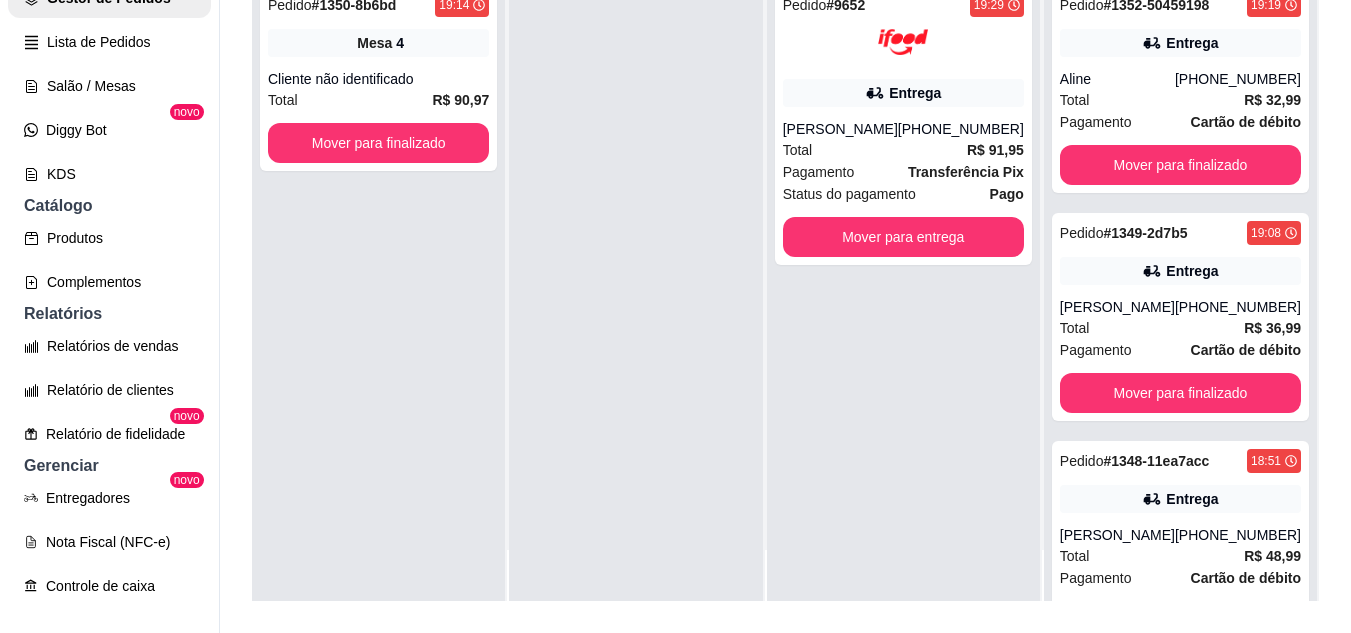 scroll, scrollTop: 0, scrollLeft: 0, axis: both 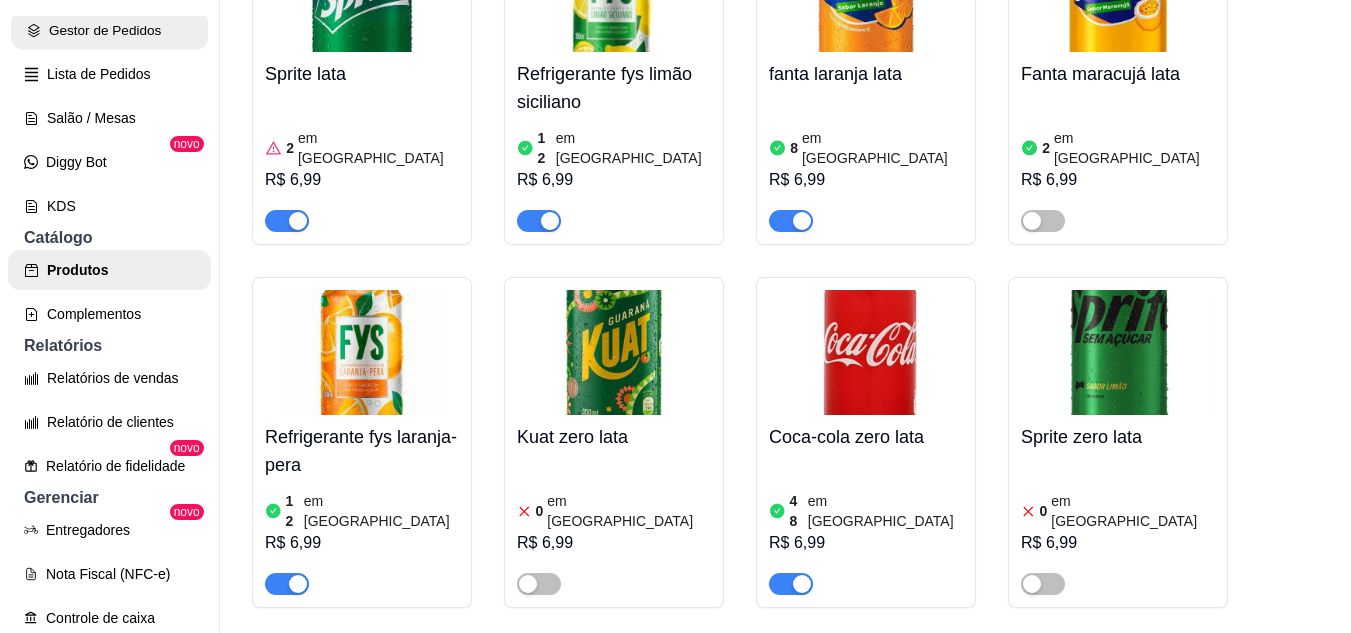 click on "Gestor de Pedidos" at bounding box center [109, 30] 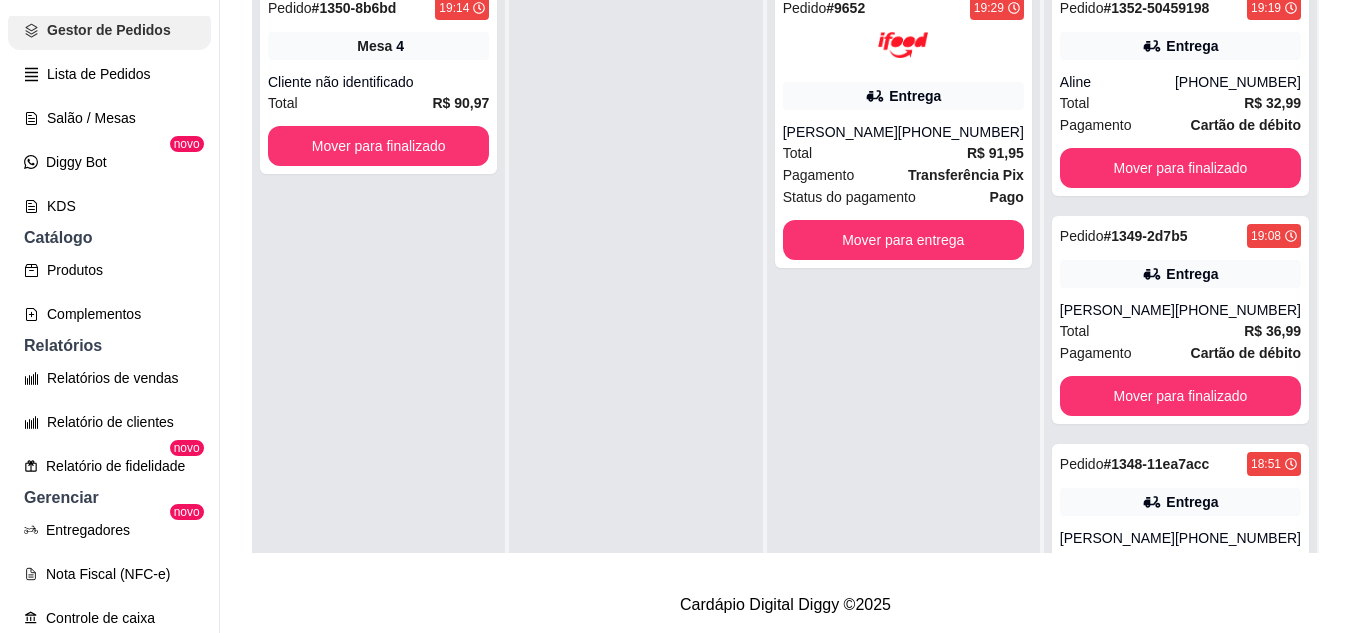 scroll, scrollTop: 0, scrollLeft: 0, axis: both 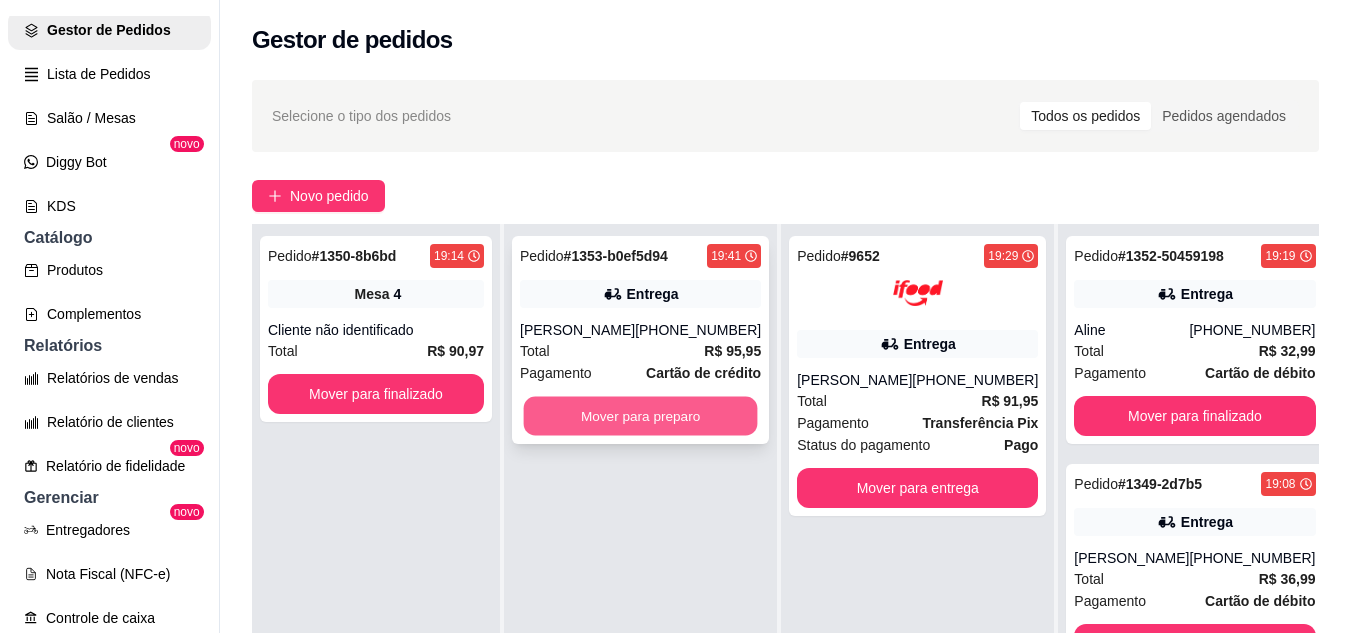 click on "Mover para preparo" at bounding box center [641, 416] 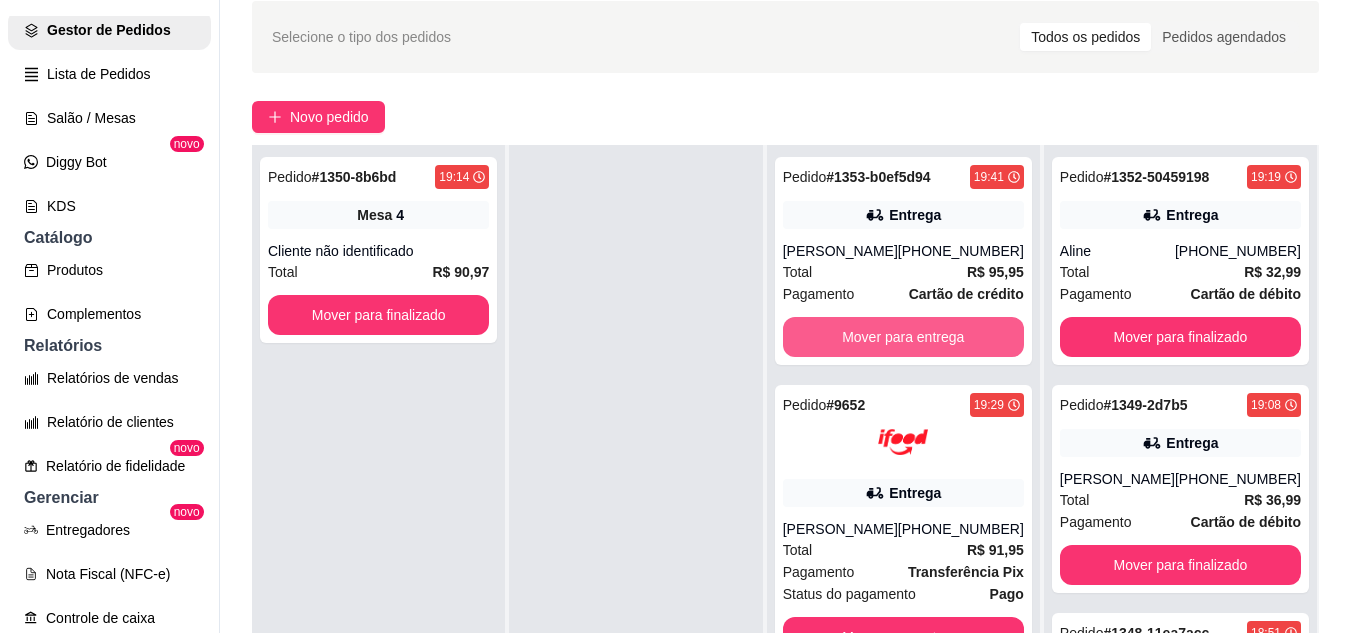 scroll, scrollTop: 200, scrollLeft: 0, axis: vertical 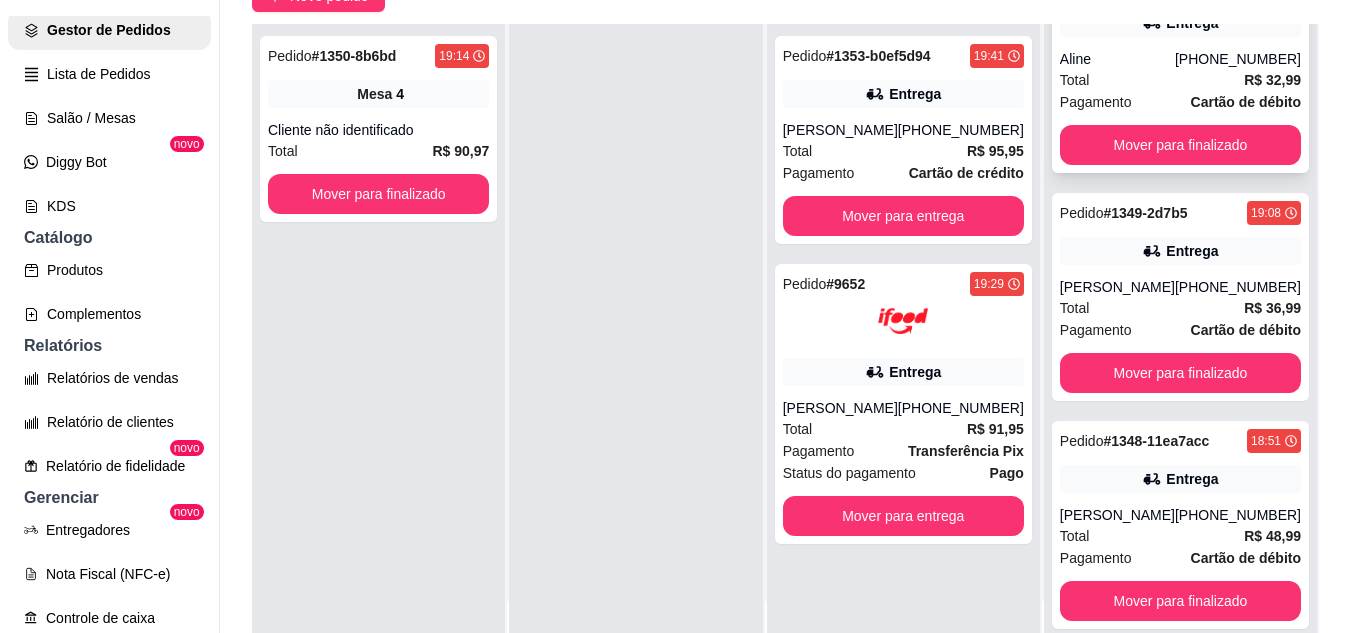 click on "Total R$ 32,99" at bounding box center (1180, 80) 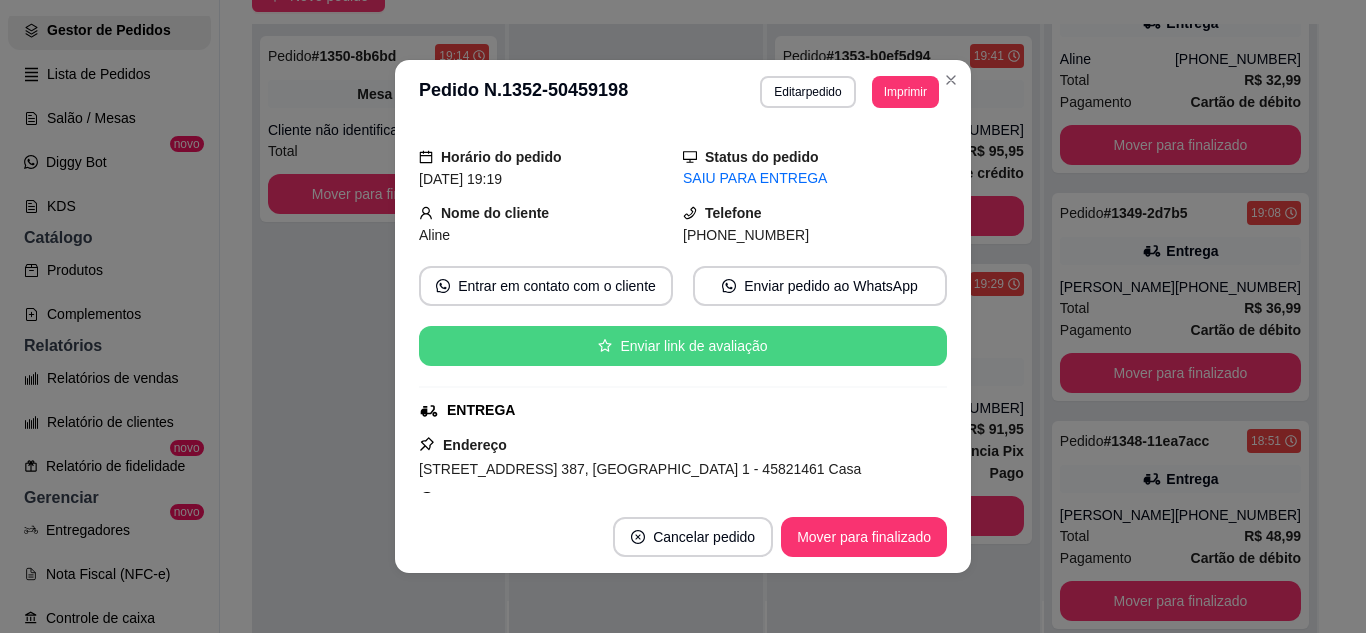 scroll, scrollTop: 100, scrollLeft: 0, axis: vertical 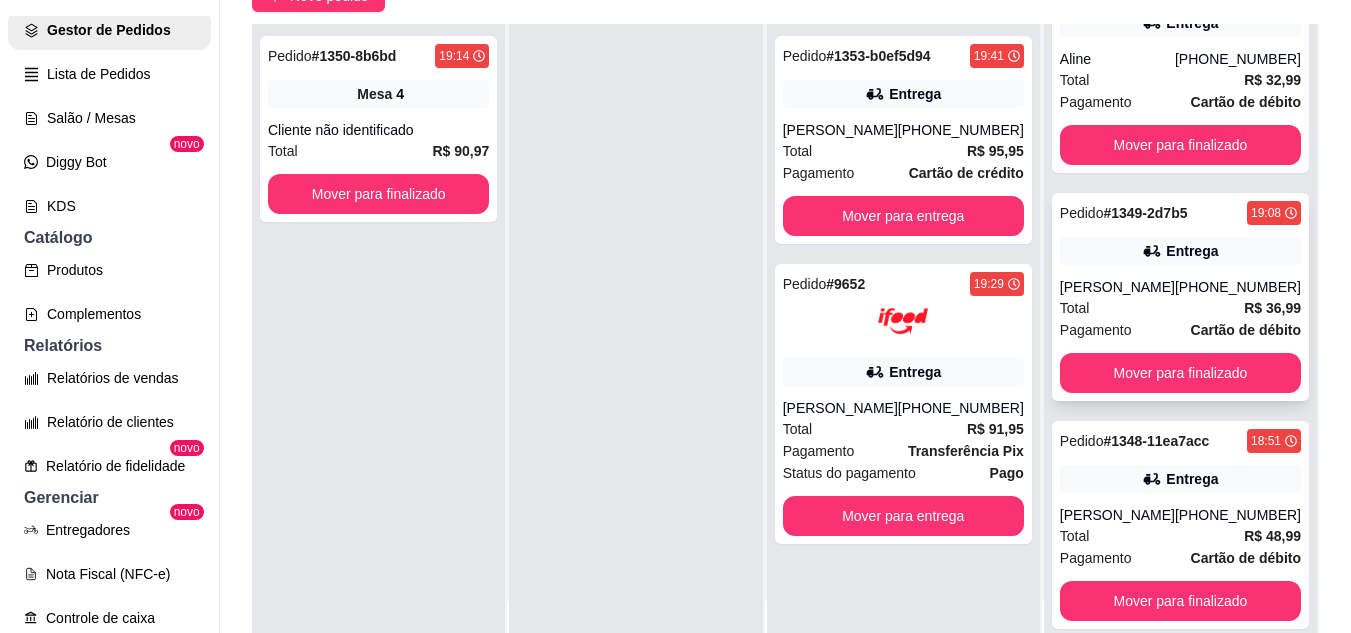 click on "Pedido  # 1349-2d7b5 19:08 Entrega Milton [PHONE_NUMBER] Total R$ 36,99 Pagamento Cartão de débito Mover para finalizado" at bounding box center (1180, 297) 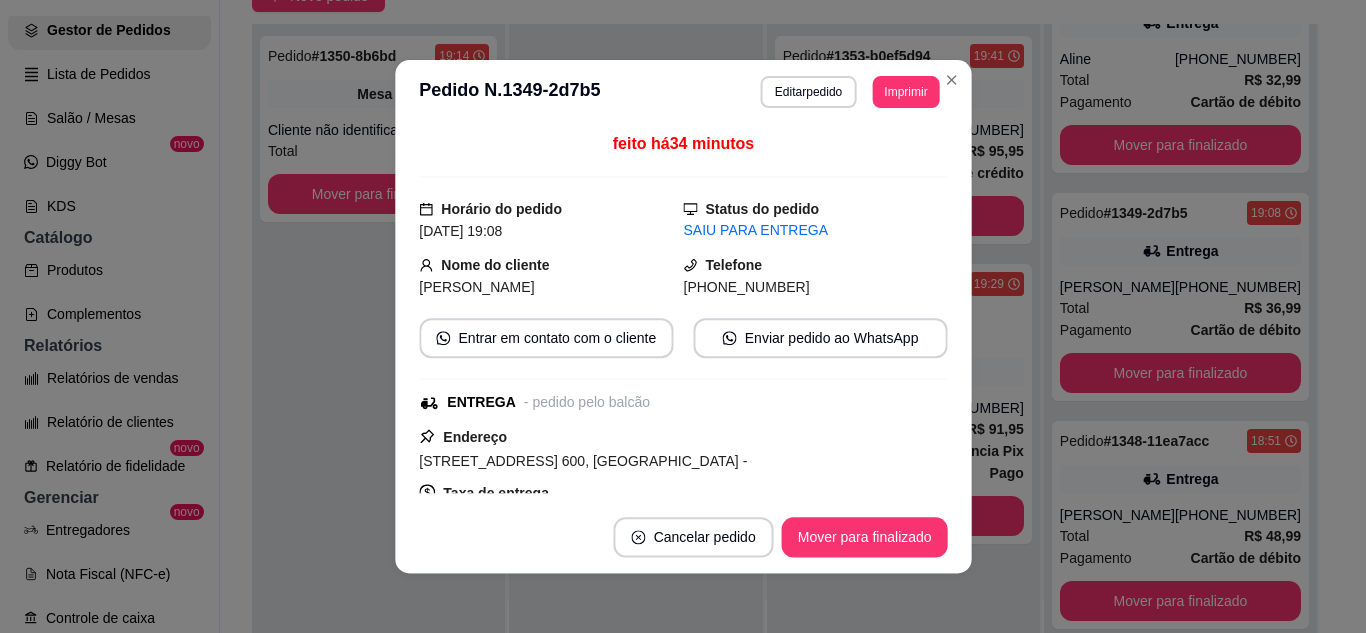 scroll, scrollTop: 4, scrollLeft: 0, axis: vertical 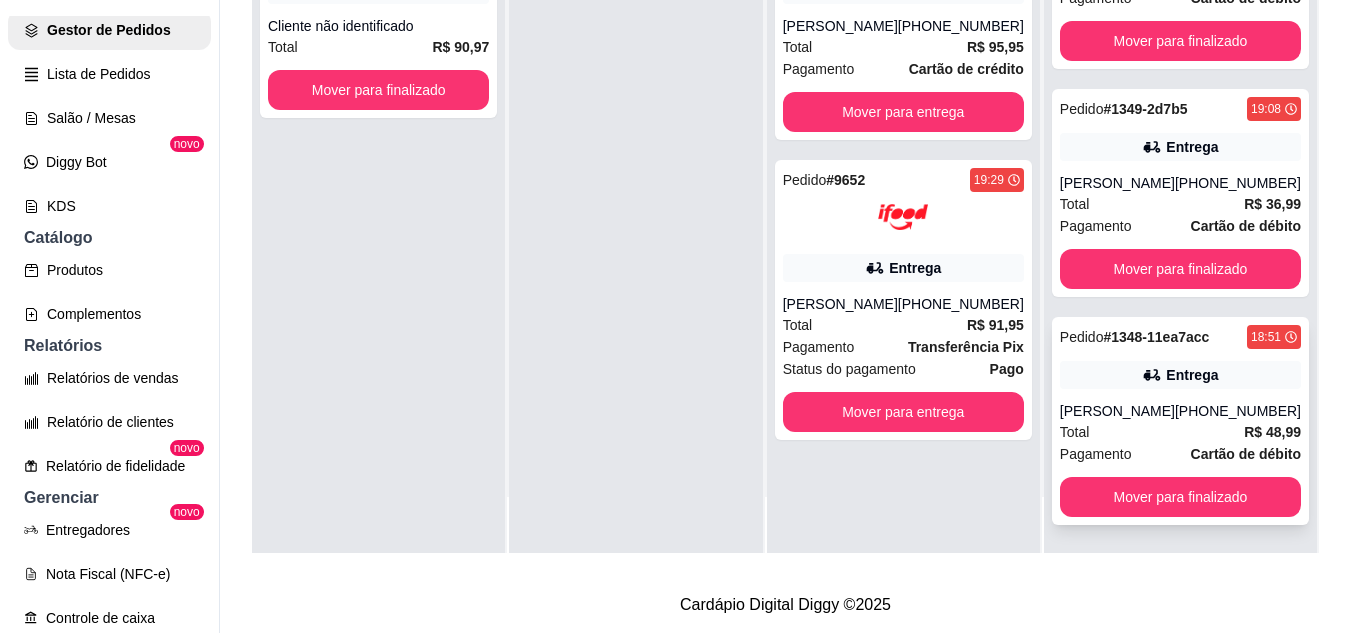 click on "Entrega" at bounding box center (1180, 375) 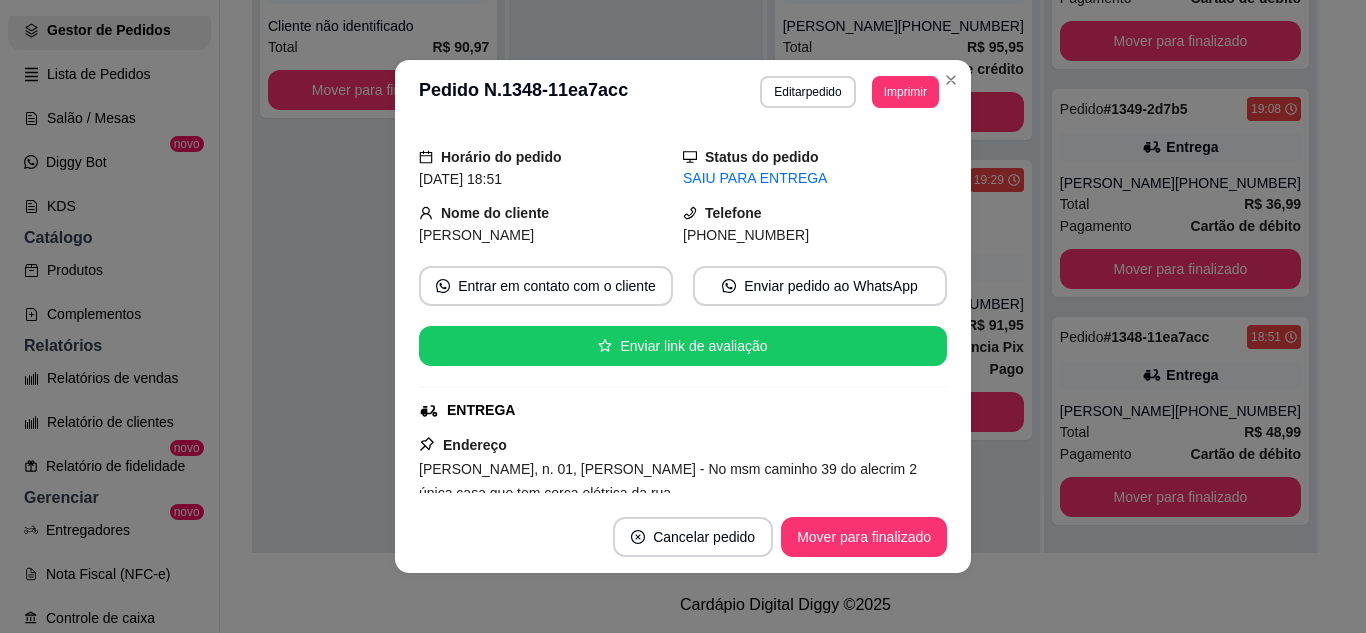 scroll, scrollTop: 100, scrollLeft: 0, axis: vertical 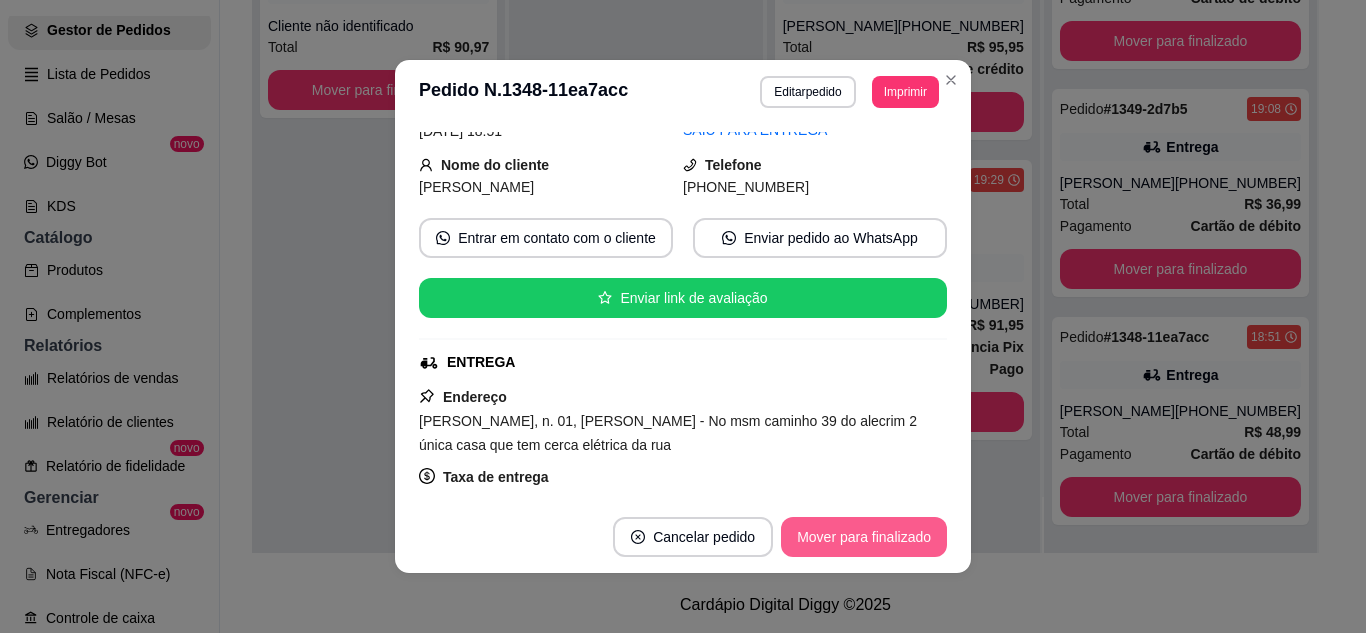 click on "Mover para finalizado" at bounding box center [864, 537] 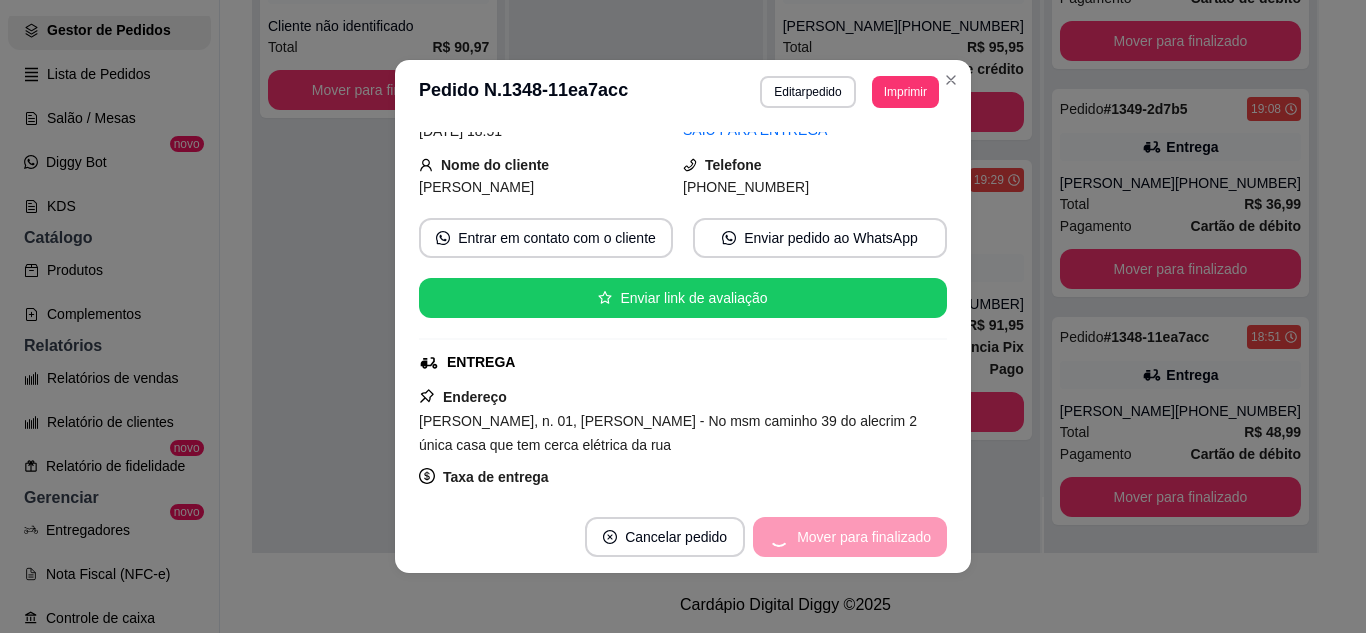 scroll, scrollTop: 0, scrollLeft: 0, axis: both 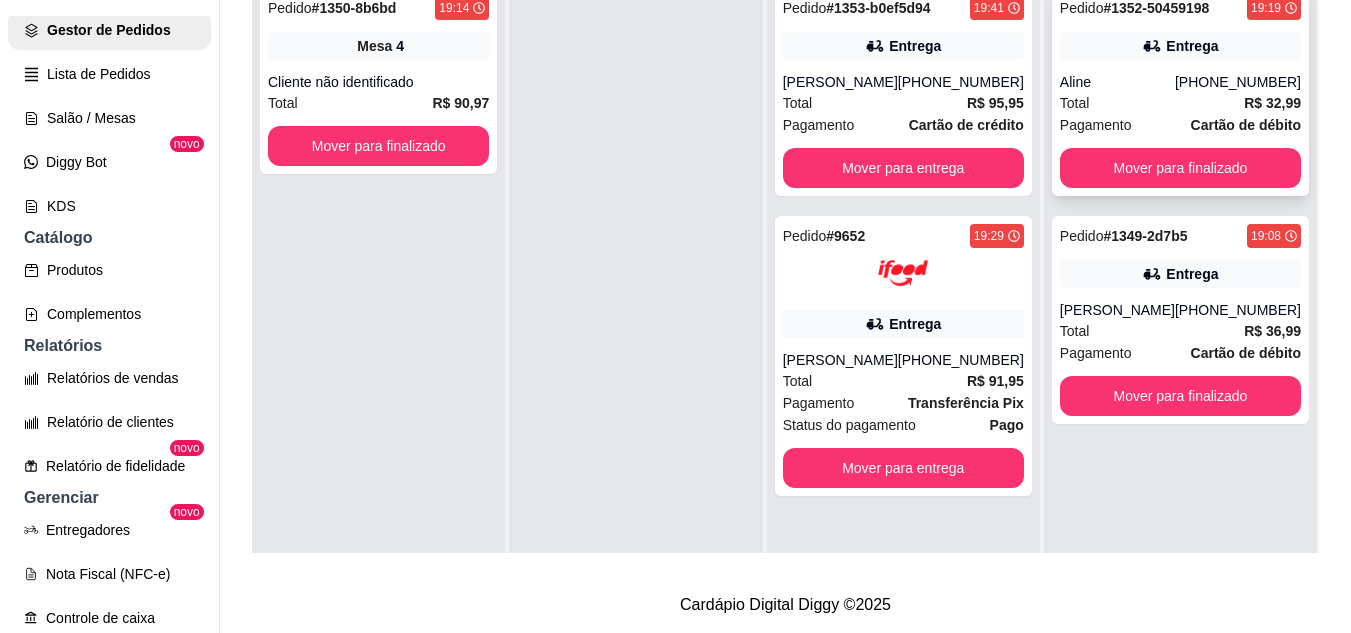 click on "Aline" at bounding box center (1117, 82) 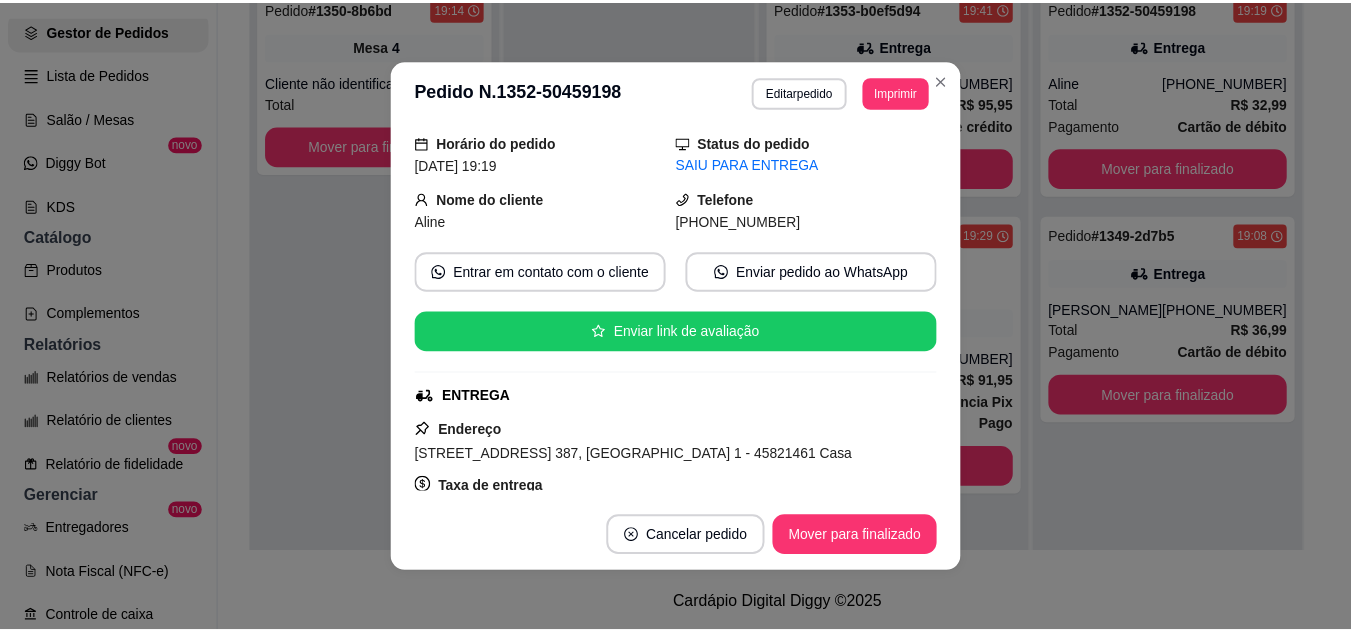 scroll, scrollTop: 100, scrollLeft: 0, axis: vertical 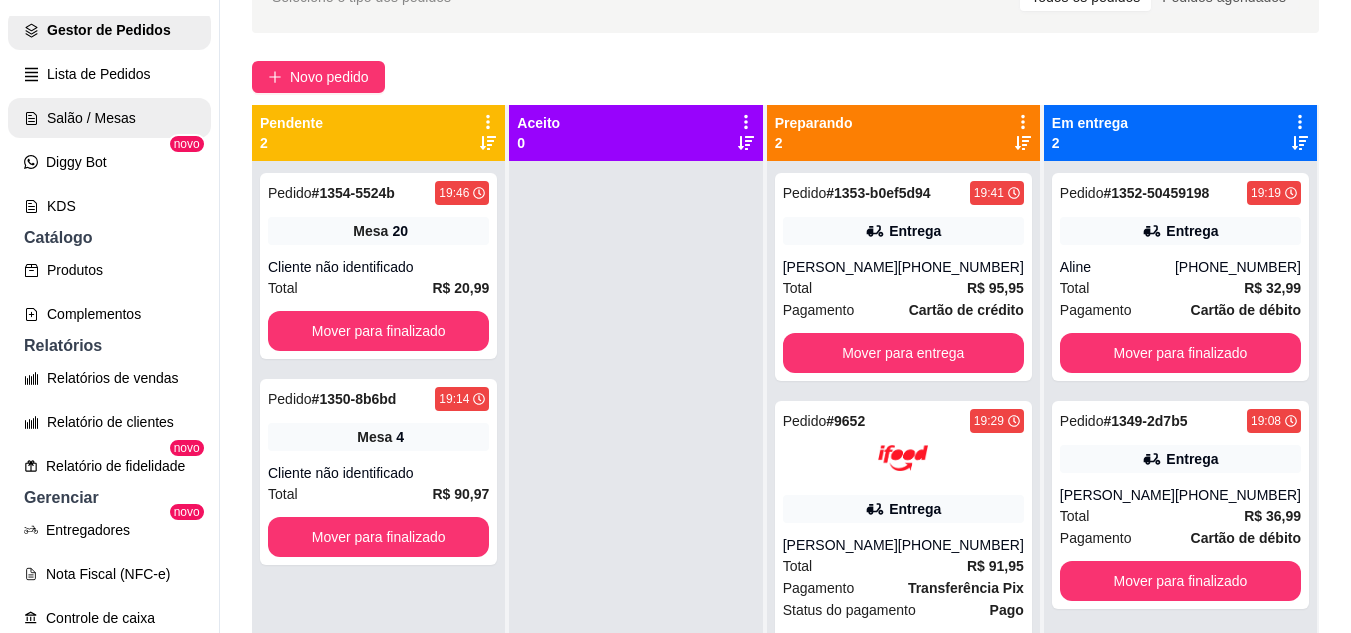 click on "Salão / Mesas" at bounding box center [109, 118] 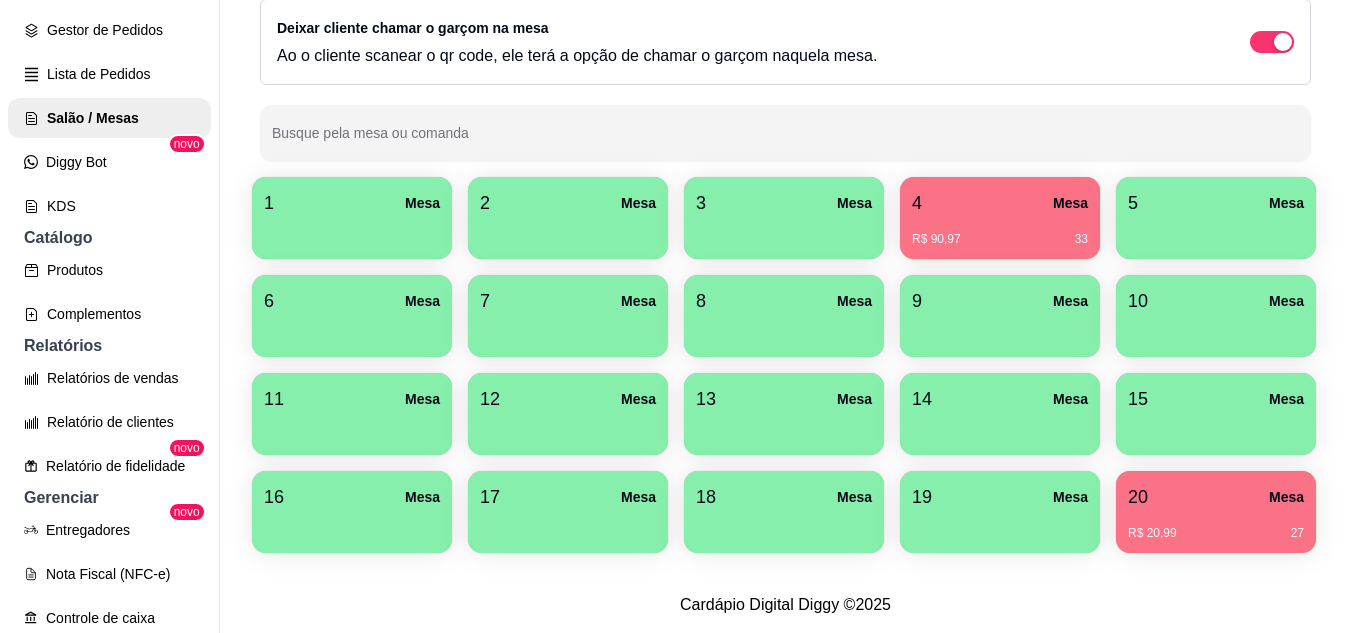 scroll, scrollTop: 294, scrollLeft: 0, axis: vertical 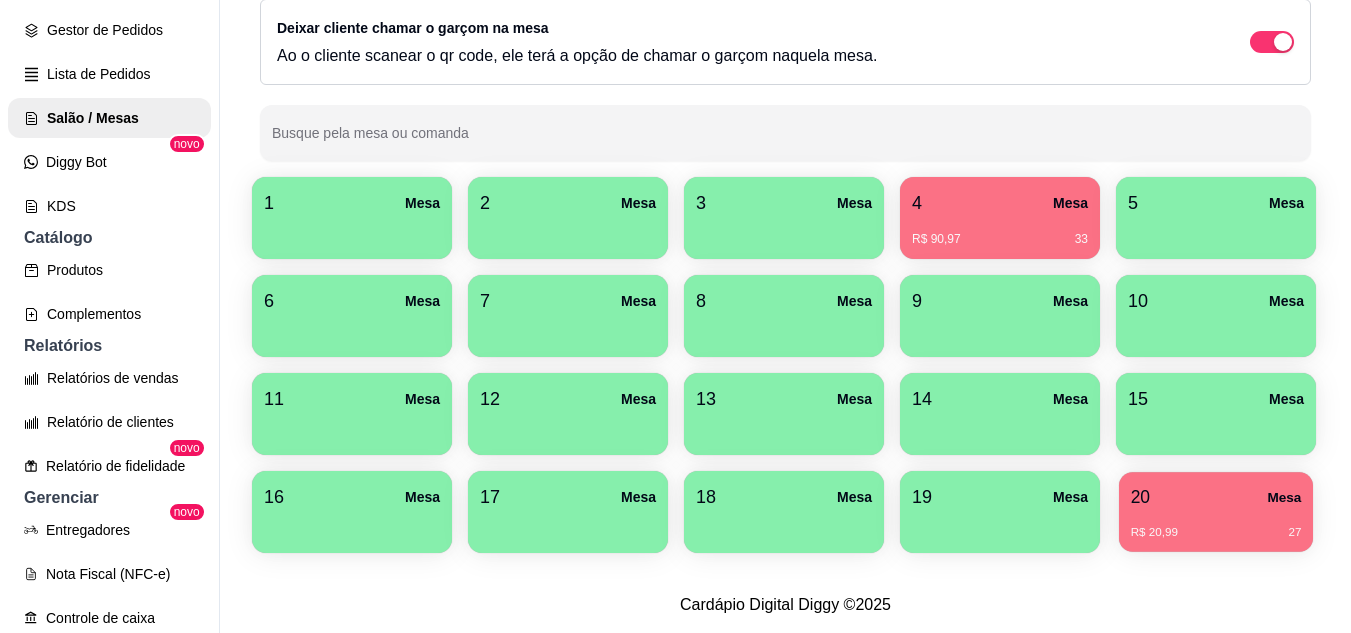 click on "20 Mesa" at bounding box center (1216, 497) 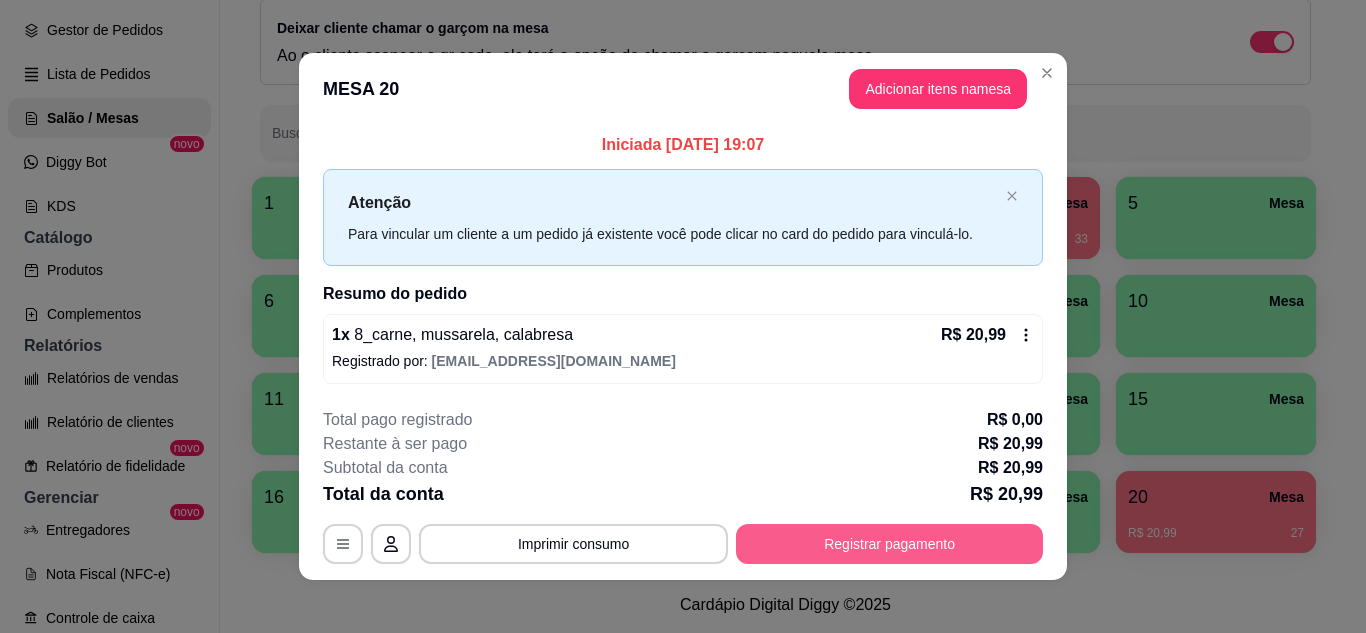 click on "Registrar pagamento" at bounding box center [889, 544] 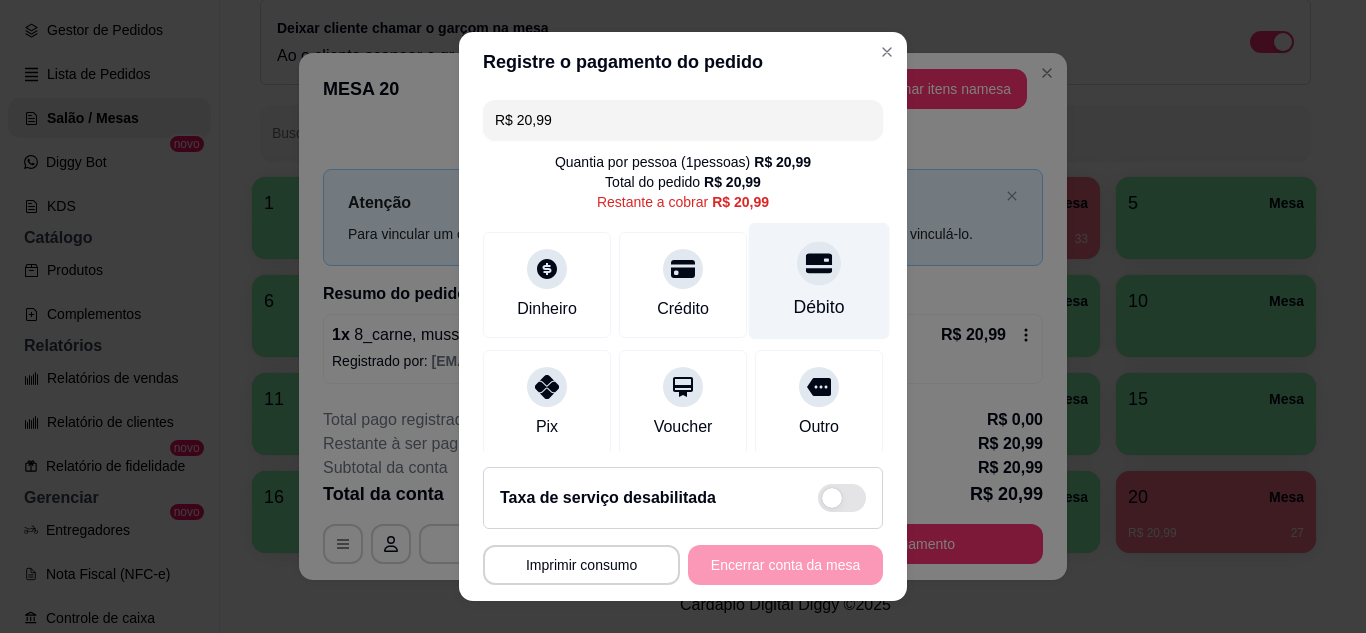 click on "Débito" at bounding box center [819, 280] 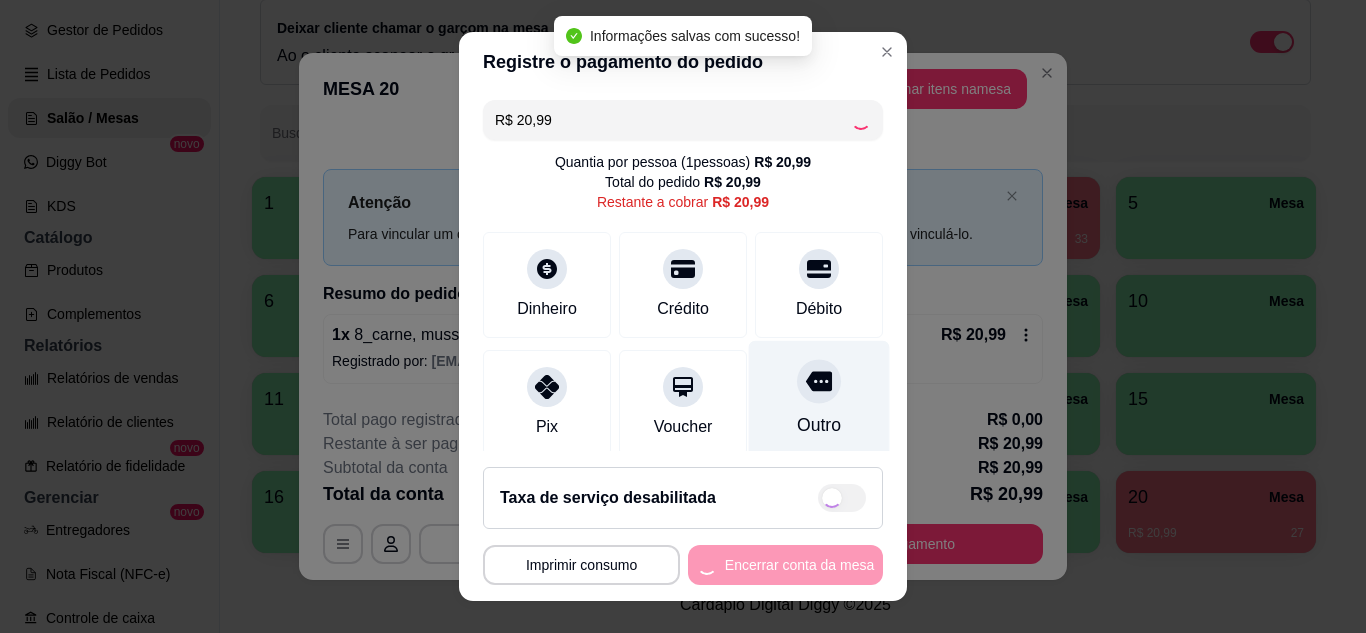 type on "R$ 0,00" 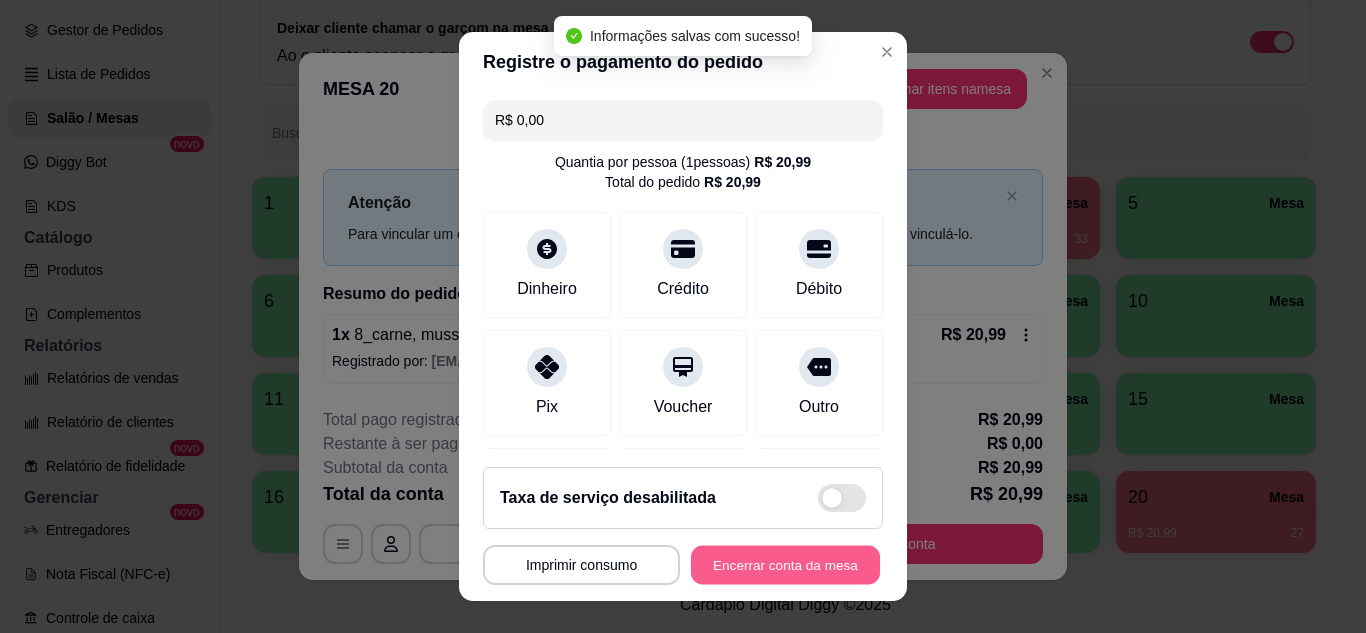 click on "Encerrar conta da mesa" at bounding box center (785, 565) 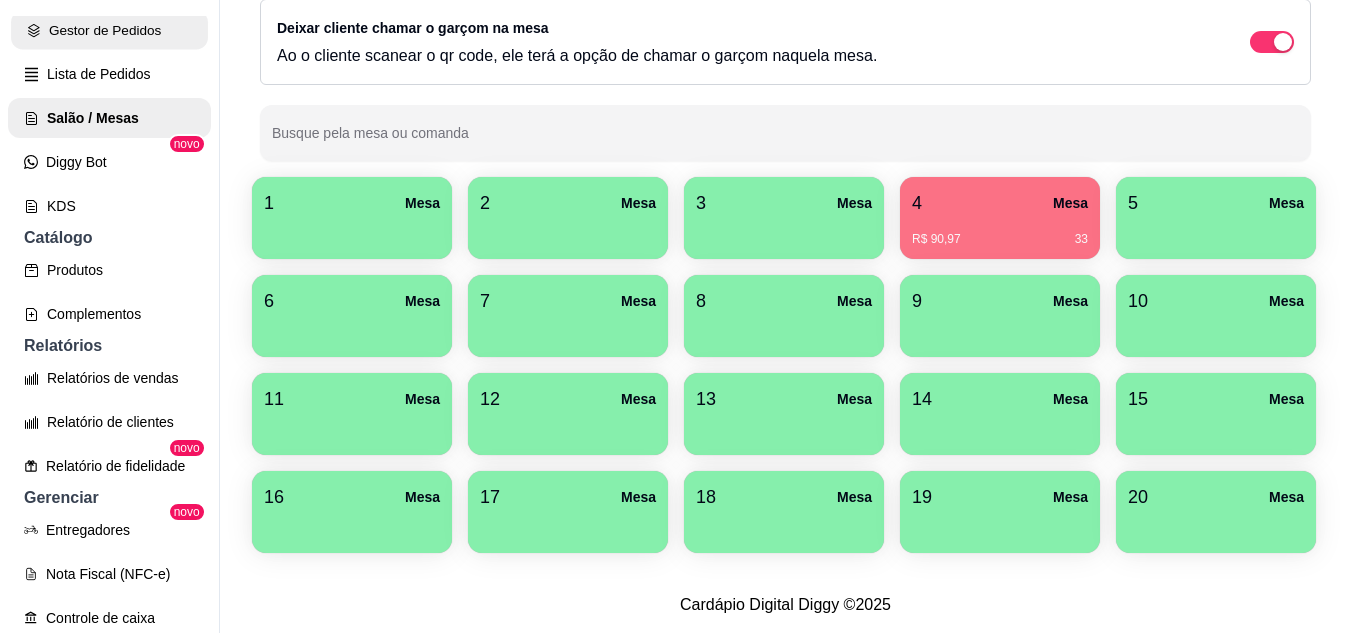 click on "Gestor de Pedidos" at bounding box center (109, 30) 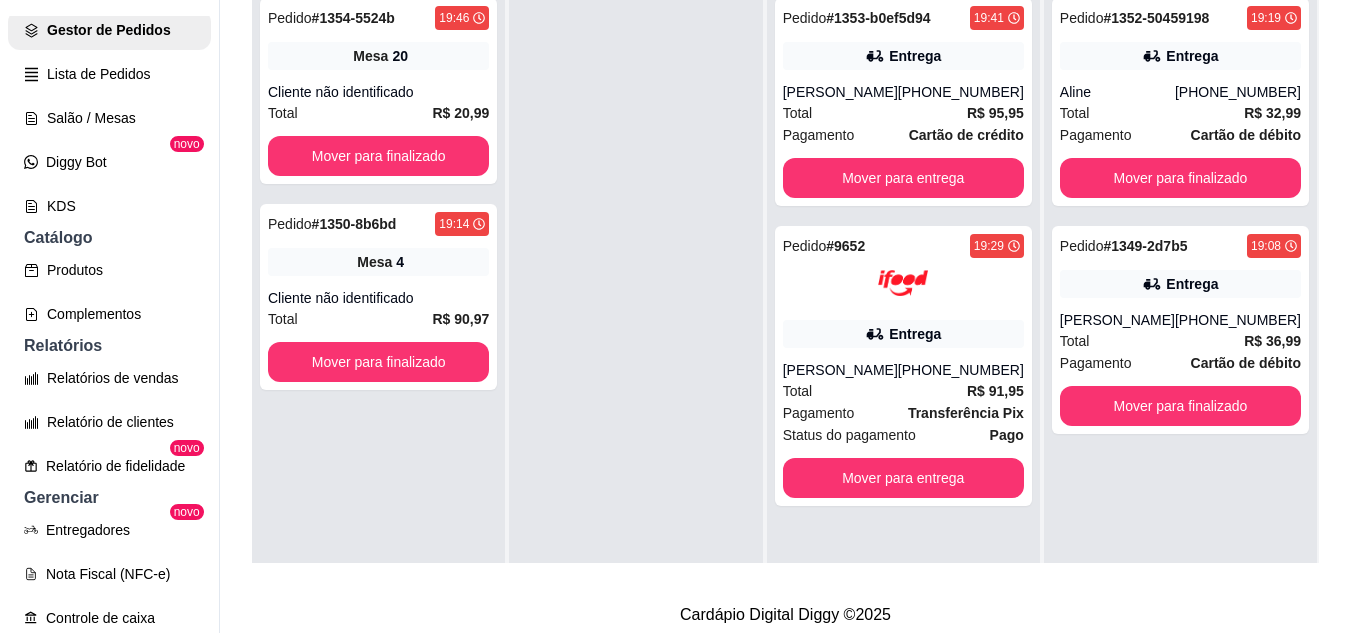 scroll, scrollTop: 0, scrollLeft: 0, axis: both 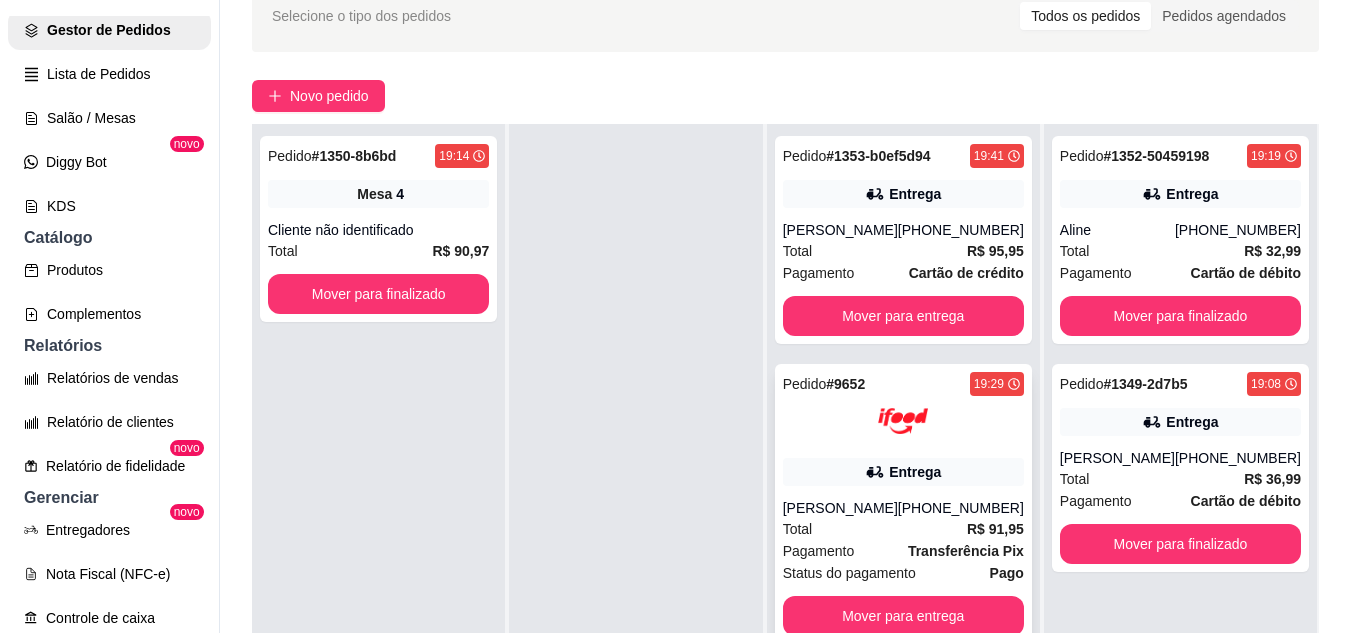 click on "Pedido  # 9652 19:29 Entrega [PERSON_NAME] [PHONE_NUMBER] Total R$ 91,95 Pagamento Transferência Pix Status do pagamento Pago Mover para entrega" at bounding box center [903, 504] 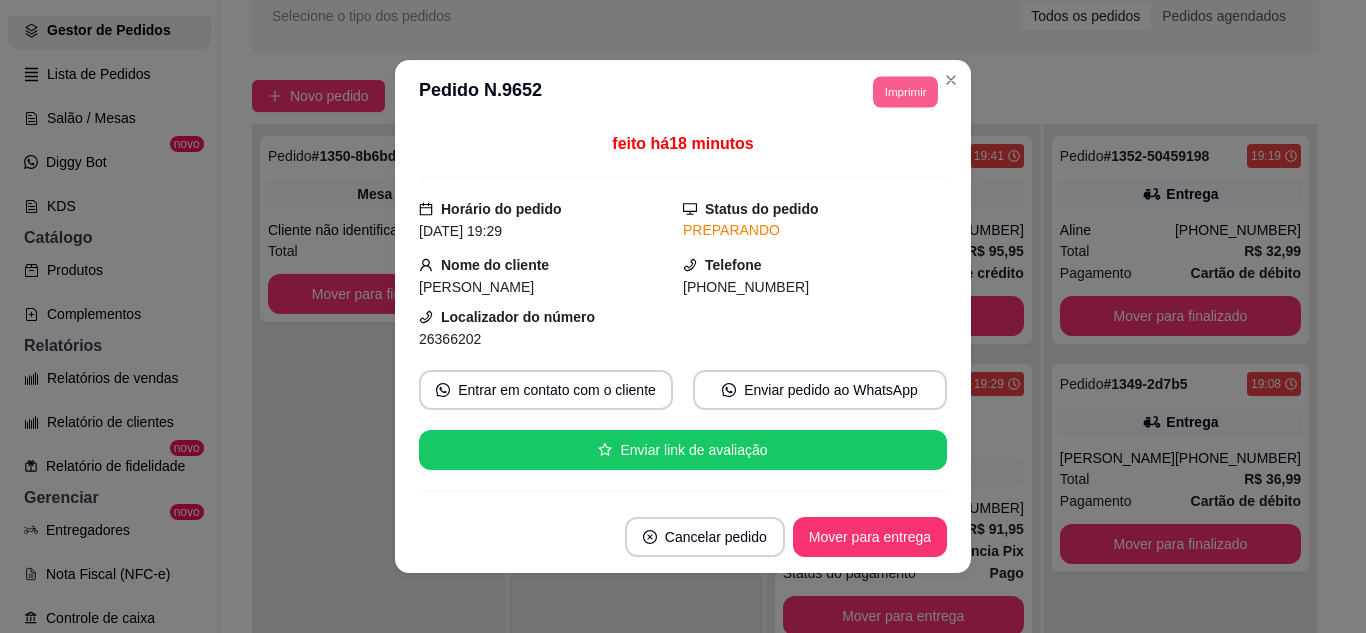 click on "Imprimir" at bounding box center (905, 91) 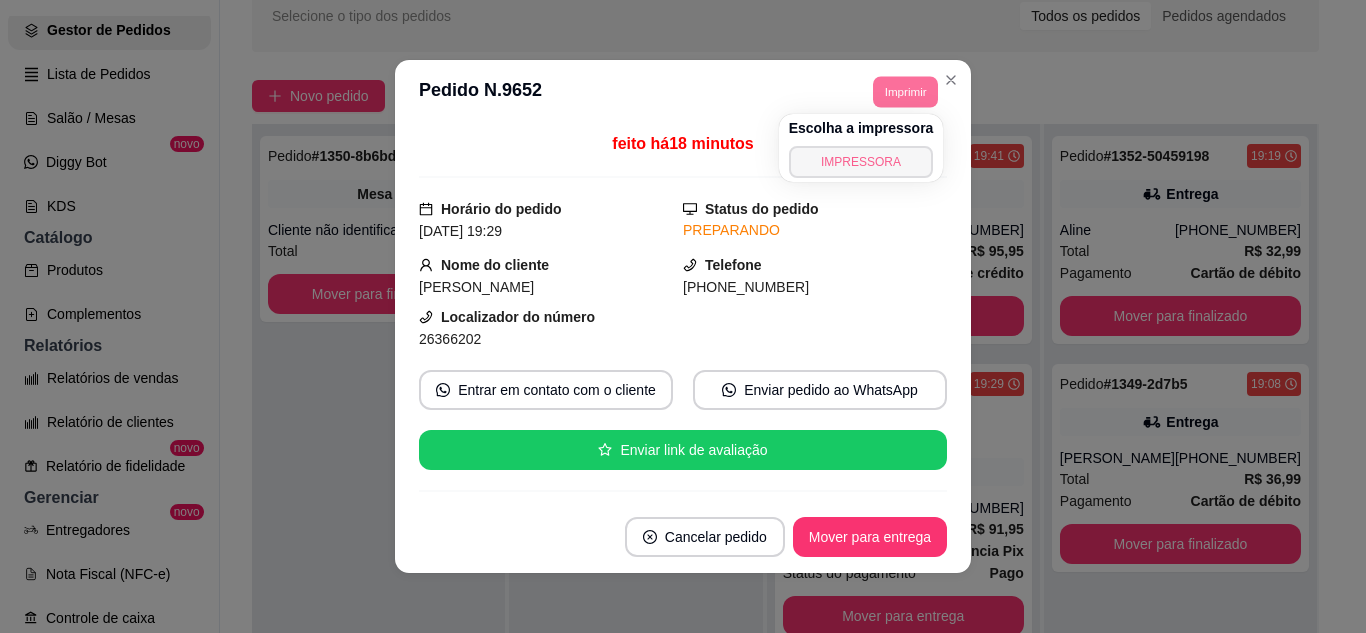 click on "IMPRESSORA" at bounding box center [861, 162] 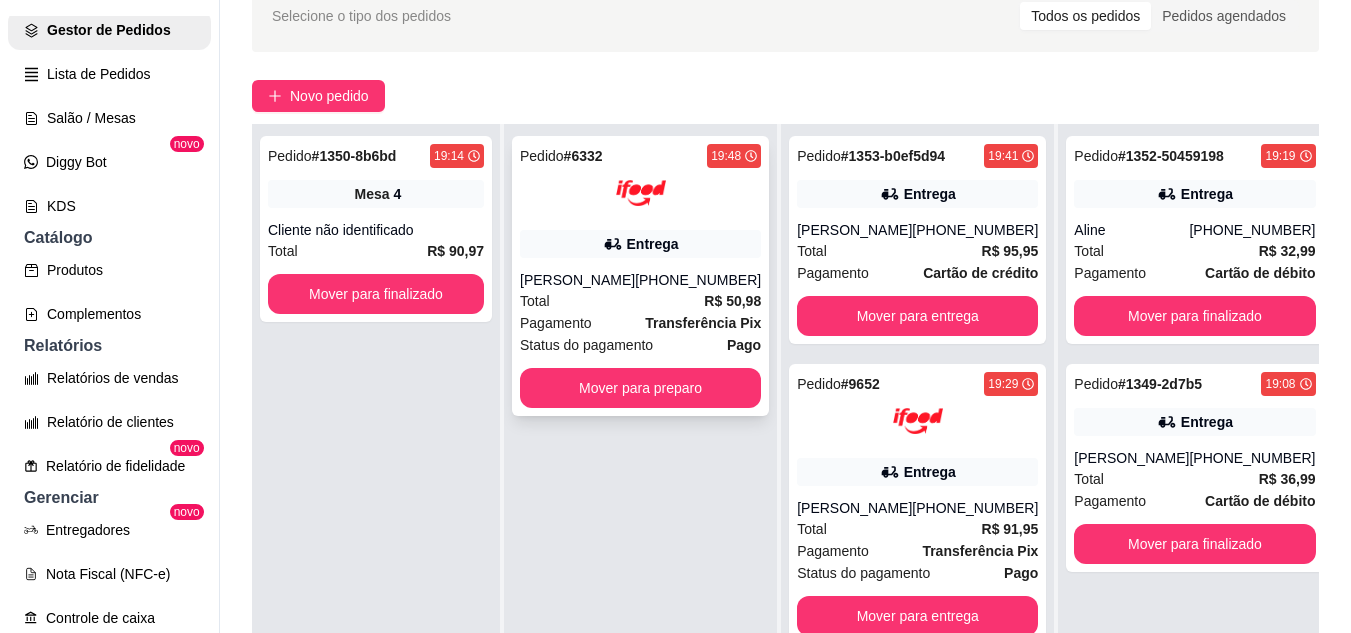 click on "Pedido  # 6332 19:48 Entrega [PERSON_NAME] [PHONE_NUMBER] Total R$ 50,98 Pagamento Transferência Pix Status do pagamento Pago Mover para preparo" at bounding box center [640, 276] 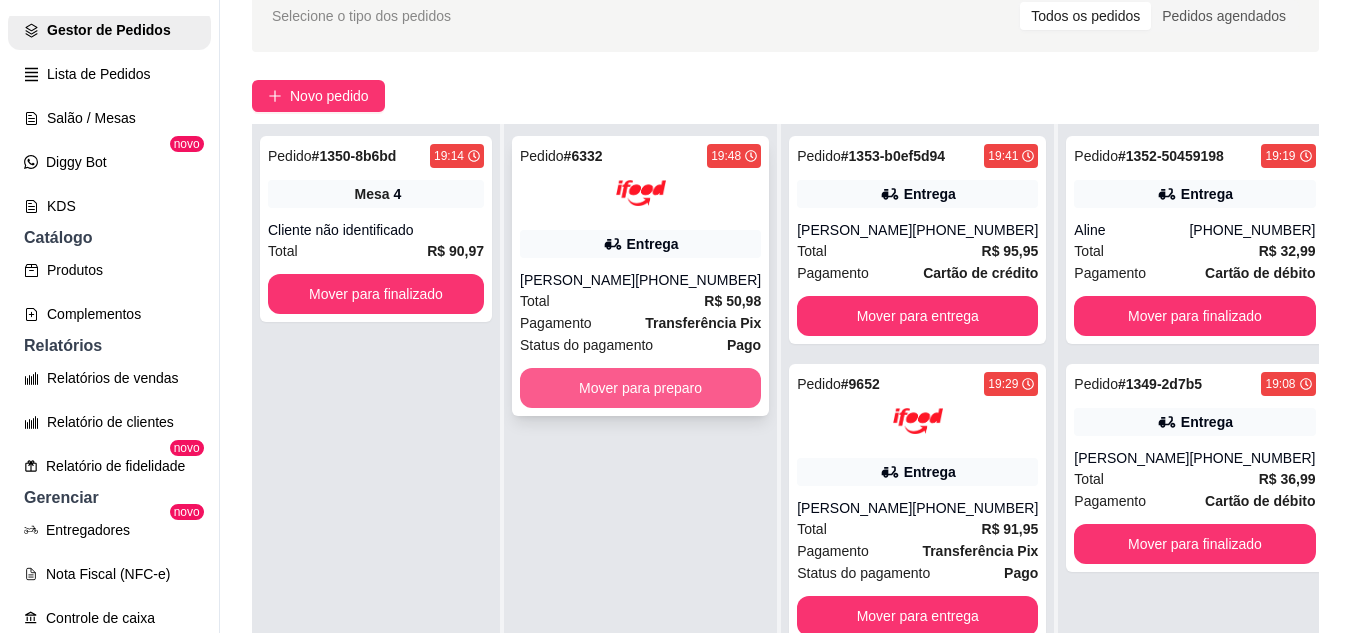 click on "Pedido  # 6332 19:48 Entrega [PERSON_NAME] [PHONE_NUMBER] Total R$ 50,98 Pagamento Transferência Pix Status do pagamento Pago Mover para preparo" at bounding box center (640, 276) 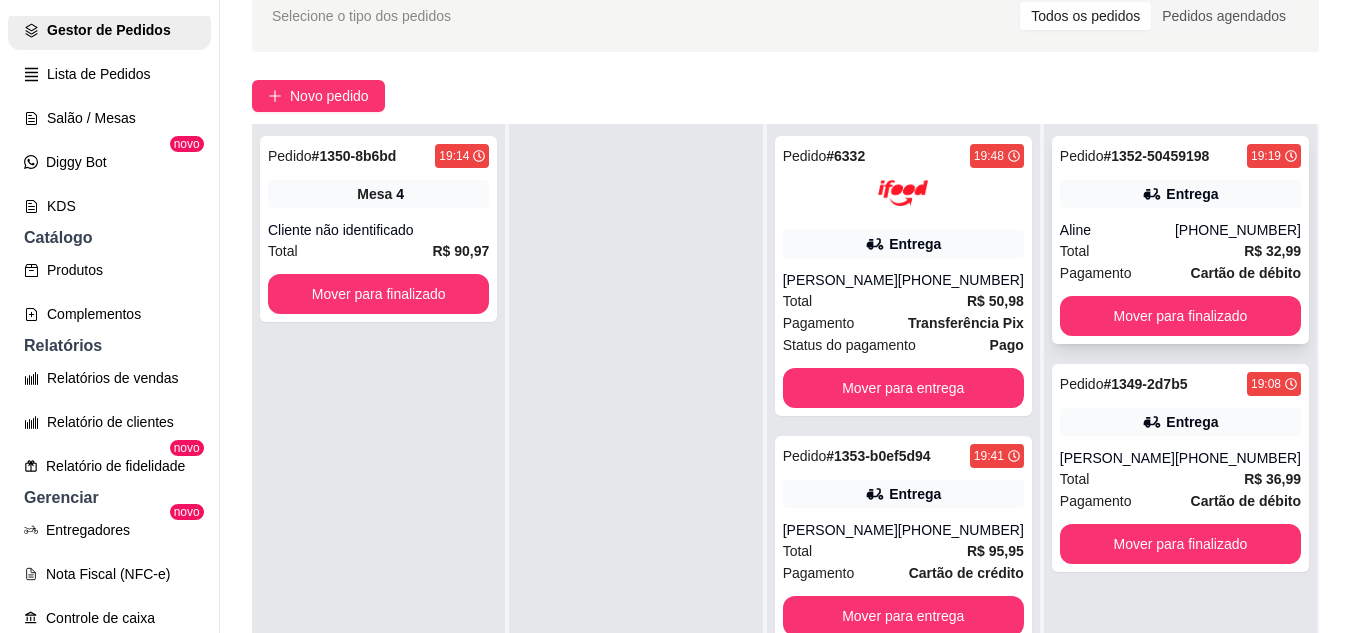 click on "Aline" at bounding box center (1117, 230) 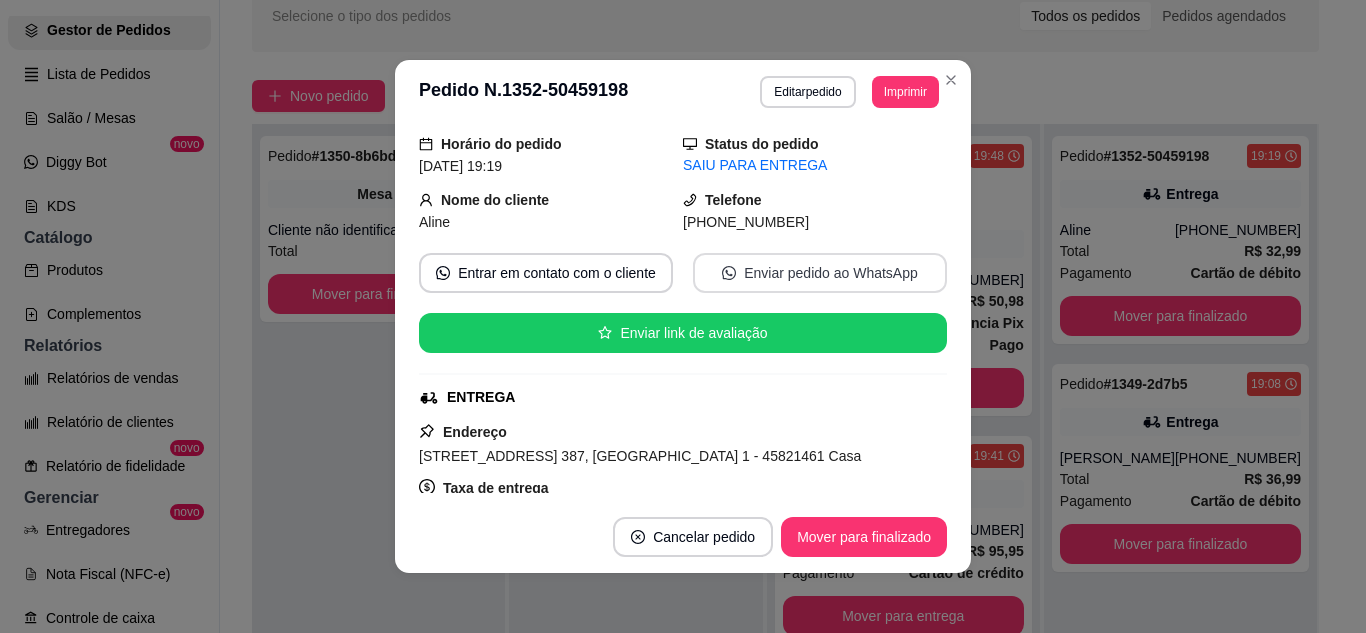 scroll, scrollTop: 100, scrollLeft: 0, axis: vertical 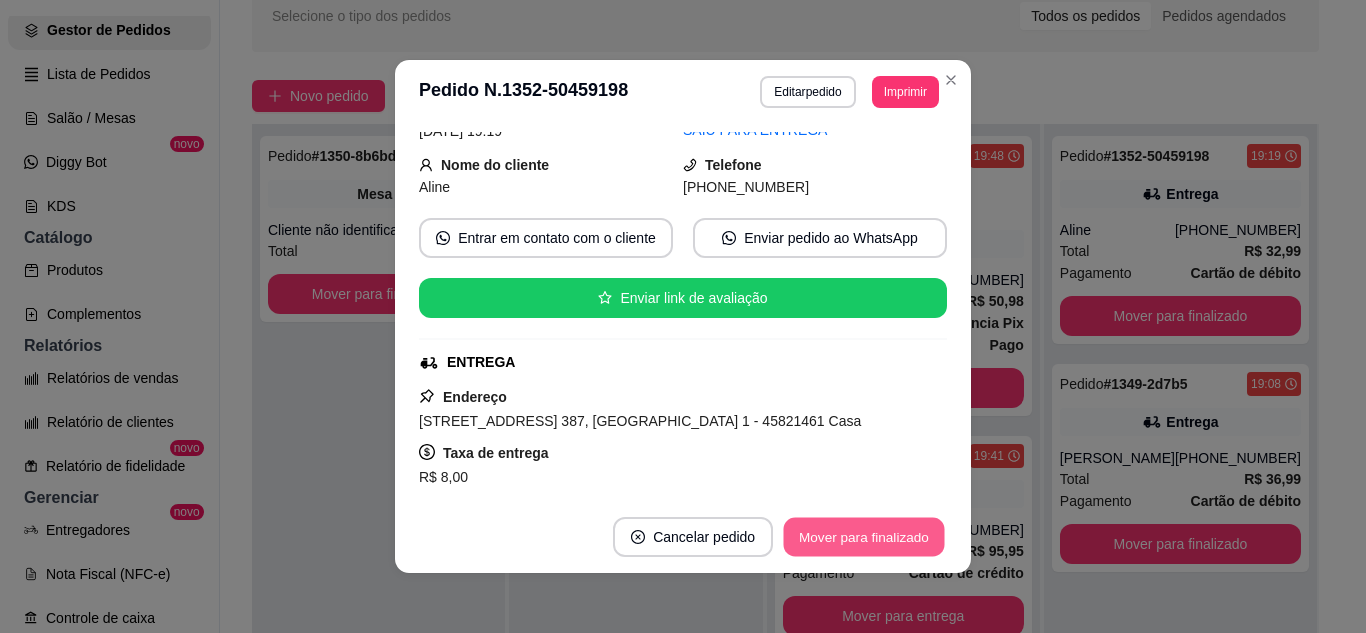 click on "Mover para finalizado" at bounding box center (864, 537) 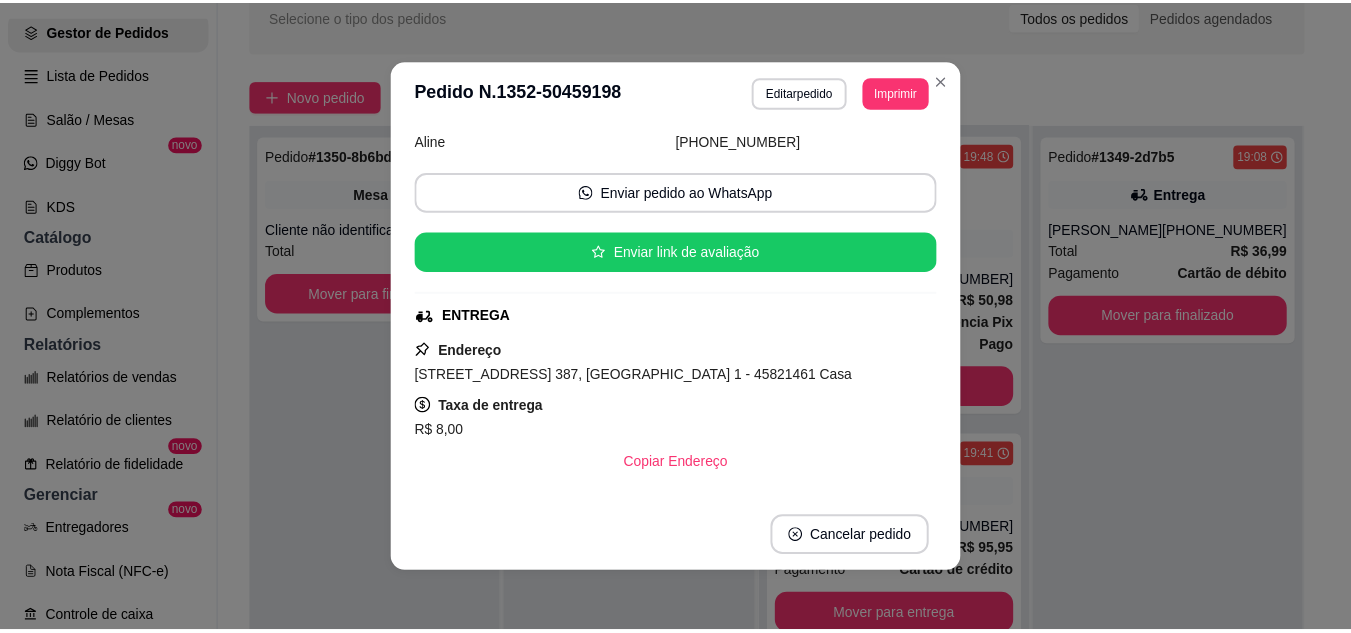 scroll, scrollTop: 54, scrollLeft: 0, axis: vertical 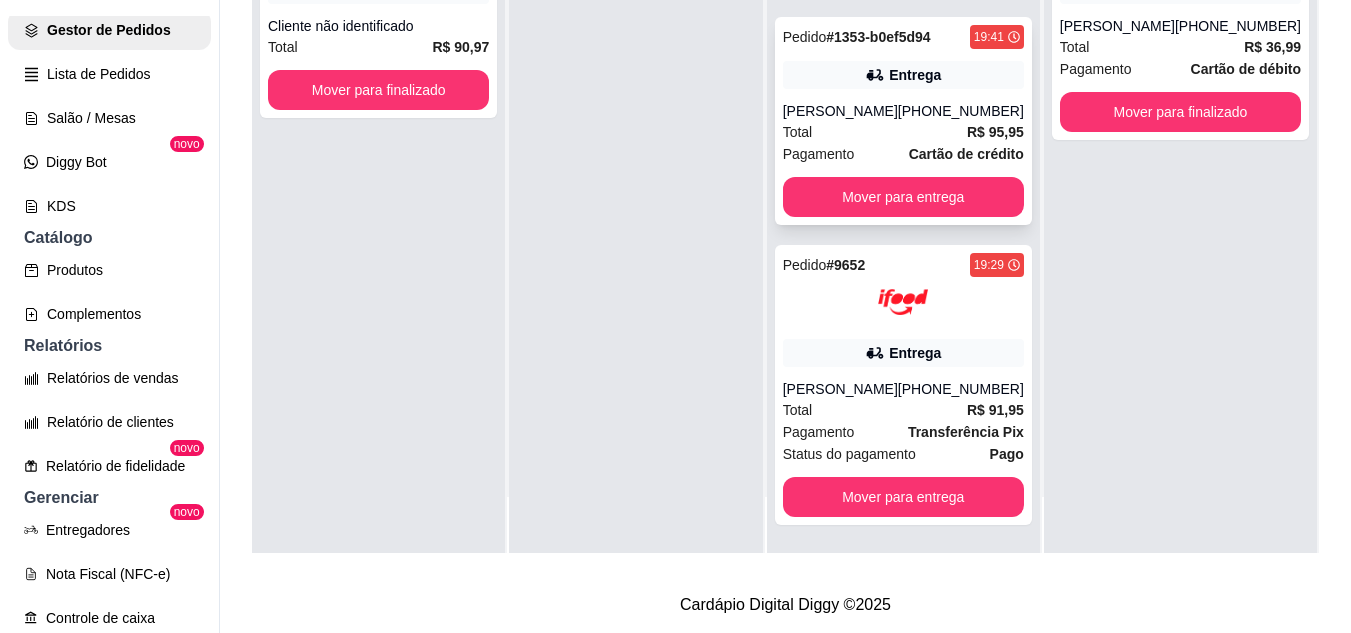 click on "Total R$ 95,95" at bounding box center [903, 132] 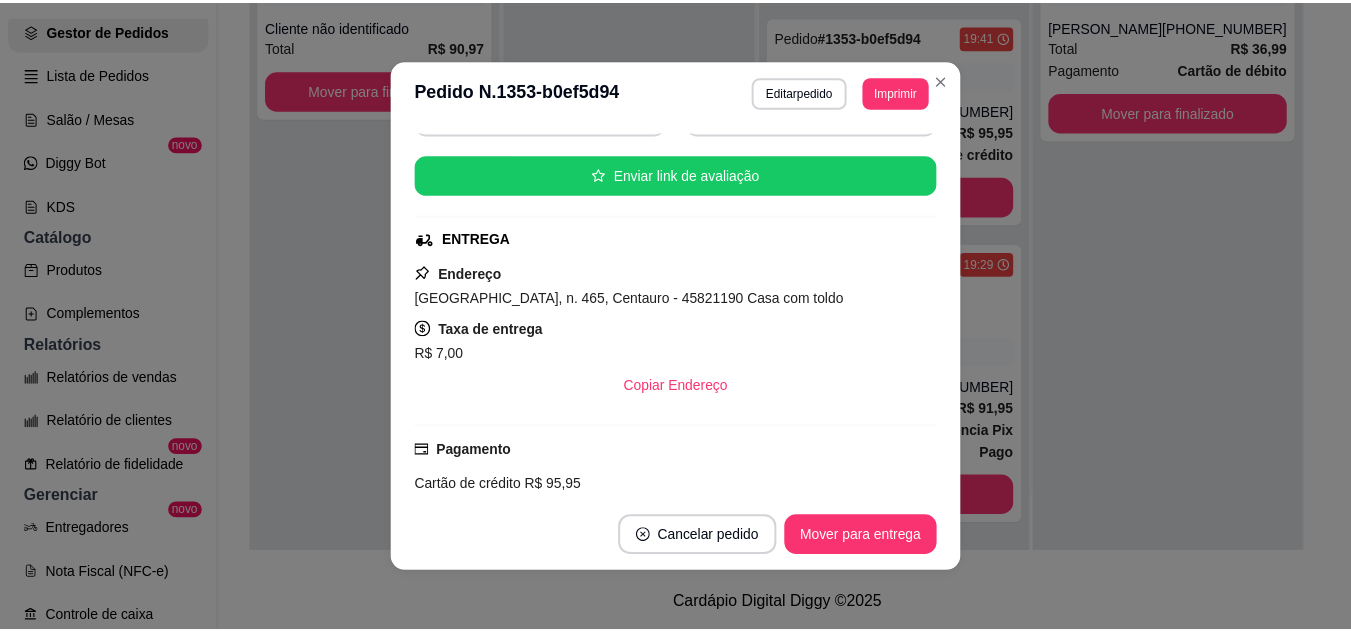 scroll, scrollTop: 300, scrollLeft: 0, axis: vertical 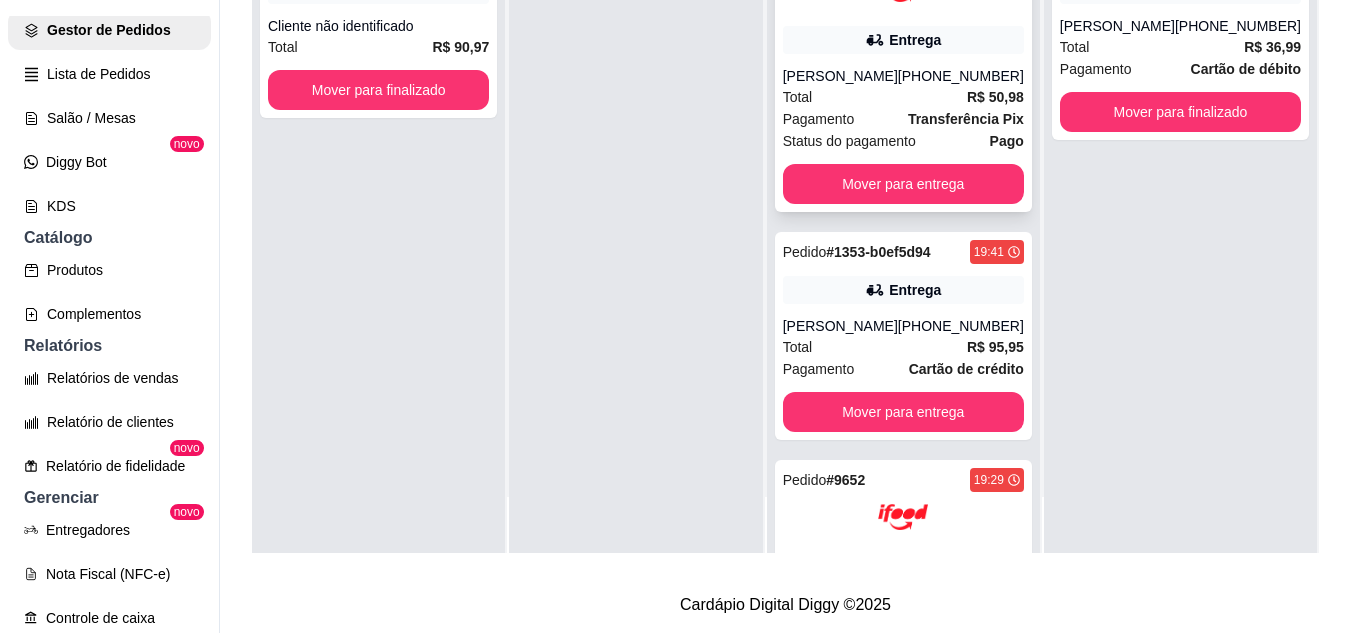 click on "[PERSON_NAME]" at bounding box center (840, 76) 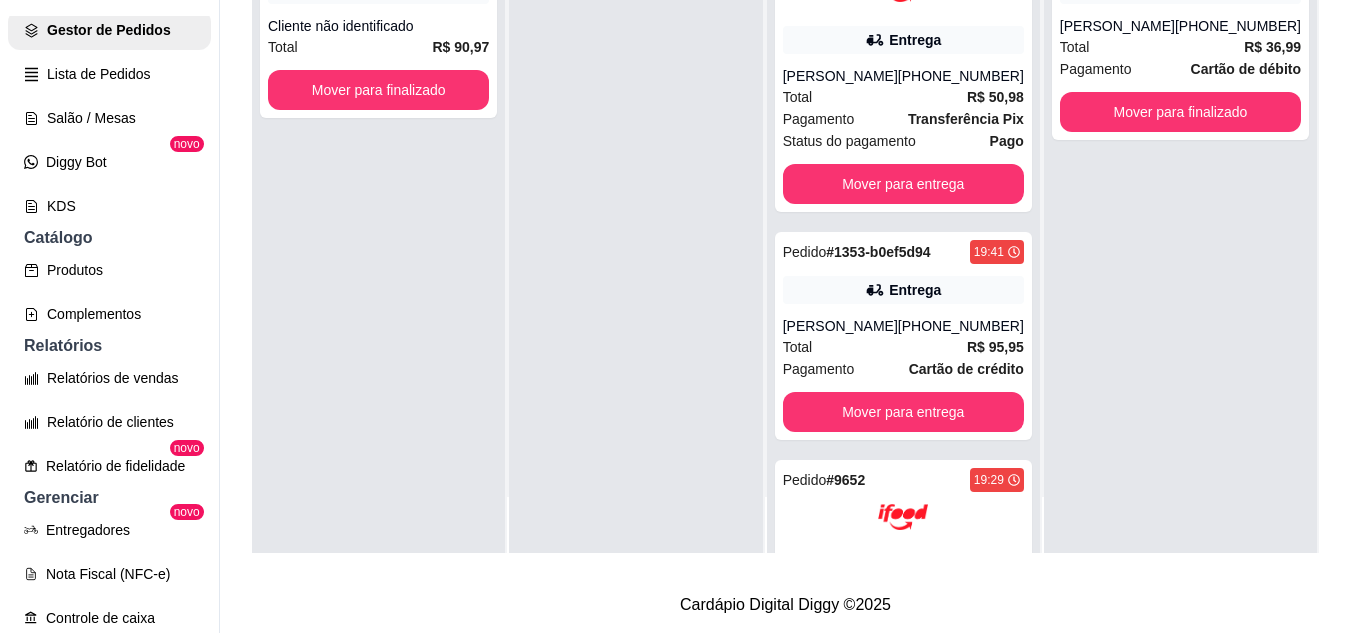 click on "Imprimir" at bounding box center [905, 92] 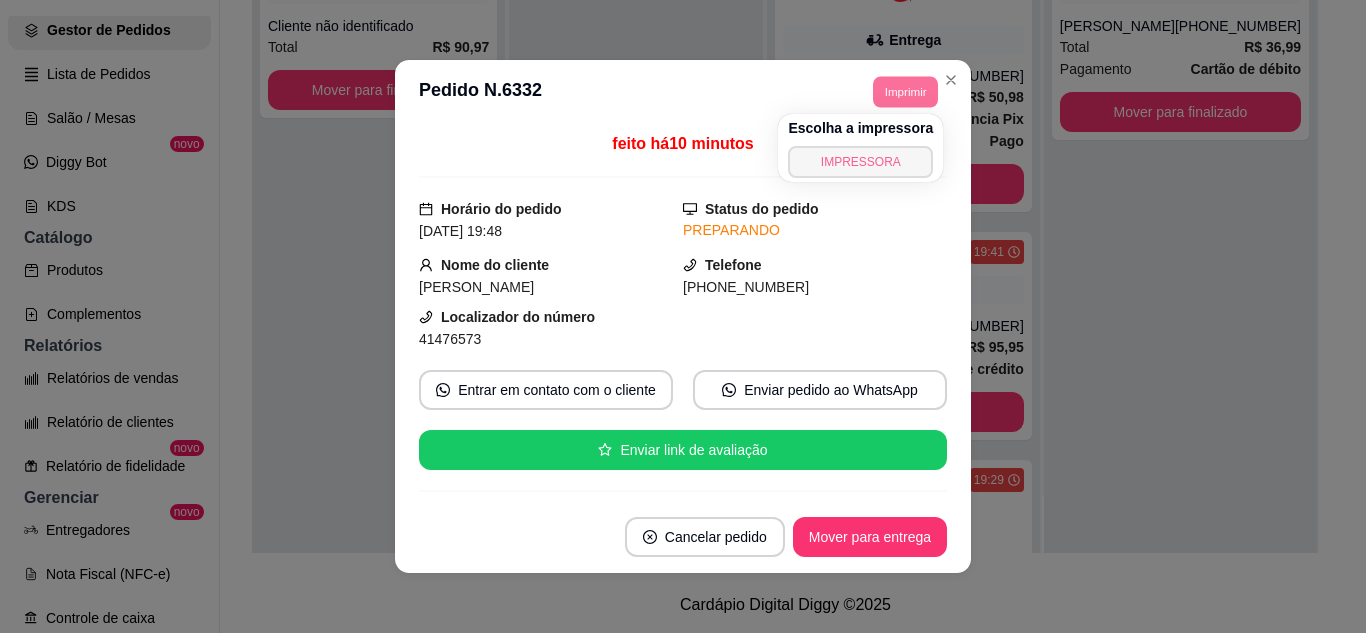 click on "IMPRESSORA" at bounding box center [860, 162] 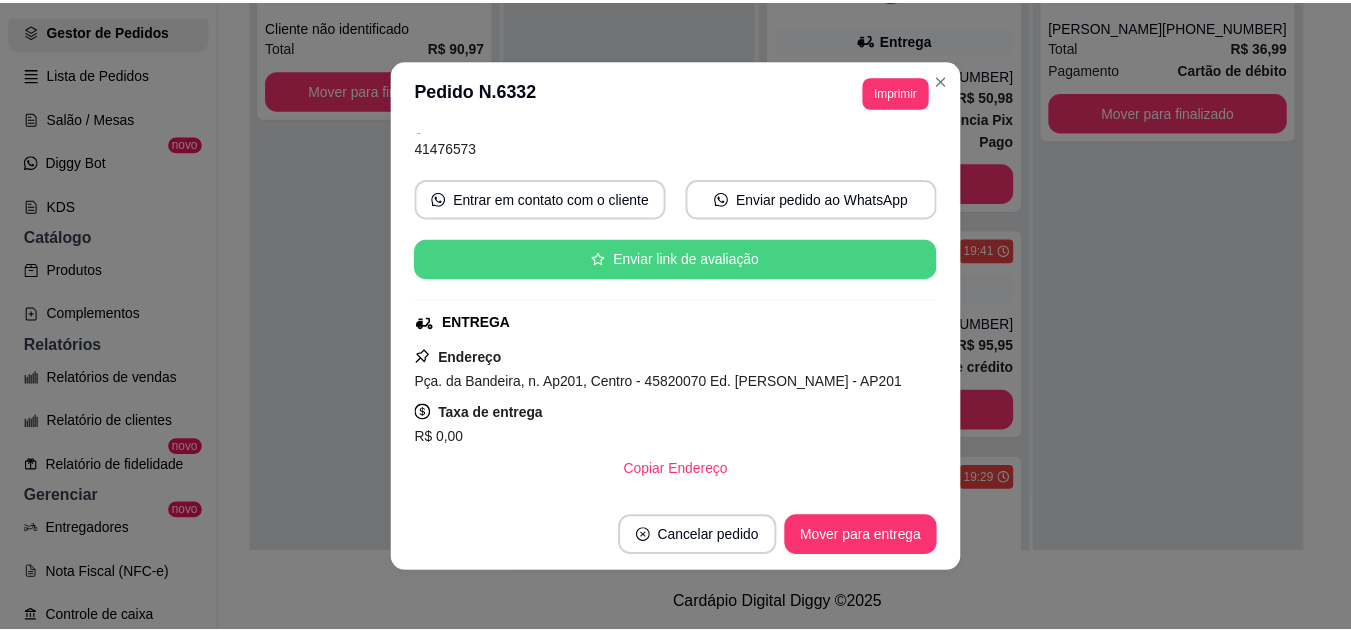 scroll, scrollTop: 200, scrollLeft: 0, axis: vertical 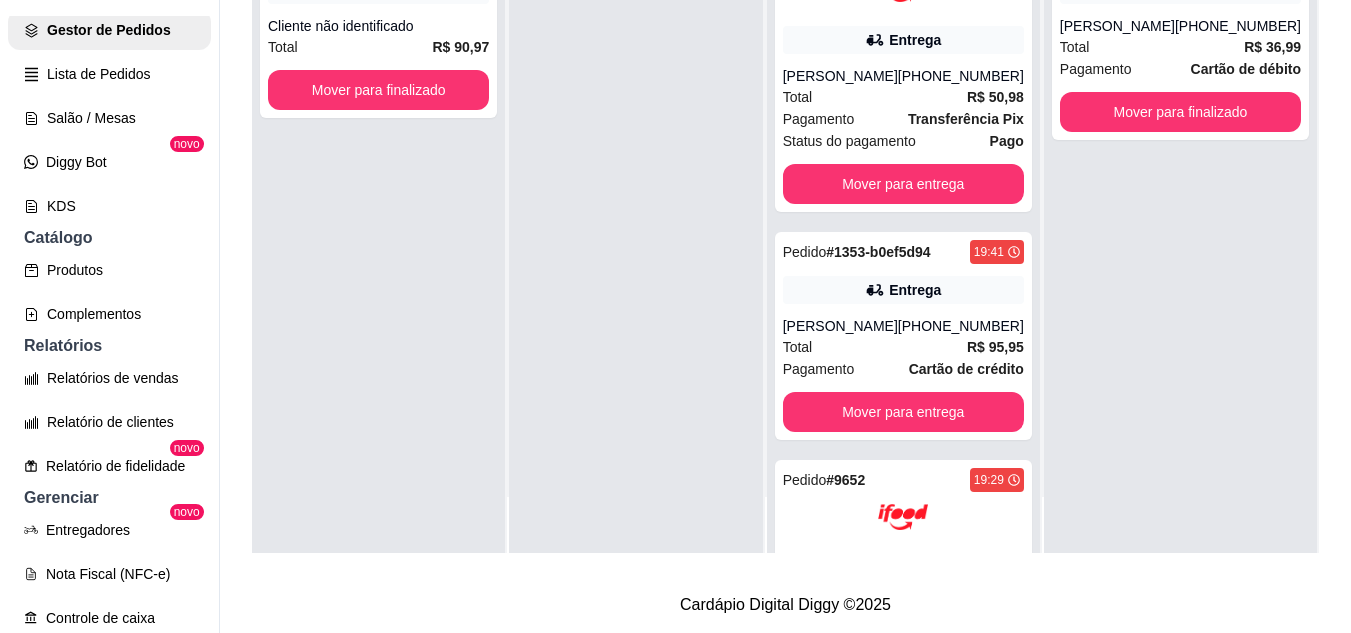 click on "Pedidos balcão (PDV) Gestor de Pedidos Lista de Pedidos Salão / Mesas Diggy Bot novo KDS" at bounding box center [109, 96] 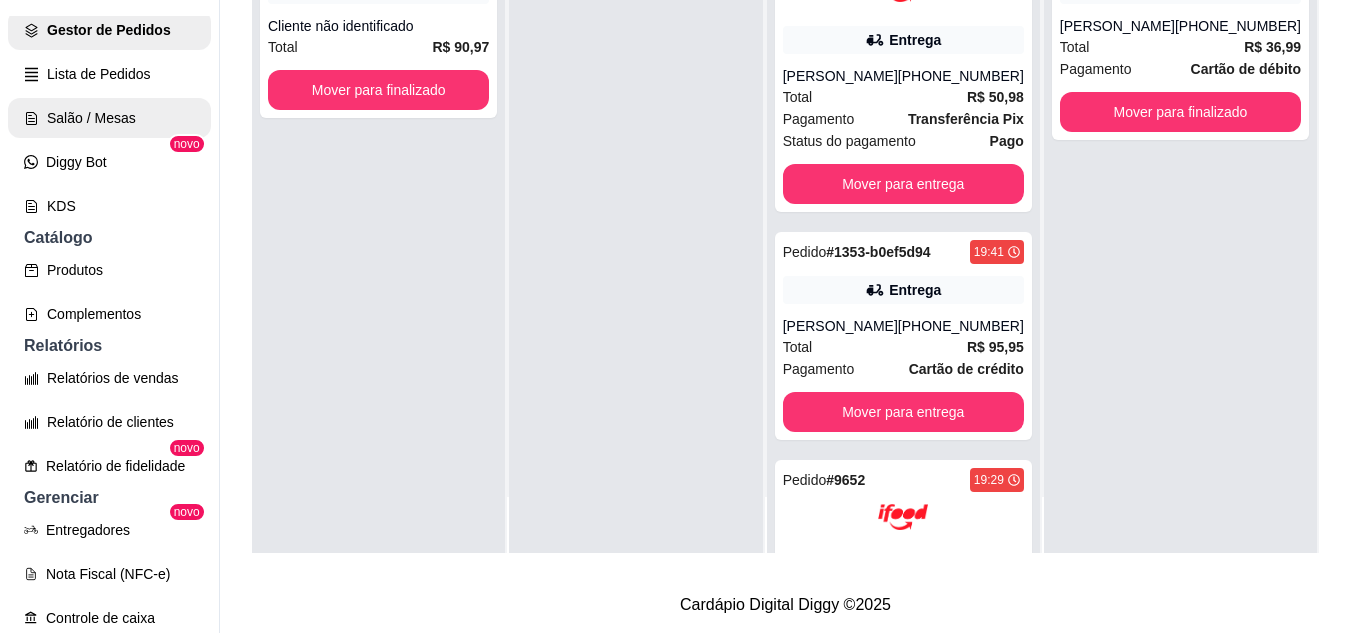 click on "Salão / Mesas" at bounding box center [109, 118] 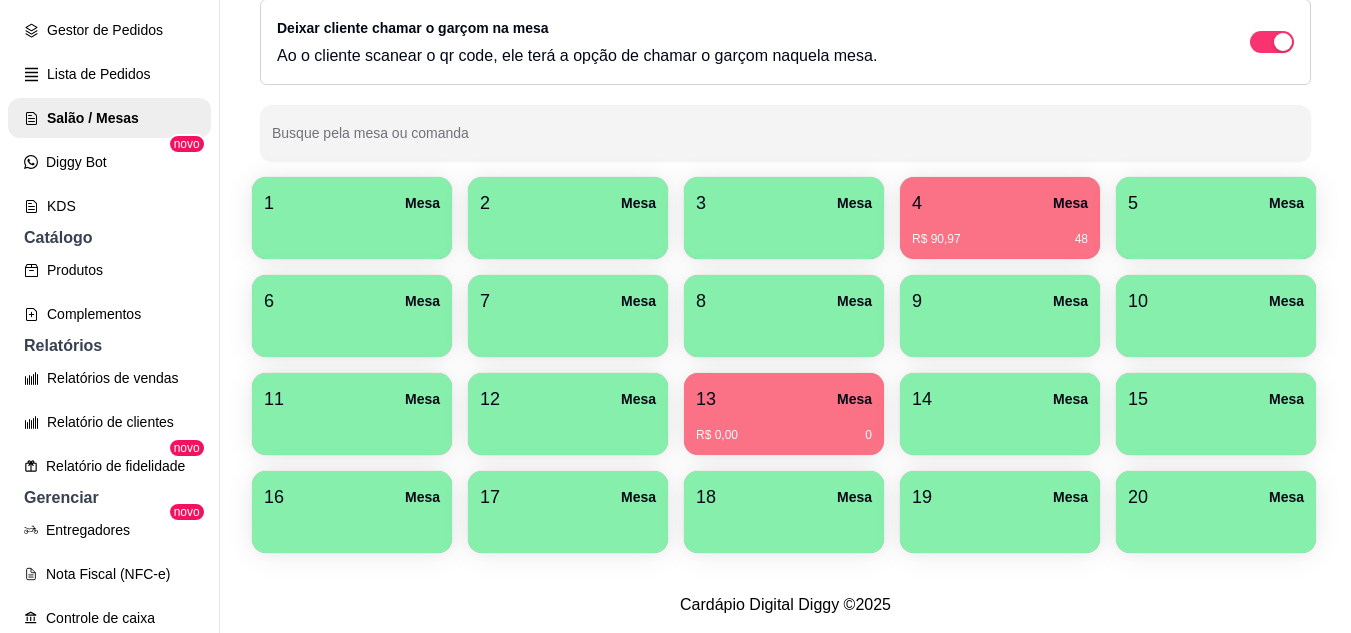 scroll, scrollTop: 294, scrollLeft: 0, axis: vertical 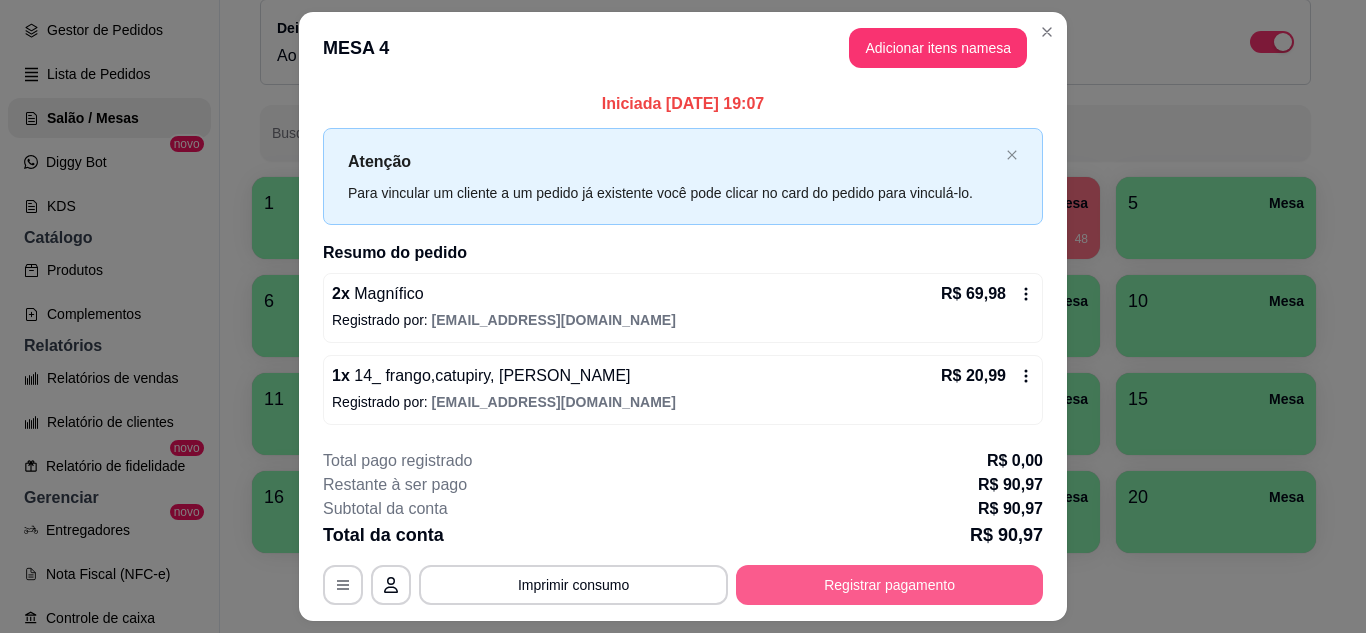 click on "Registrar pagamento" at bounding box center [889, 585] 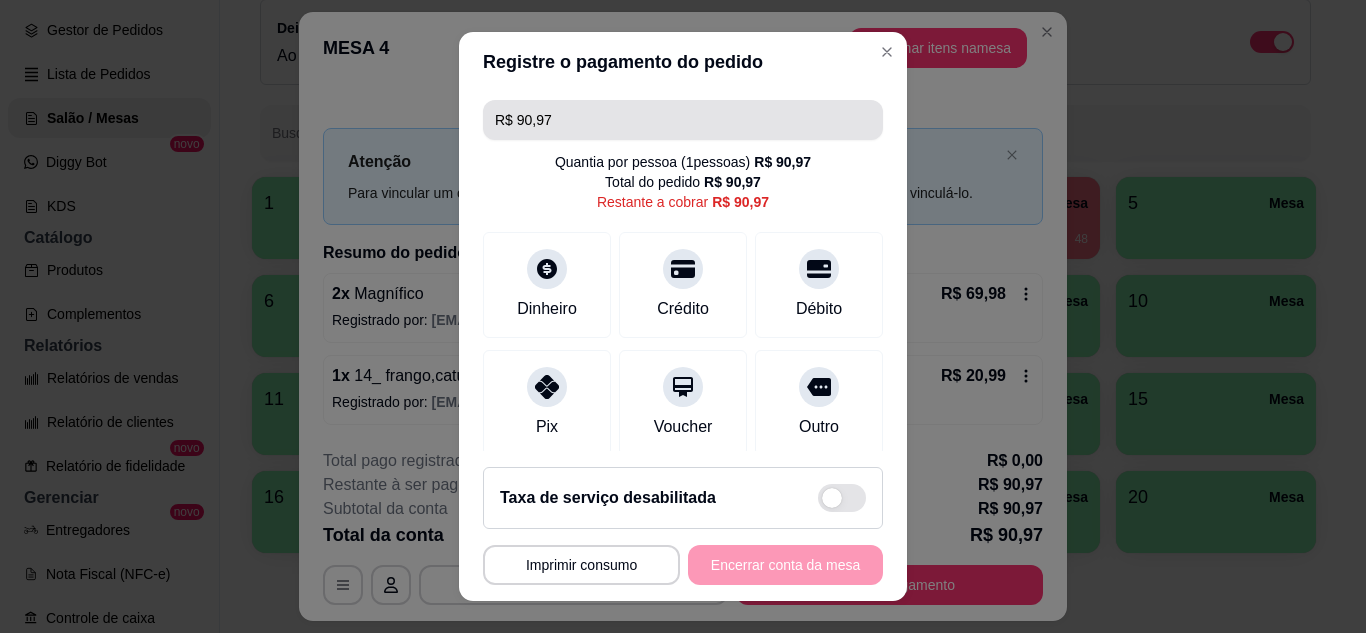 click on "R$ 90,97" at bounding box center [683, 120] 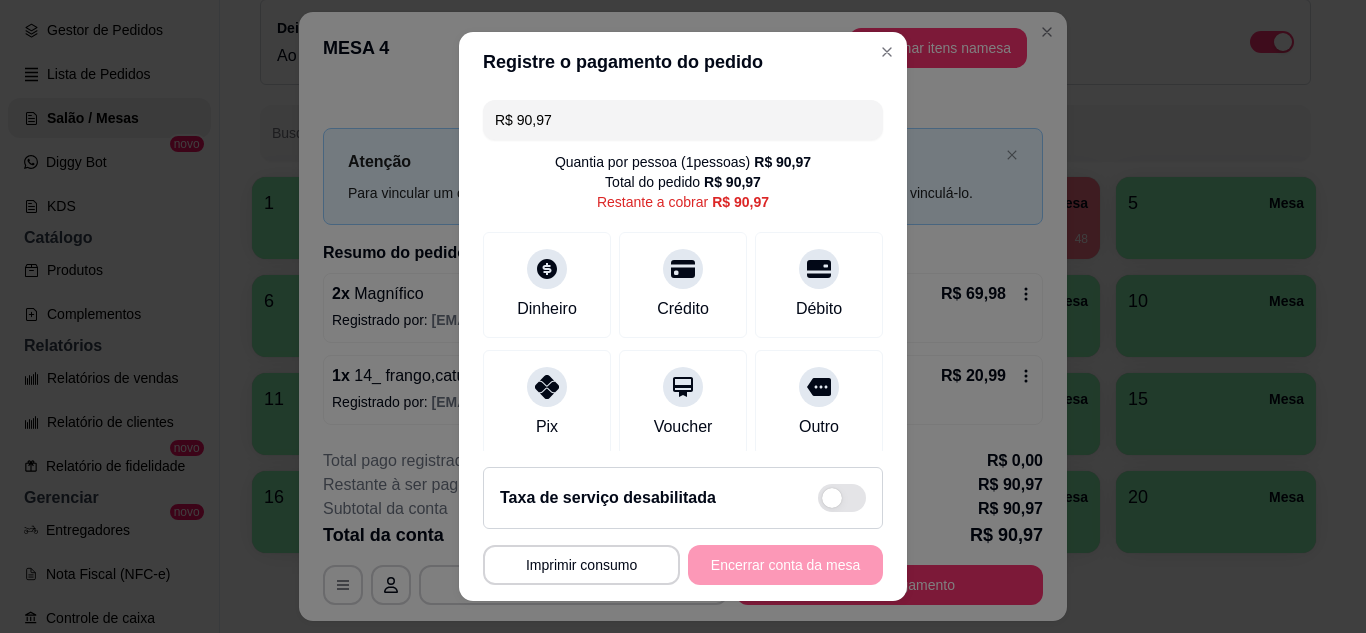 click on "R$ 90,97" at bounding box center (683, 120) 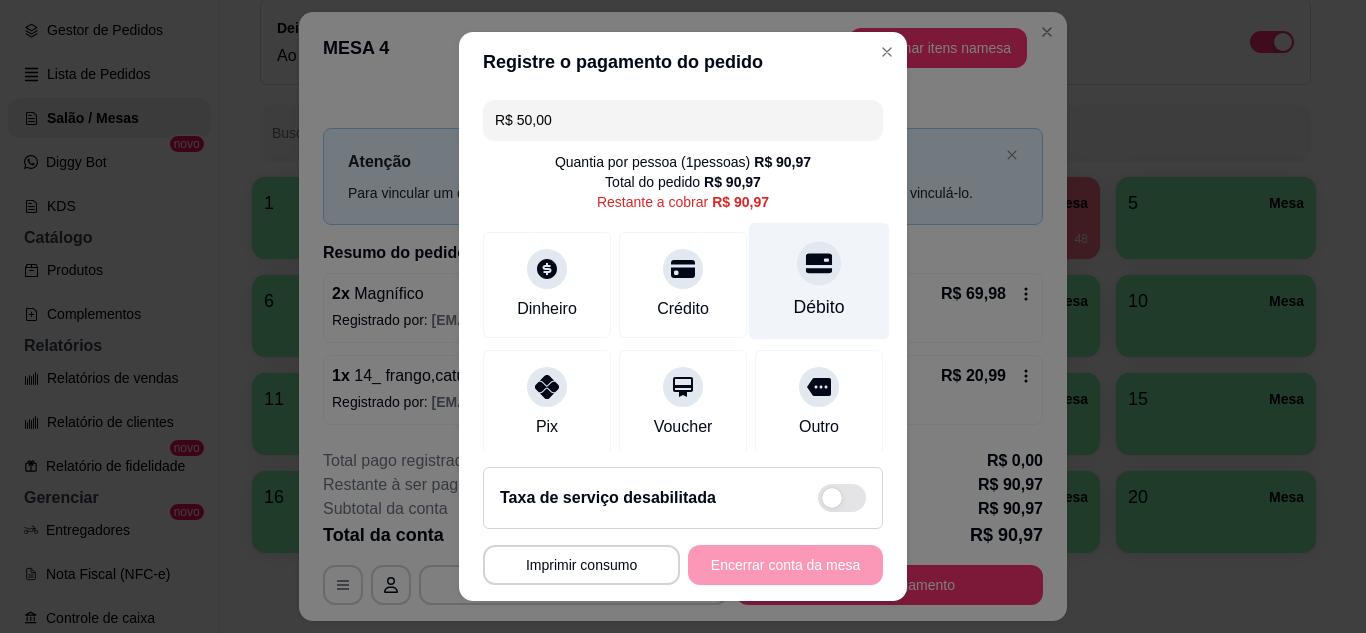click on "Débito" at bounding box center (819, 280) 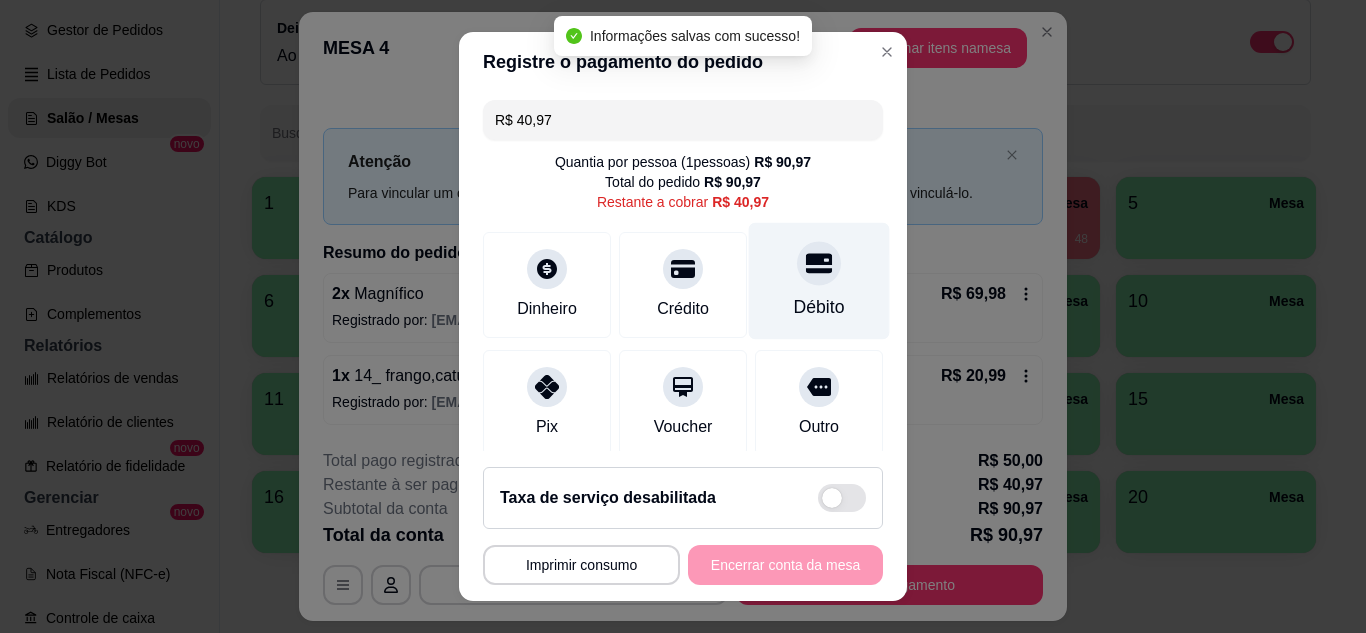click 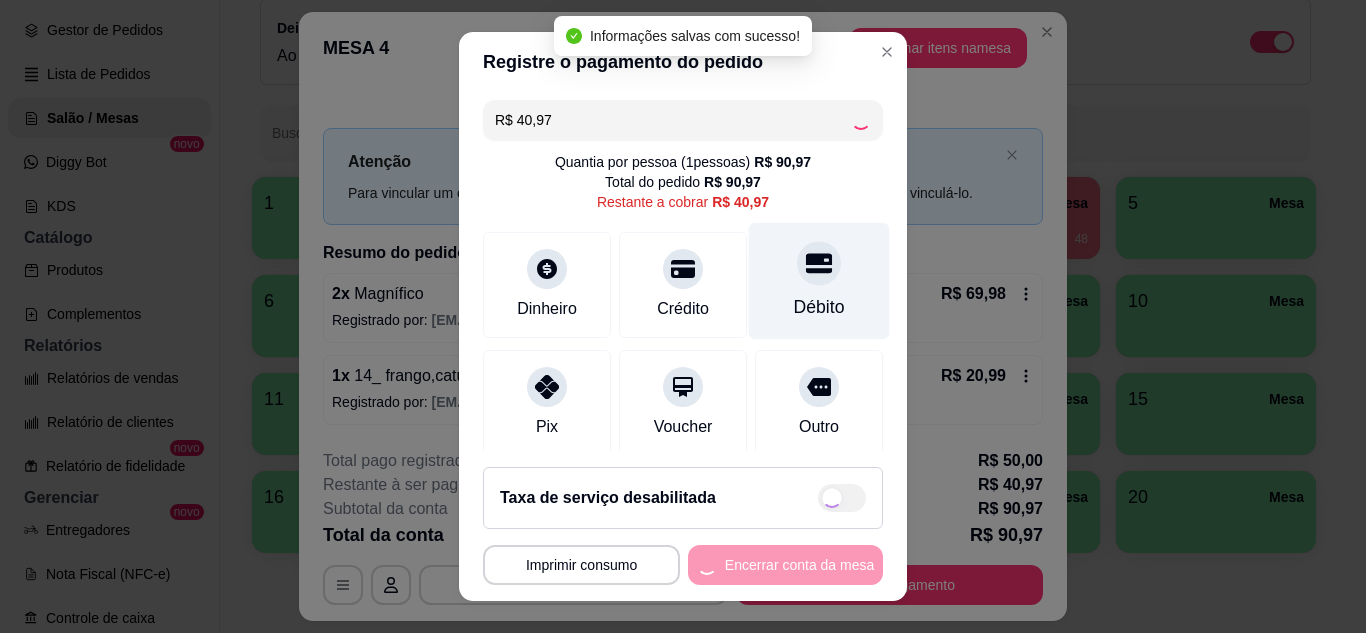 type on "R$ 0,00" 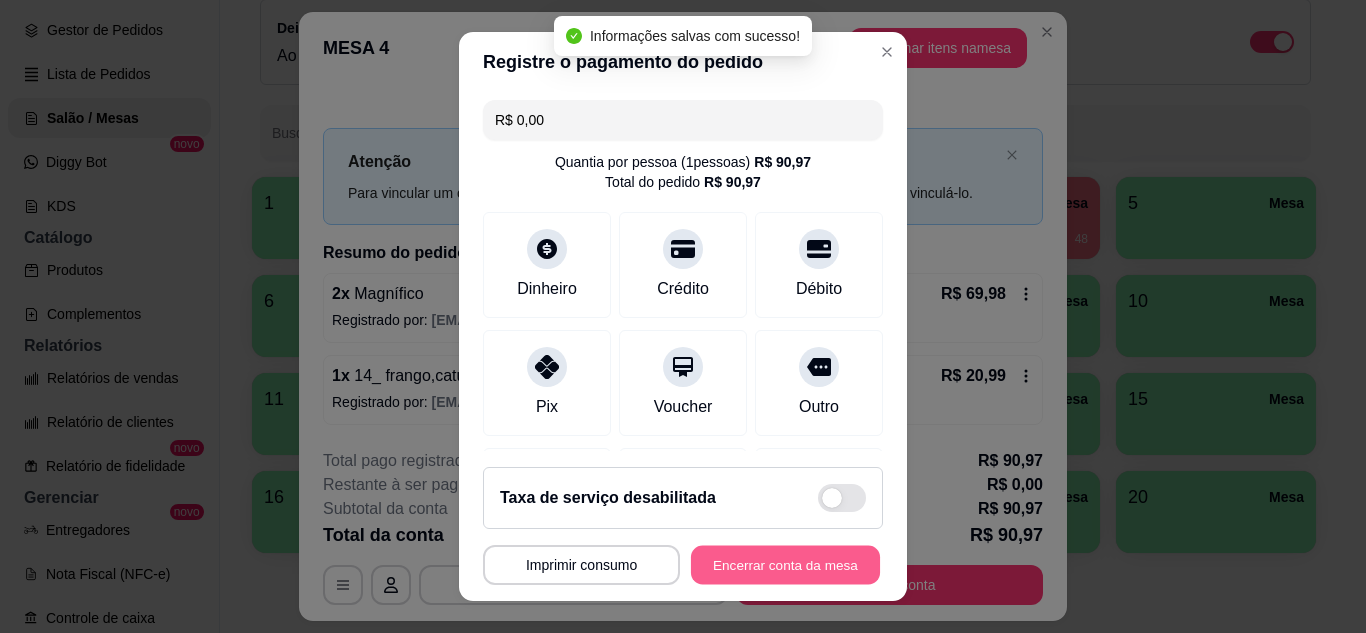 click on "Encerrar conta da mesa" at bounding box center (785, 565) 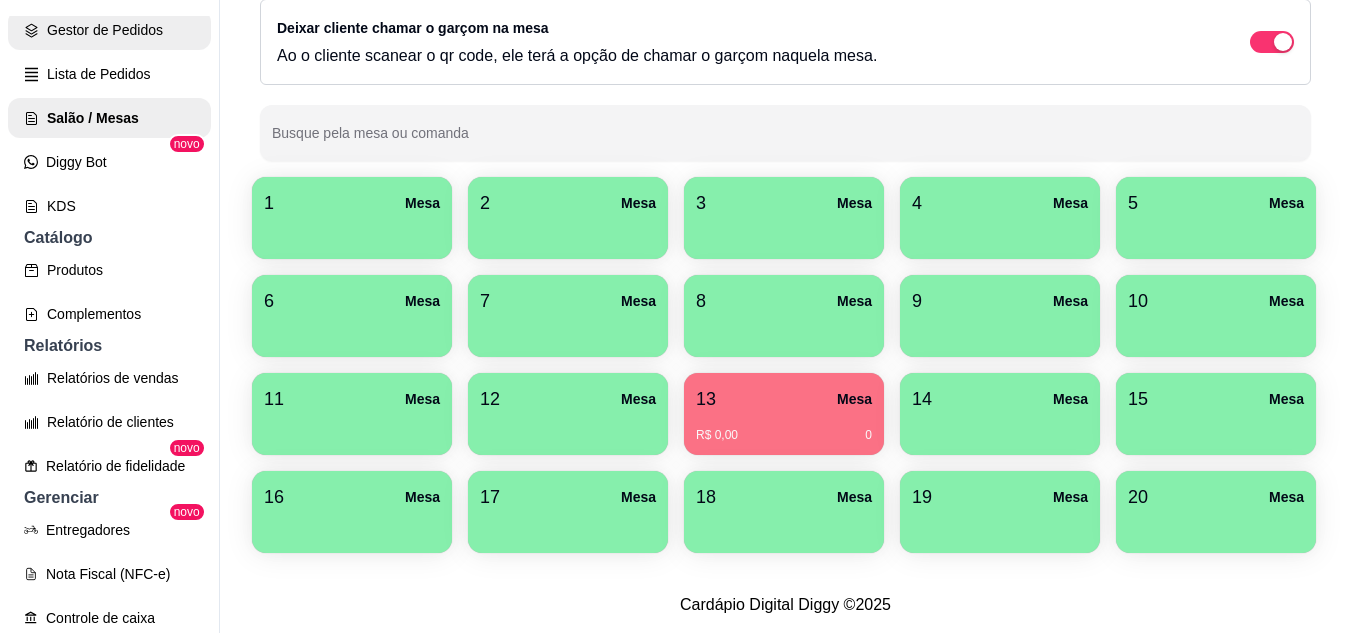 click on "Gestor de Pedidos" at bounding box center (109, 30) 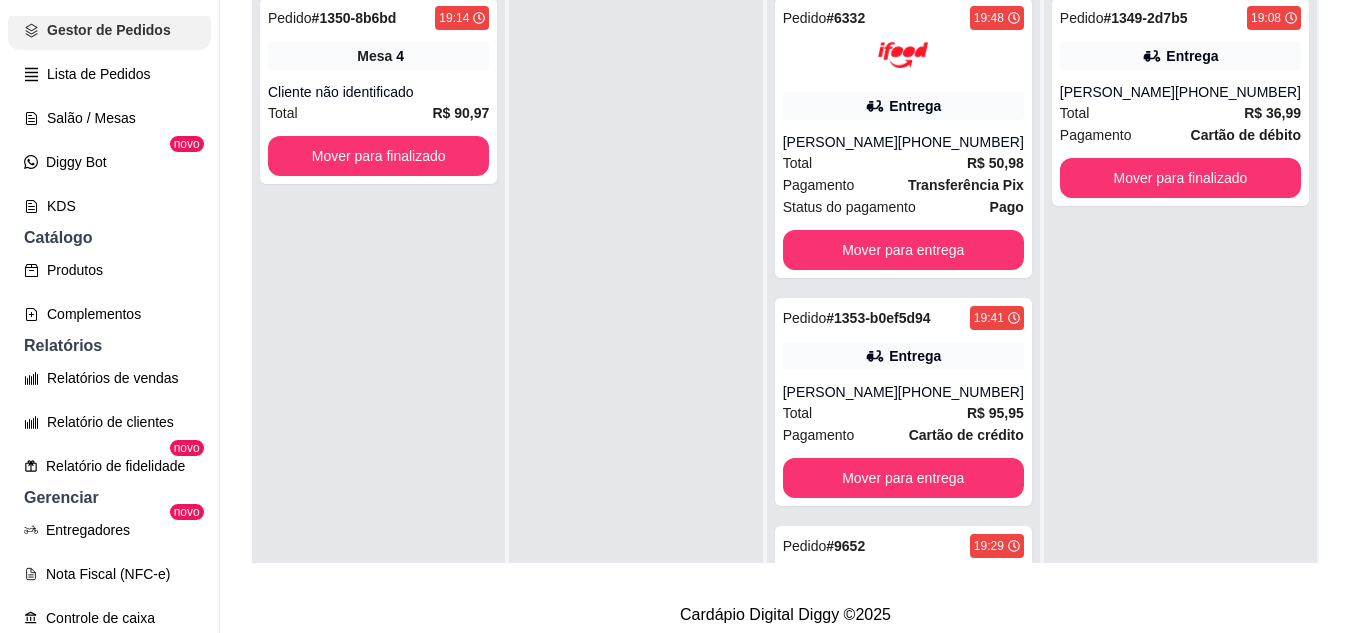 scroll, scrollTop: 0, scrollLeft: 0, axis: both 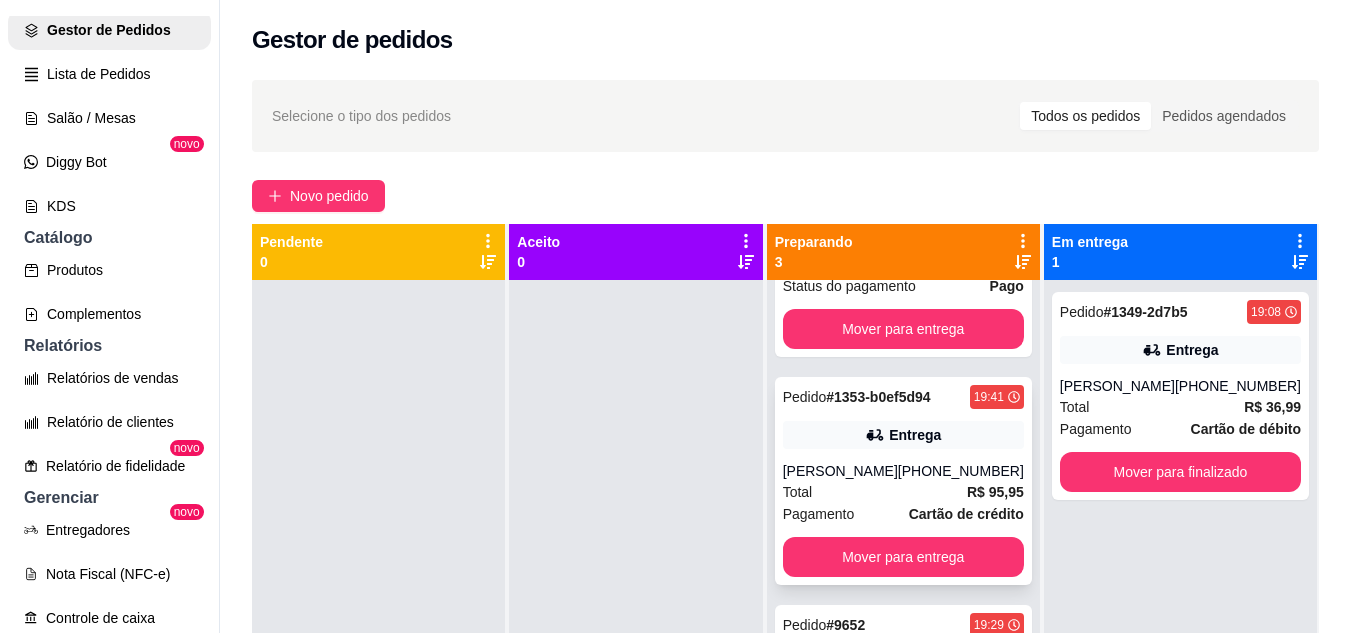 click on "[PERSON_NAME]" at bounding box center [840, 471] 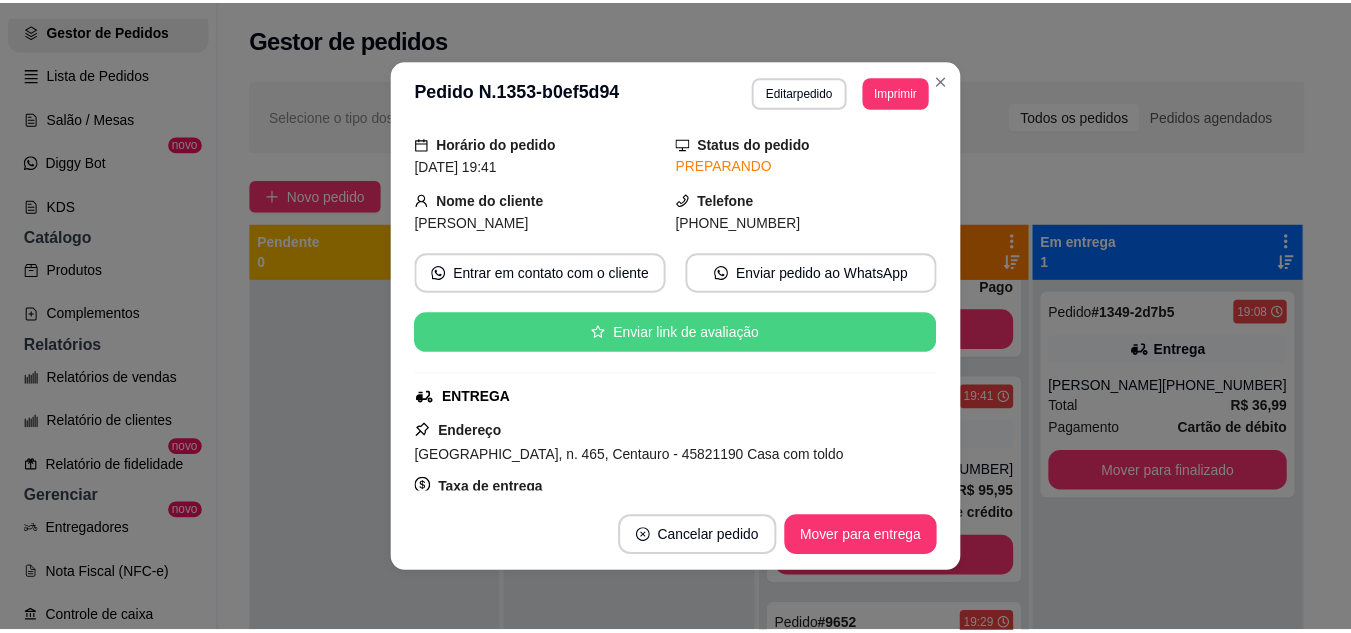 scroll, scrollTop: 100, scrollLeft: 0, axis: vertical 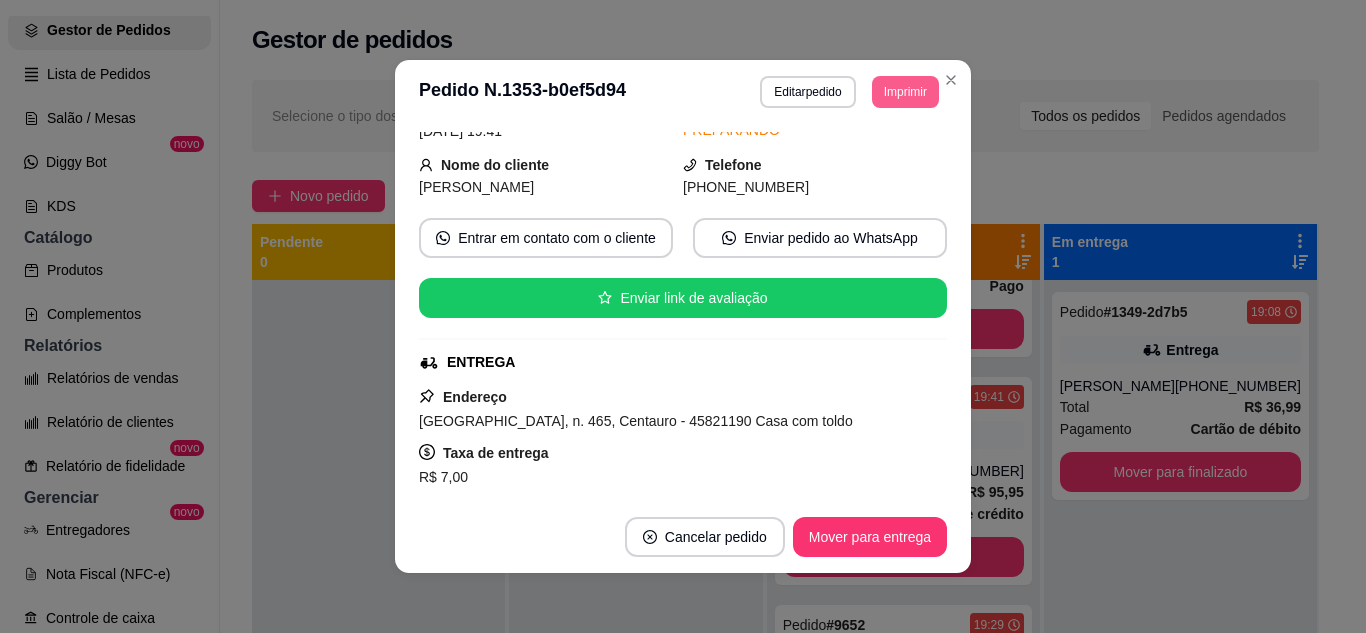 click on "Imprimir" at bounding box center [905, 92] 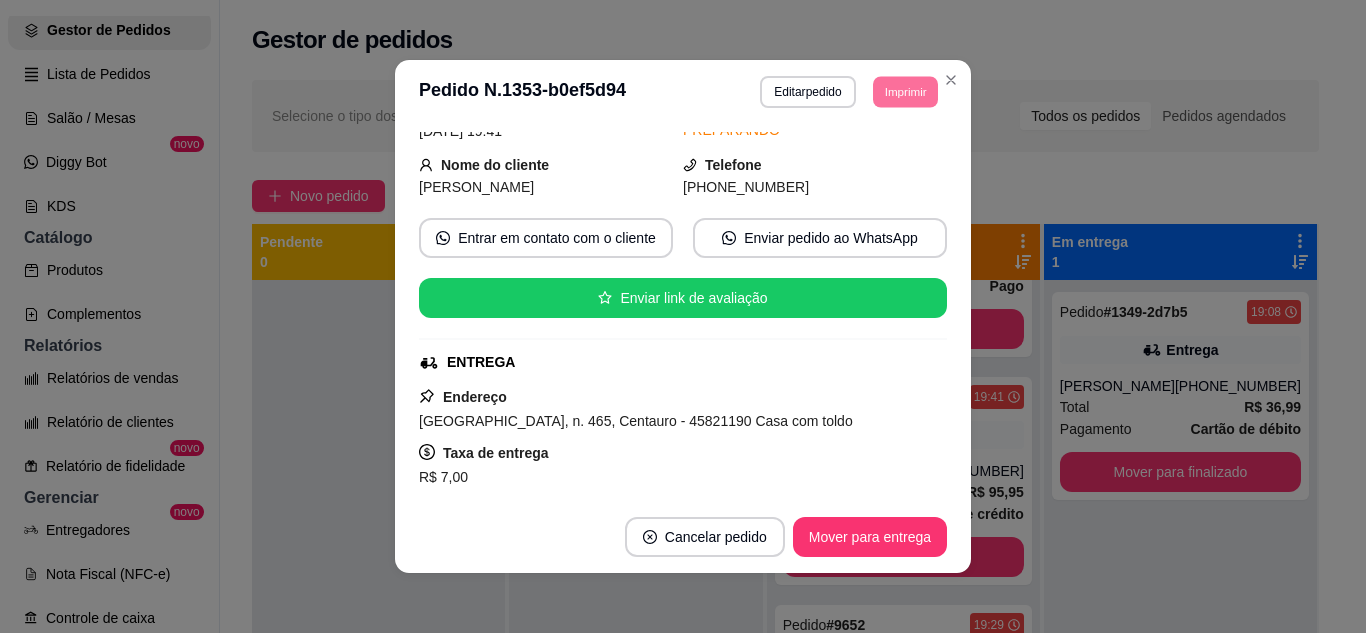 click on "**********" at bounding box center [683, 92] 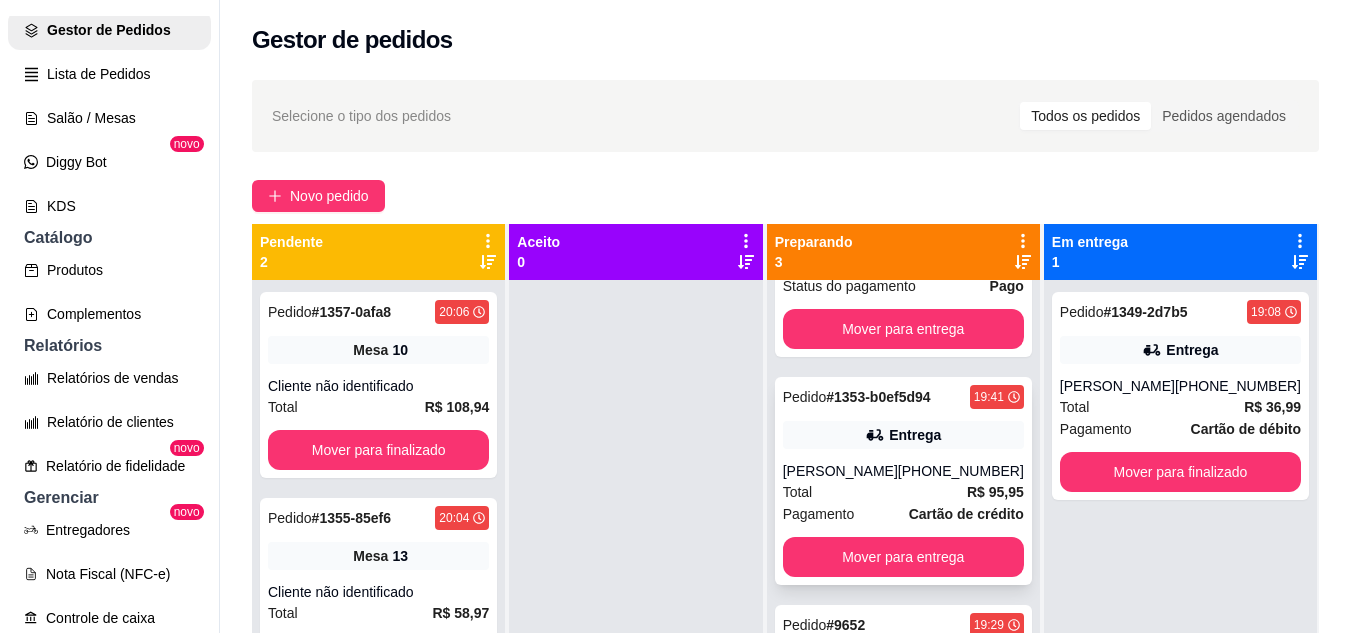 scroll, scrollTop: 275, scrollLeft: 0, axis: vertical 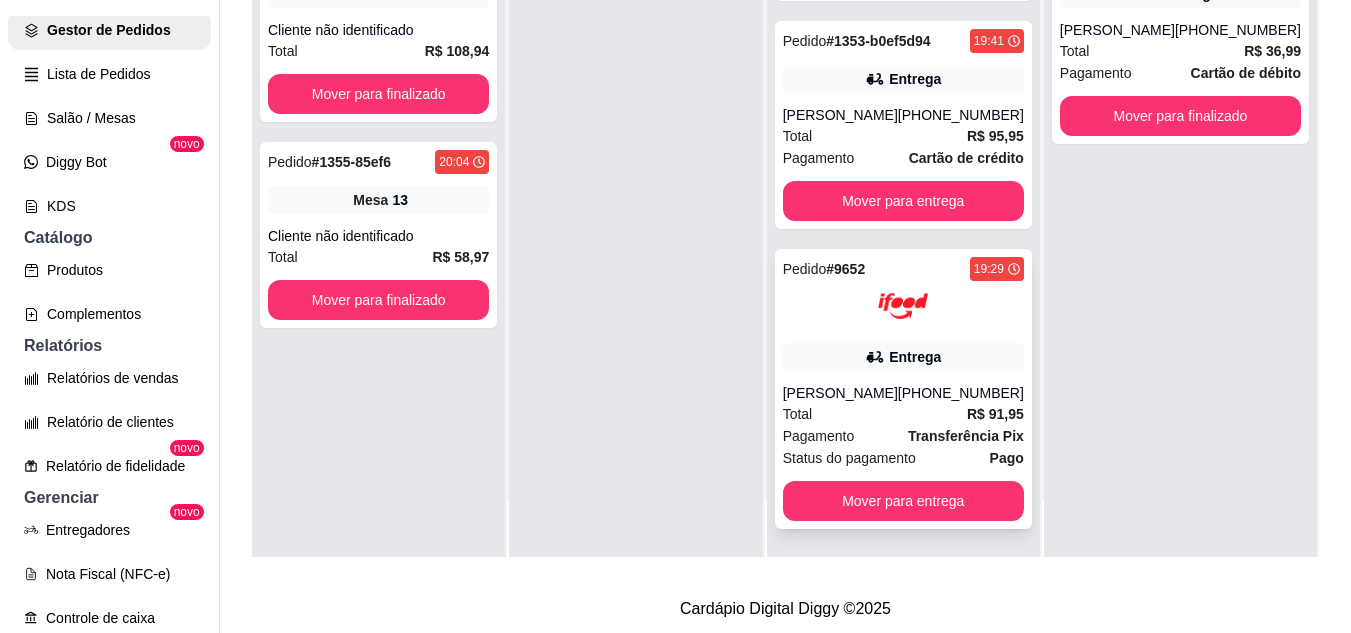 click on "[PERSON_NAME]" at bounding box center [840, 393] 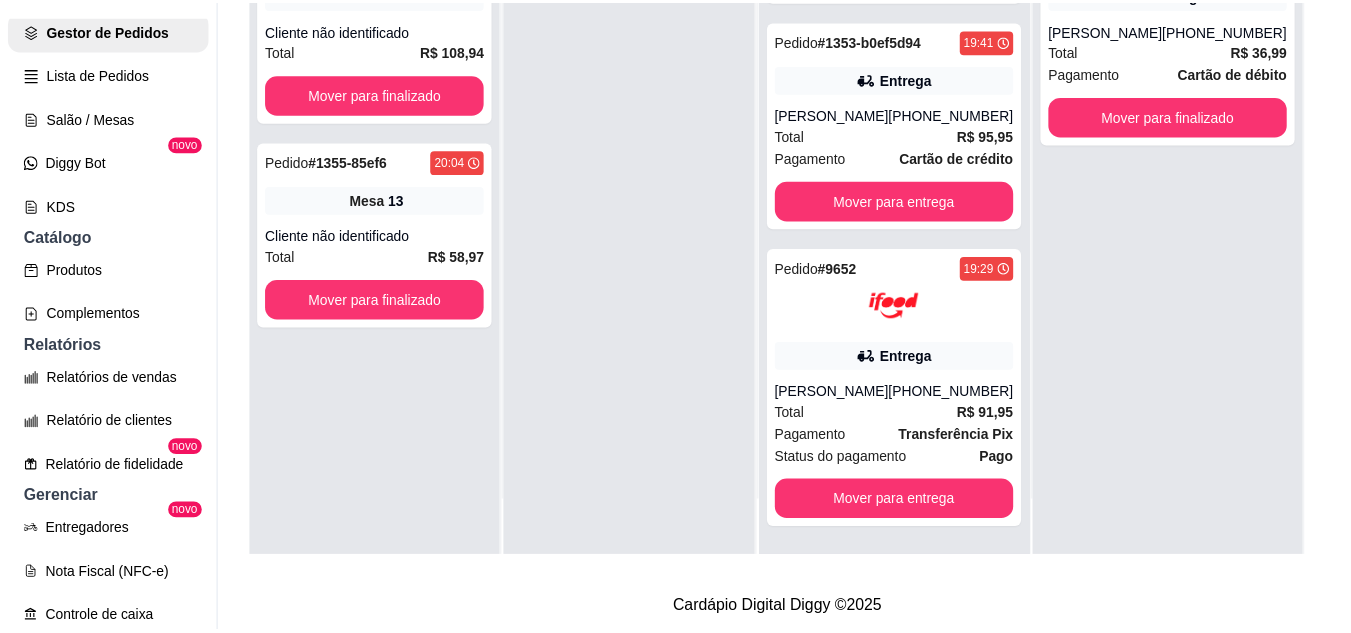 scroll, scrollTop: 100, scrollLeft: 0, axis: vertical 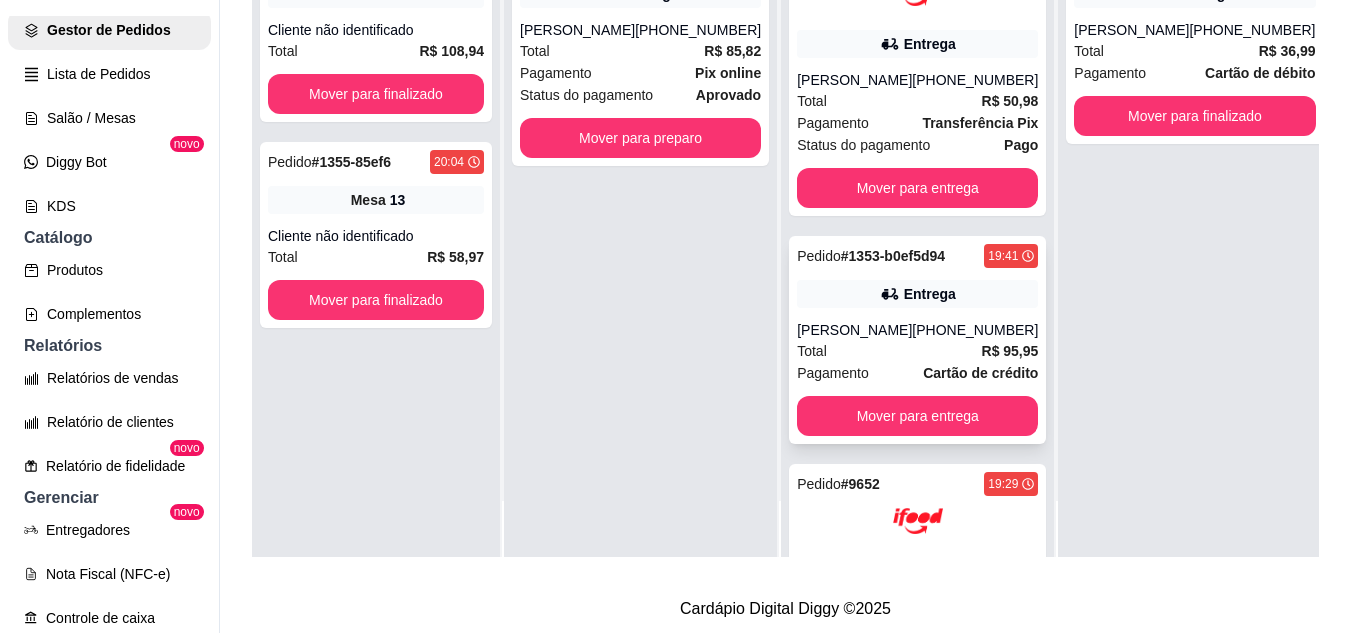 click on "Entrega" at bounding box center [917, 294] 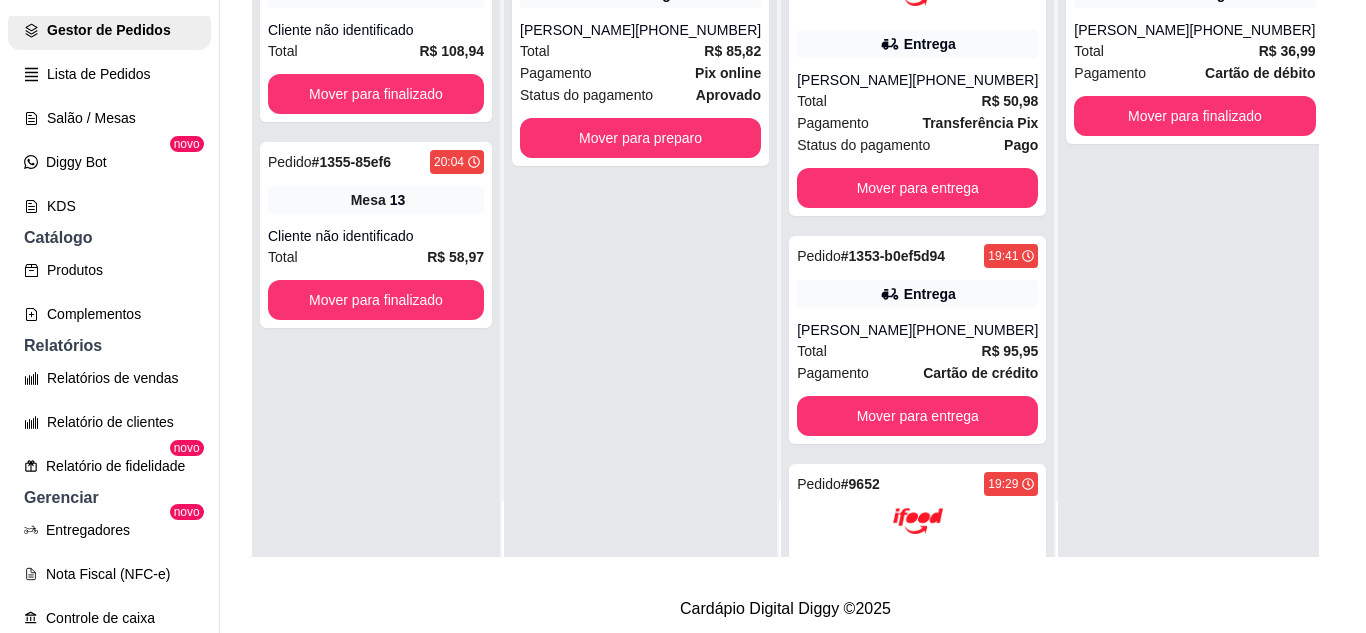 click on "Imprimir" at bounding box center [905, 92] 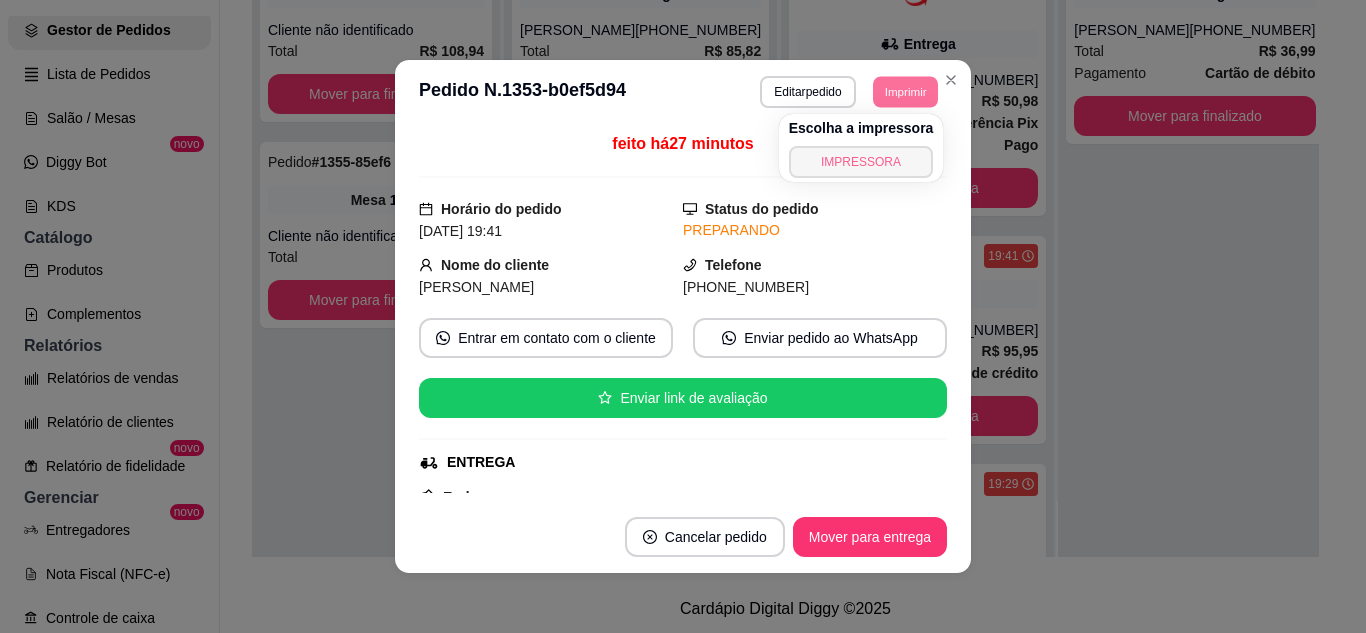 click on "IMPRESSORA" at bounding box center (861, 162) 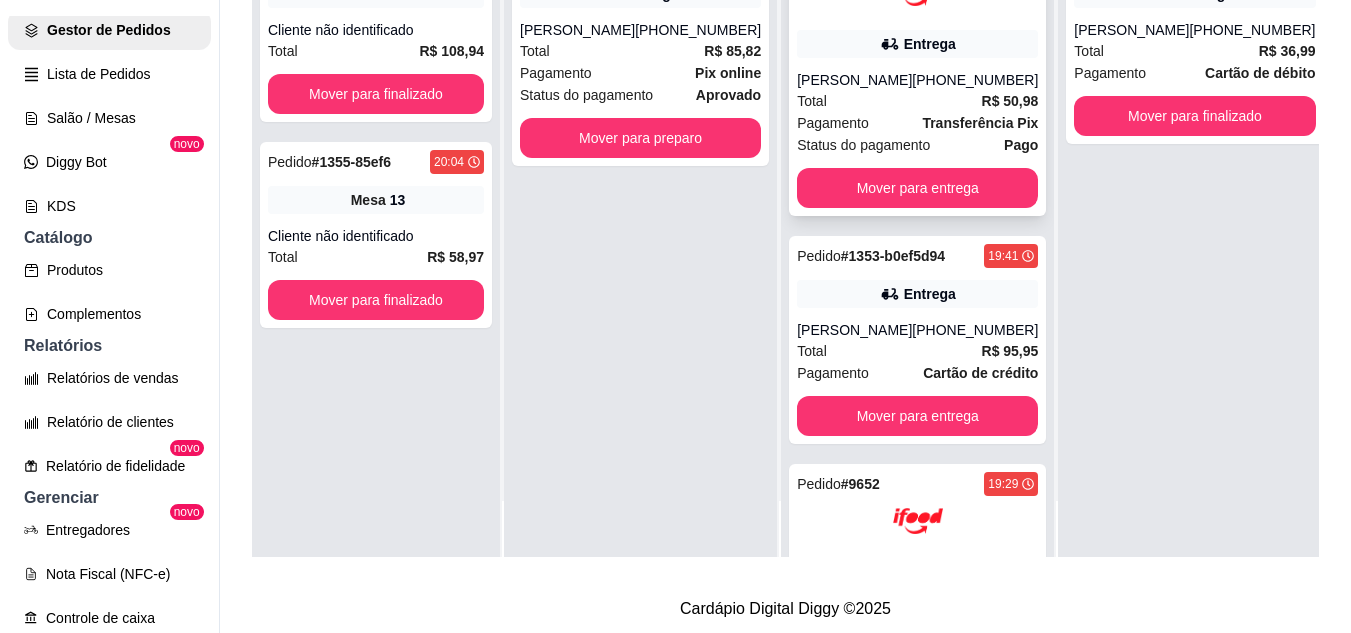 scroll, scrollTop: 319, scrollLeft: 0, axis: vertical 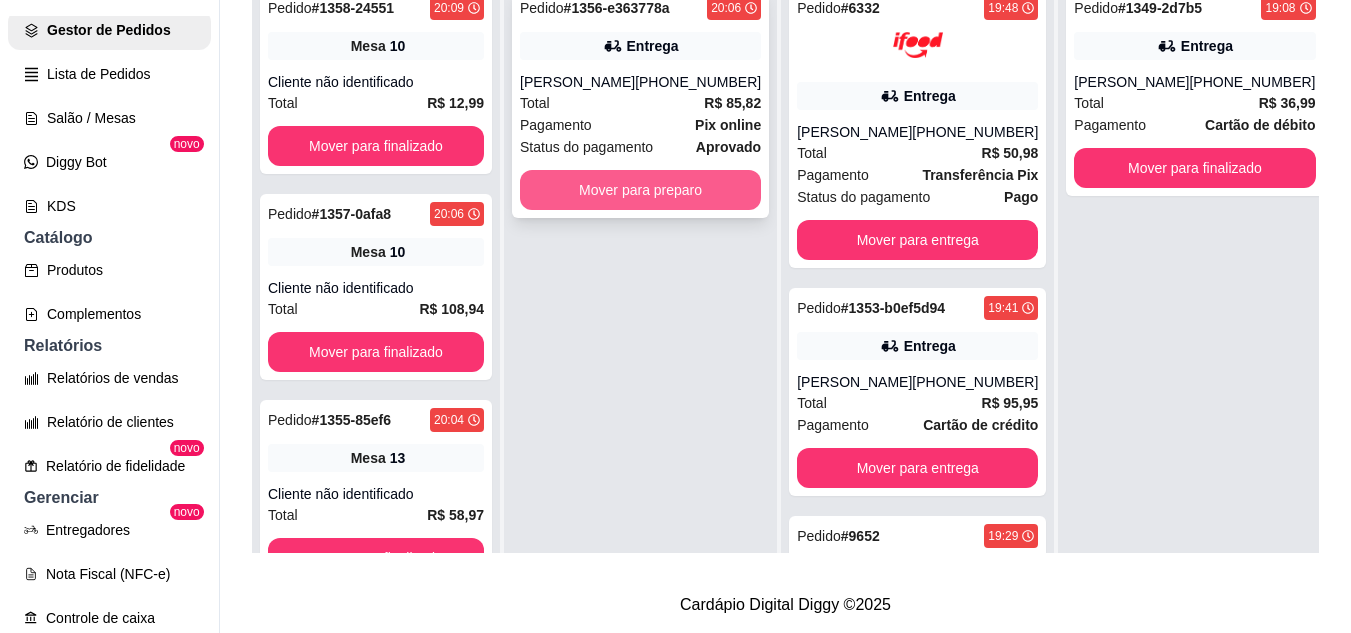 click on "Mover para preparo" at bounding box center (640, 190) 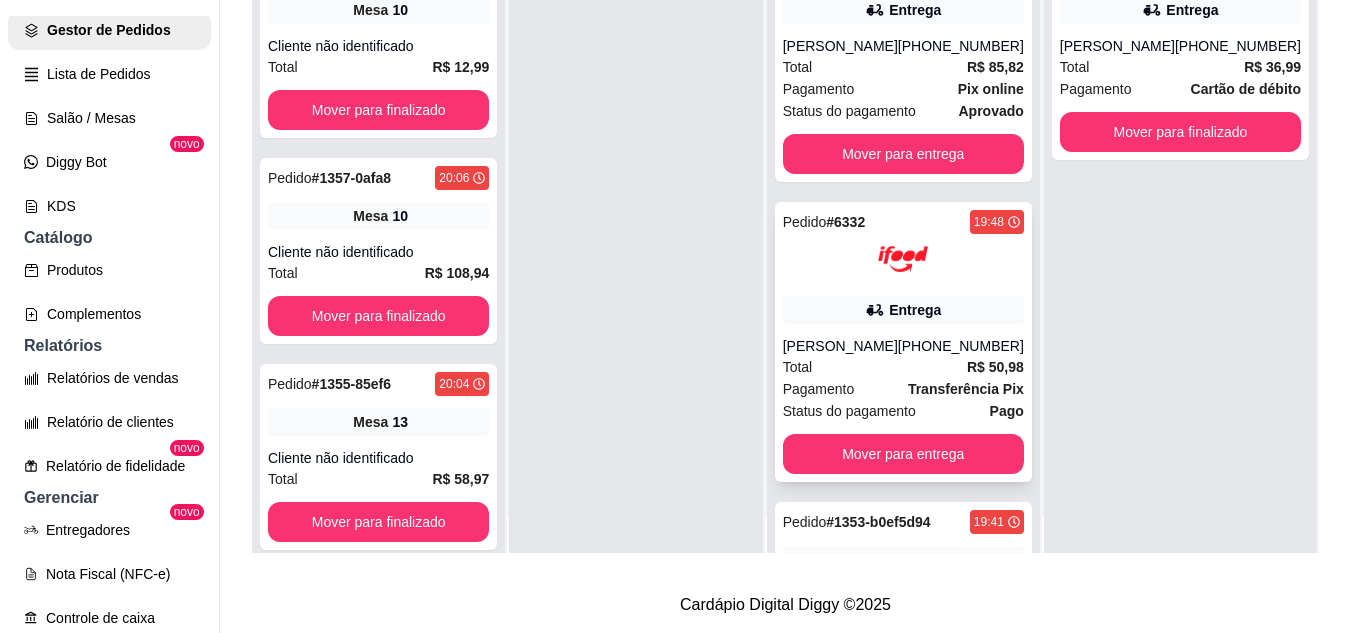 scroll, scrollTop: 56, scrollLeft: 0, axis: vertical 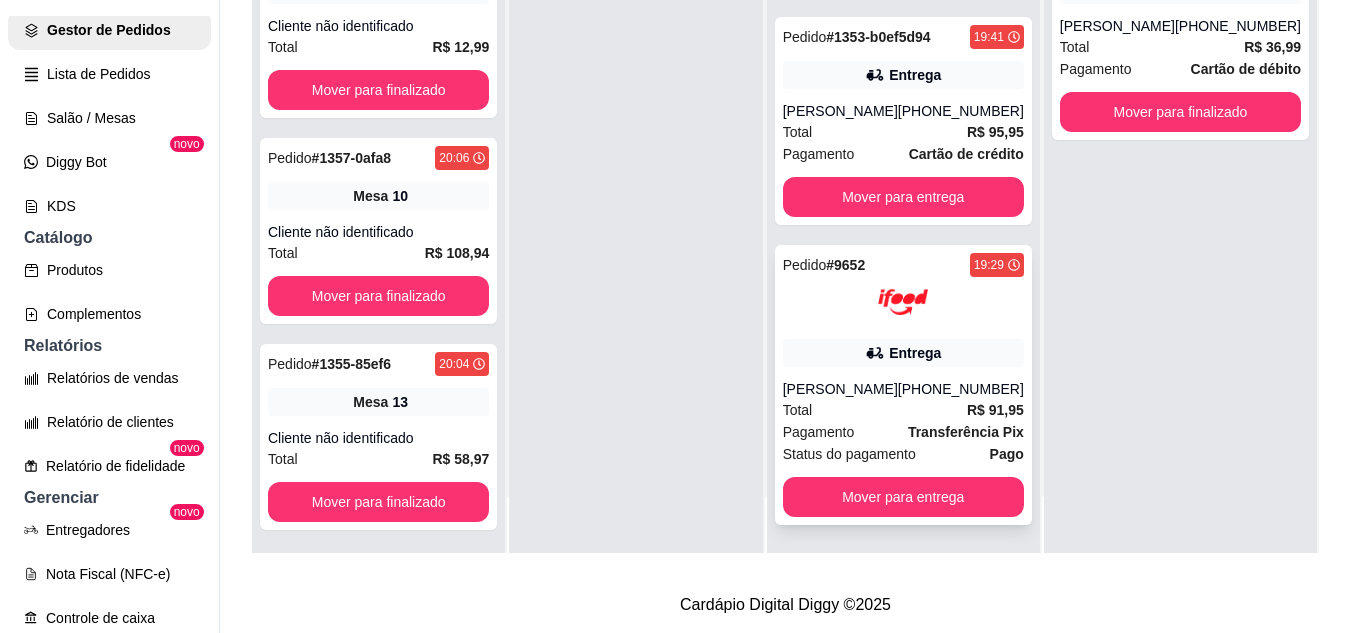 click on "[PERSON_NAME]" at bounding box center (840, 389) 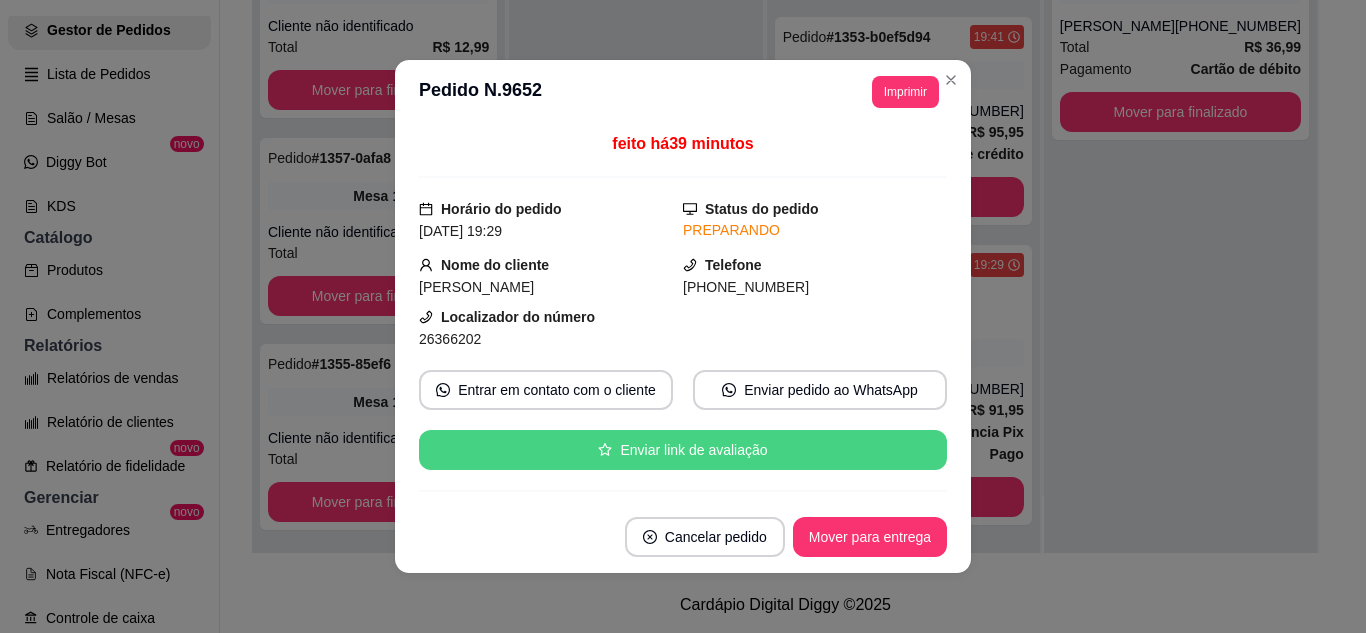 scroll, scrollTop: 100, scrollLeft: 0, axis: vertical 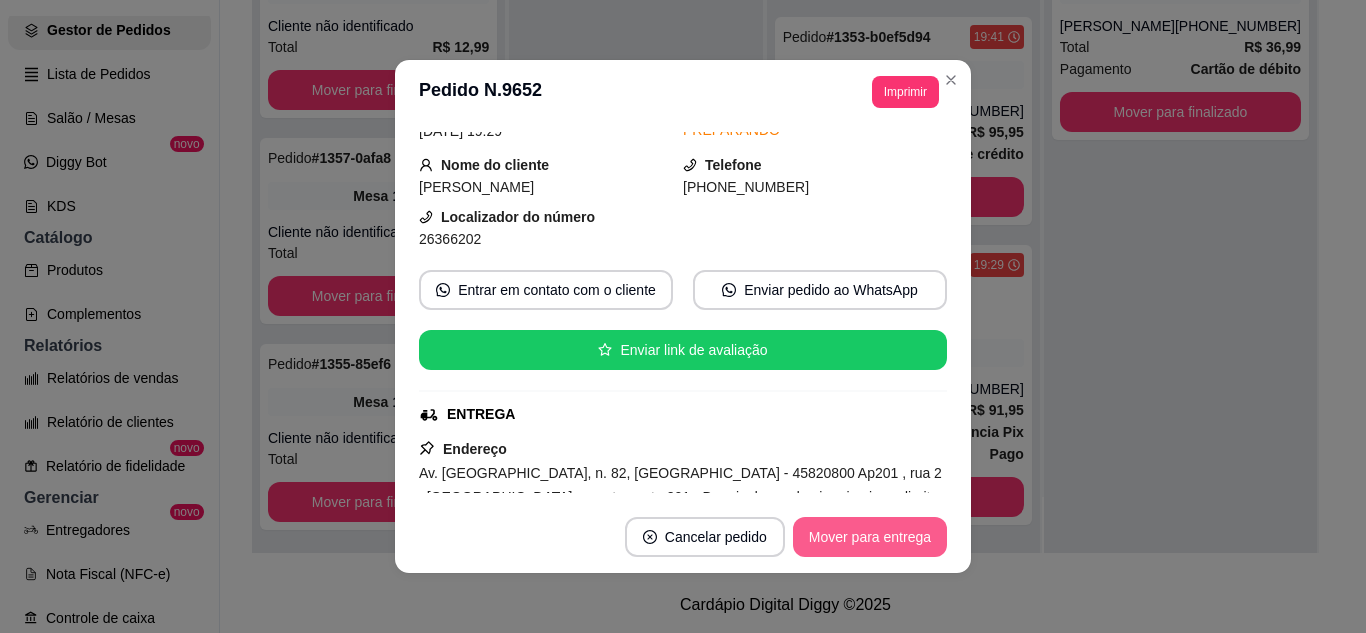 click on "Mover para entrega" at bounding box center [870, 537] 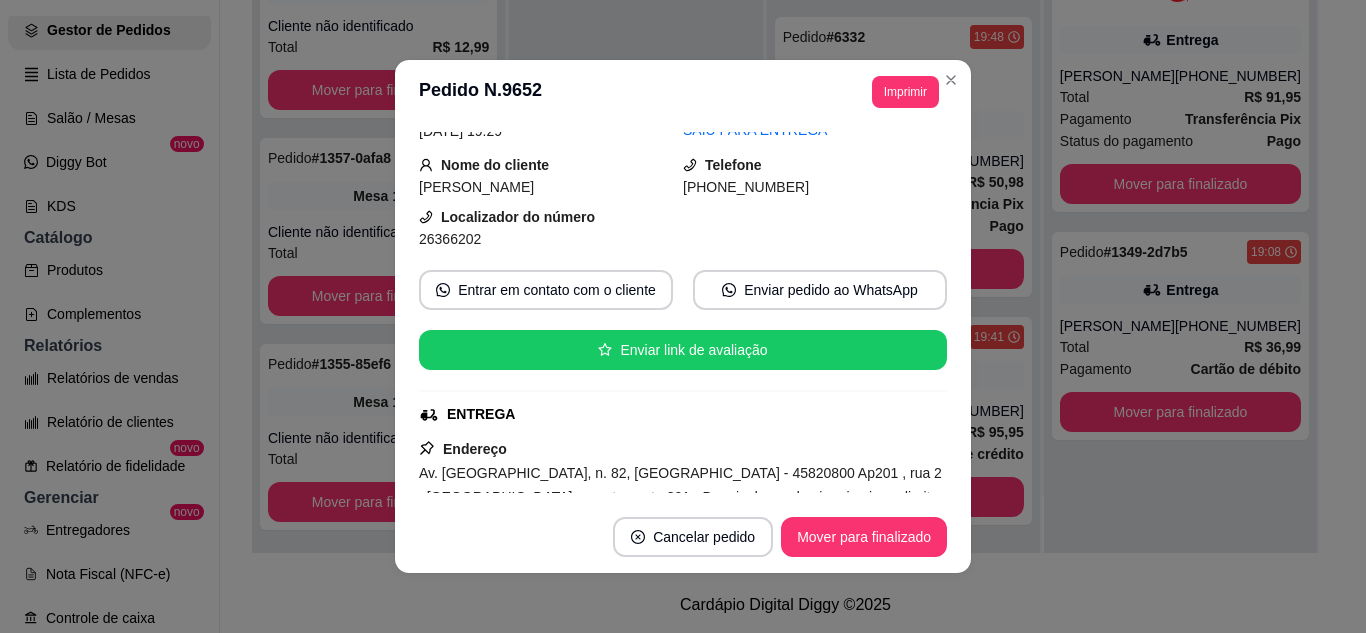 scroll, scrollTop: 225, scrollLeft: 0, axis: vertical 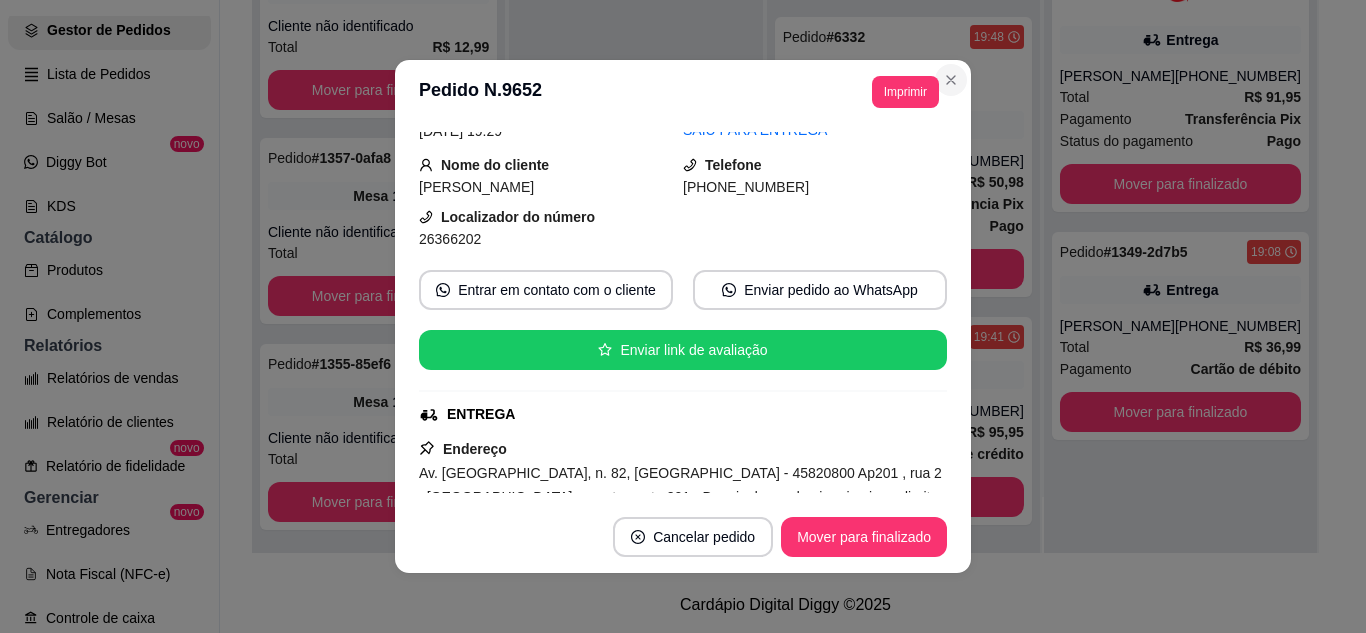 click on "**********" at bounding box center [683, 92] 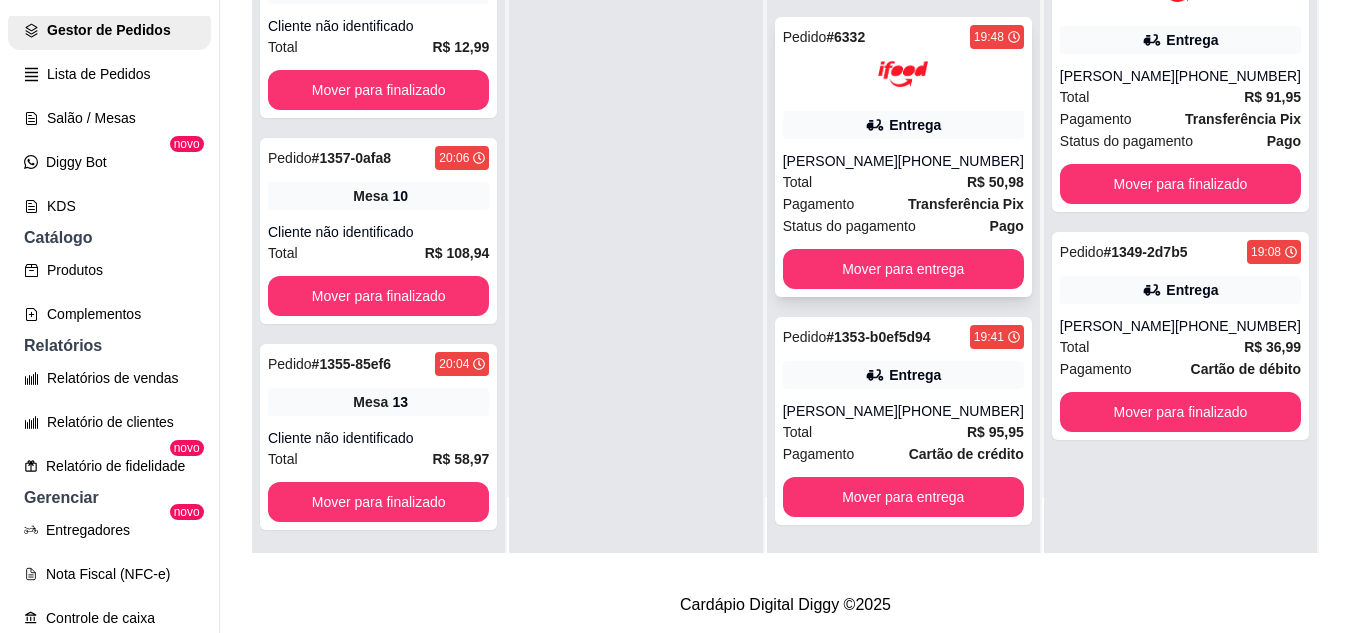 click on "Pedido  # 6332 19:48 Entrega [PERSON_NAME] [PHONE_NUMBER] Total R$ 50,98 Pagamento Transferência Pix Status do pagamento Pago Mover para entrega" at bounding box center [903, 157] 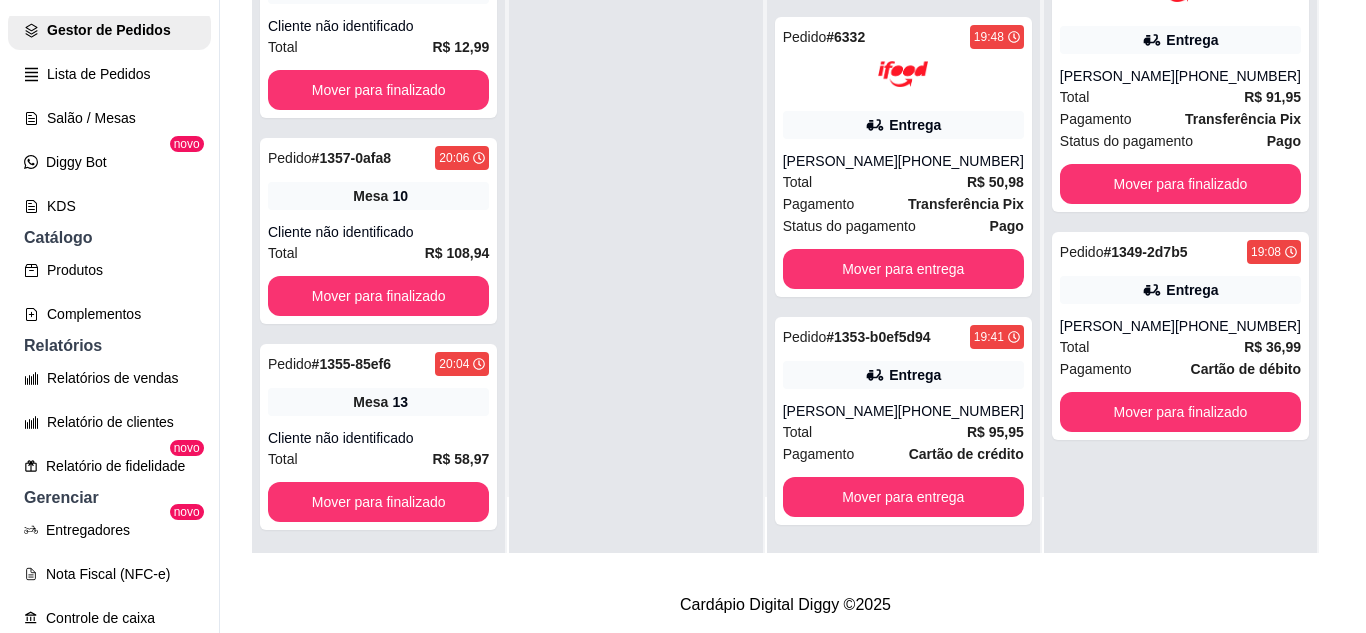 scroll, scrollTop: 100, scrollLeft: 0, axis: vertical 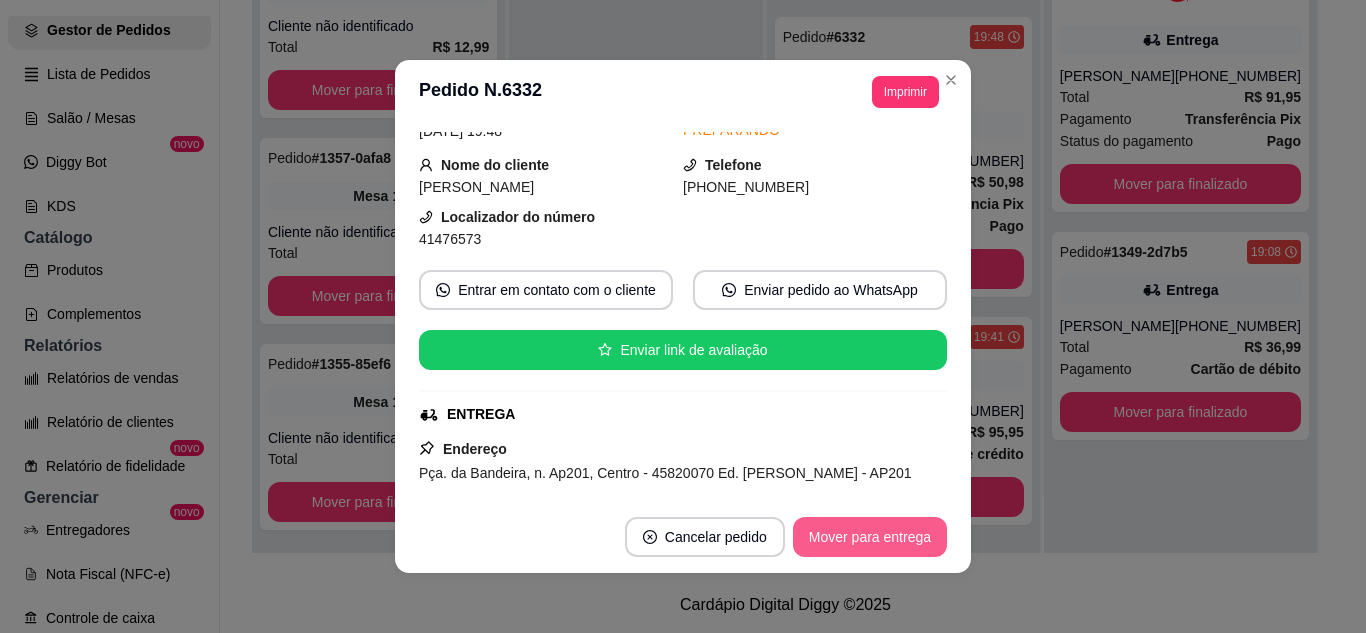 click on "Mover para entrega" at bounding box center [870, 537] 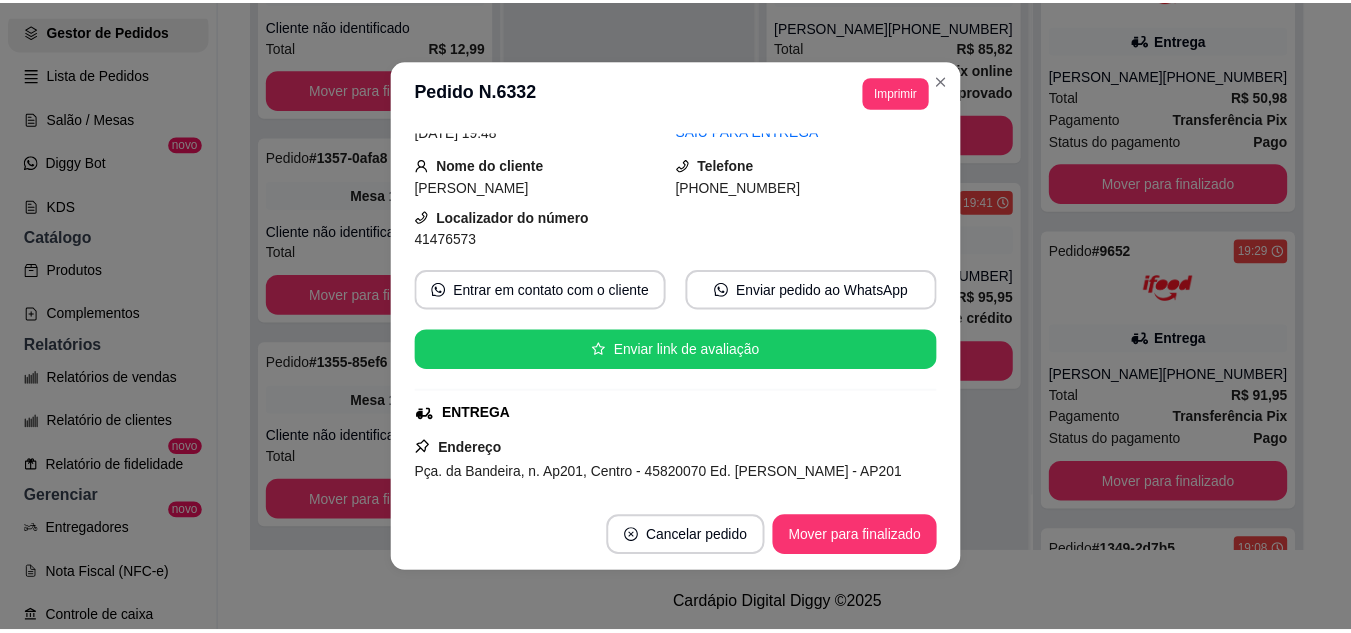 scroll, scrollTop: 0, scrollLeft: 0, axis: both 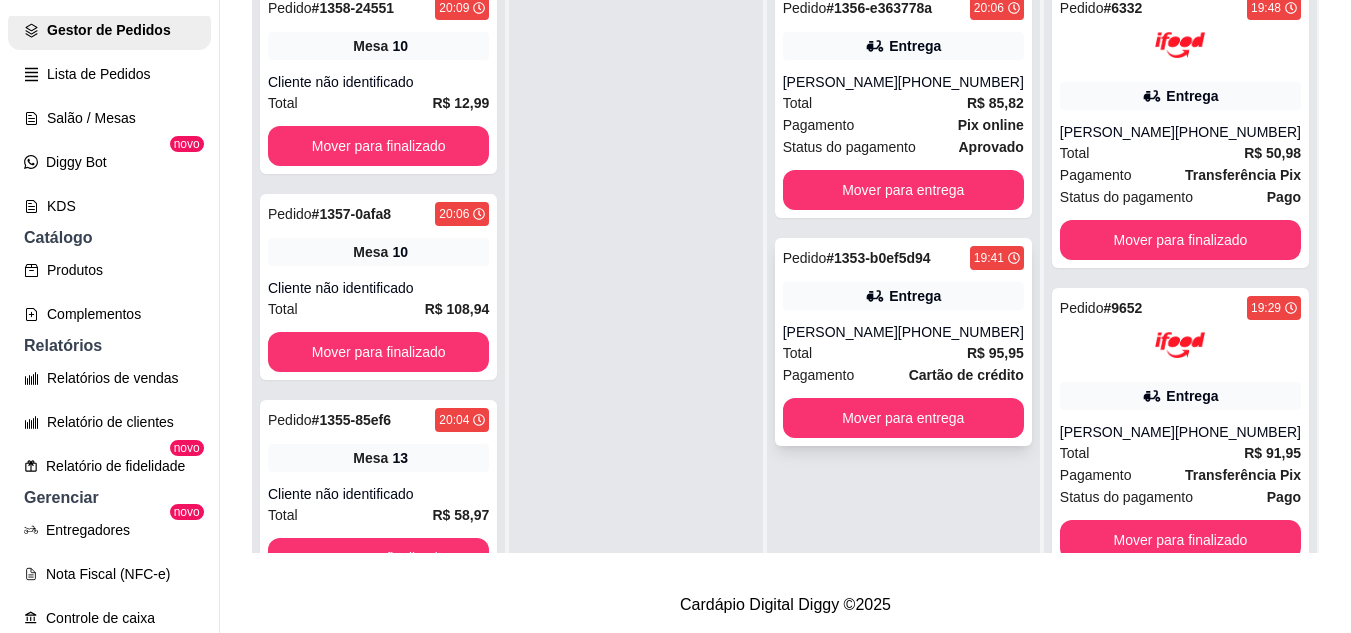click 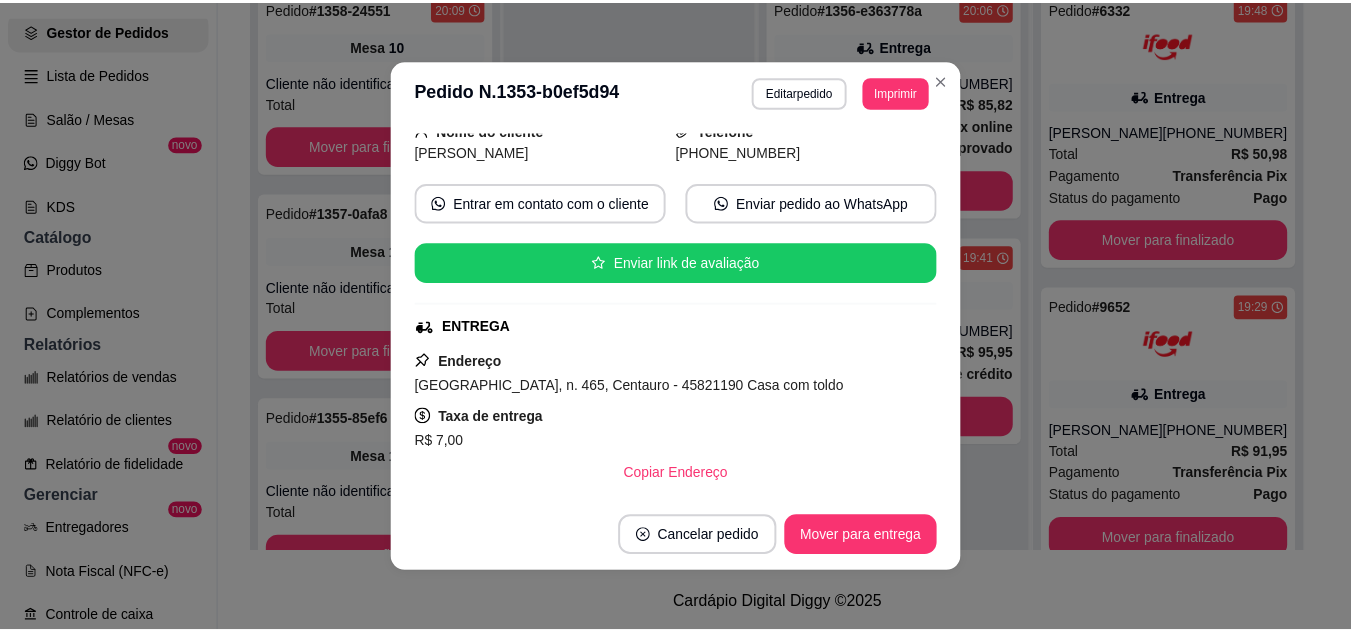 scroll, scrollTop: 100, scrollLeft: 0, axis: vertical 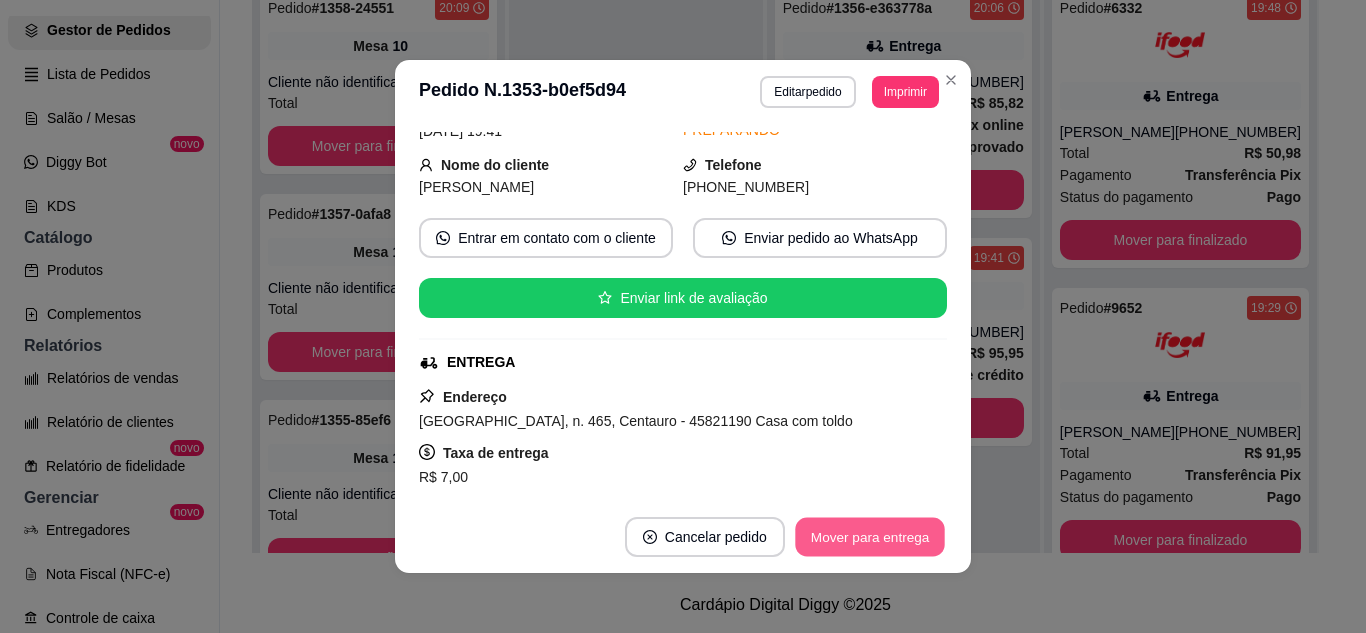 click on "Mover para entrega" at bounding box center [870, 537] 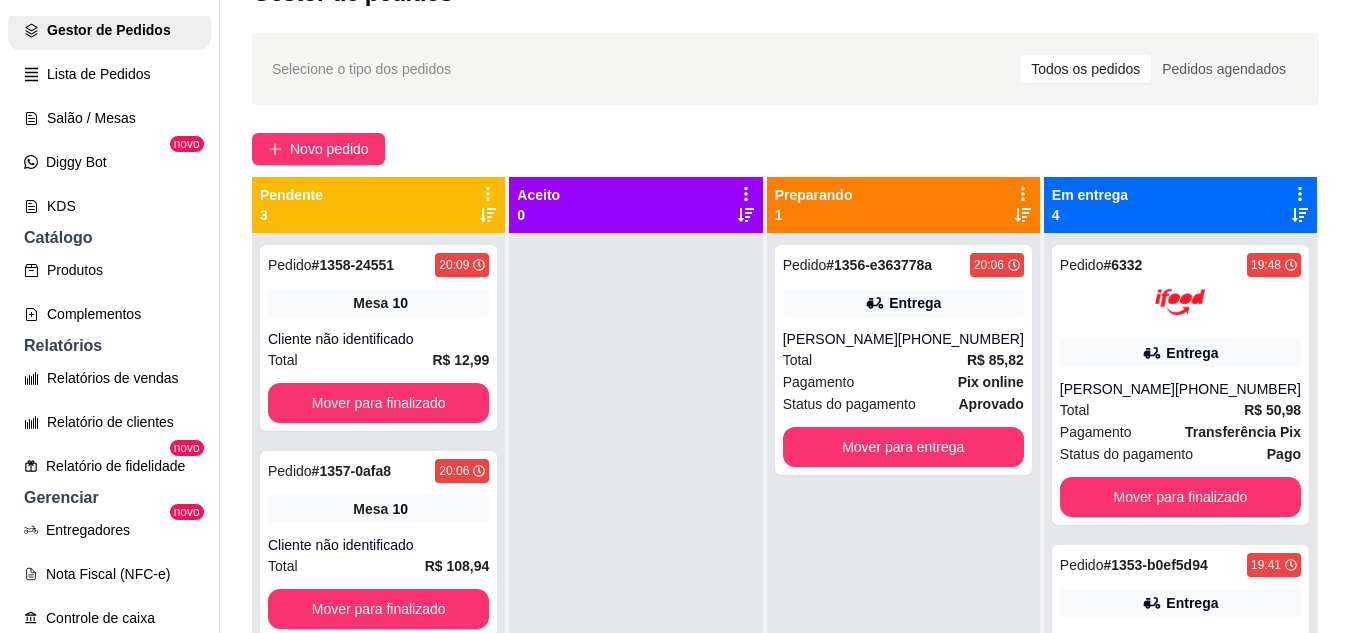scroll, scrollTop: 0, scrollLeft: 0, axis: both 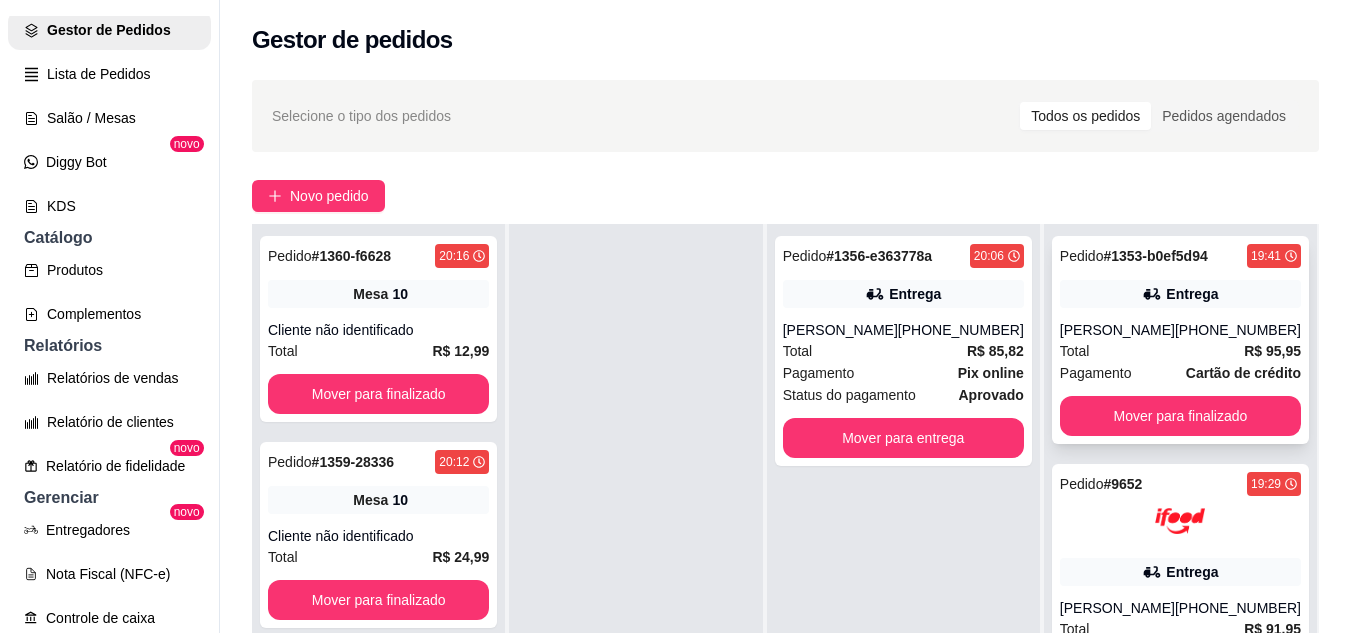 click on "[PERSON_NAME]" at bounding box center (1117, 330) 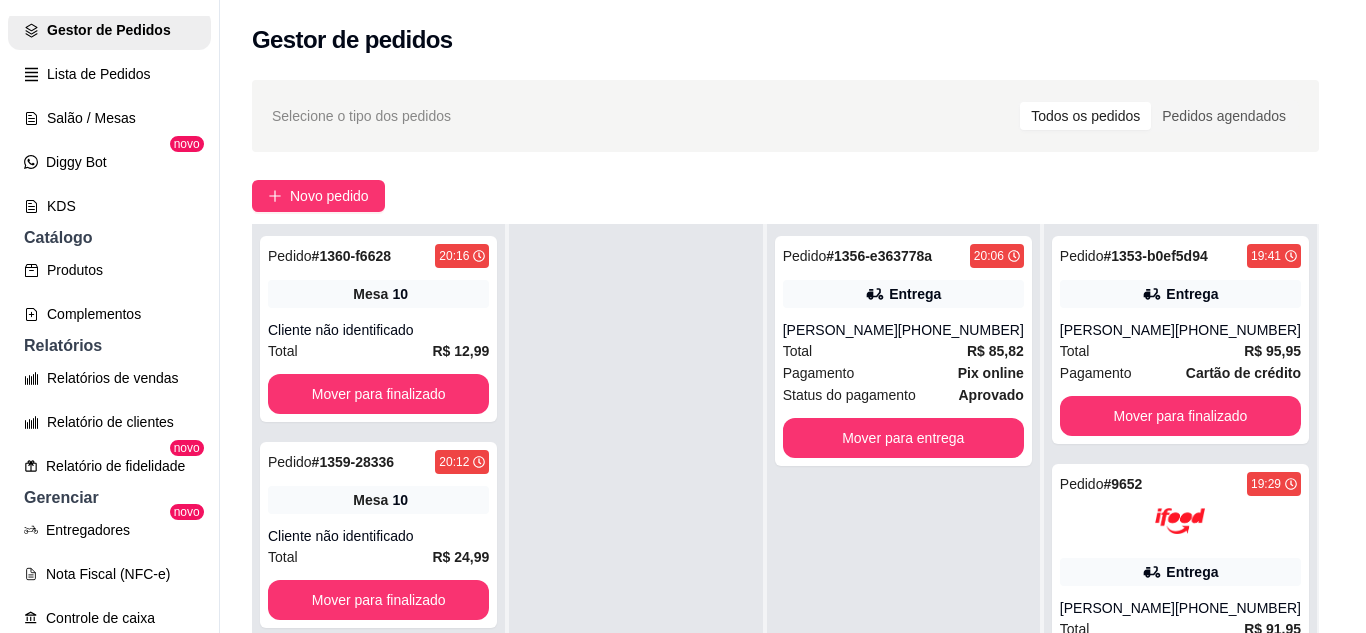 scroll, scrollTop: 200, scrollLeft: 0, axis: vertical 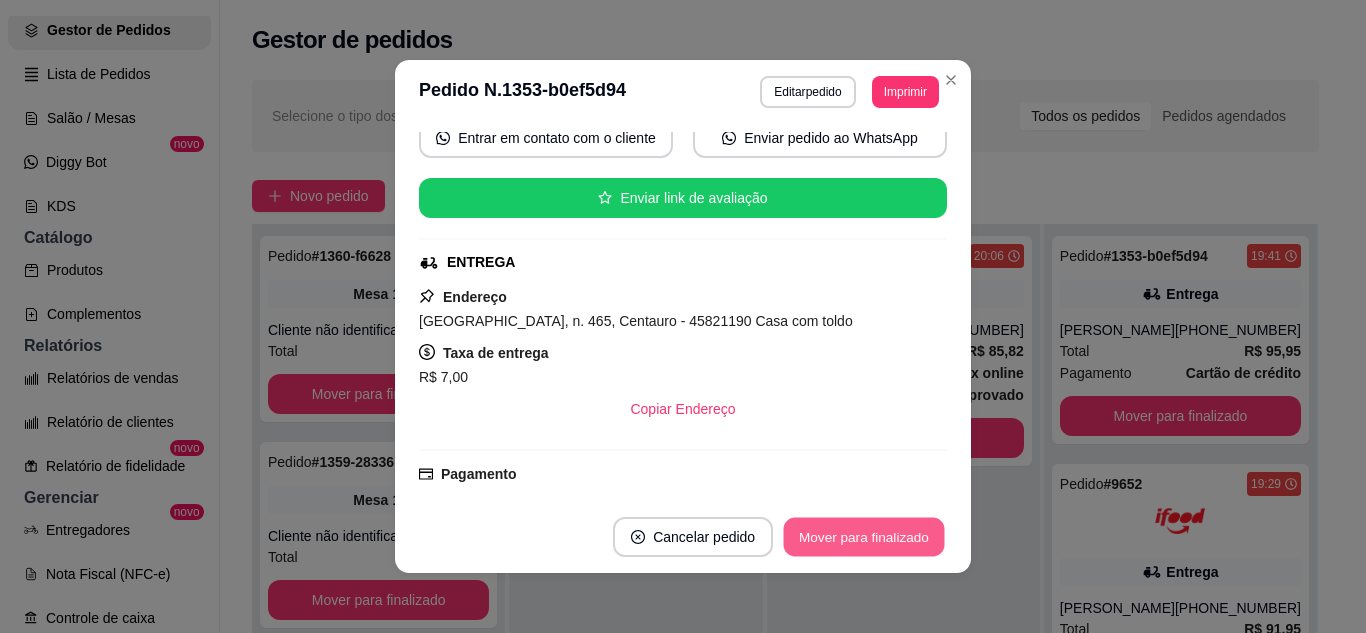 click on "Mover para finalizado" at bounding box center (864, 537) 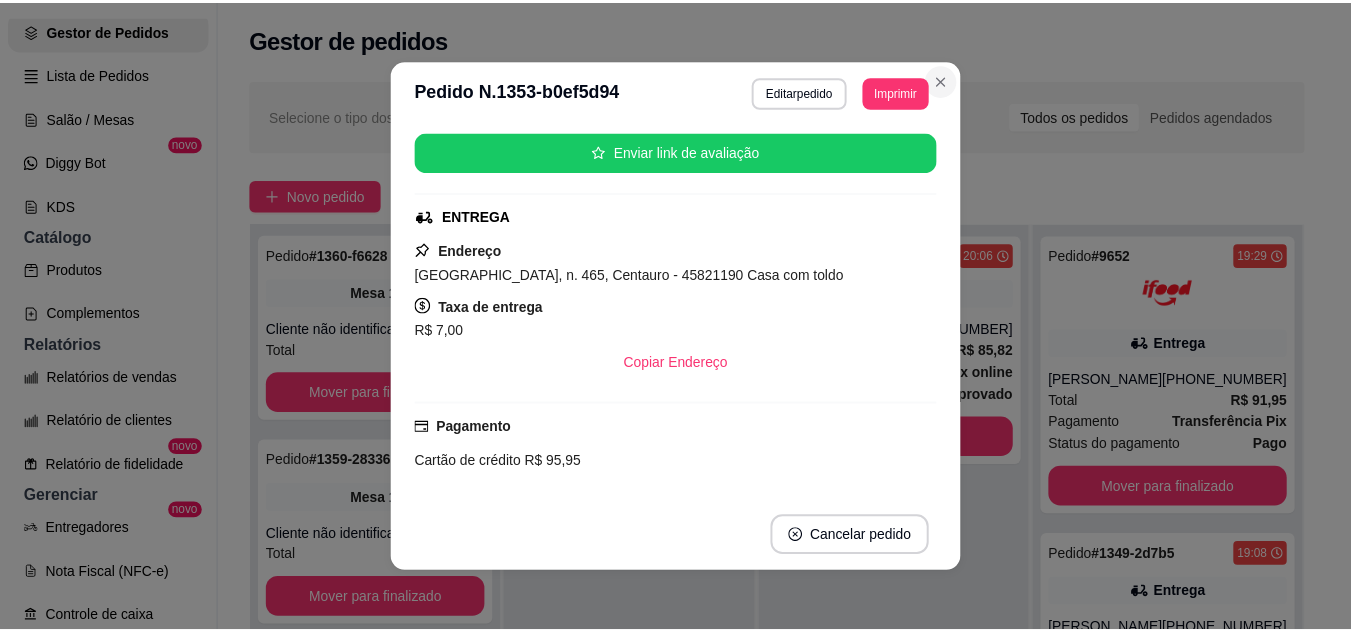 scroll, scrollTop: 154, scrollLeft: 0, axis: vertical 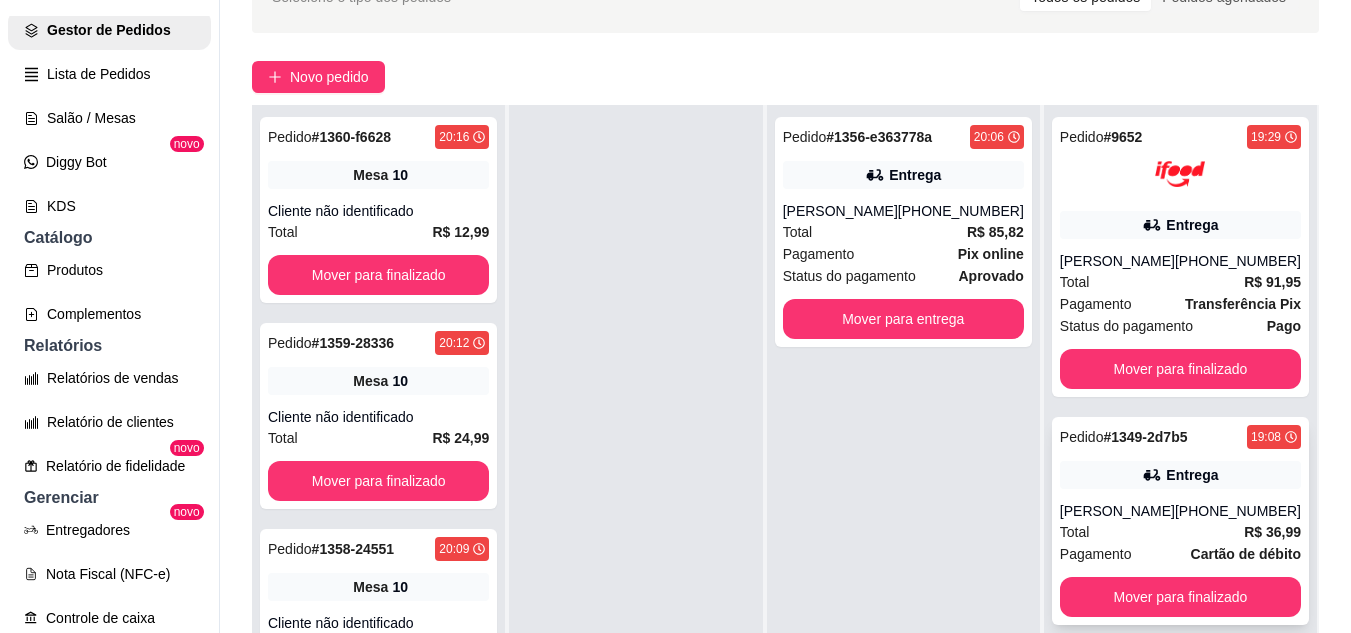 click on "Pedido  # 1349-2d7b5 19:08 Entrega Milton [PHONE_NUMBER] Total R$ 36,99 Pagamento Cartão de débito Mover para finalizado" at bounding box center [1180, 521] 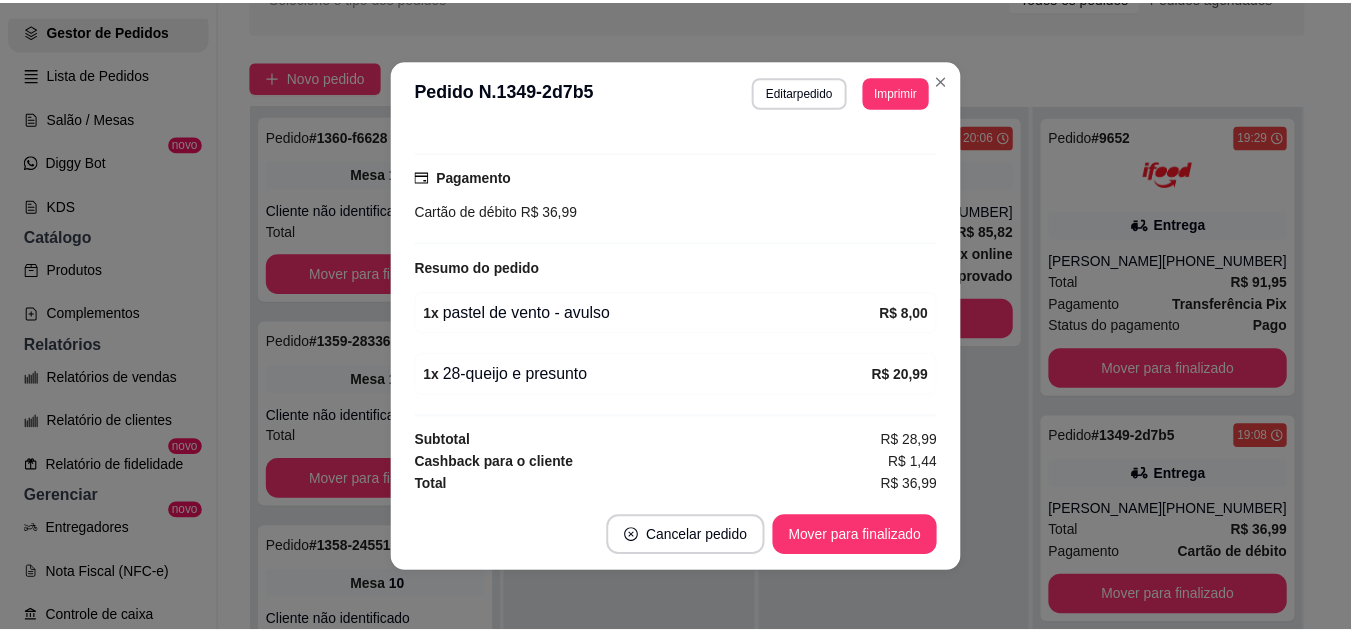 scroll, scrollTop: 440, scrollLeft: 0, axis: vertical 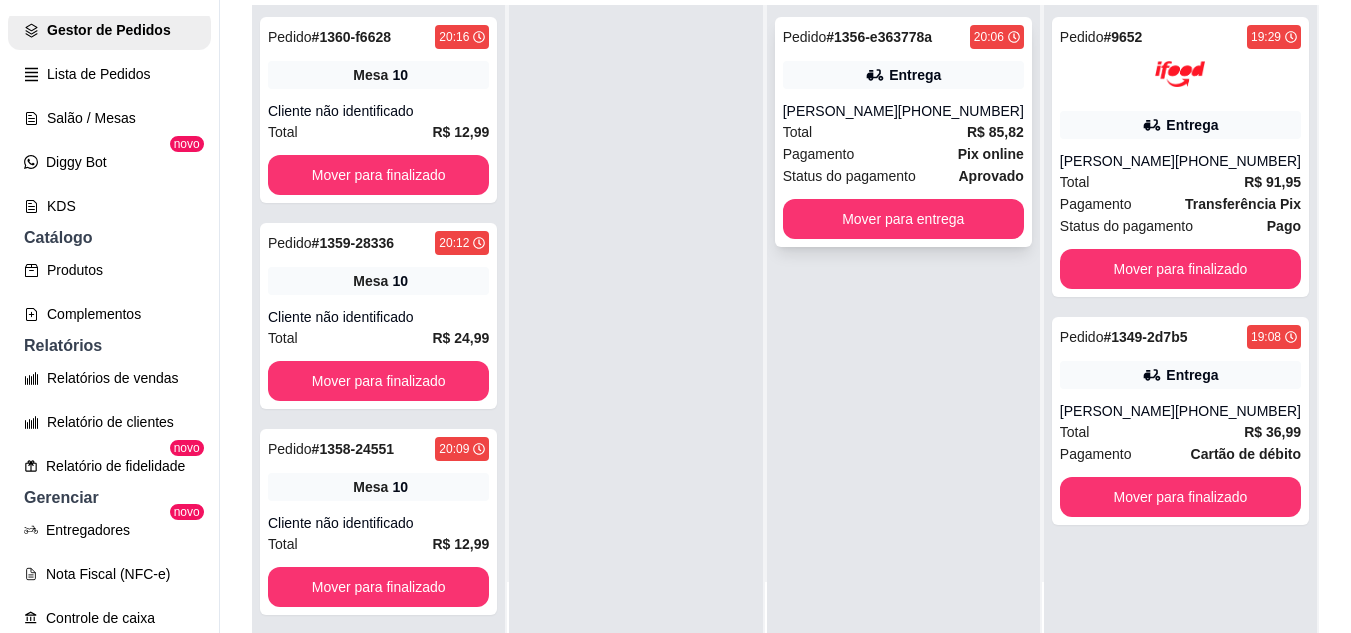 click on "Entrega" at bounding box center (903, 75) 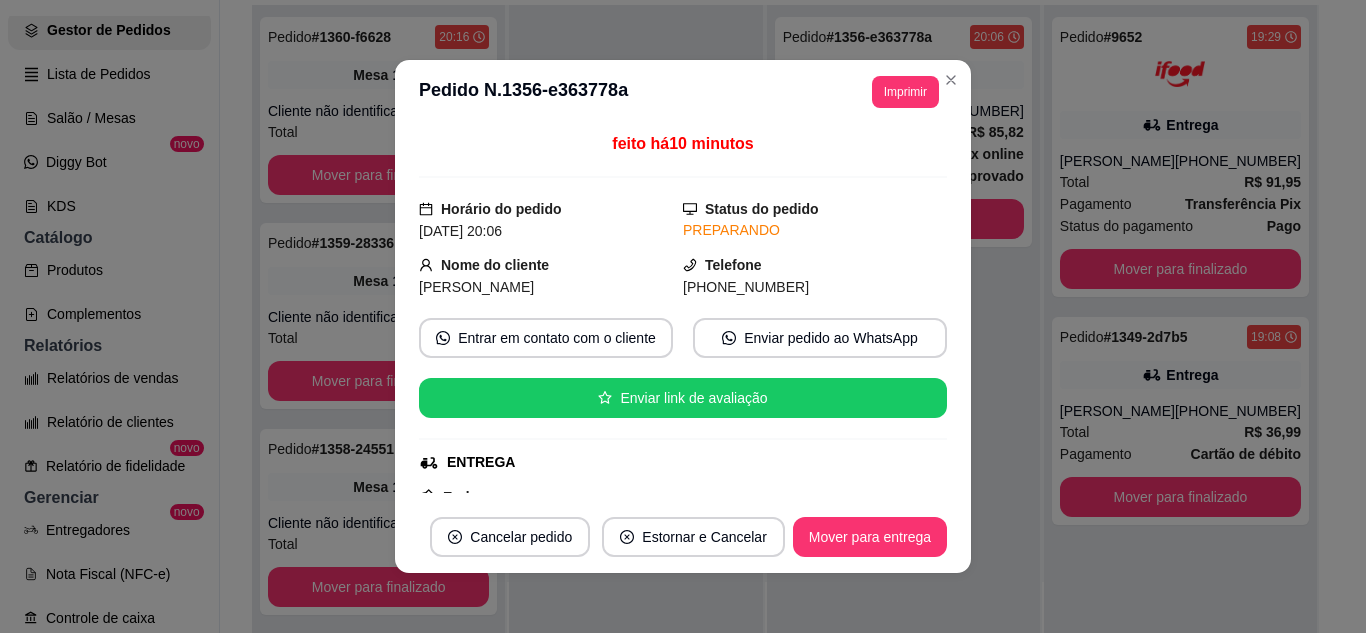 drag, startPoint x: 887, startPoint y: 125, endPoint x: 896, endPoint y: 89, distance: 37.107952 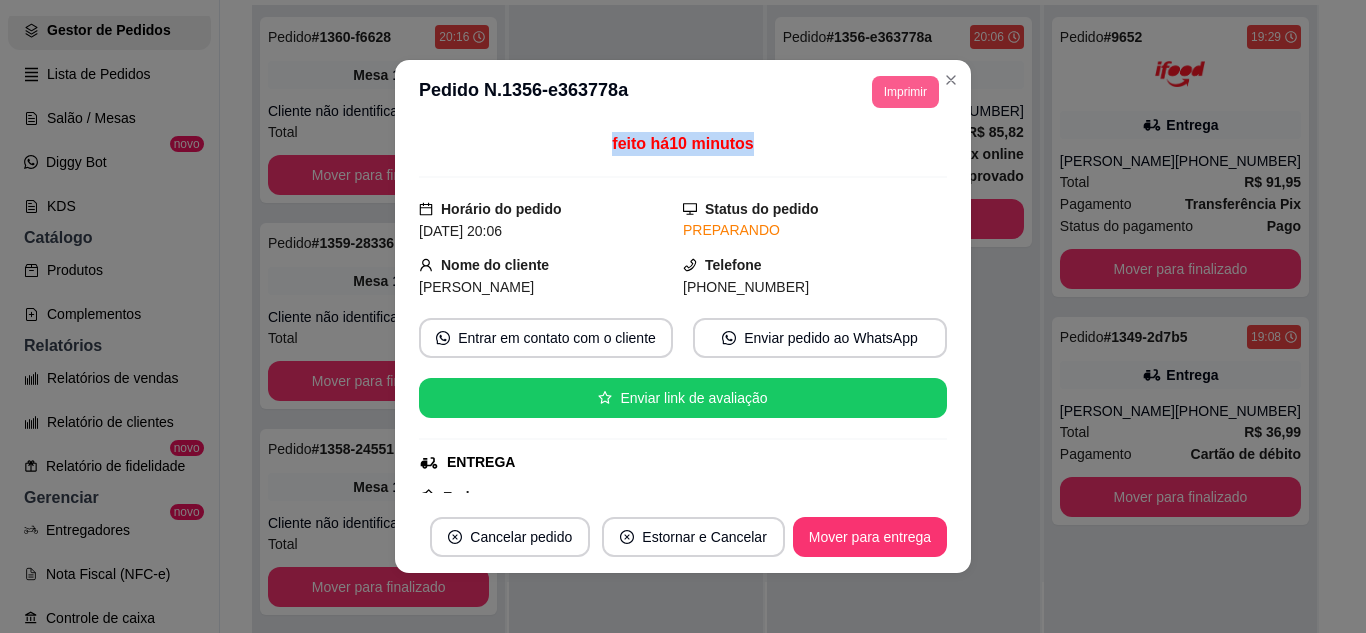 click on "Imprimir" at bounding box center (905, 92) 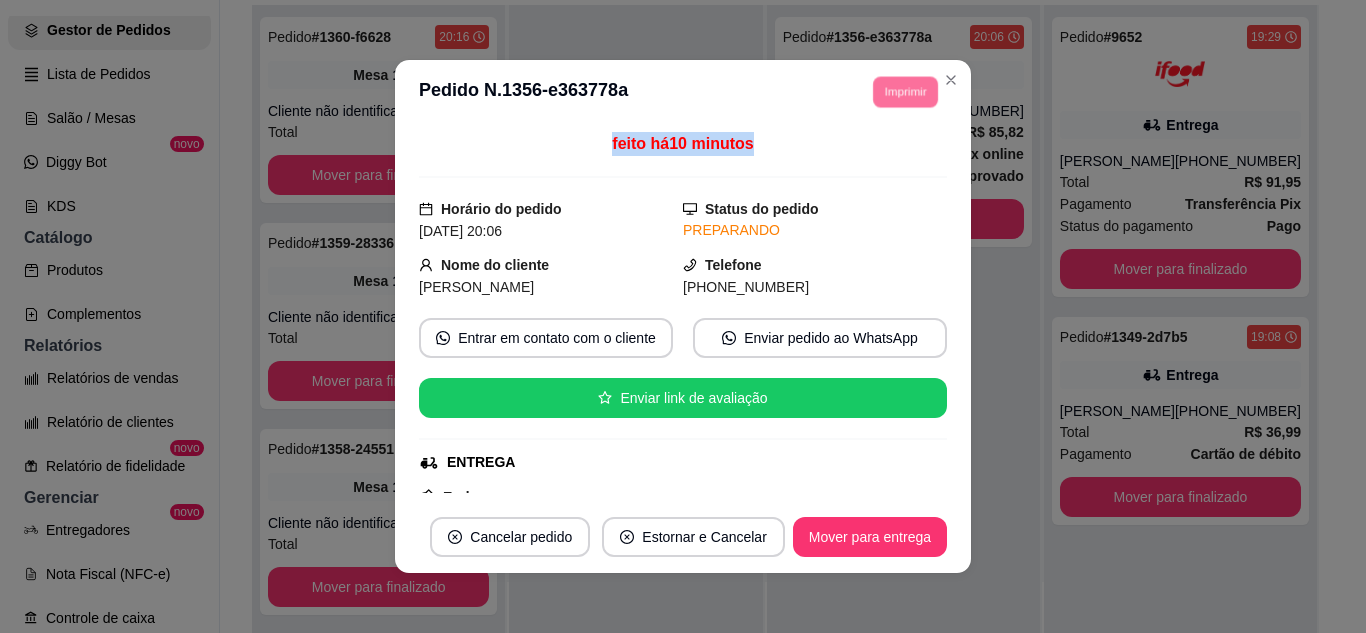 click on "IMPRESSORA" at bounding box center (877, 153) 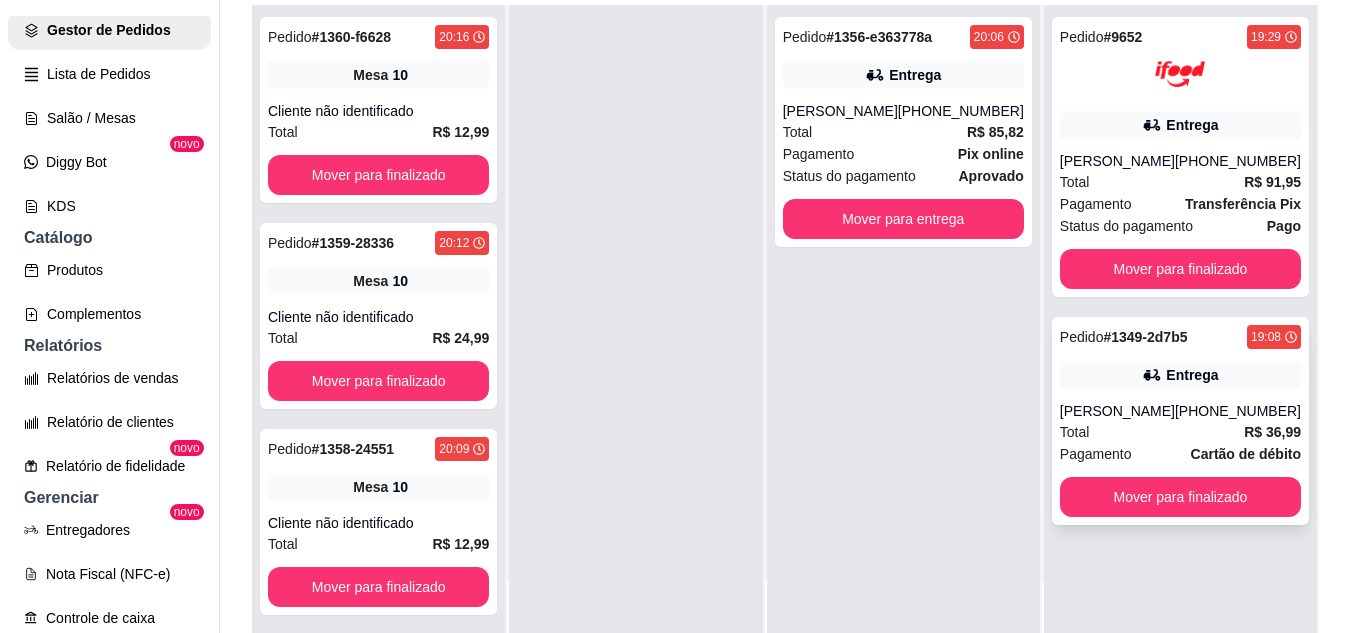 click on "Entrega" at bounding box center [1180, 375] 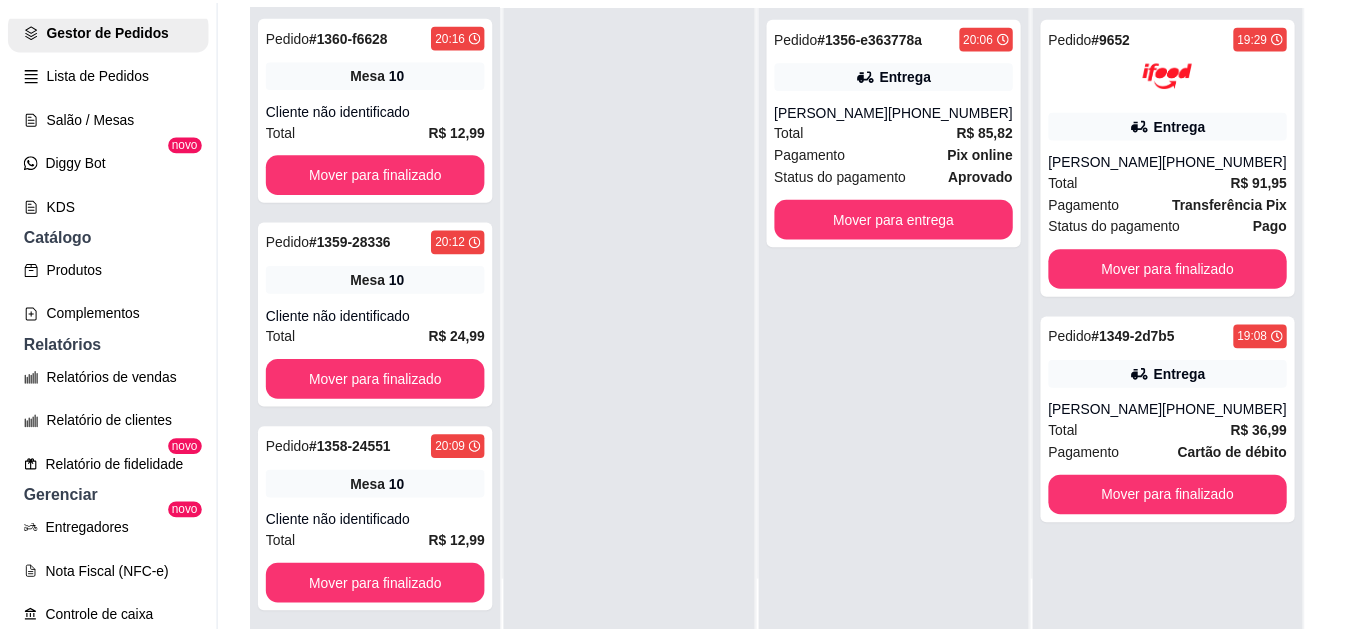 scroll, scrollTop: 4, scrollLeft: 0, axis: vertical 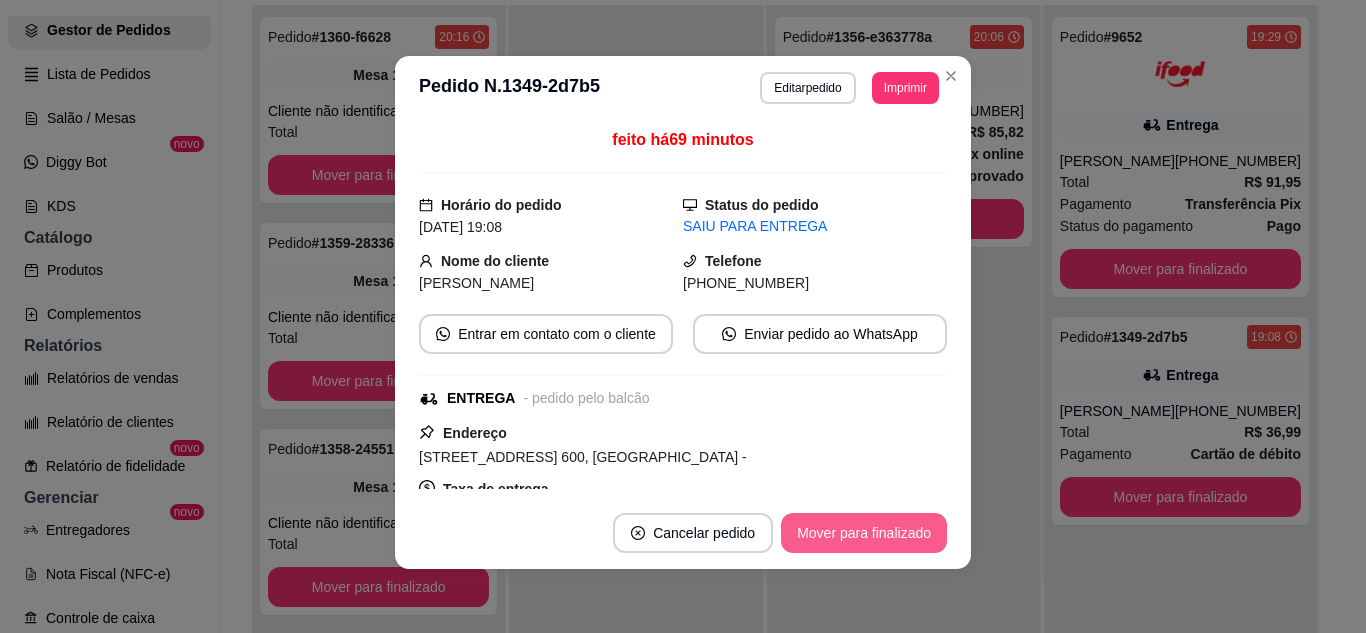 click on "Mover para finalizado" at bounding box center [864, 533] 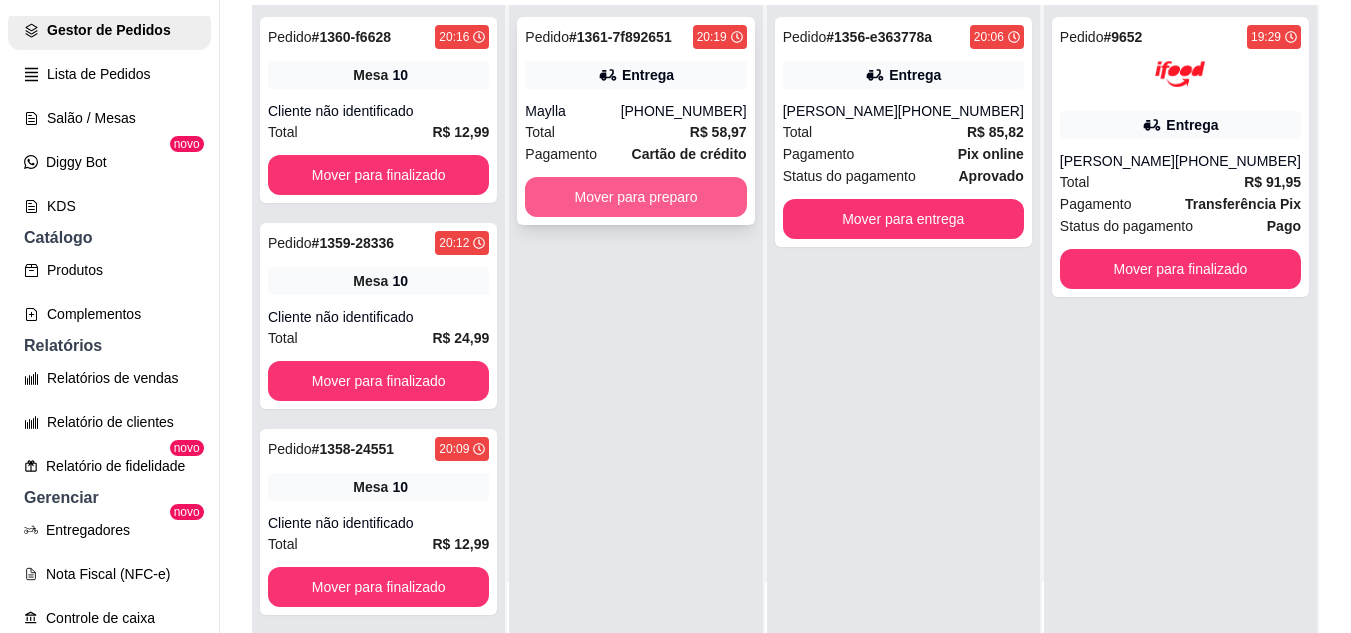 click on "Mover para preparo" at bounding box center (635, 197) 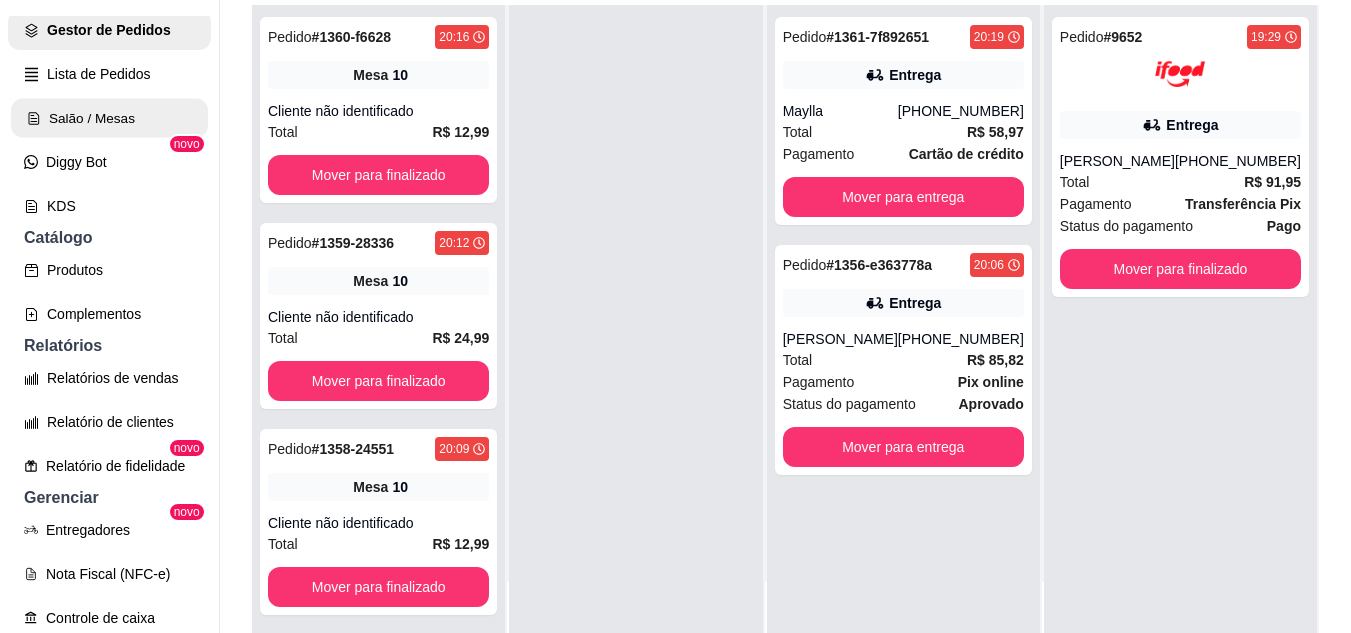 click on "Salão / Mesas" at bounding box center (109, 118) 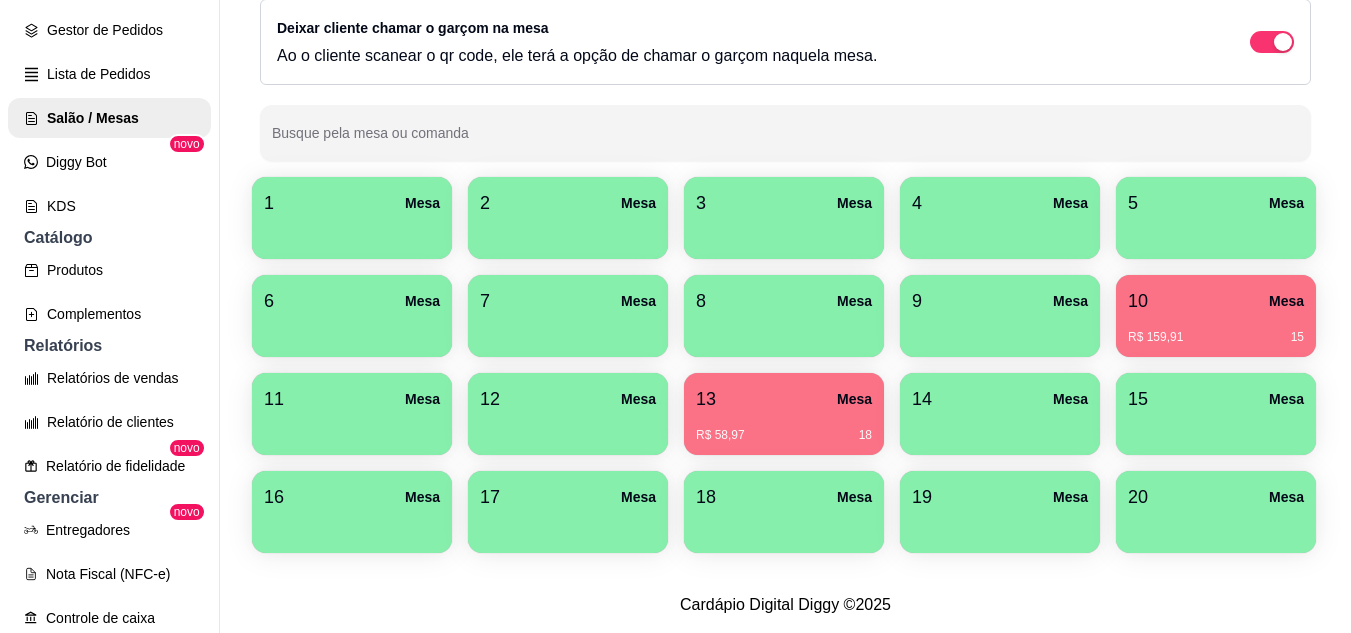 scroll, scrollTop: 294, scrollLeft: 0, axis: vertical 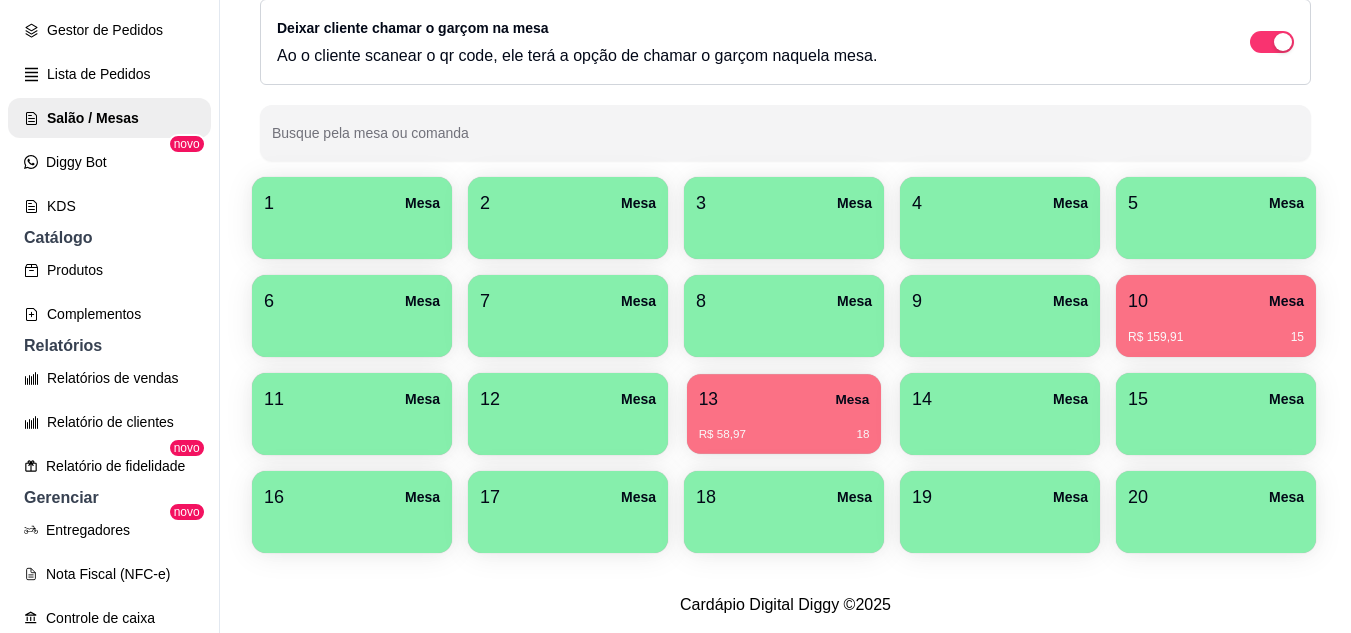 click on "R$ 58,97 18" at bounding box center (784, 427) 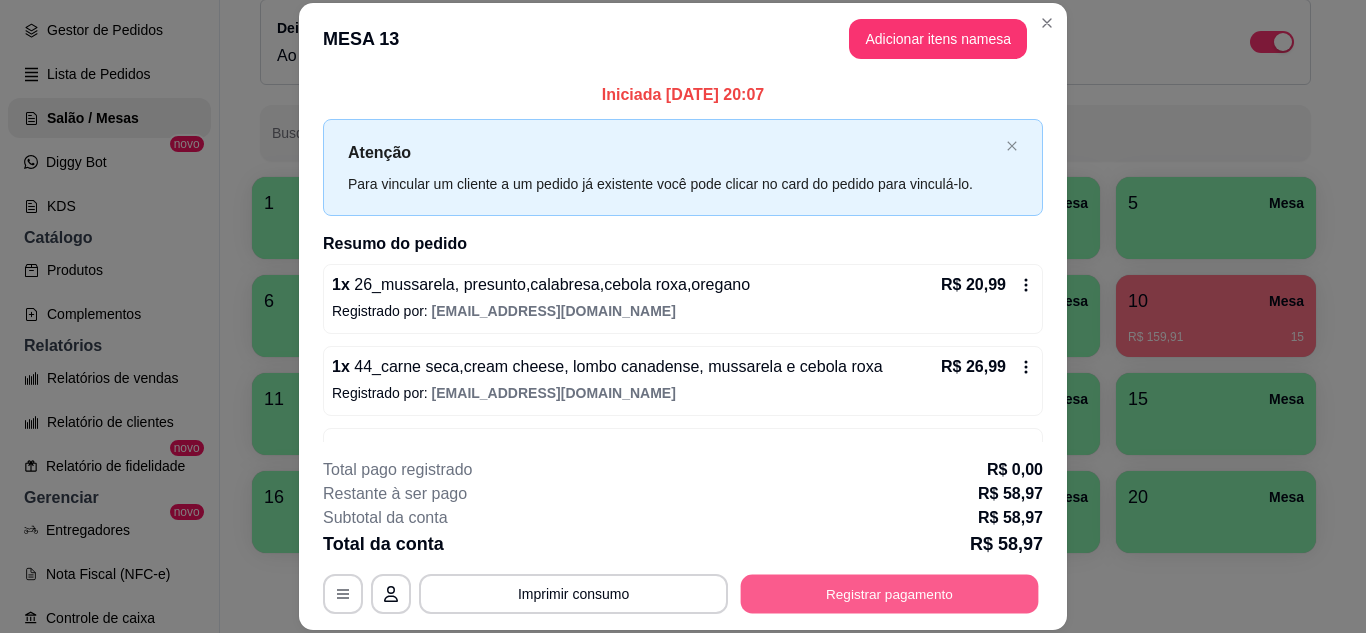 click on "Registrar pagamento" at bounding box center (890, 593) 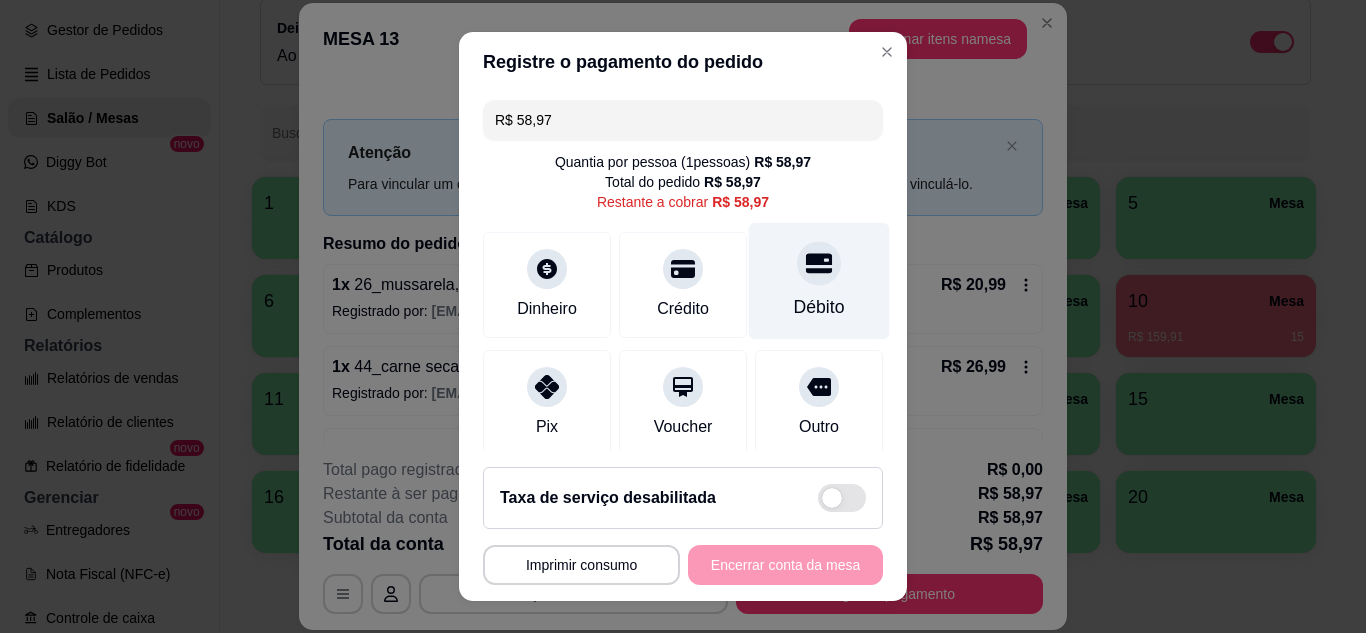 click on "Débito" at bounding box center (819, 307) 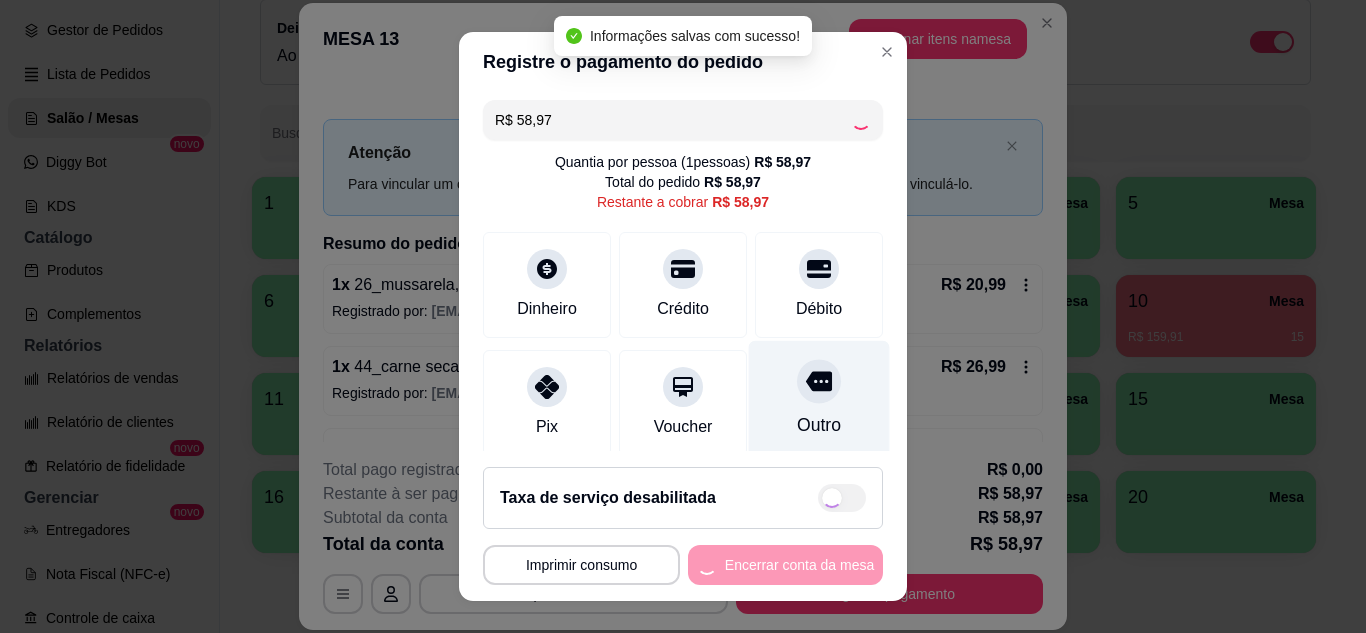 type on "R$ 0,00" 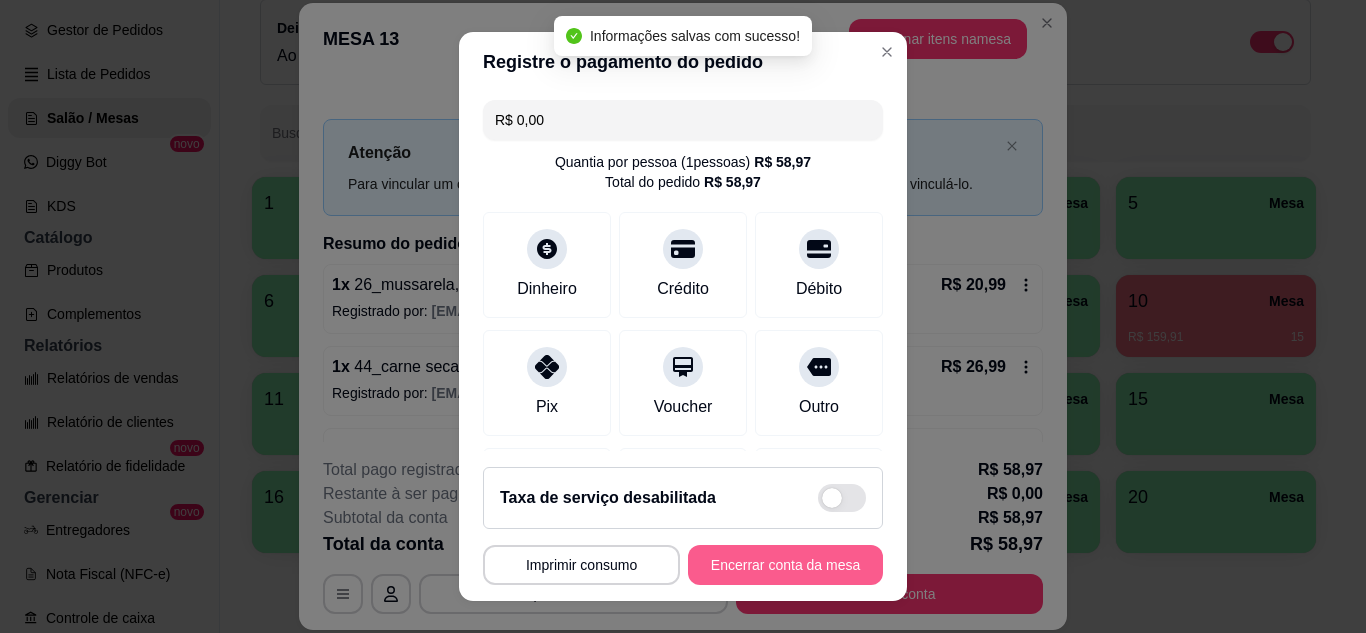 click on "Encerrar conta da mesa" at bounding box center (785, 565) 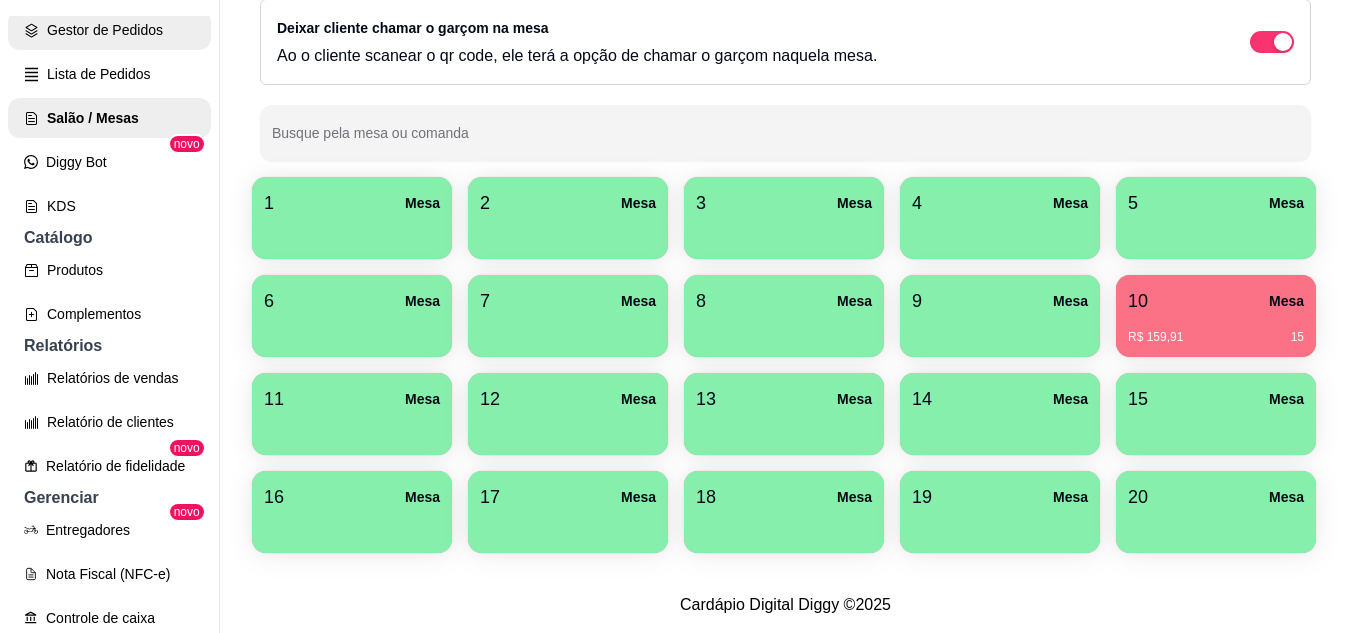 click on "Gestor de Pedidos" at bounding box center [109, 30] 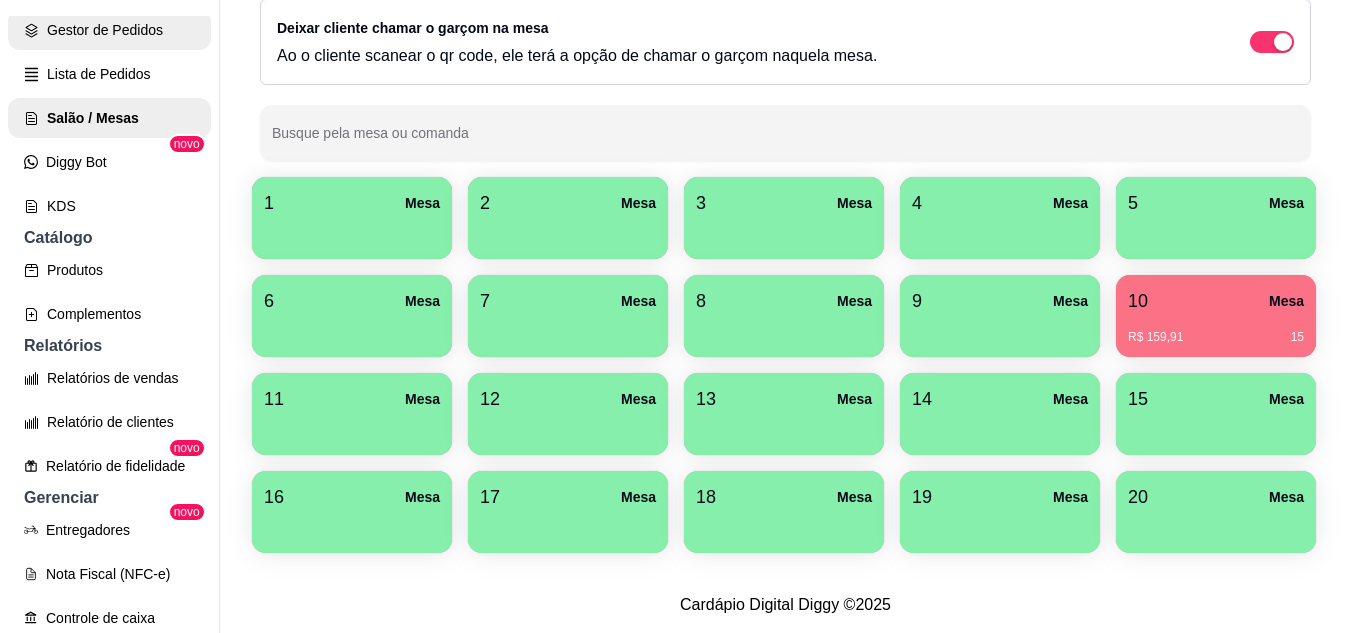 scroll, scrollTop: 0, scrollLeft: 0, axis: both 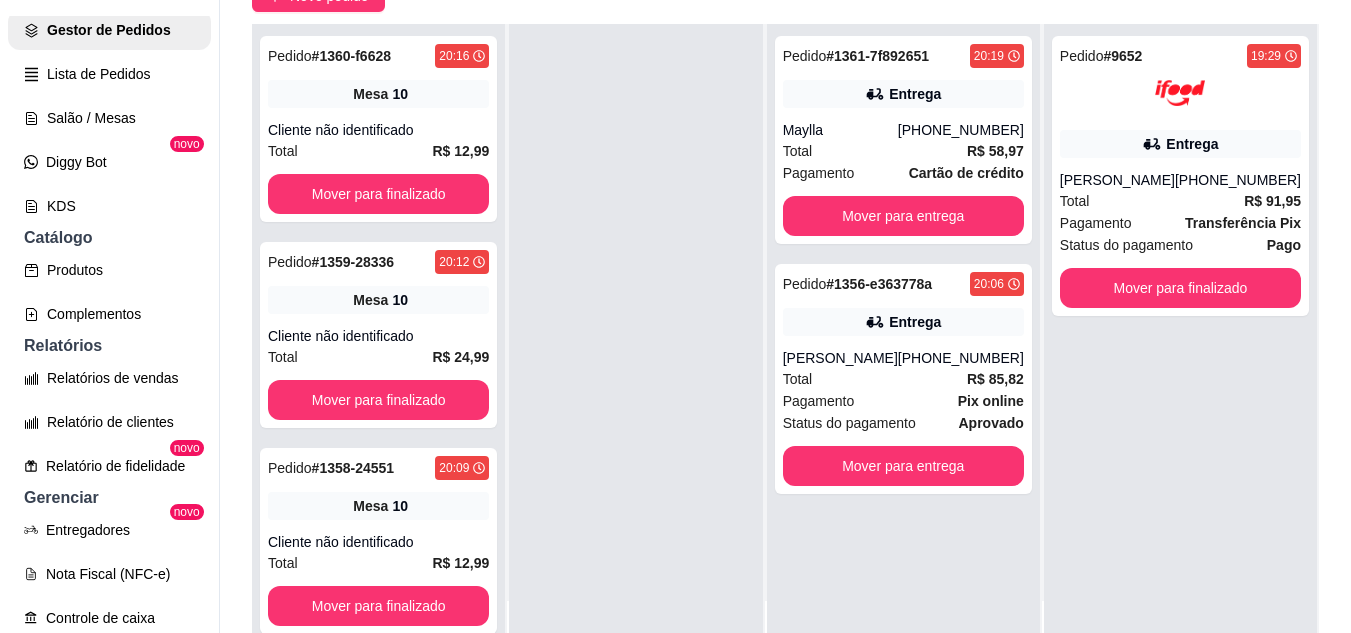 click at bounding box center [635, 340] 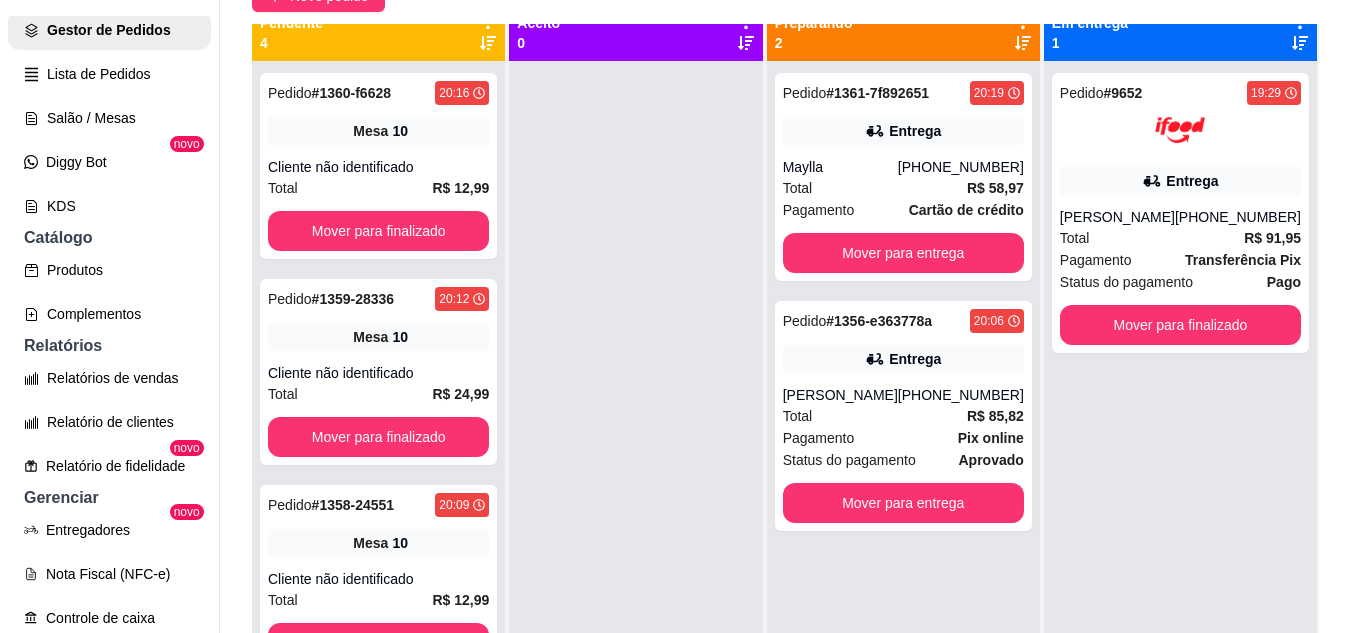 scroll, scrollTop: 0, scrollLeft: 0, axis: both 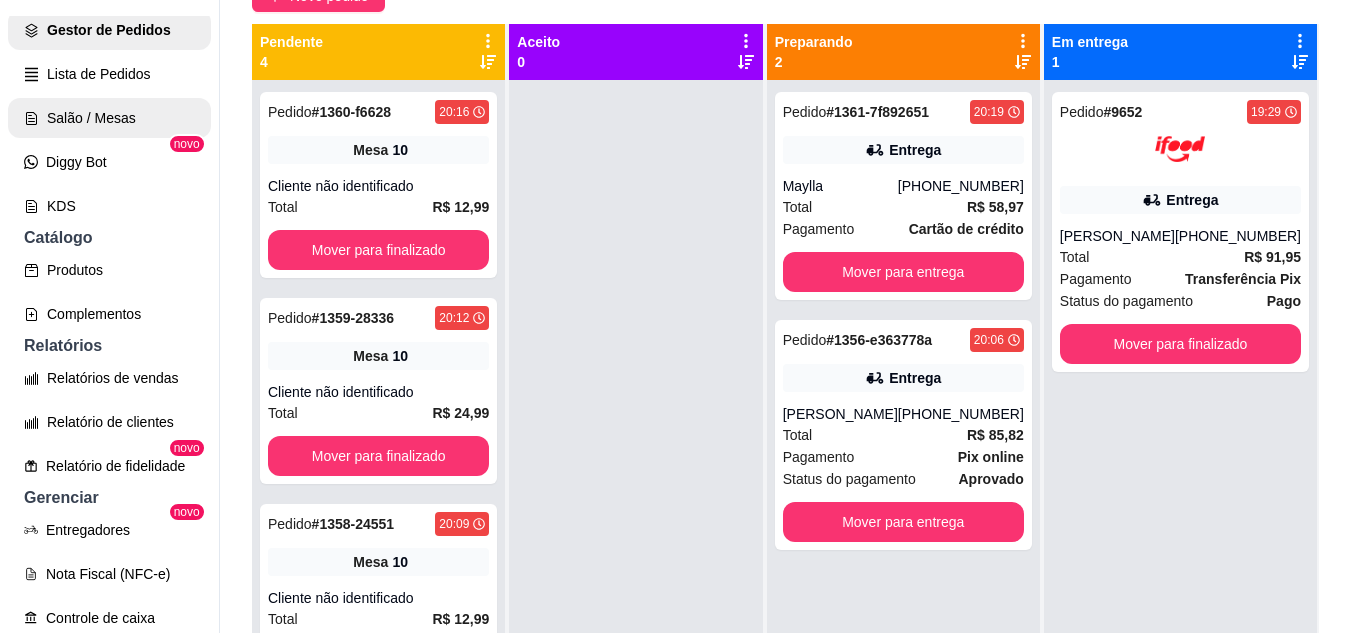 click on "Salão / Mesas" at bounding box center [109, 118] 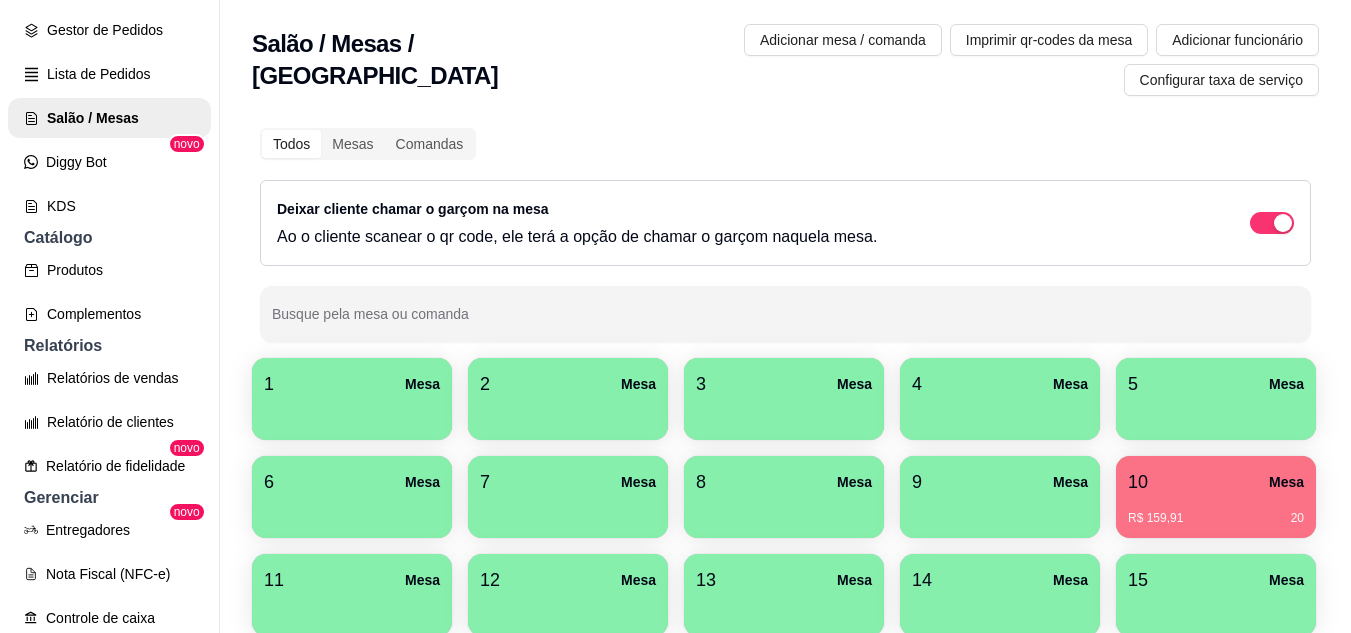 scroll, scrollTop: 294, scrollLeft: 0, axis: vertical 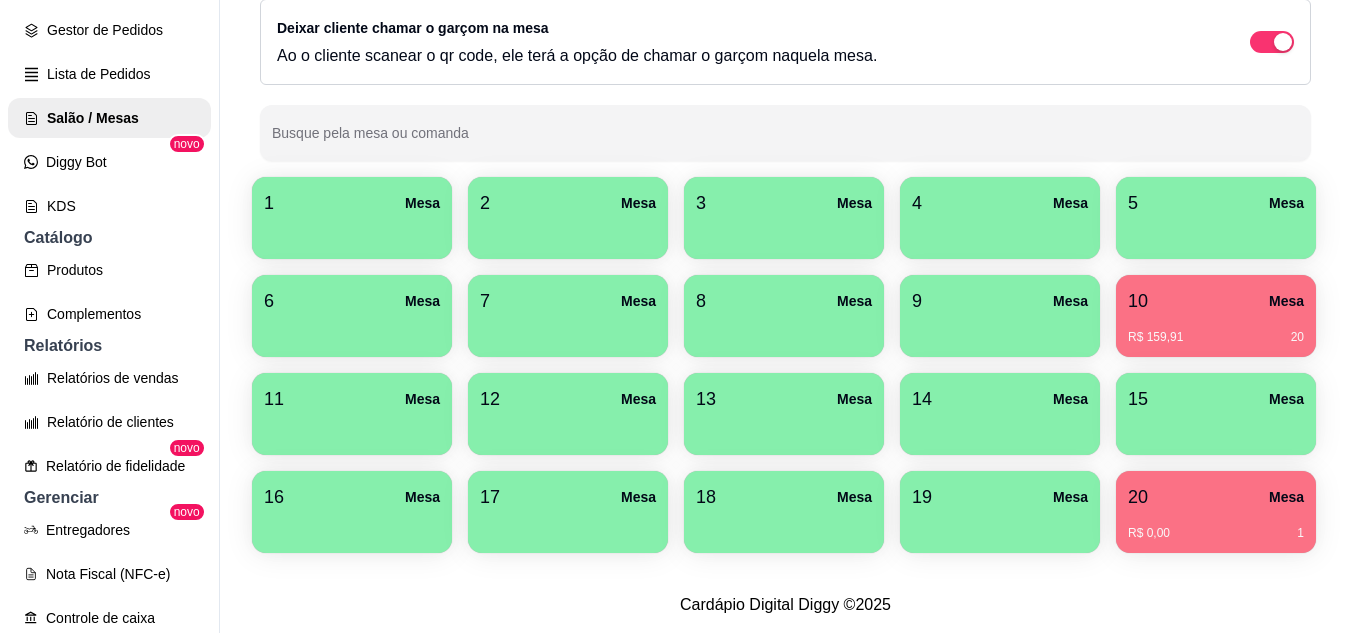 click on "20 Mesa" at bounding box center [1216, 497] 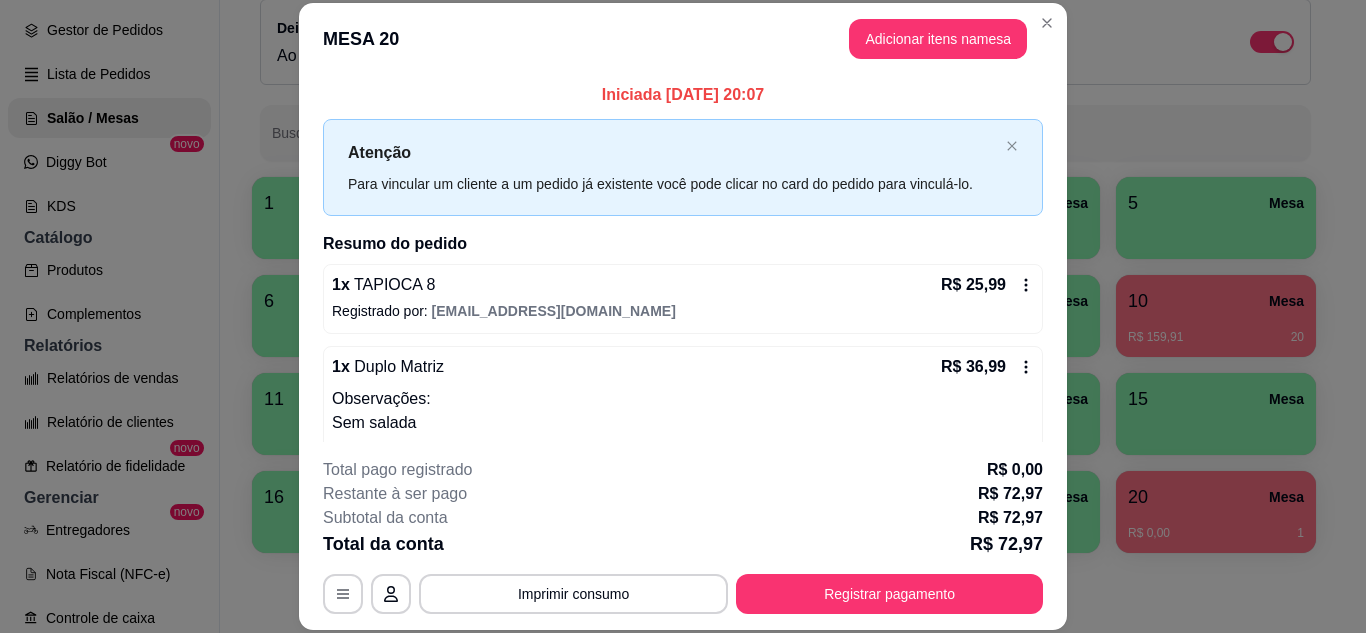 click on "Registrar pagamento" at bounding box center [889, 594] 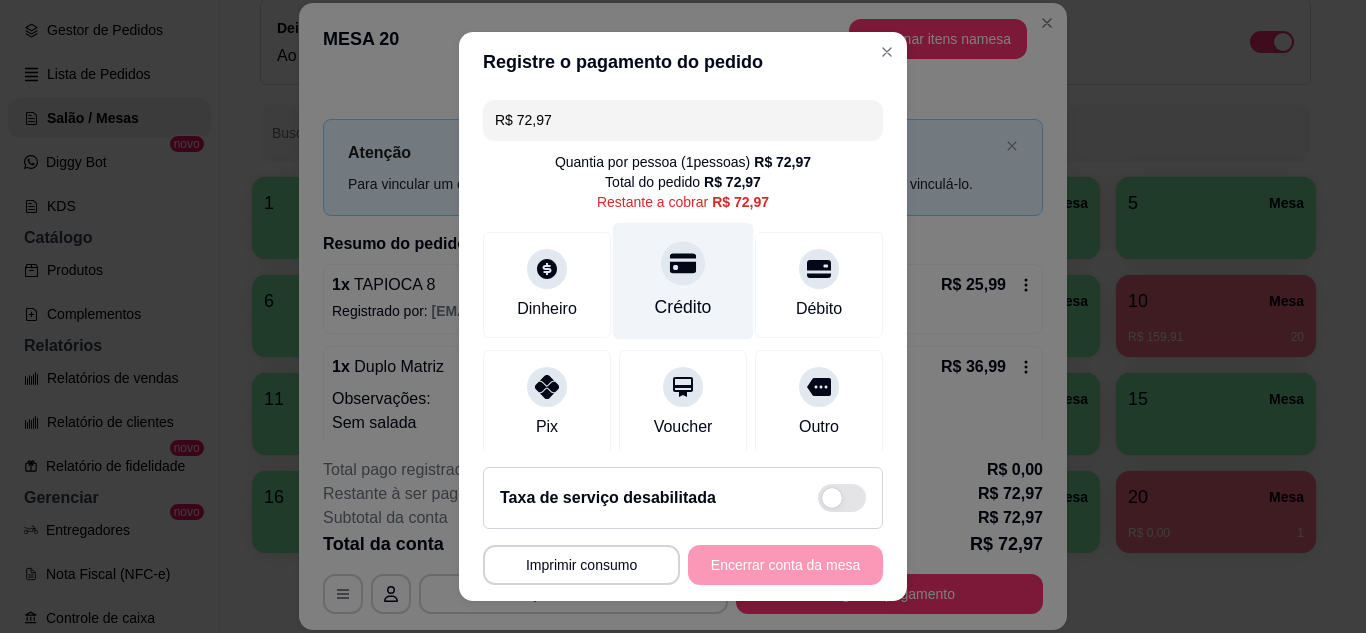 click on "Crédito" at bounding box center [683, 307] 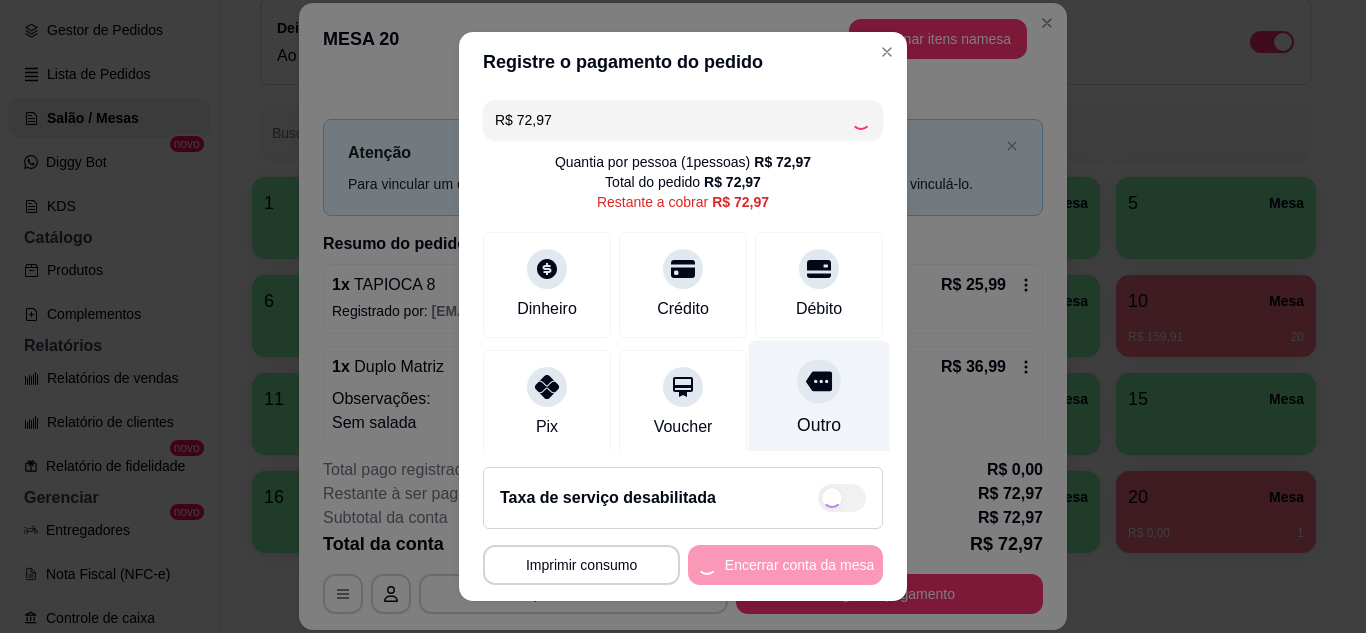 type on "R$ 0,00" 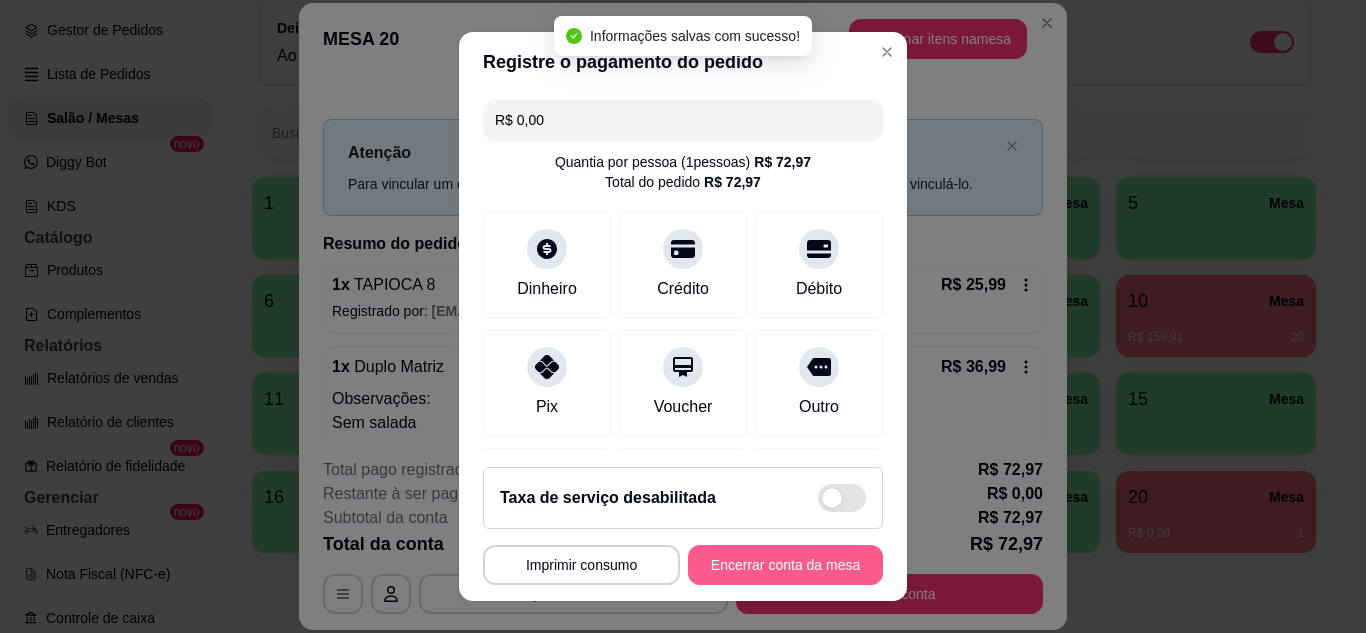 click on "Encerrar conta da mesa" at bounding box center [785, 565] 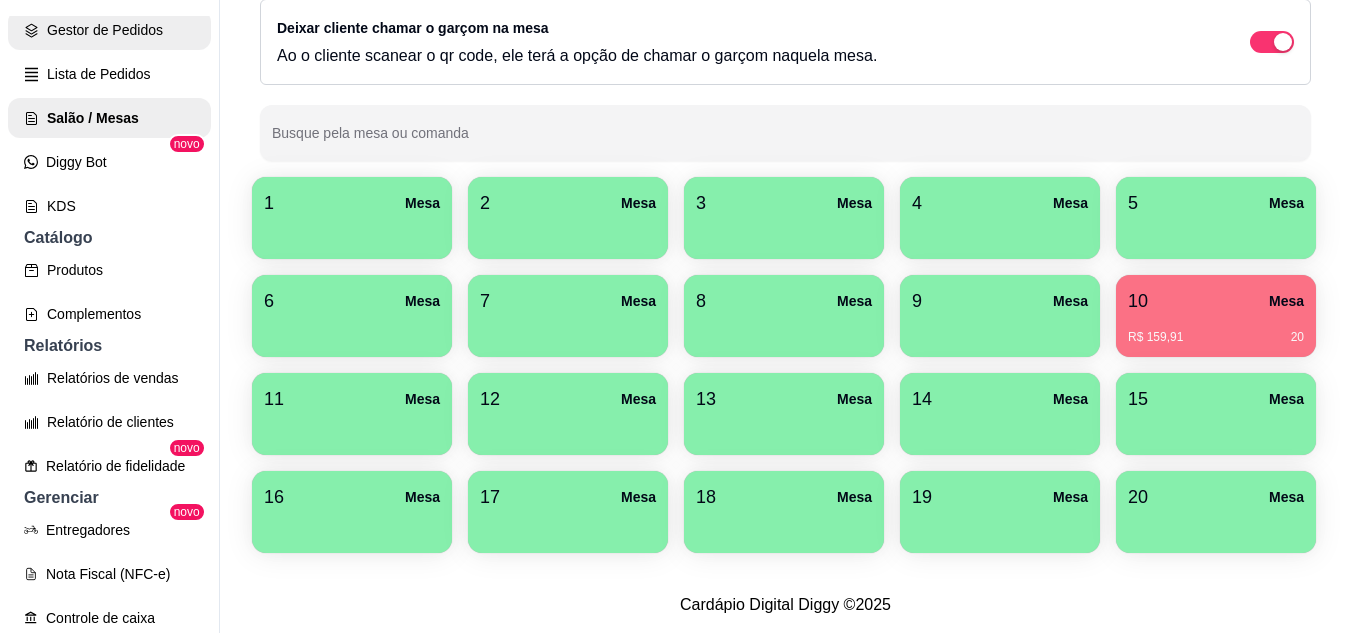 click on "Gestor de Pedidos" at bounding box center (109, 30) 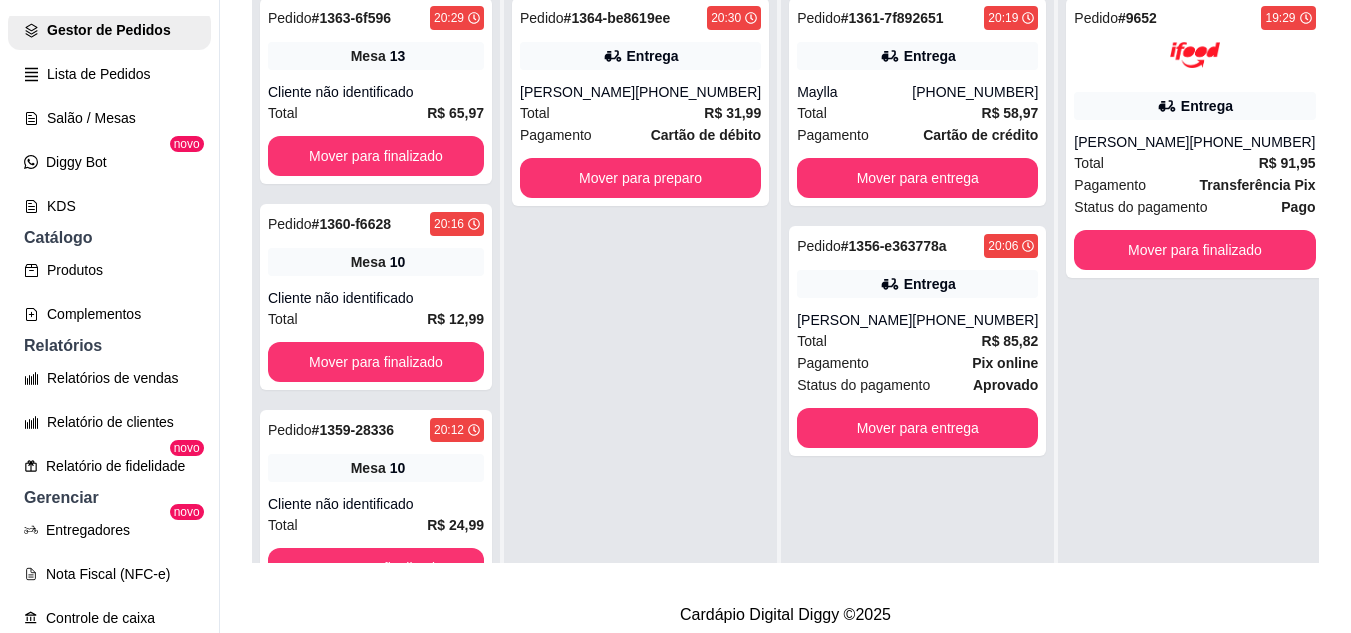 scroll, scrollTop: 0, scrollLeft: 0, axis: both 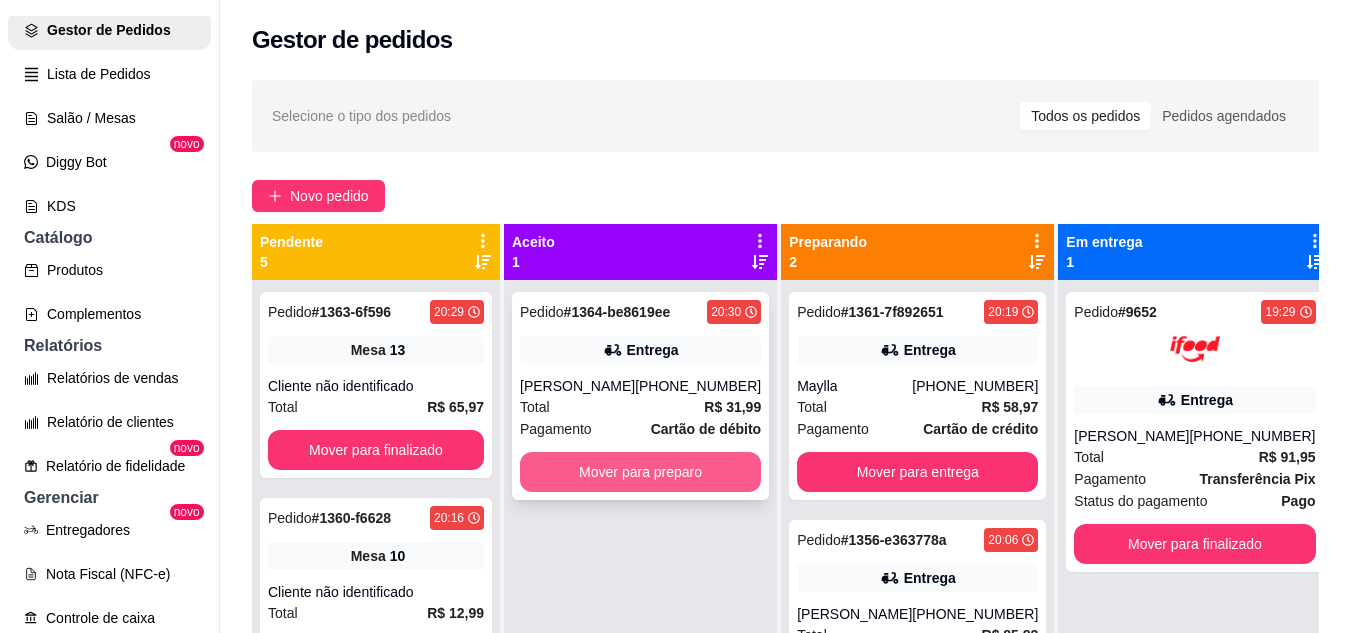 click on "Mover para preparo" at bounding box center [640, 472] 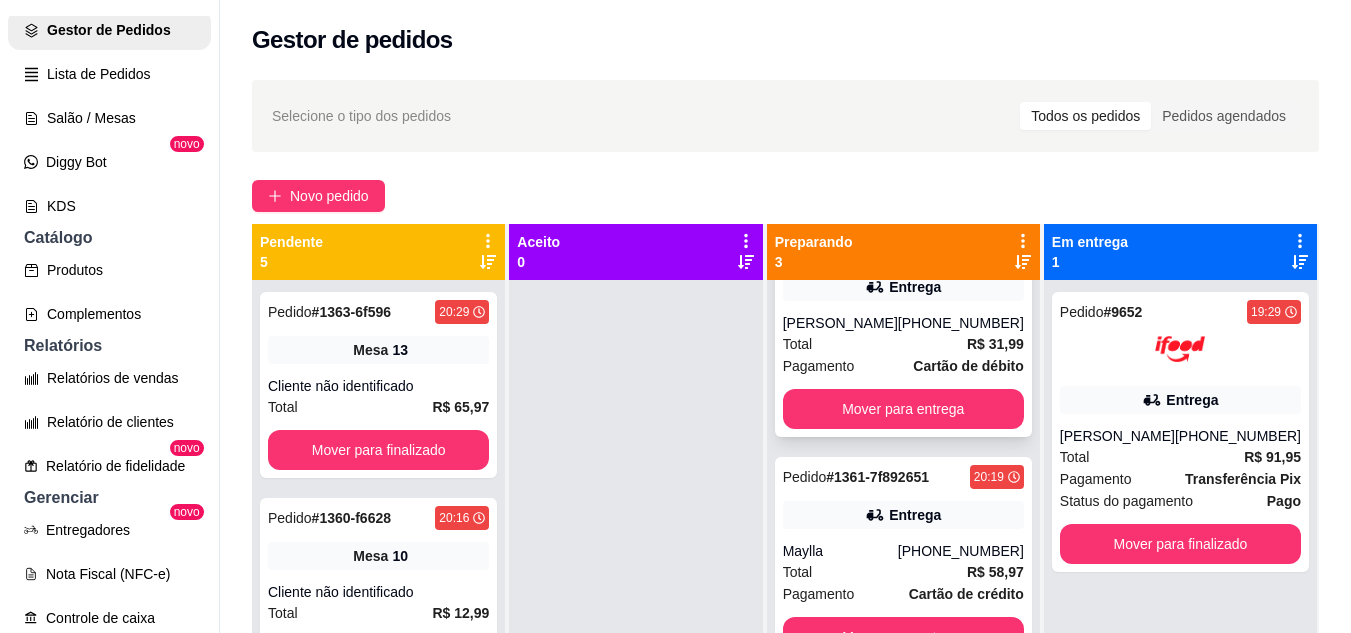 scroll, scrollTop: 133, scrollLeft: 0, axis: vertical 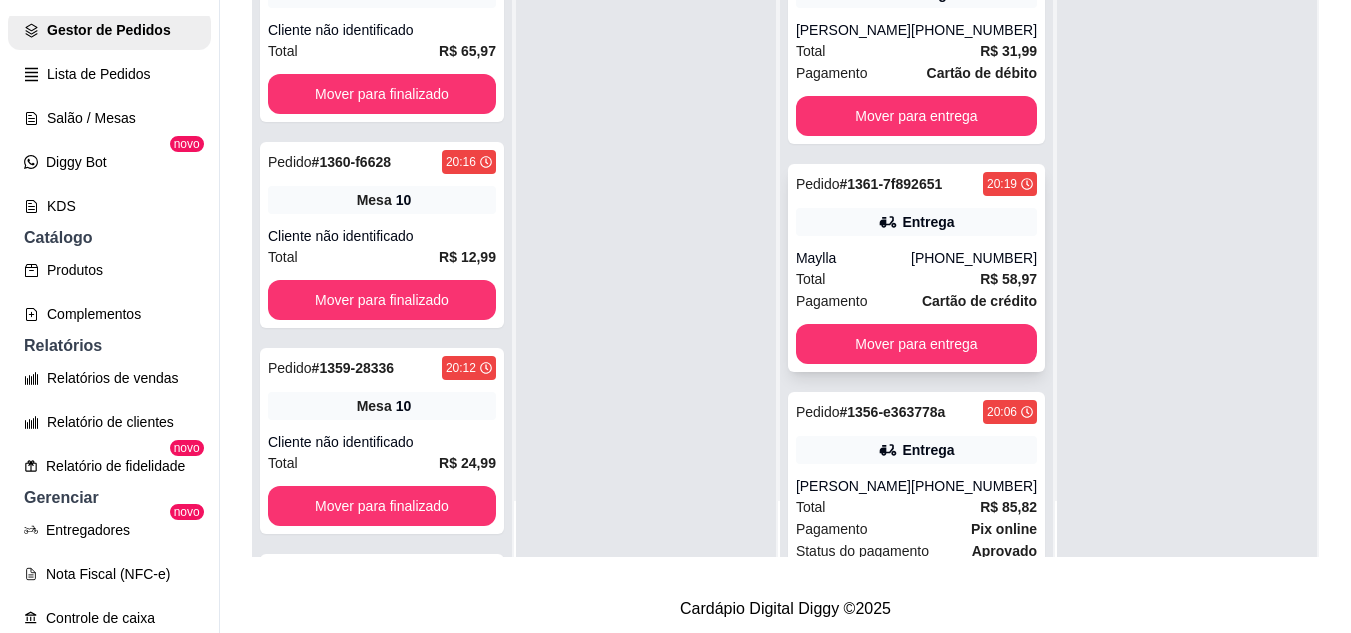 click on "Maylla" at bounding box center (853, 258) 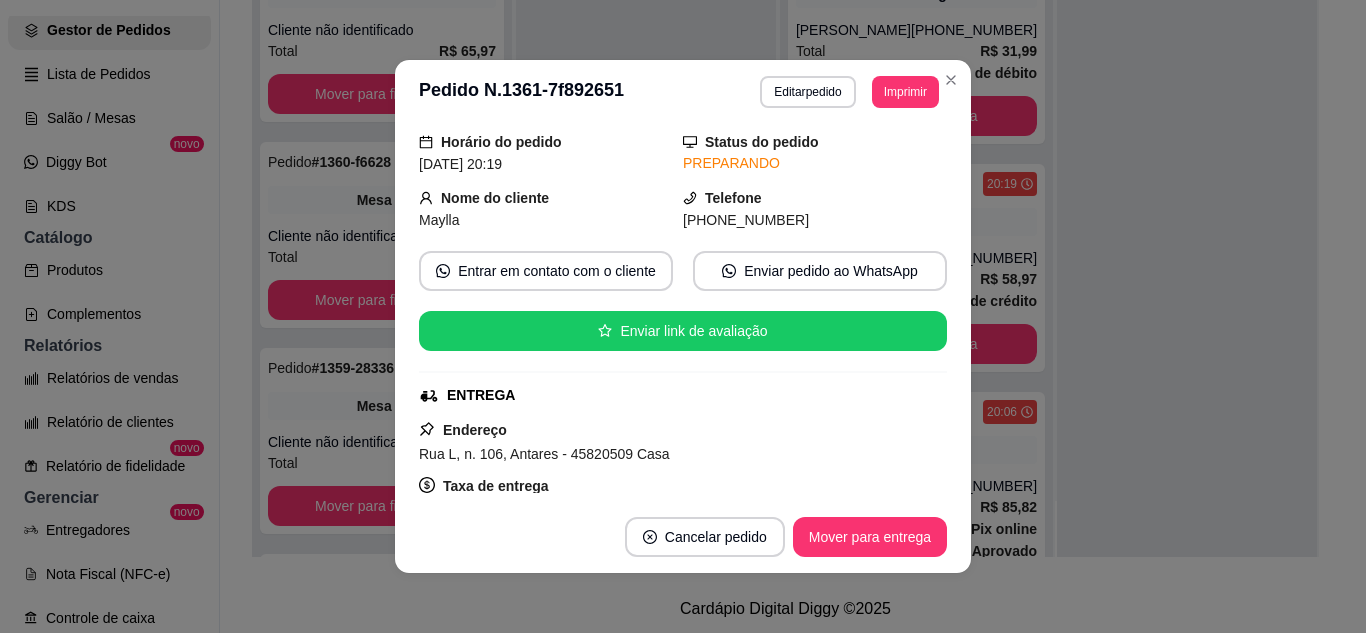 scroll, scrollTop: 100, scrollLeft: 0, axis: vertical 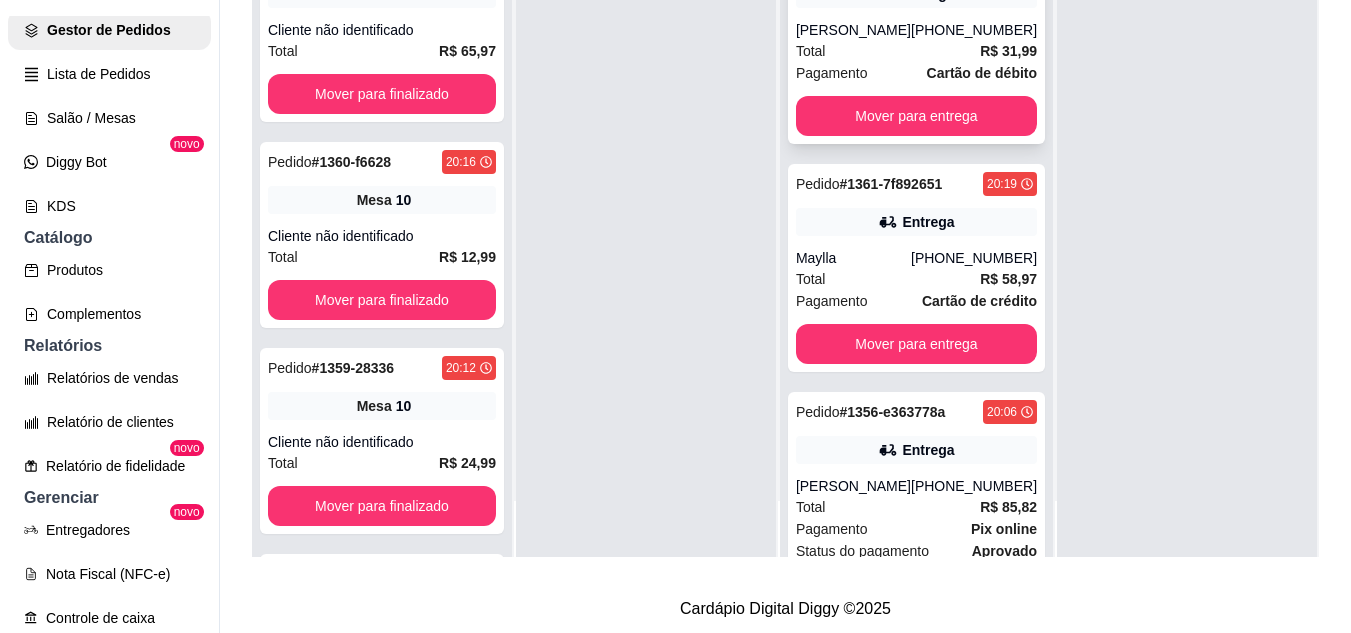 click on "Total R$ 31,99" at bounding box center [916, 51] 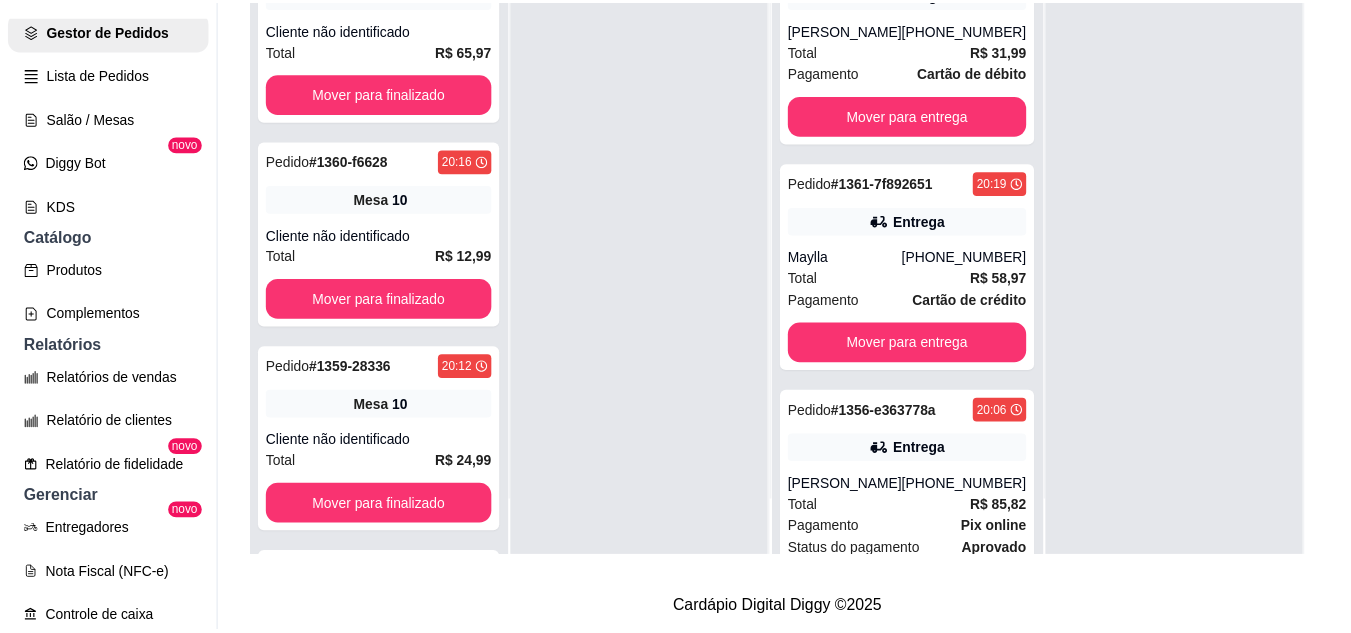 scroll, scrollTop: 100, scrollLeft: 0, axis: vertical 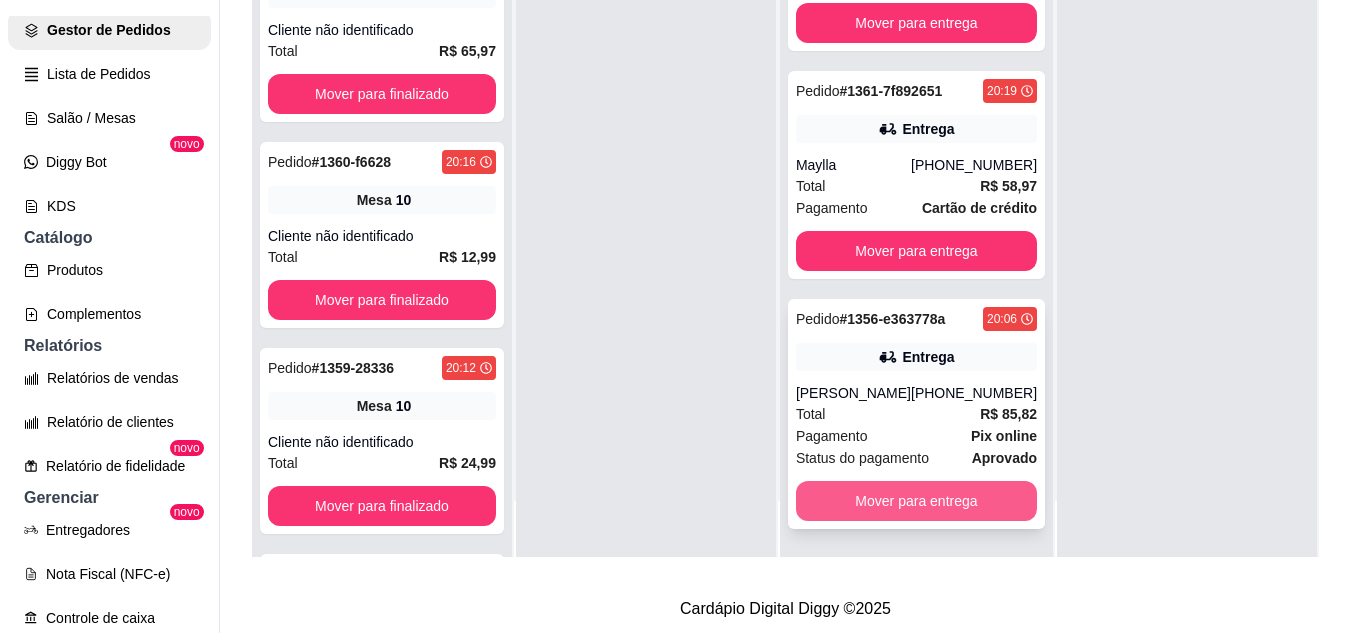 click on "Mover para entrega" at bounding box center (916, 501) 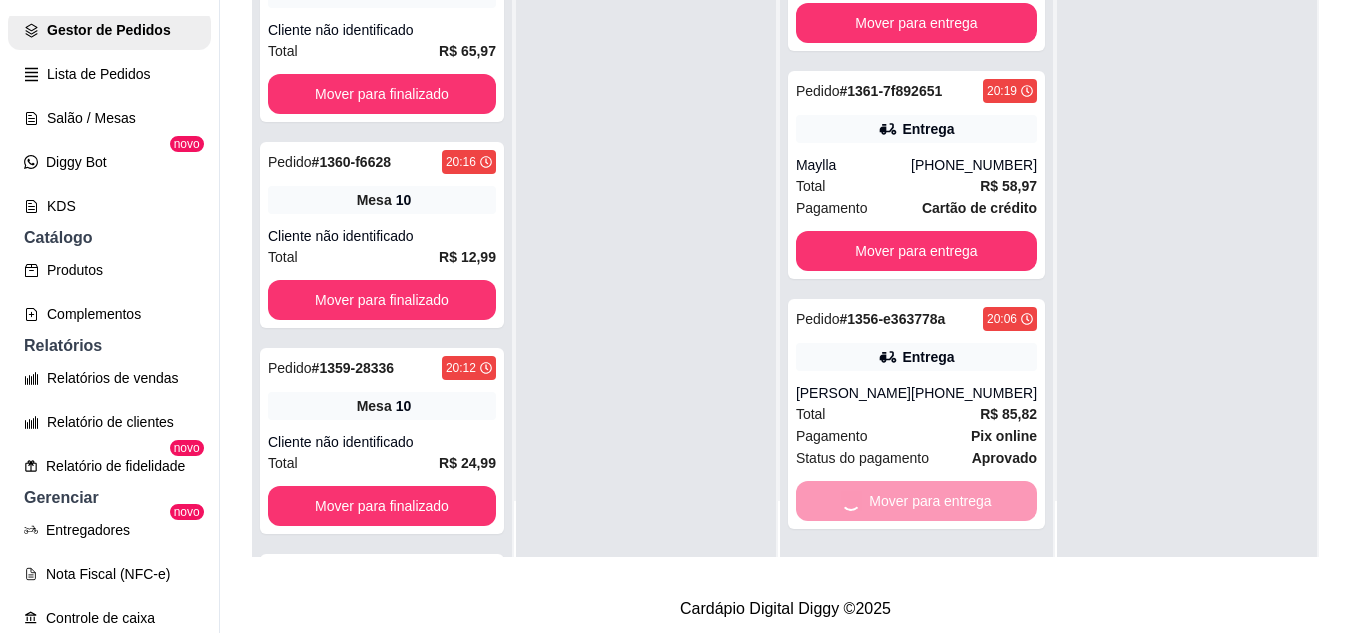 scroll, scrollTop: 0, scrollLeft: 0, axis: both 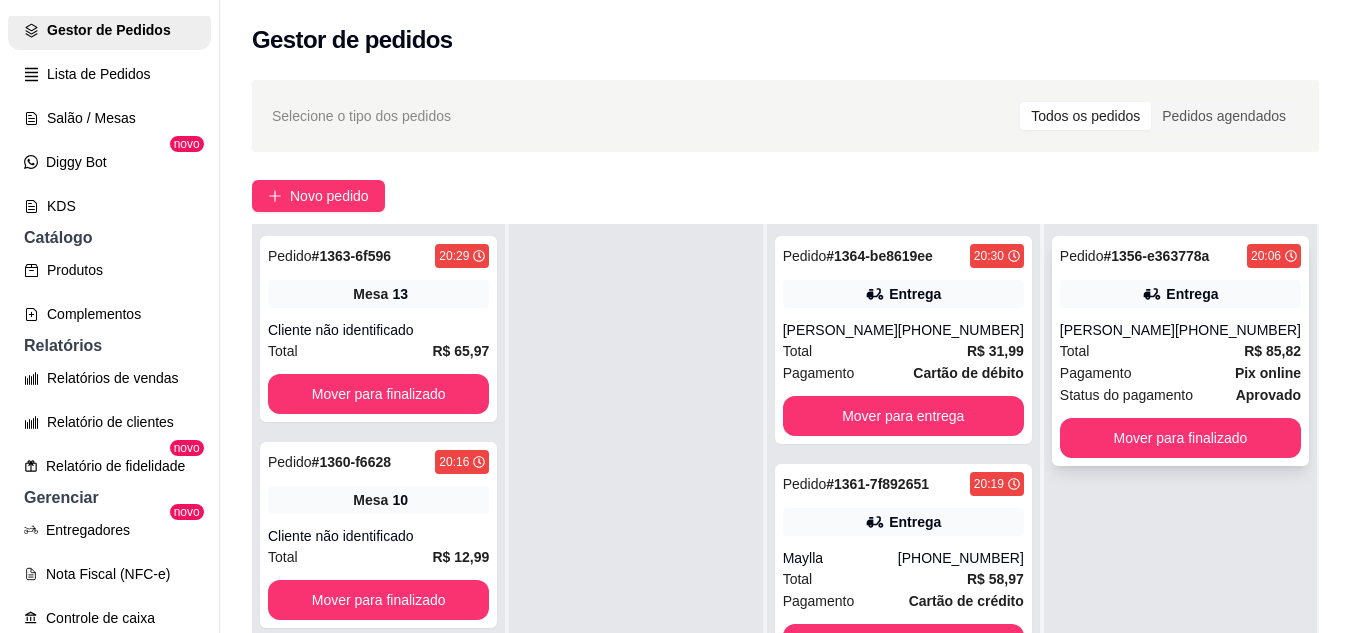 click on "Pedido  # 1356-e363778a 20:06 Entrega [PERSON_NAME]  [PHONE_NUMBER] Total R$ 85,82 Pagamento Pix online Status do pagamento aprovado Mover para finalizado" at bounding box center [1180, 351] 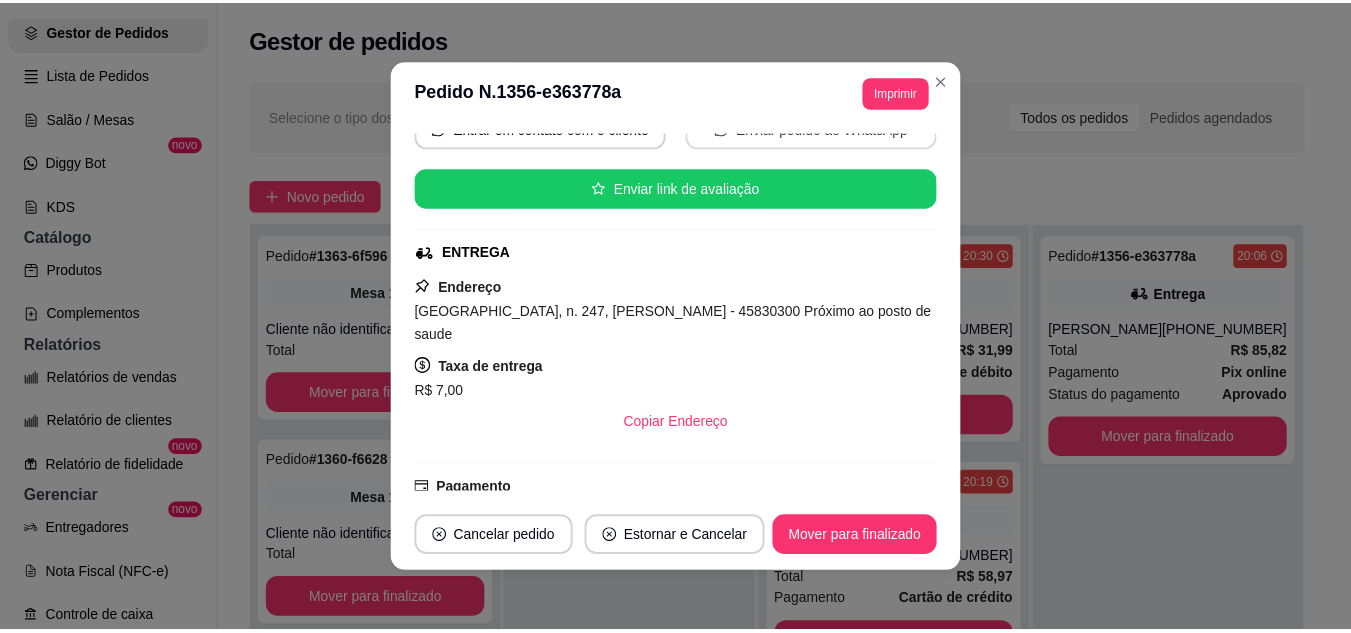 scroll, scrollTop: 500, scrollLeft: 0, axis: vertical 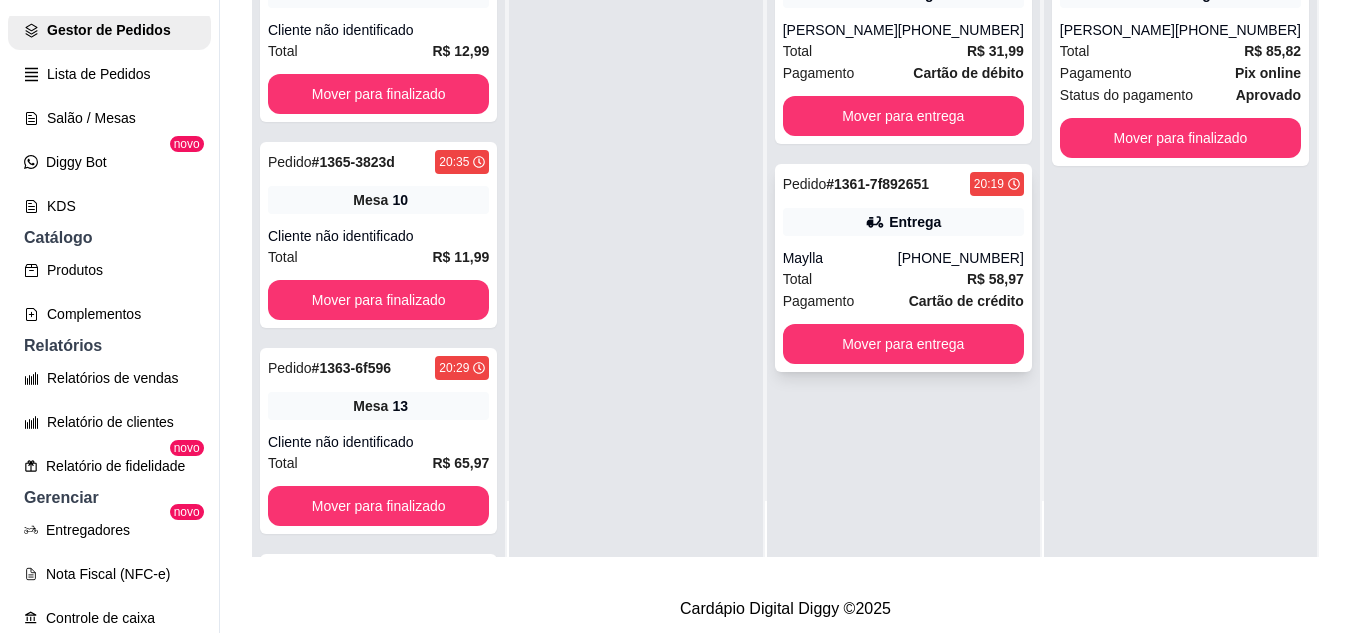 click on "Maylla" at bounding box center (840, 258) 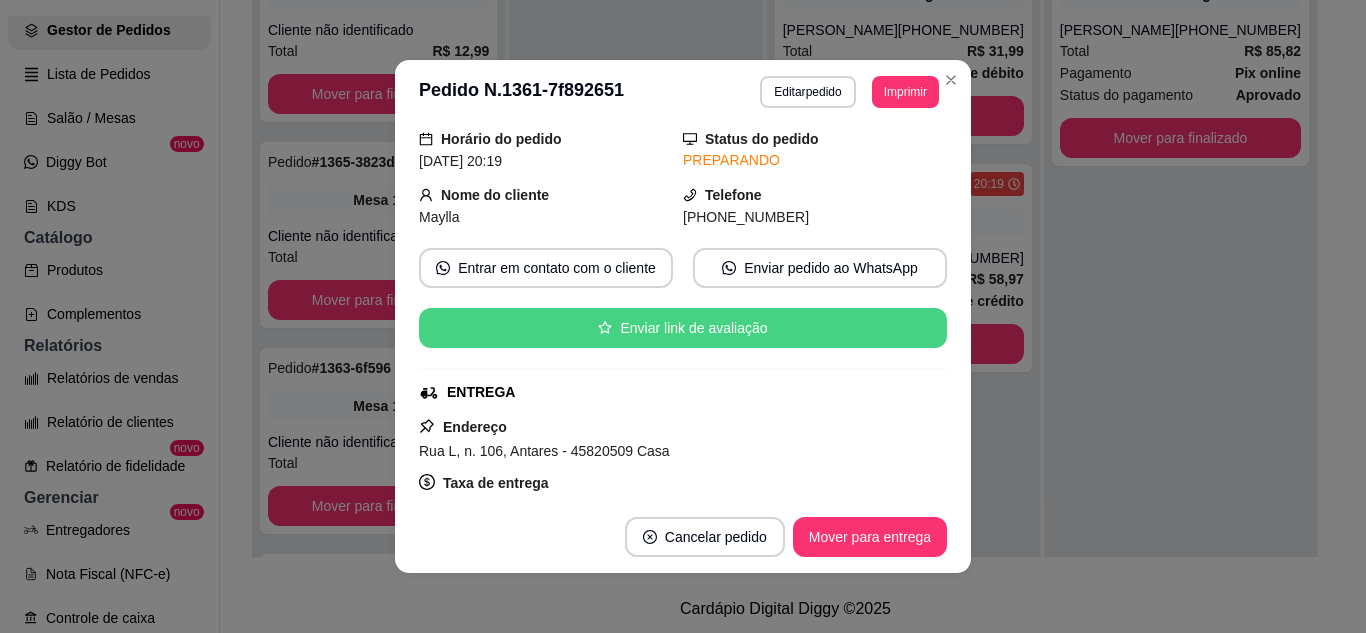 scroll, scrollTop: 100, scrollLeft: 0, axis: vertical 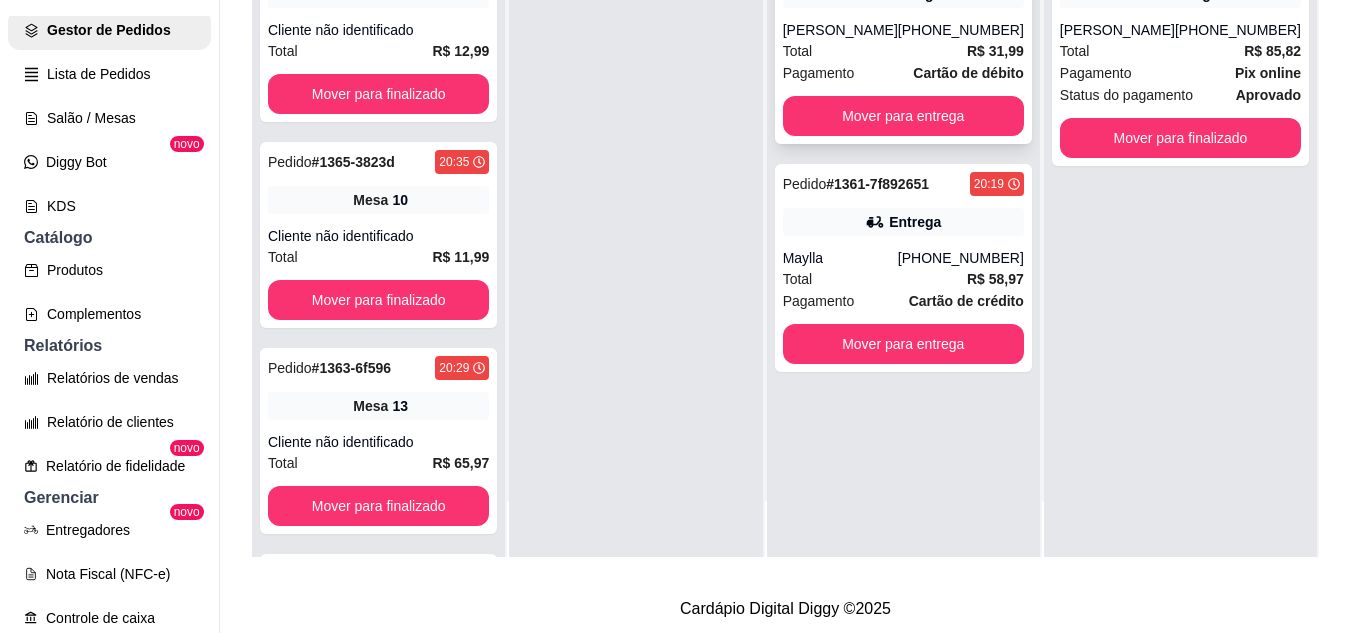 click on "Total R$ 31,99" at bounding box center (903, 51) 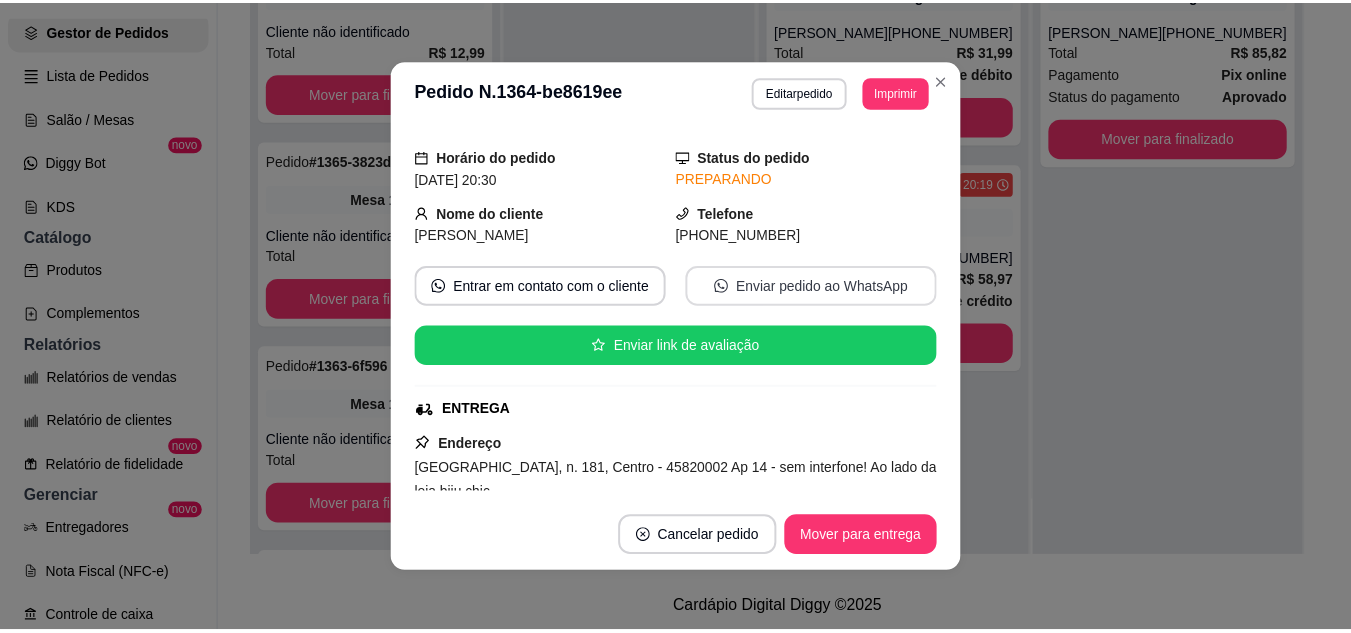 scroll, scrollTop: 100, scrollLeft: 0, axis: vertical 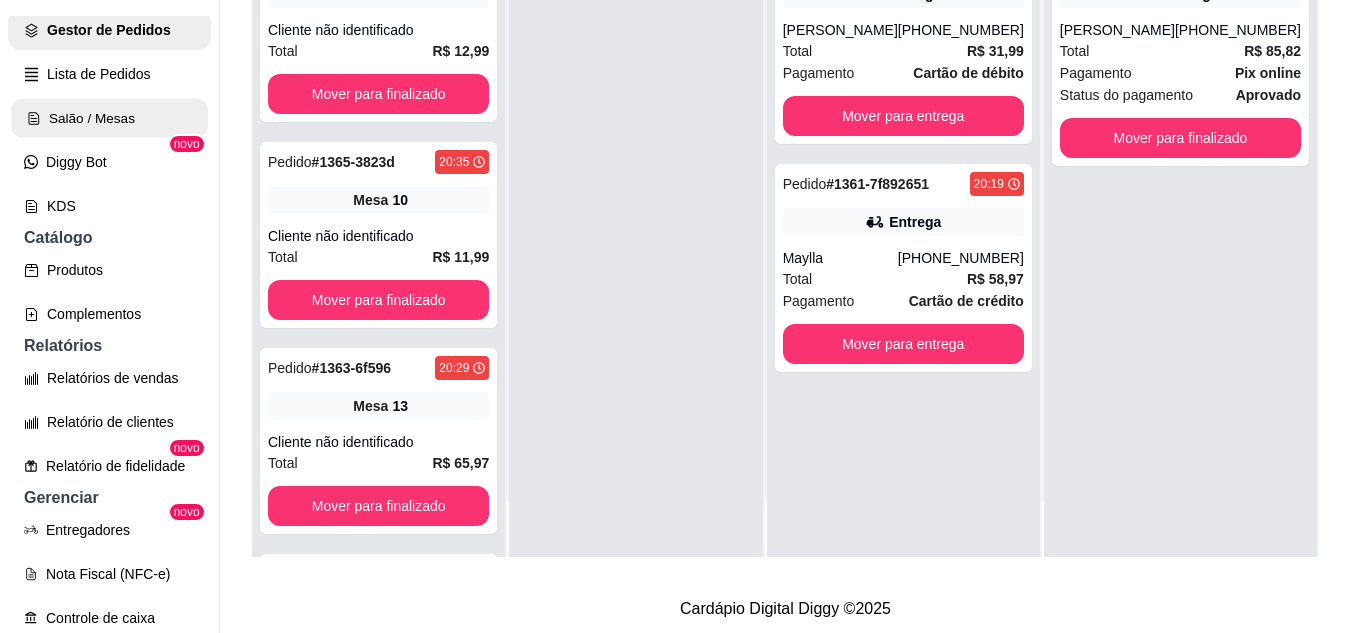 click on "Salão / Mesas" at bounding box center (109, 118) 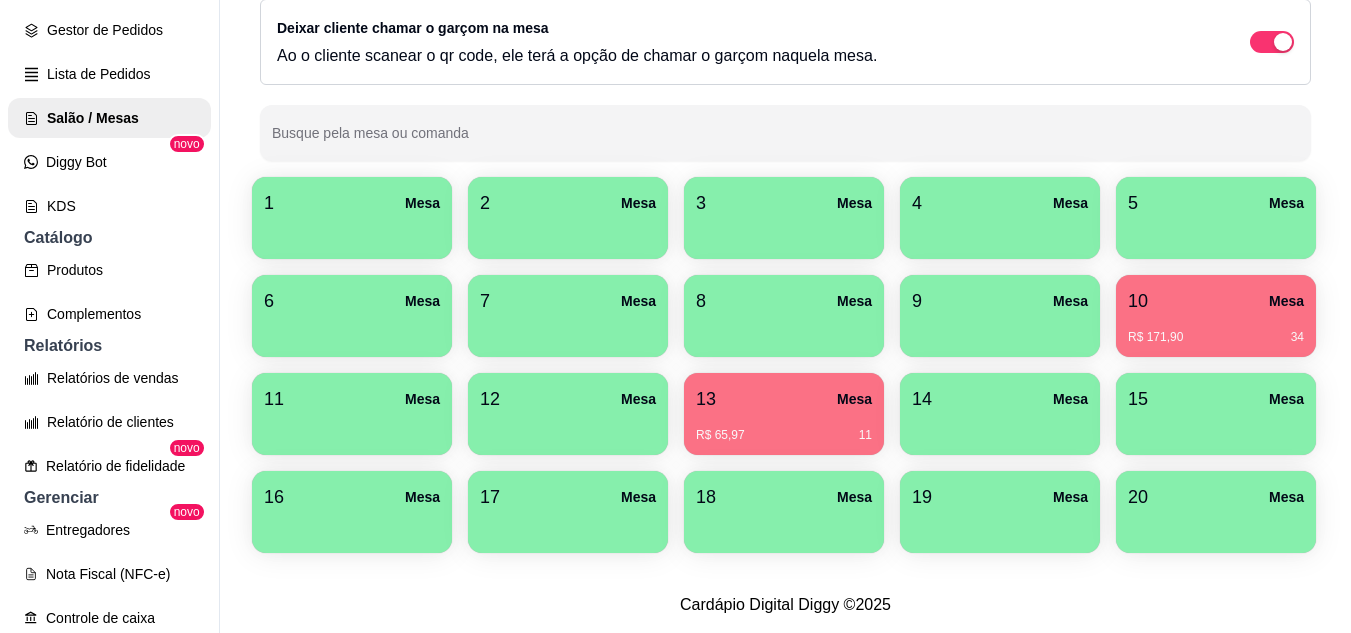 scroll, scrollTop: 294, scrollLeft: 0, axis: vertical 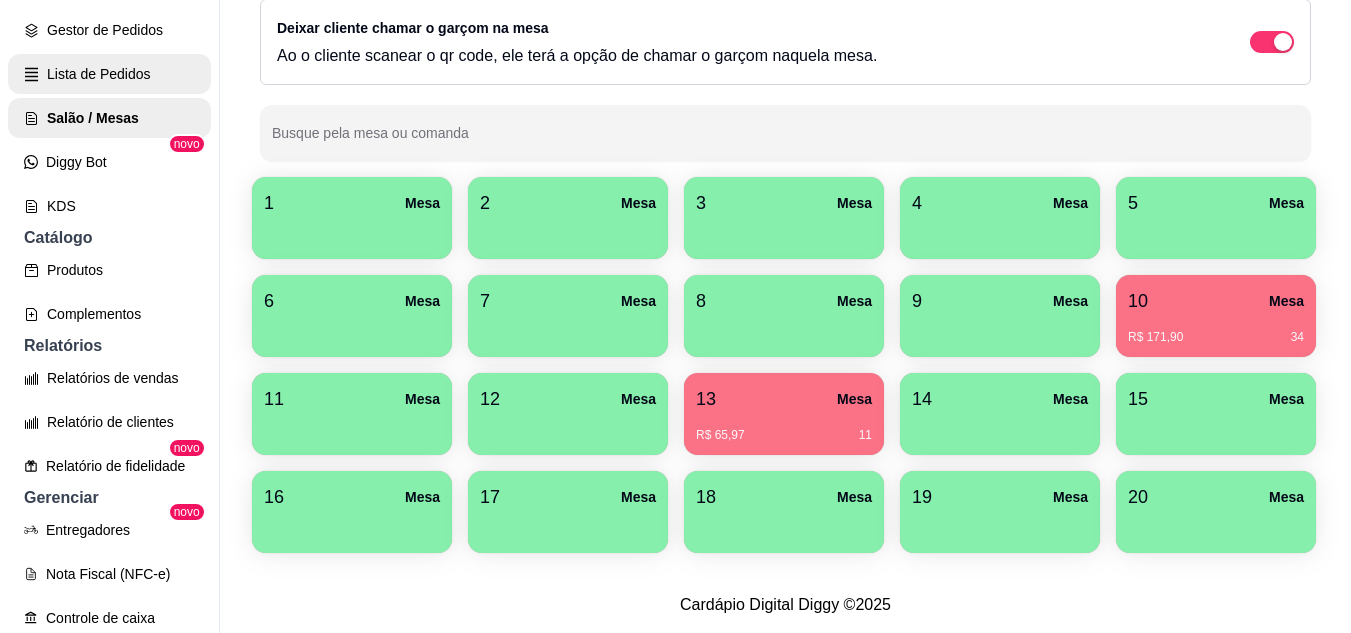click on "Lista de Pedidos" at bounding box center (109, 74) 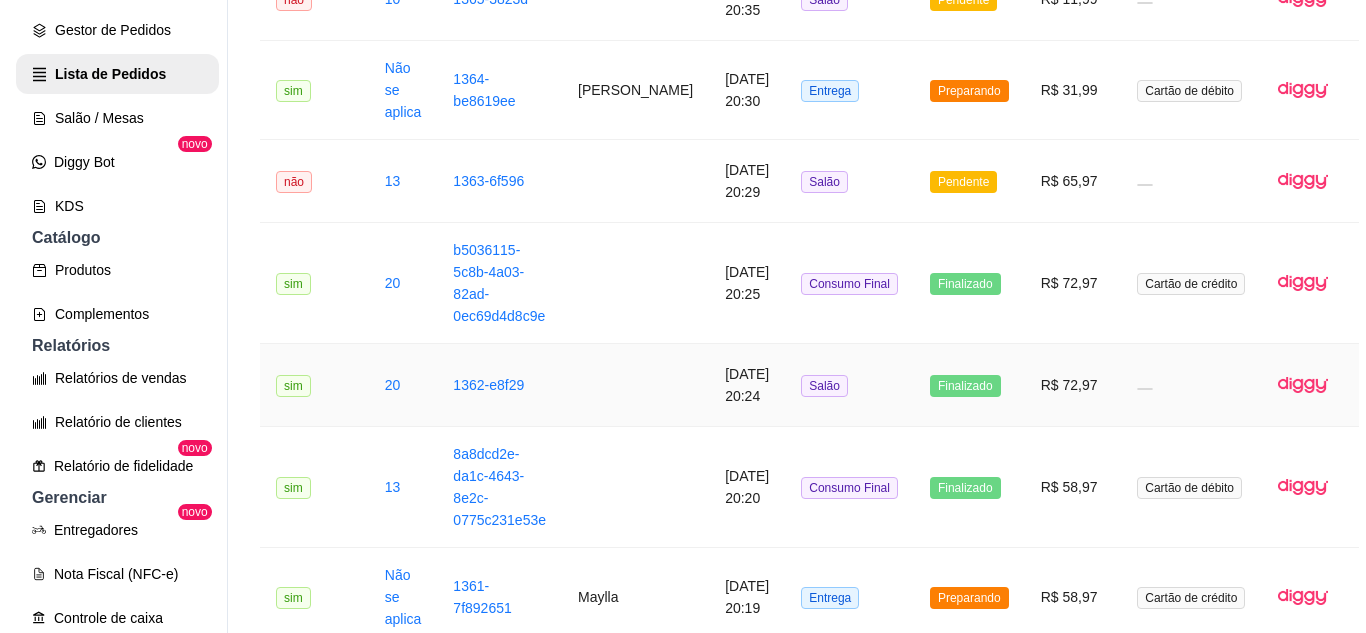 scroll, scrollTop: 400, scrollLeft: 0, axis: vertical 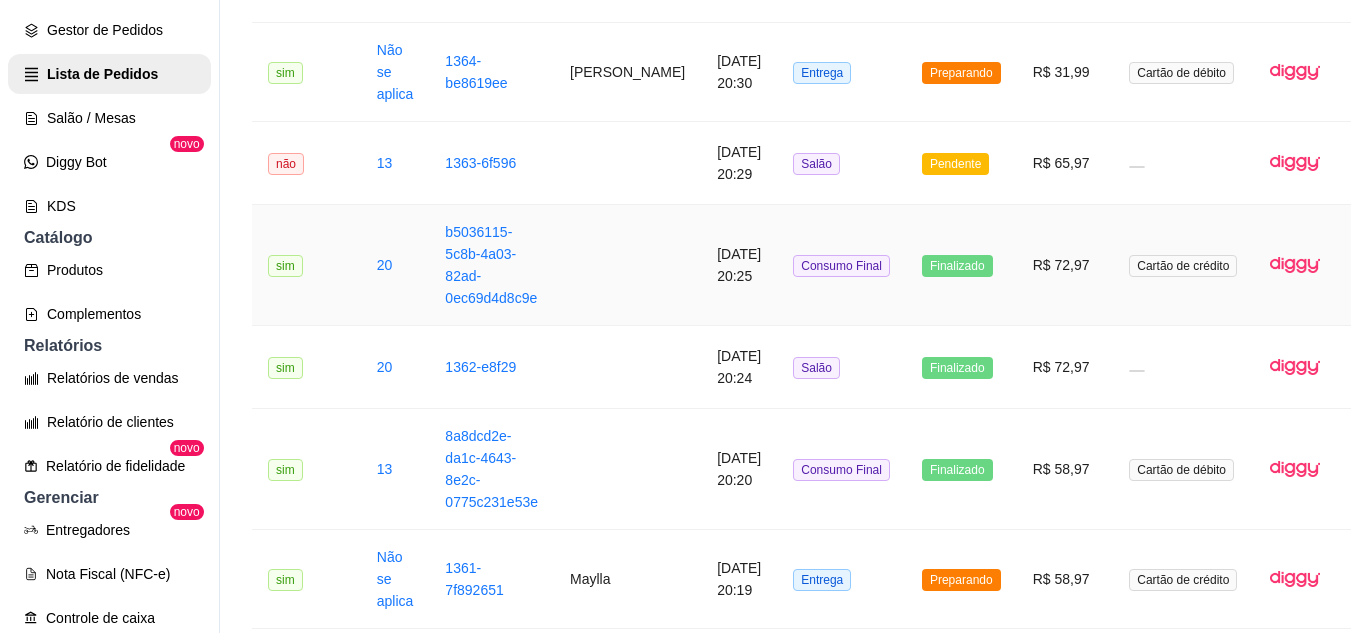 click on "Finalizado" at bounding box center [961, 265] 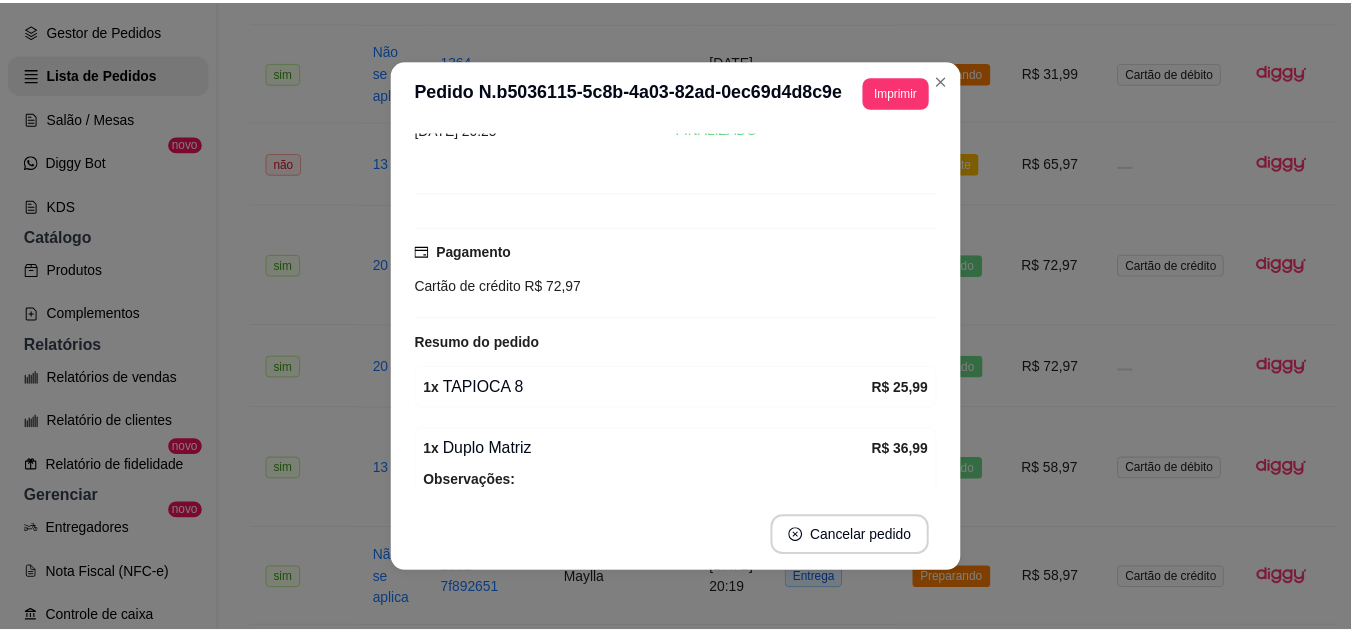 scroll, scrollTop: 270, scrollLeft: 0, axis: vertical 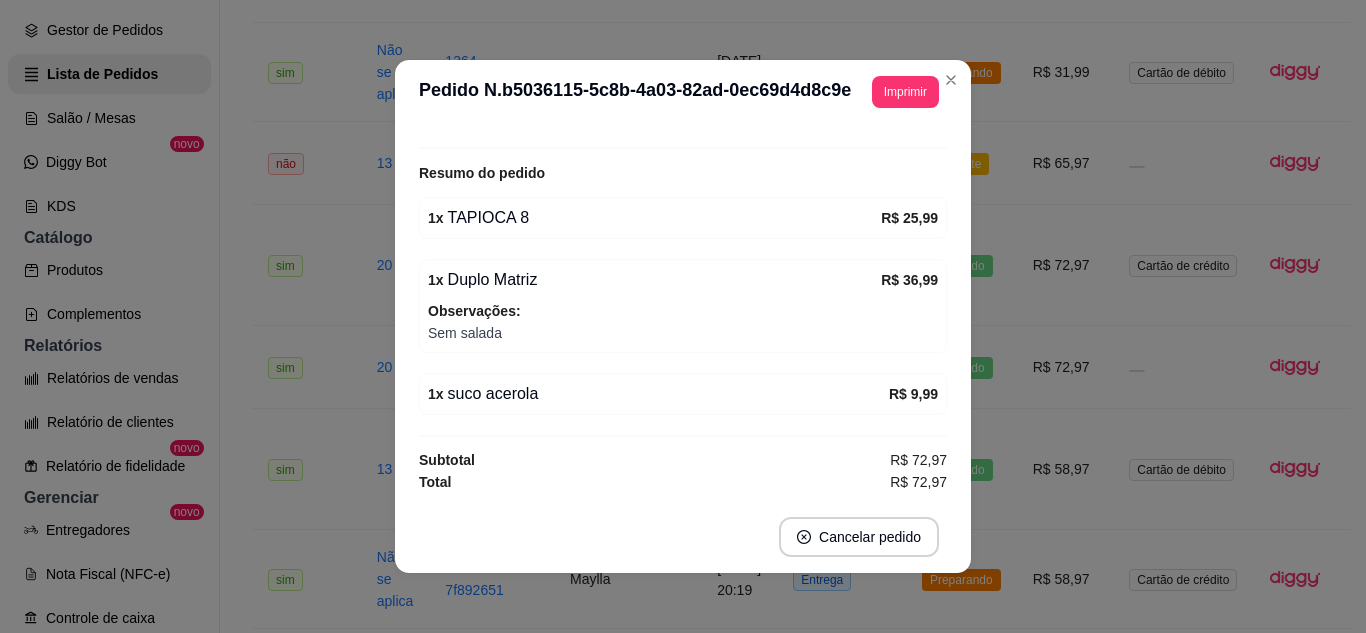 click on "**********" at bounding box center (683, 92) 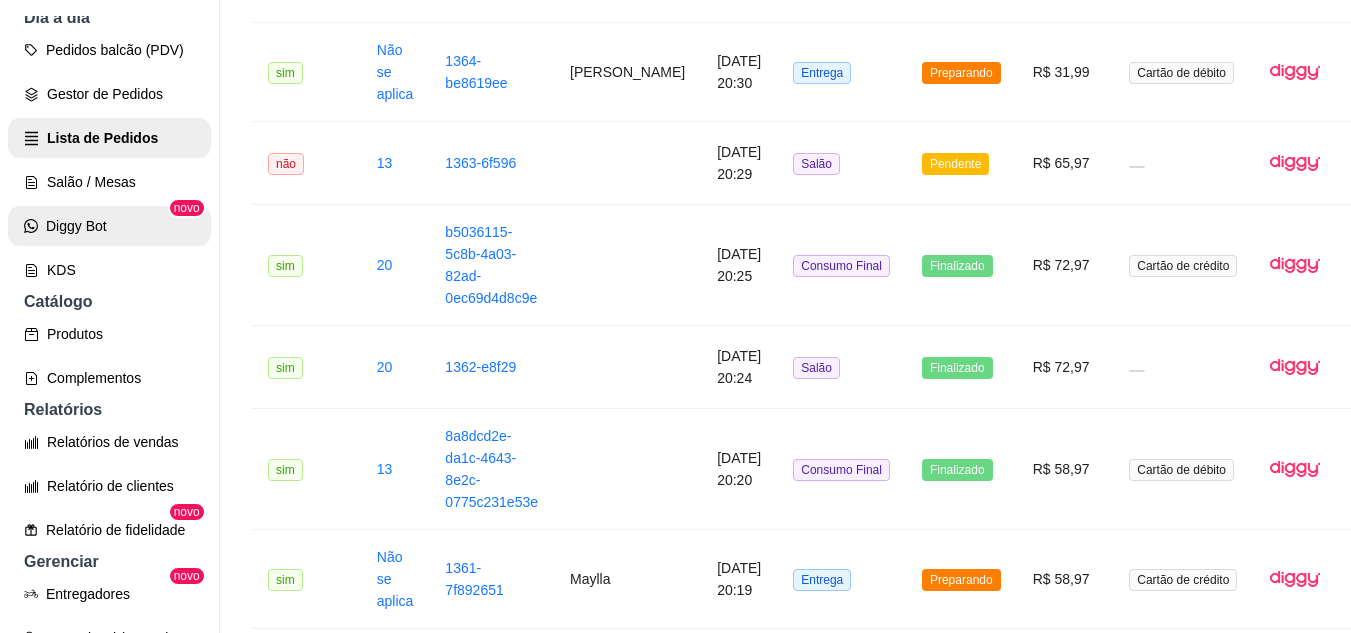 scroll, scrollTop: 200, scrollLeft: 0, axis: vertical 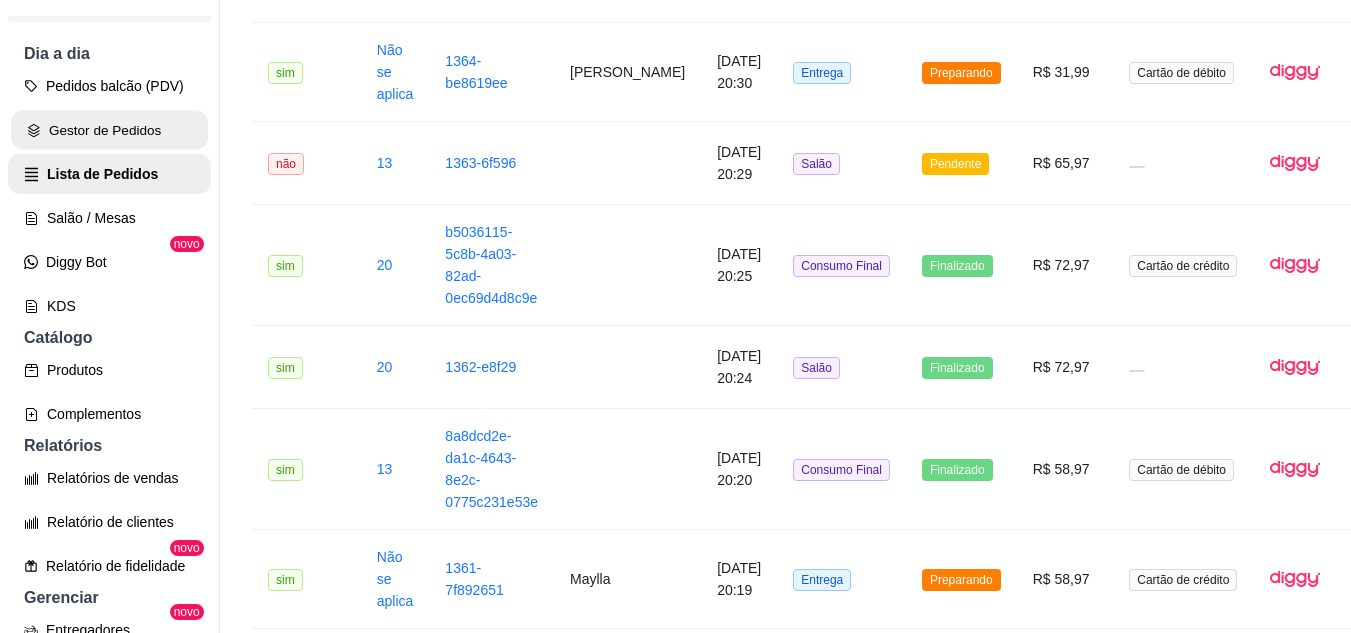 click on "Gestor de Pedidos" at bounding box center (109, 130) 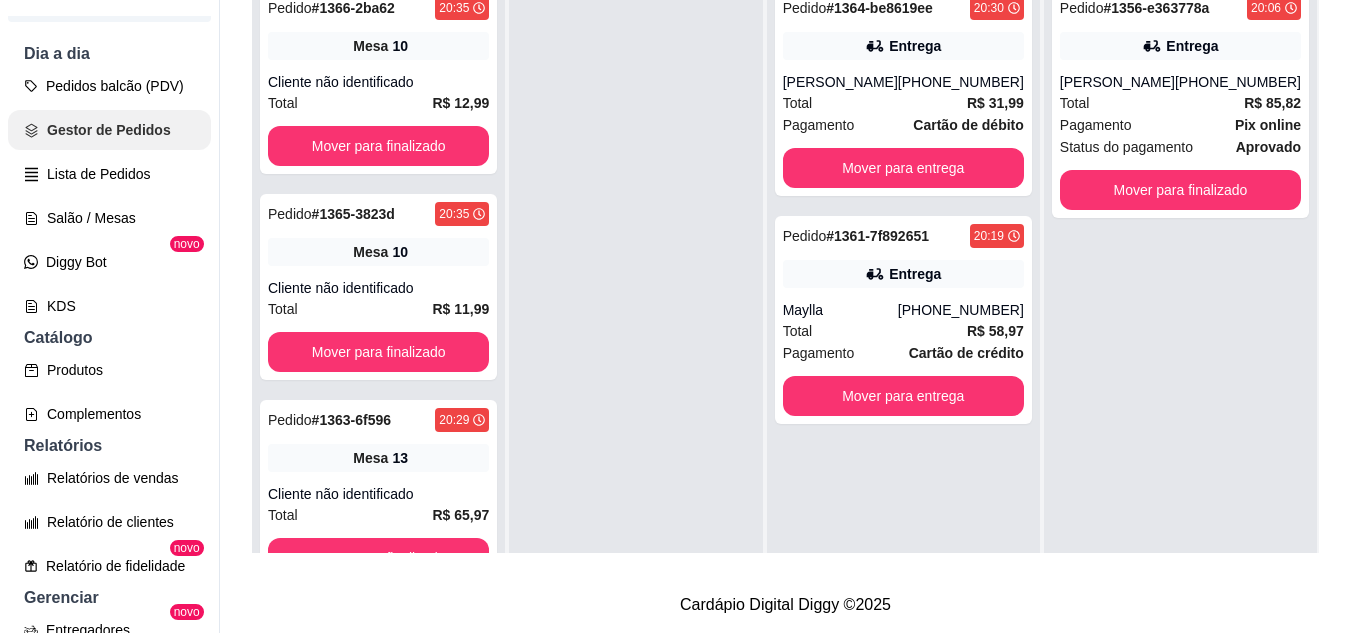 scroll, scrollTop: 0, scrollLeft: 0, axis: both 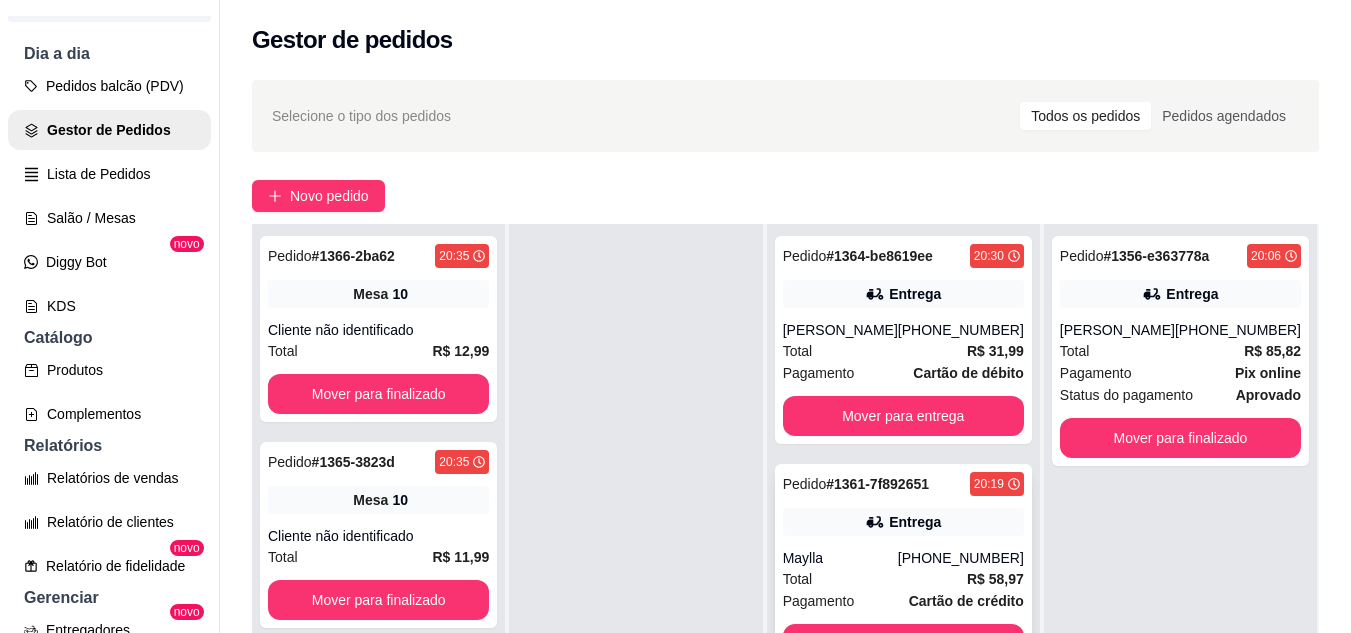 click 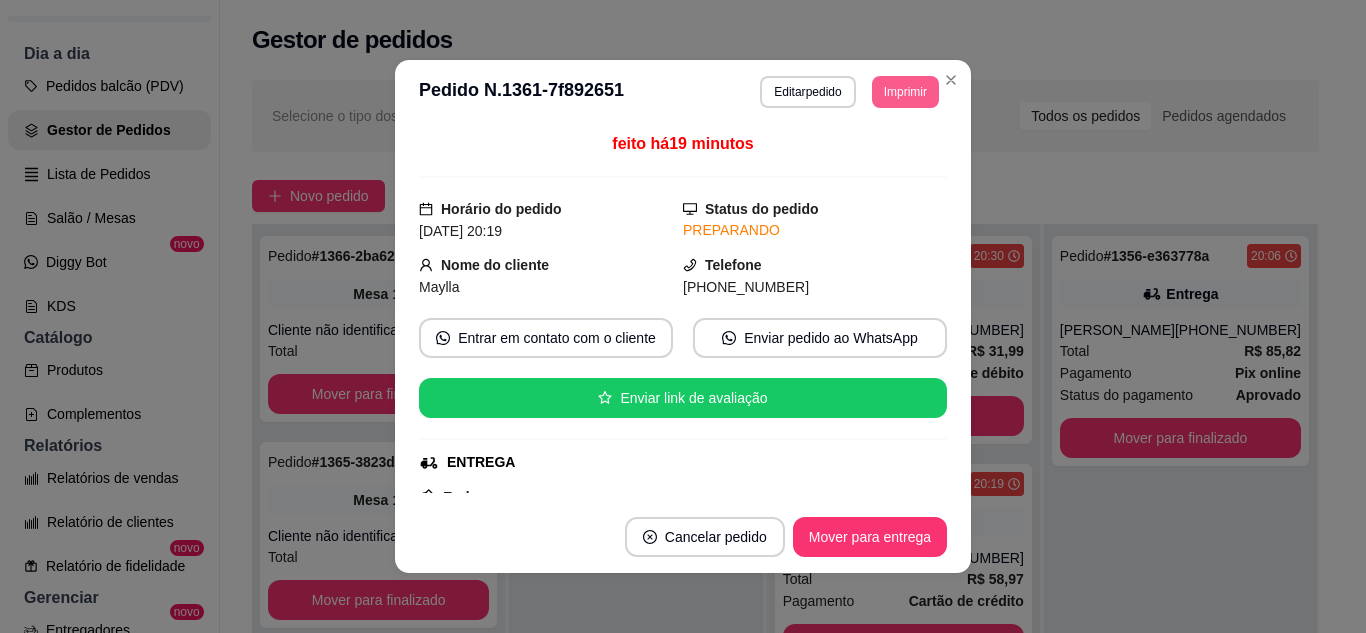 click on "Imprimir" at bounding box center [905, 92] 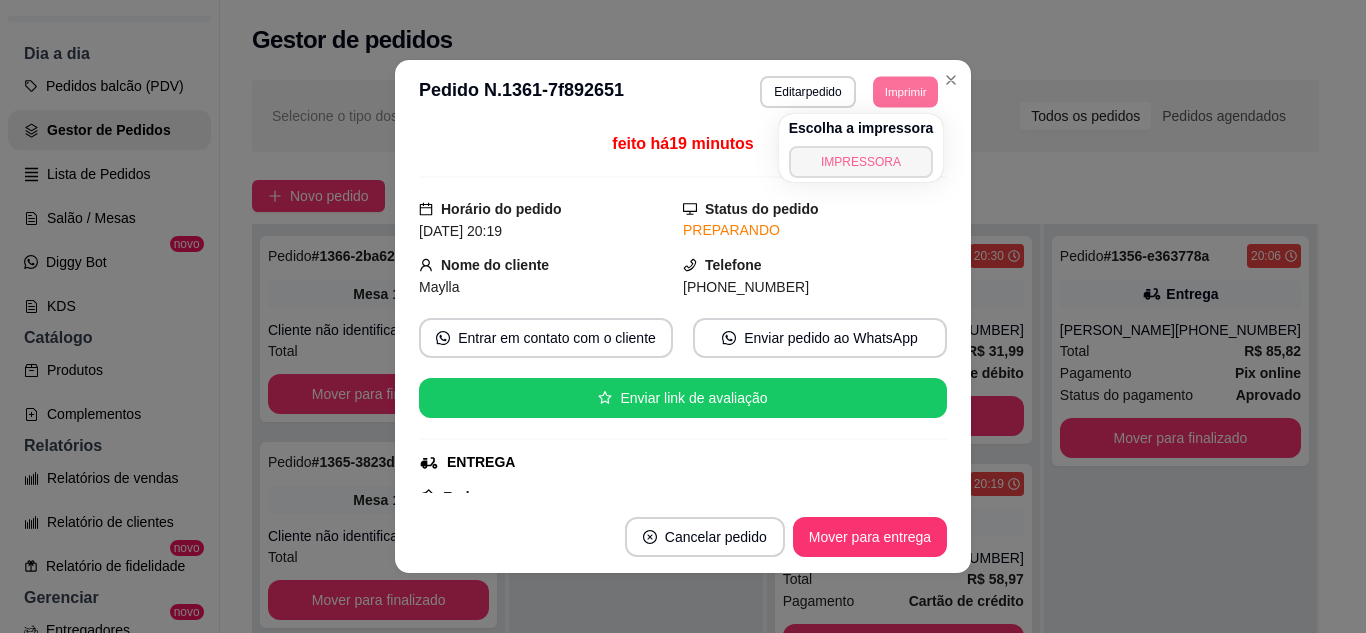 click on "IMPRESSORA" at bounding box center (861, 162) 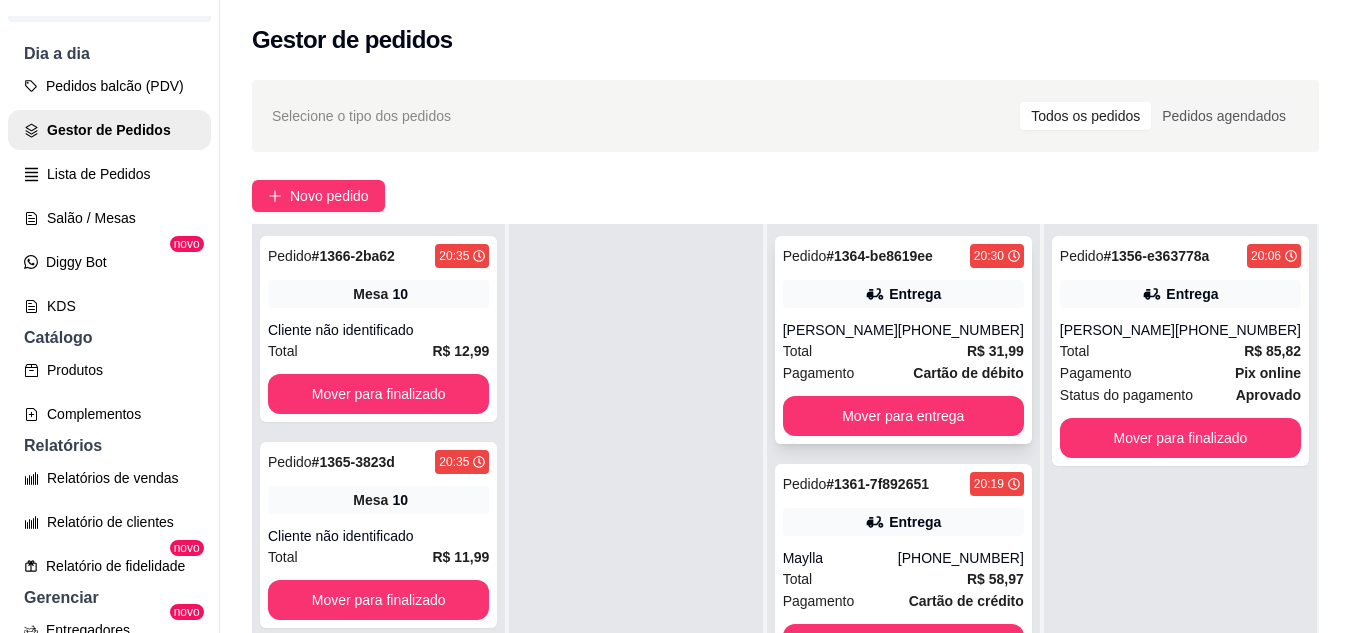 click on "Entrega" at bounding box center [903, 294] 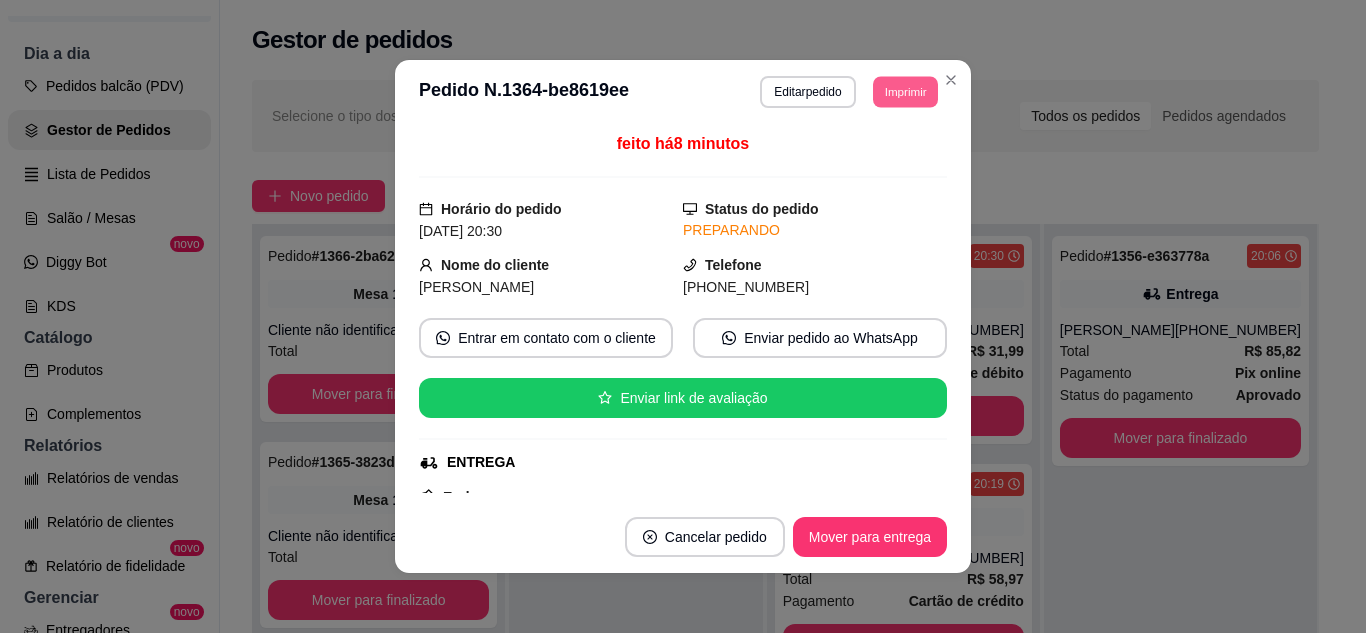 click on "Imprimir" at bounding box center (905, 91) 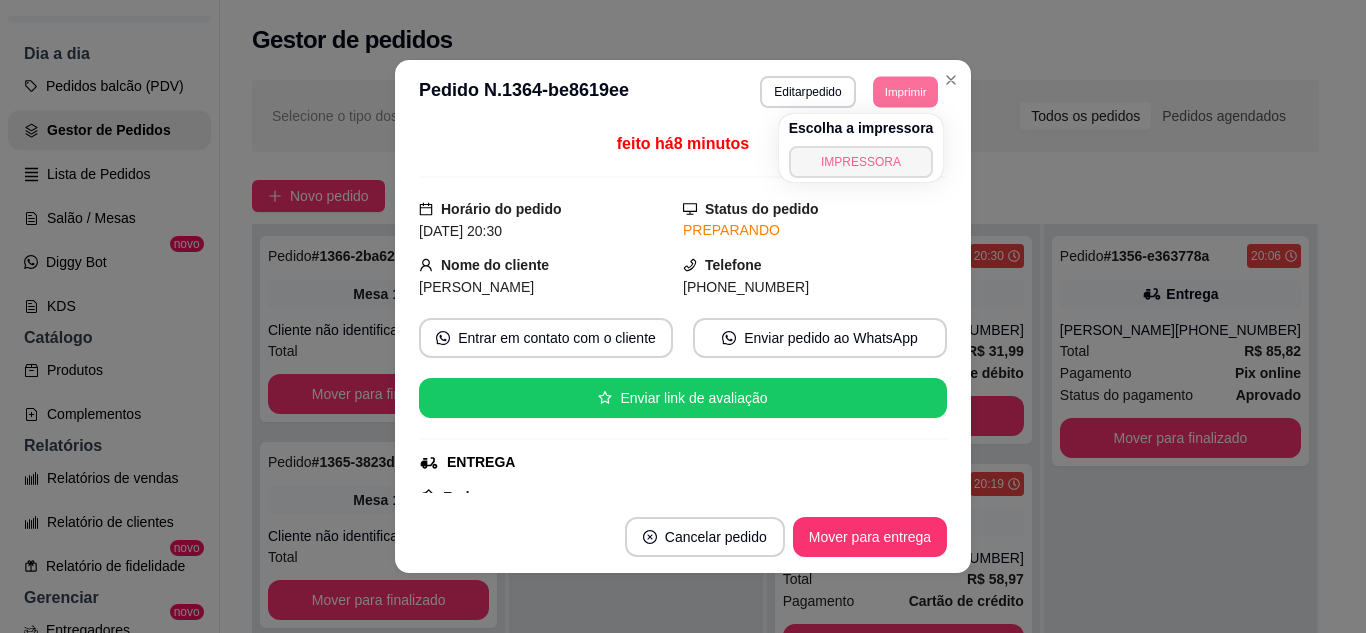 click on "IMPRESSORA" at bounding box center (861, 162) 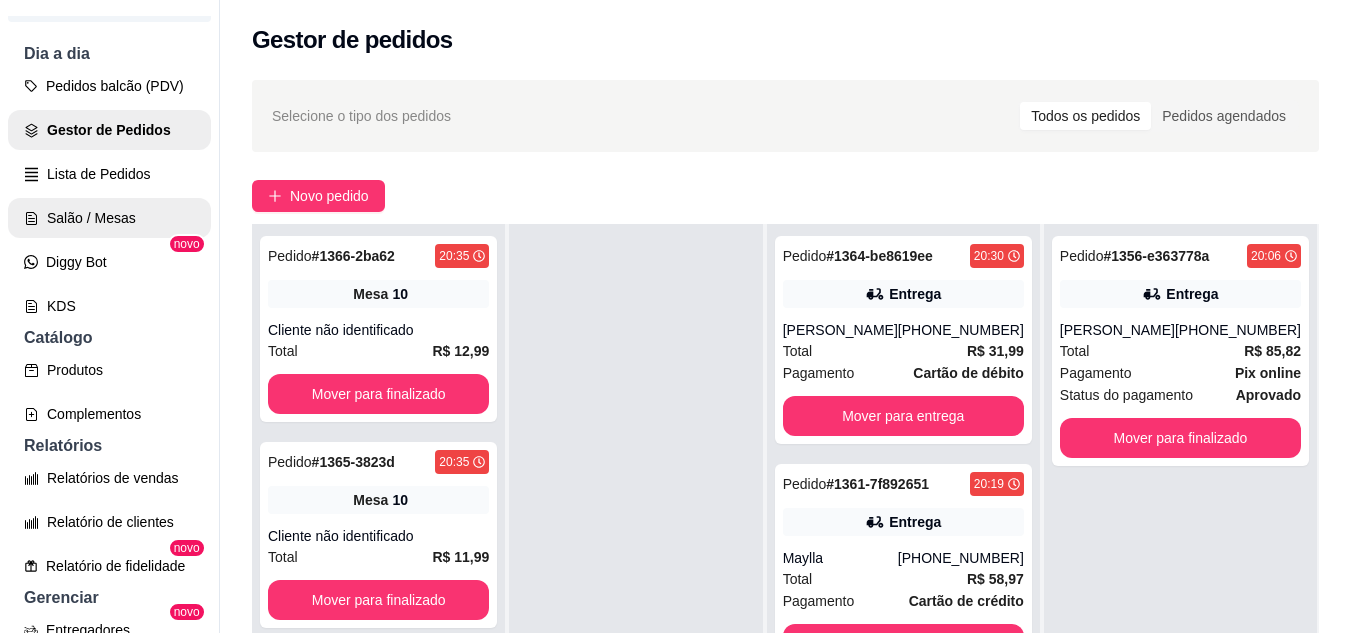 click on "Salão / Mesas" at bounding box center (109, 218) 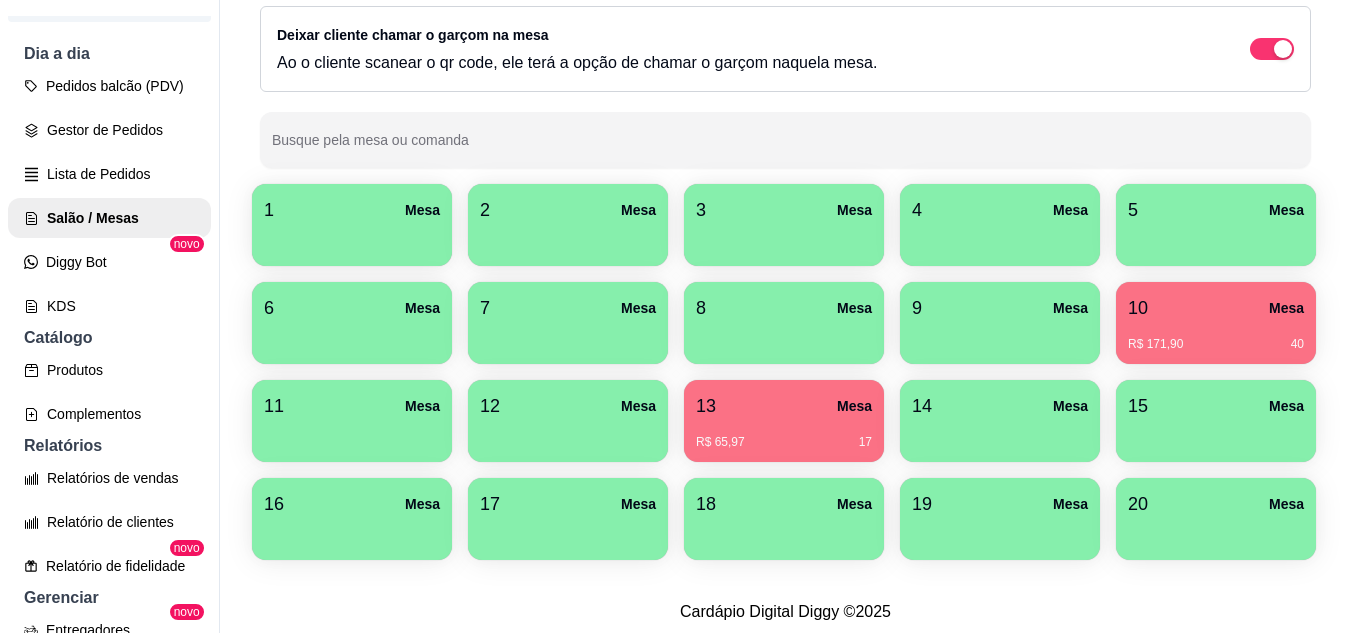 scroll, scrollTop: 200, scrollLeft: 0, axis: vertical 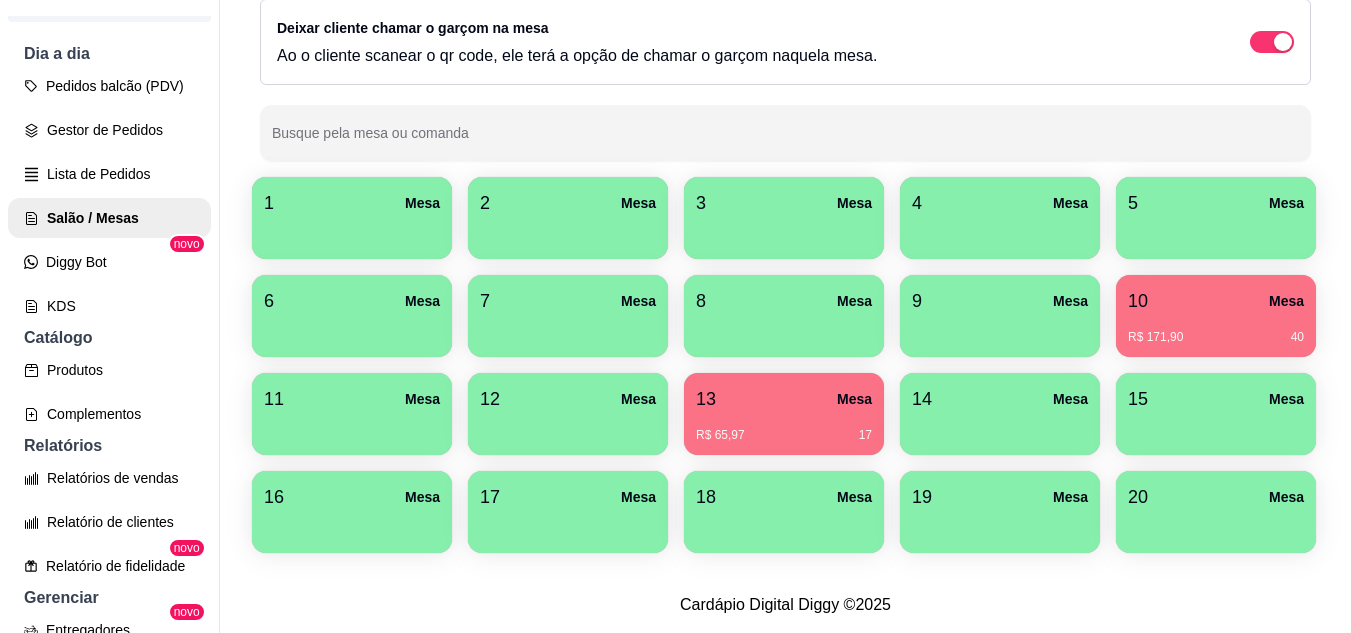 click on "R$ 171,90" at bounding box center (1155, 337) 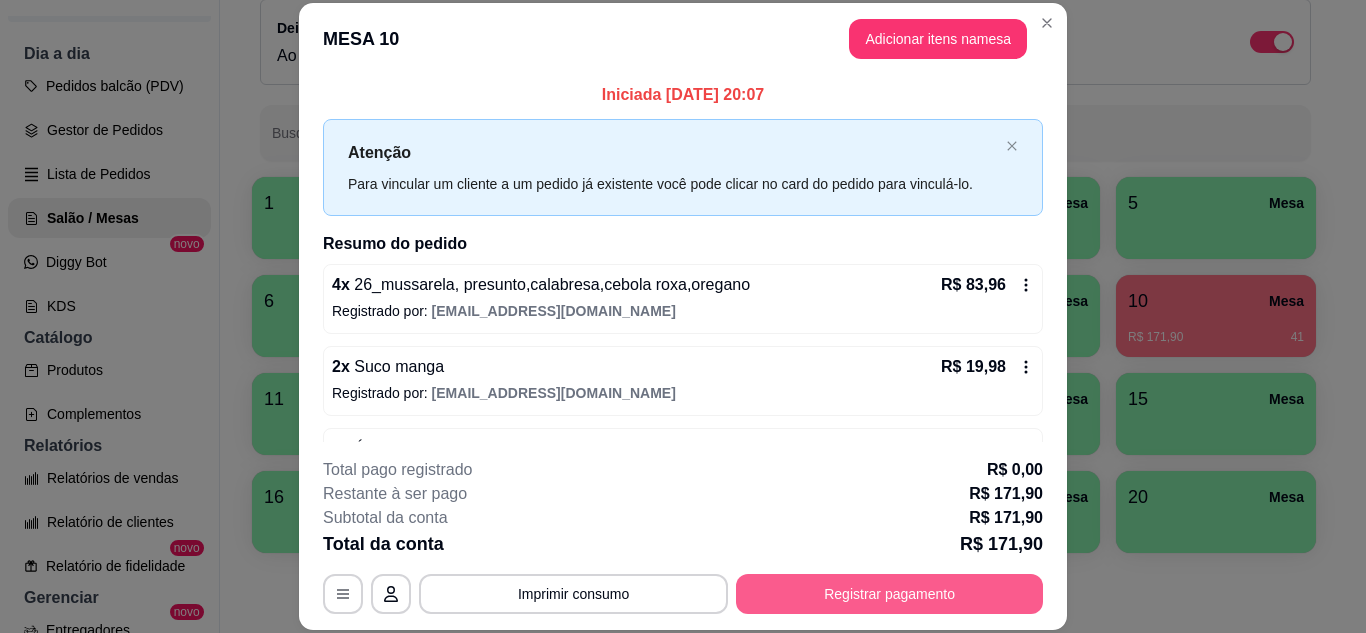 click on "Registrar pagamento" at bounding box center (889, 594) 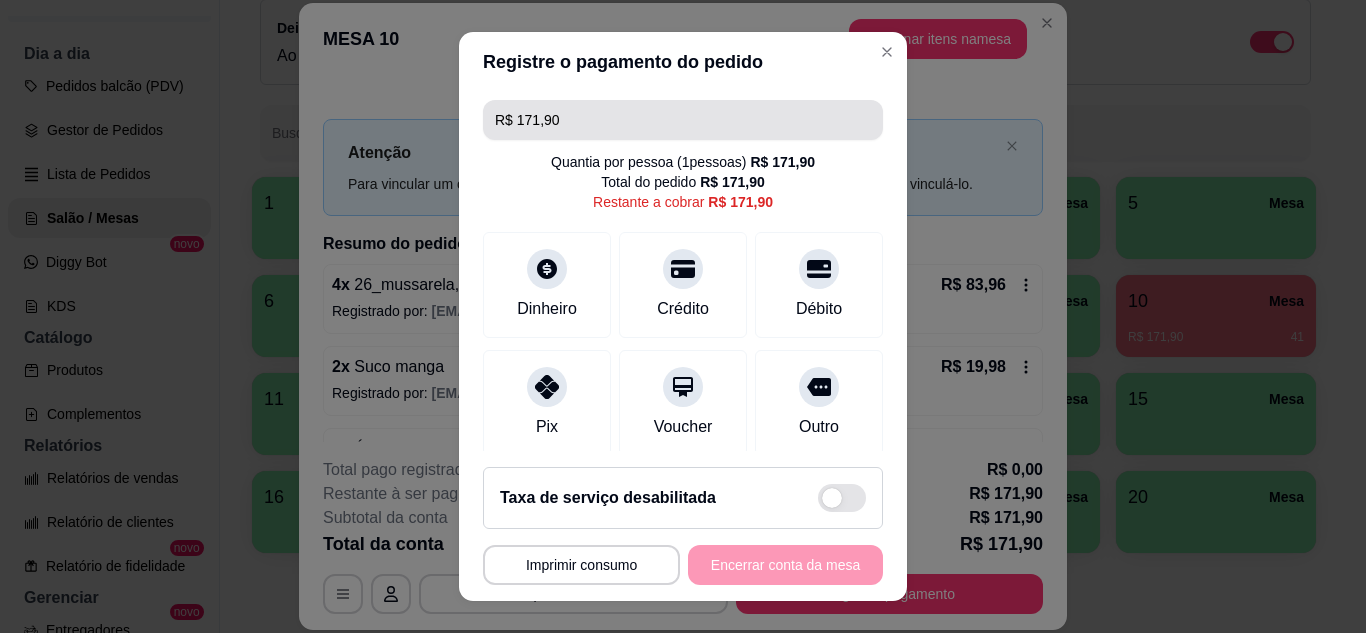click on "R$ 171,90" at bounding box center (683, 120) 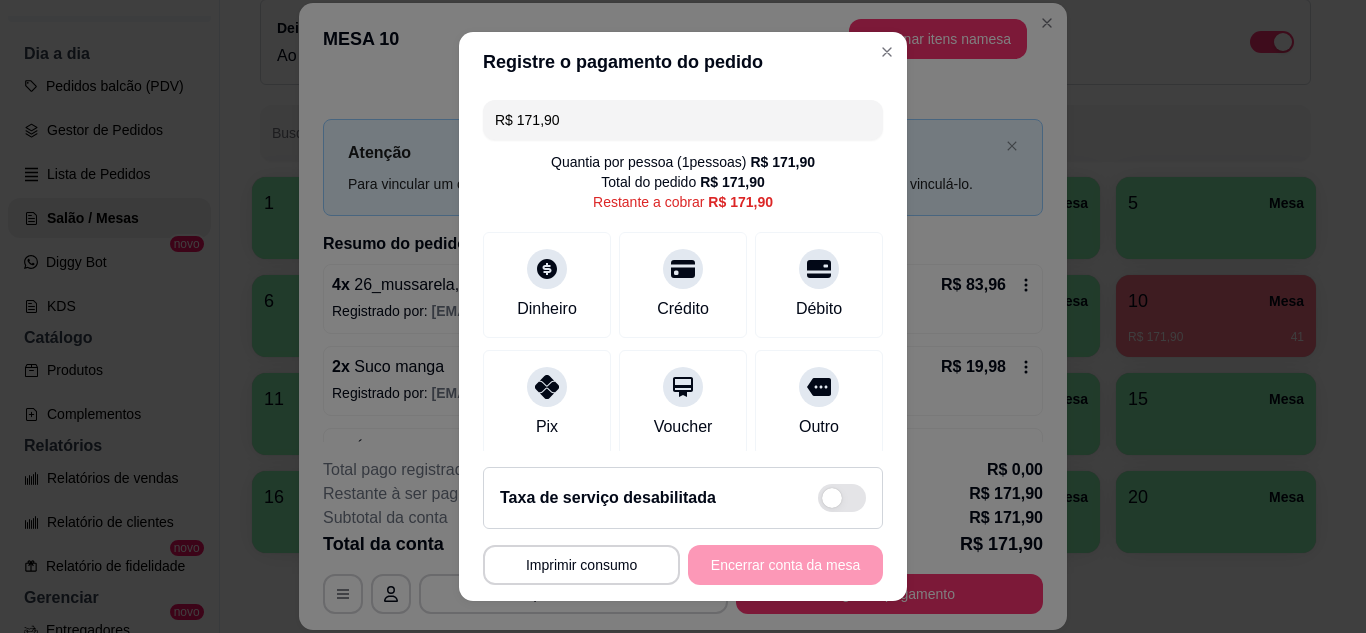 click on "R$ 171,90" at bounding box center (683, 120) 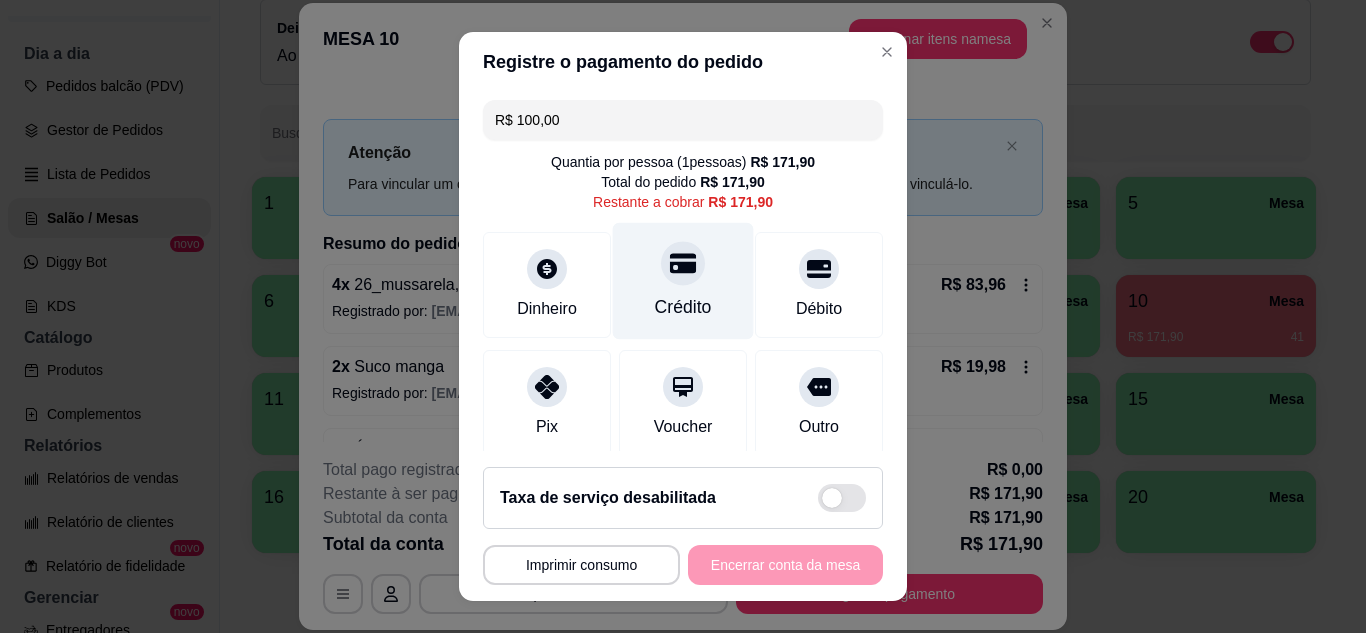 click on "Crédito" at bounding box center [683, 280] 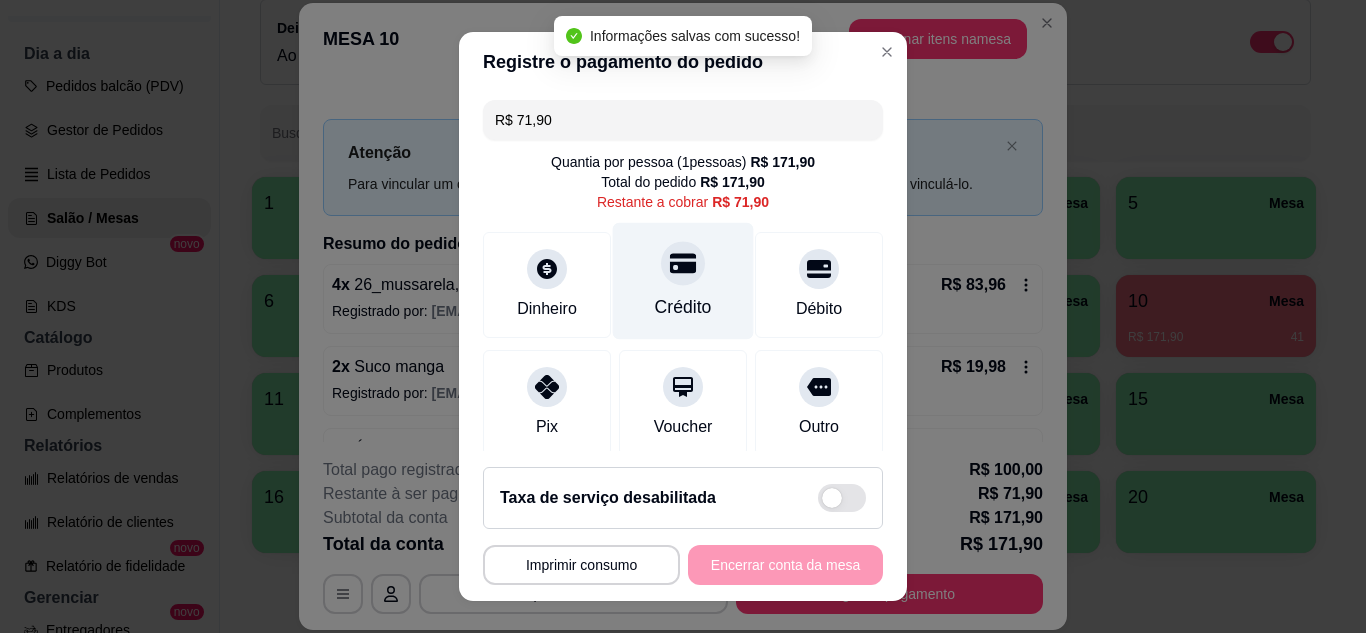 click on "Crédito" at bounding box center [683, 280] 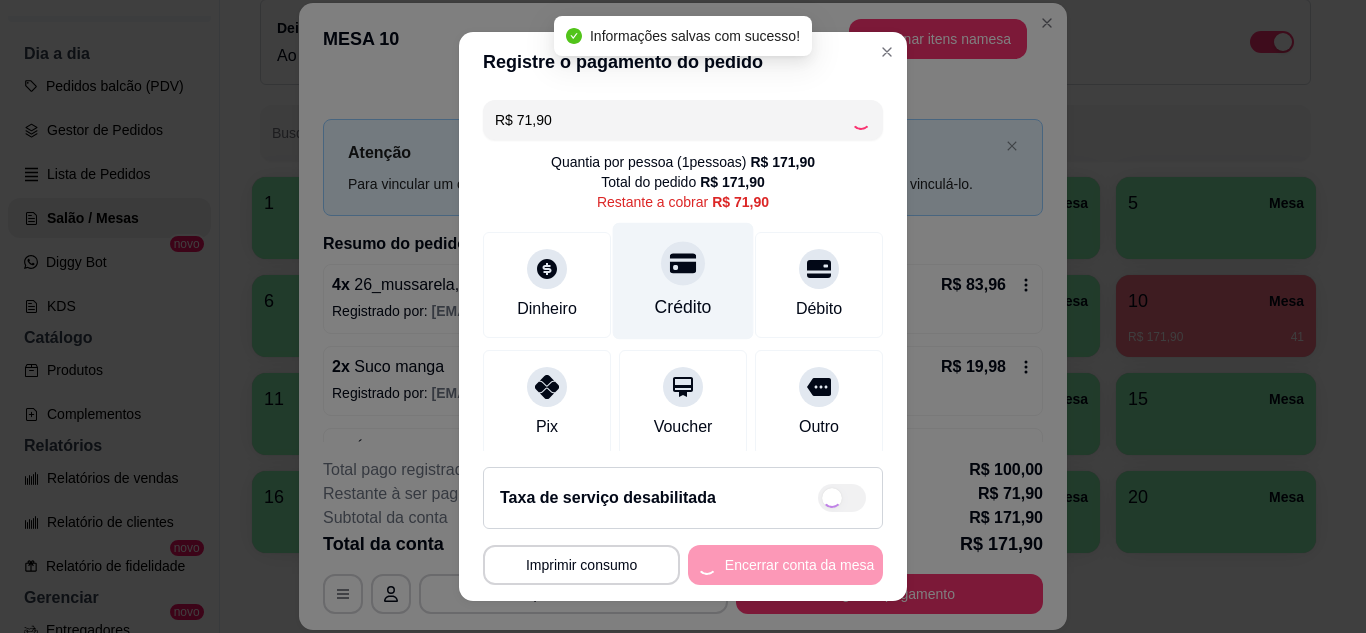 type on "R$ 0,00" 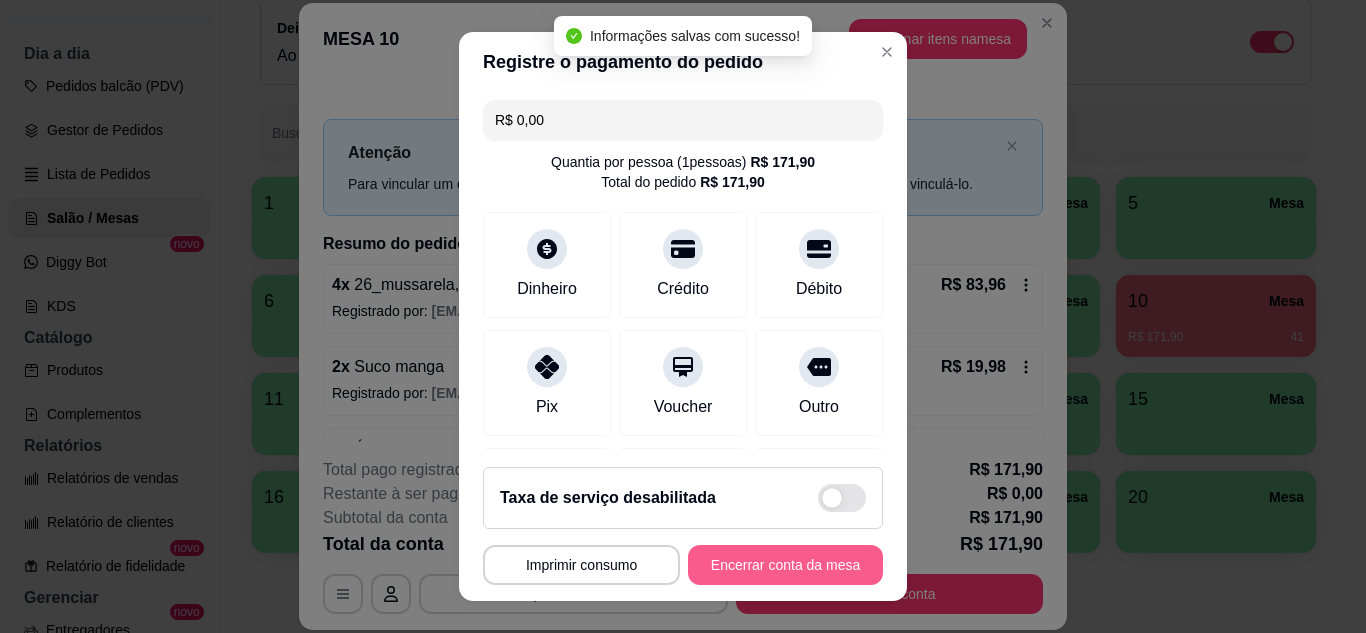 click on "Encerrar conta da mesa" at bounding box center [785, 565] 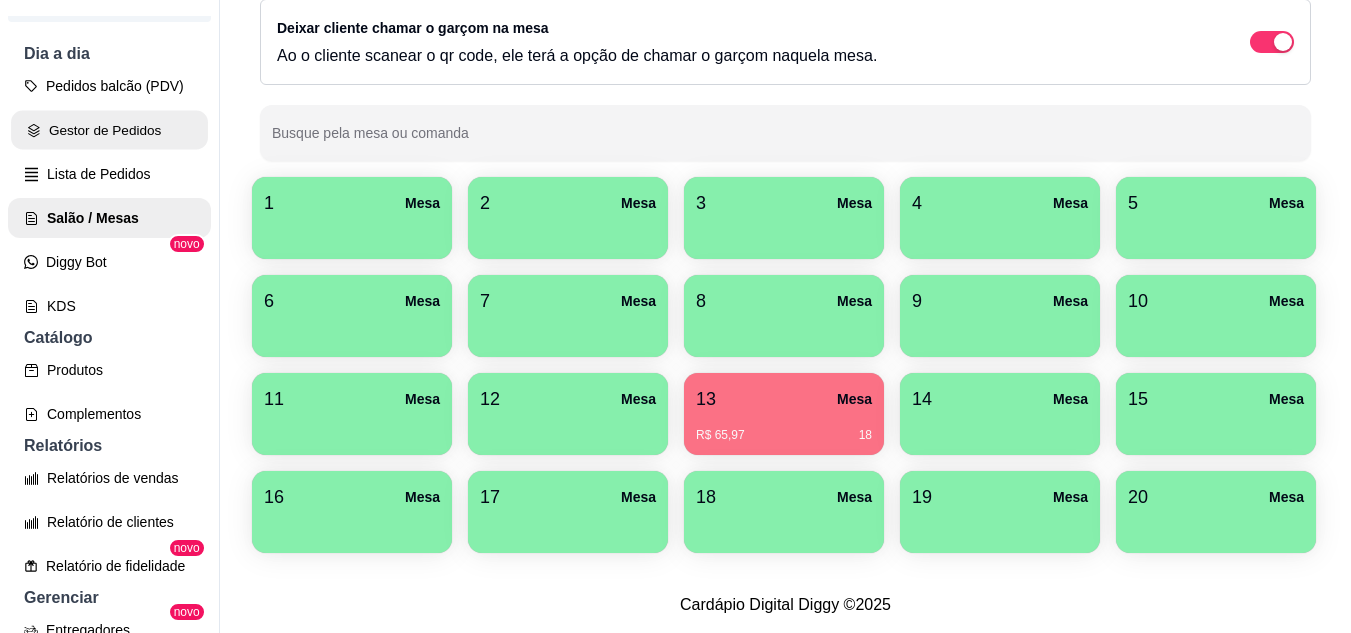 click on "Gestor de Pedidos" at bounding box center [109, 130] 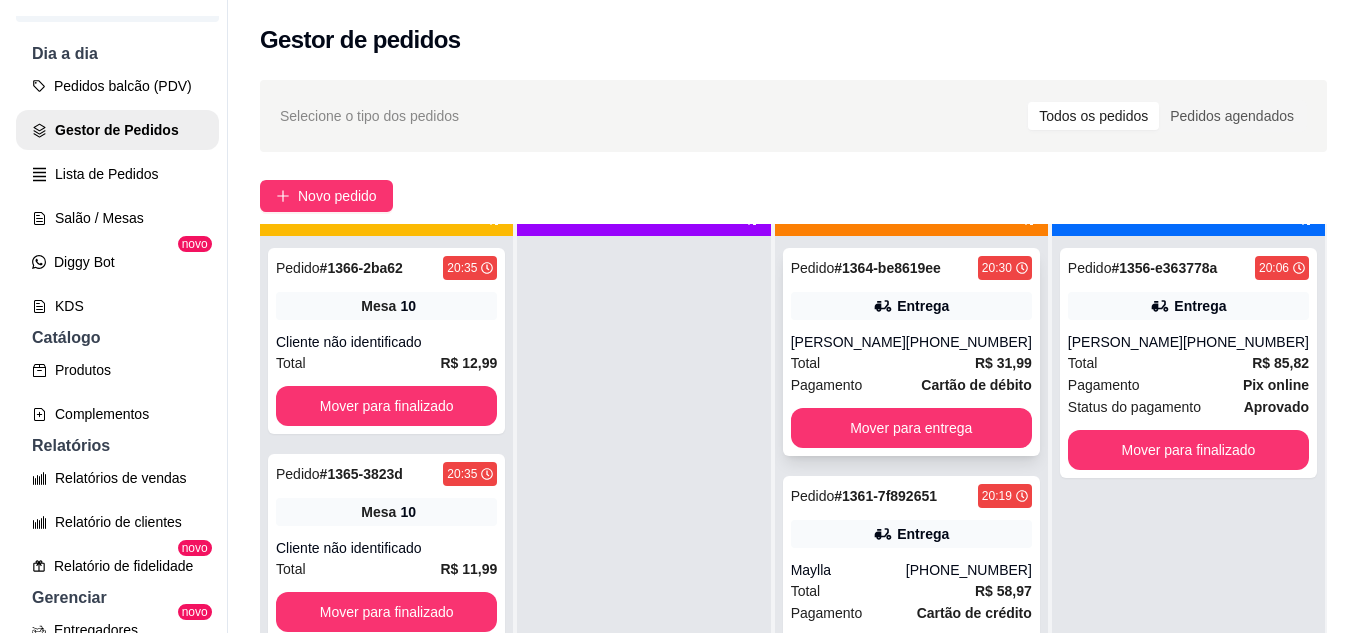 scroll, scrollTop: 56, scrollLeft: 0, axis: vertical 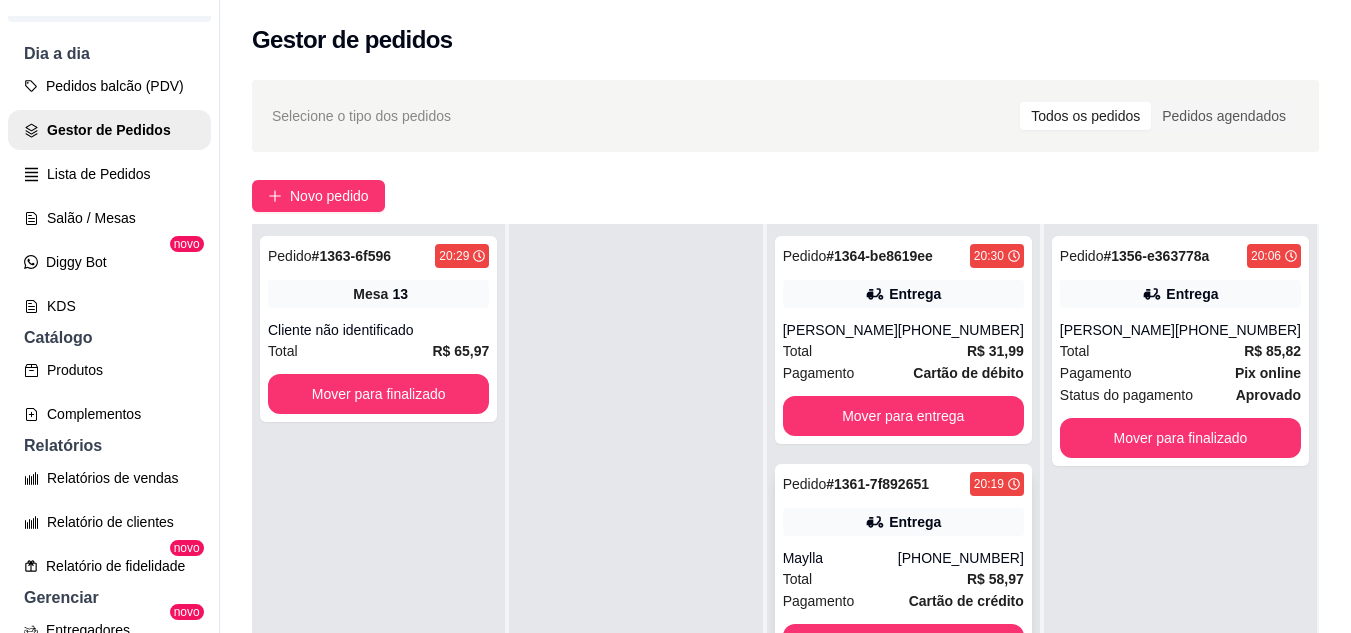 click on "Pedido  # 1361-7f892651 20:19 Entrega Maylla [PHONE_NUMBER] Total R$ 58,97 Pagamento Cartão de crédito Mover para entrega" at bounding box center [903, 568] 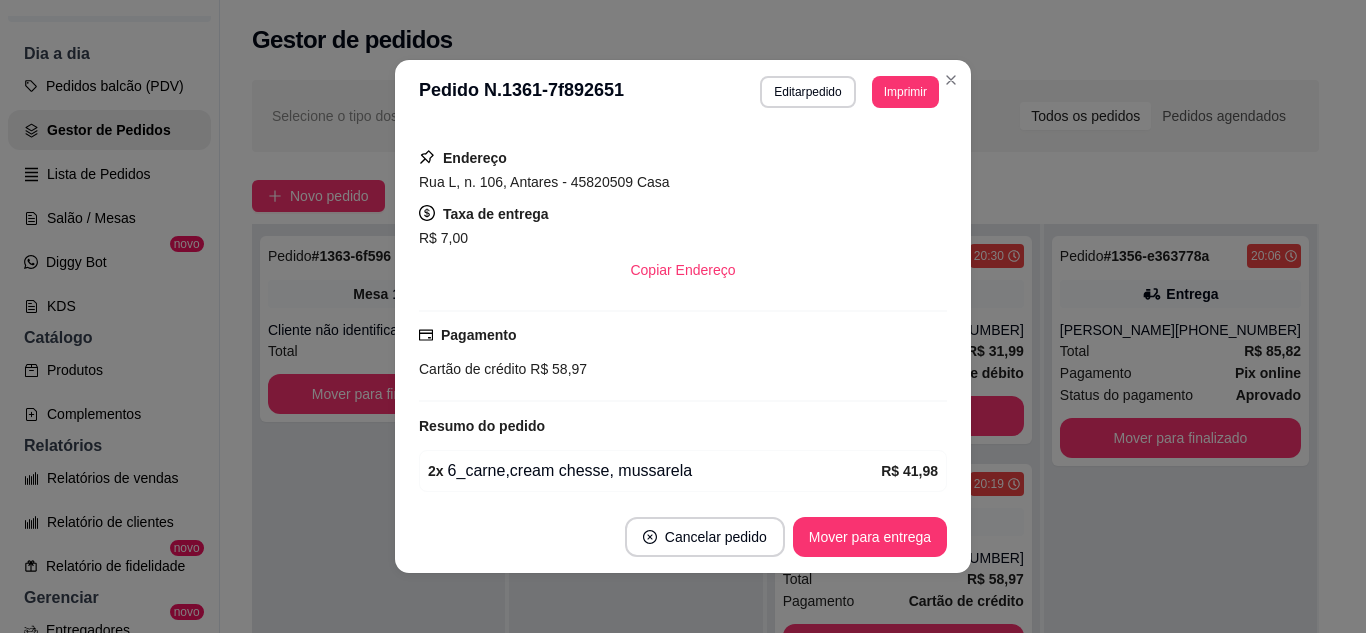 scroll, scrollTop: 500, scrollLeft: 0, axis: vertical 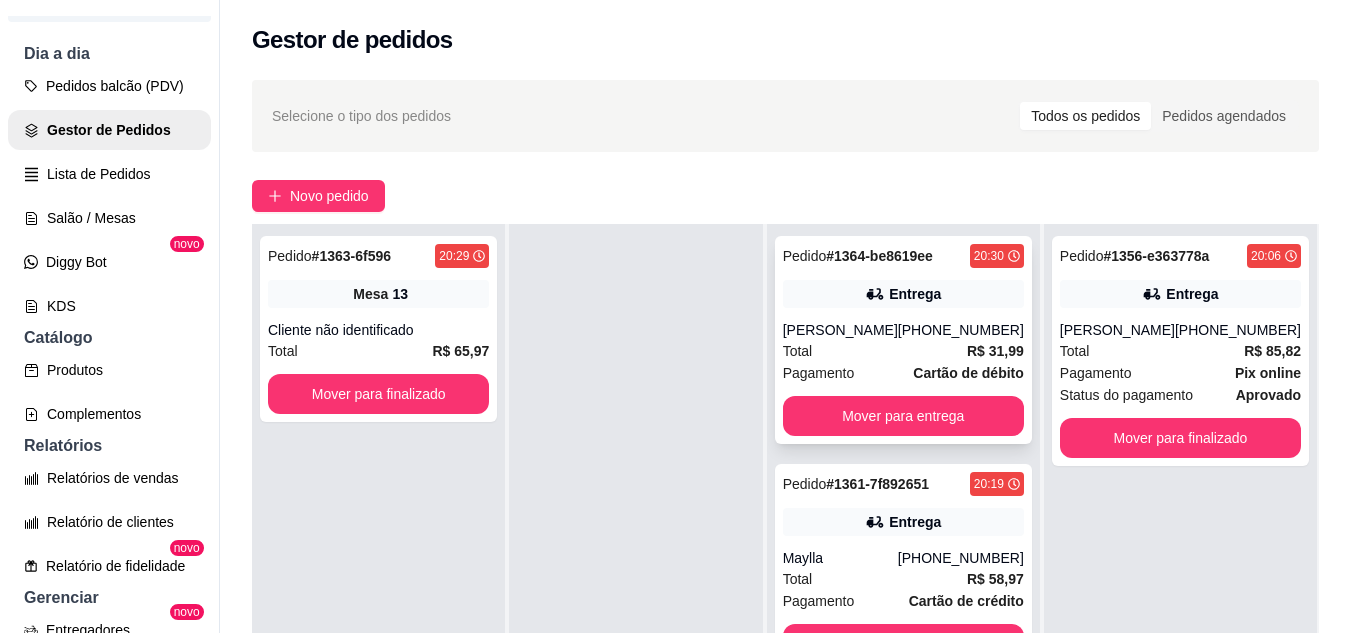 click on "# 1364-be8619ee" at bounding box center (879, 256) 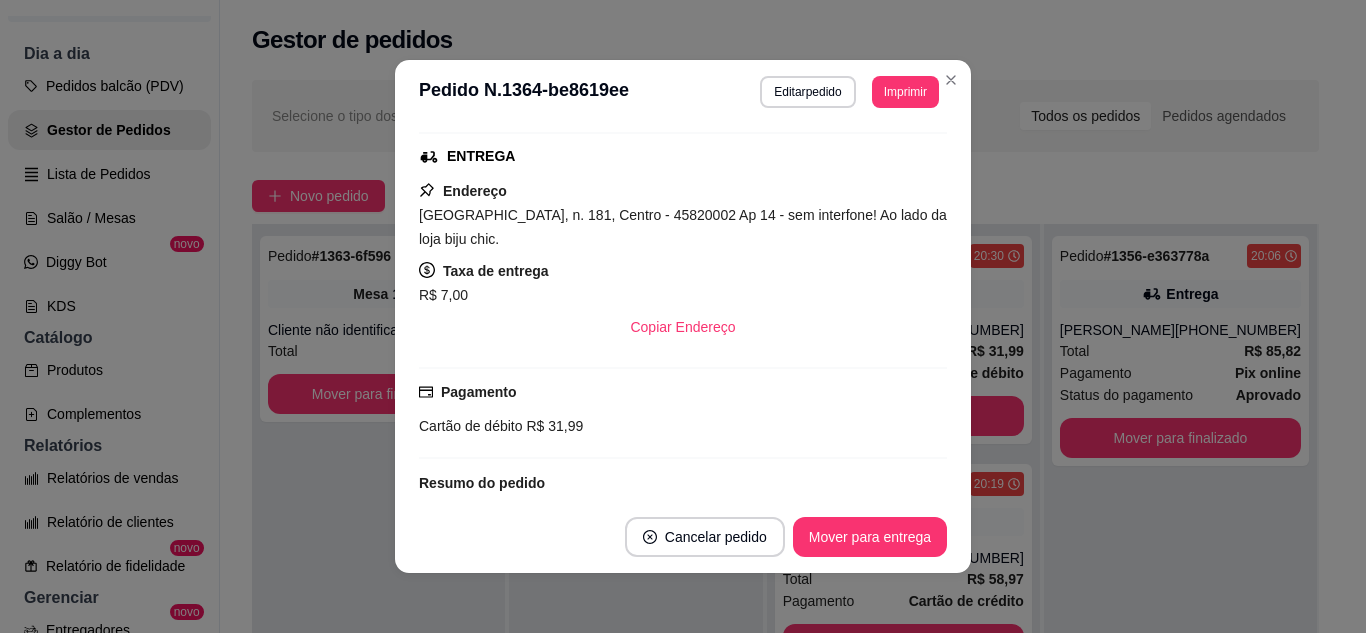 scroll, scrollTop: 578, scrollLeft: 0, axis: vertical 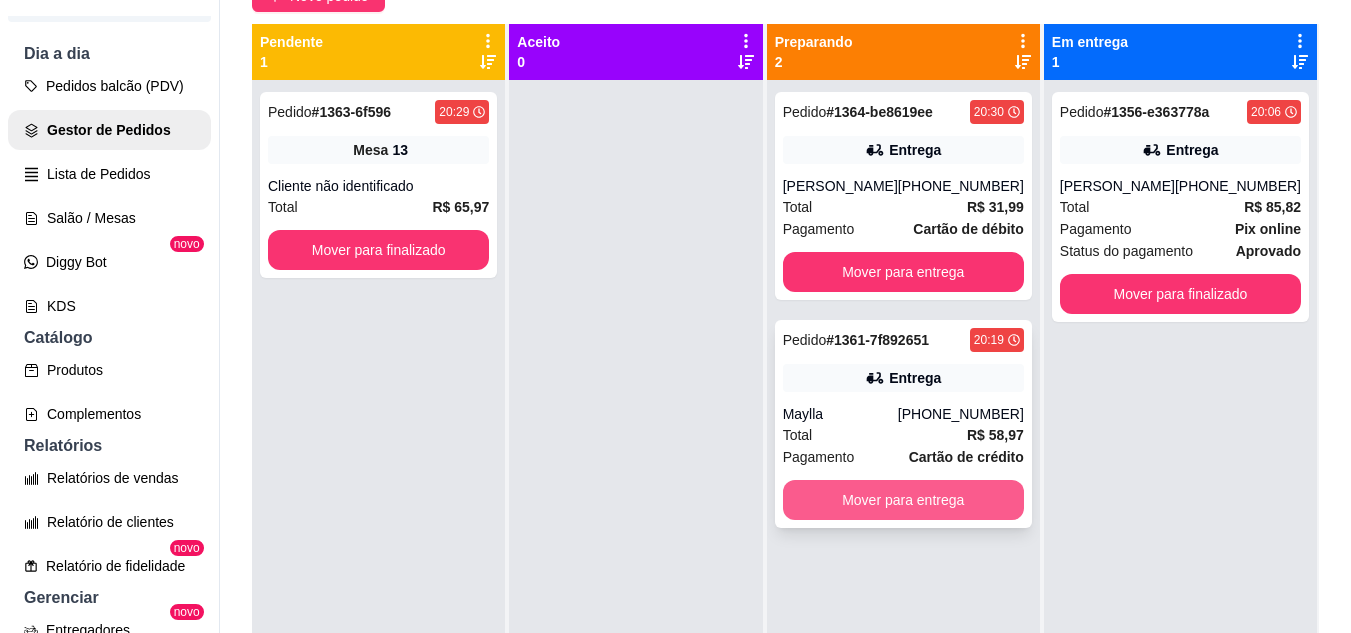 click on "Mover para entrega" at bounding box center [903, 500] 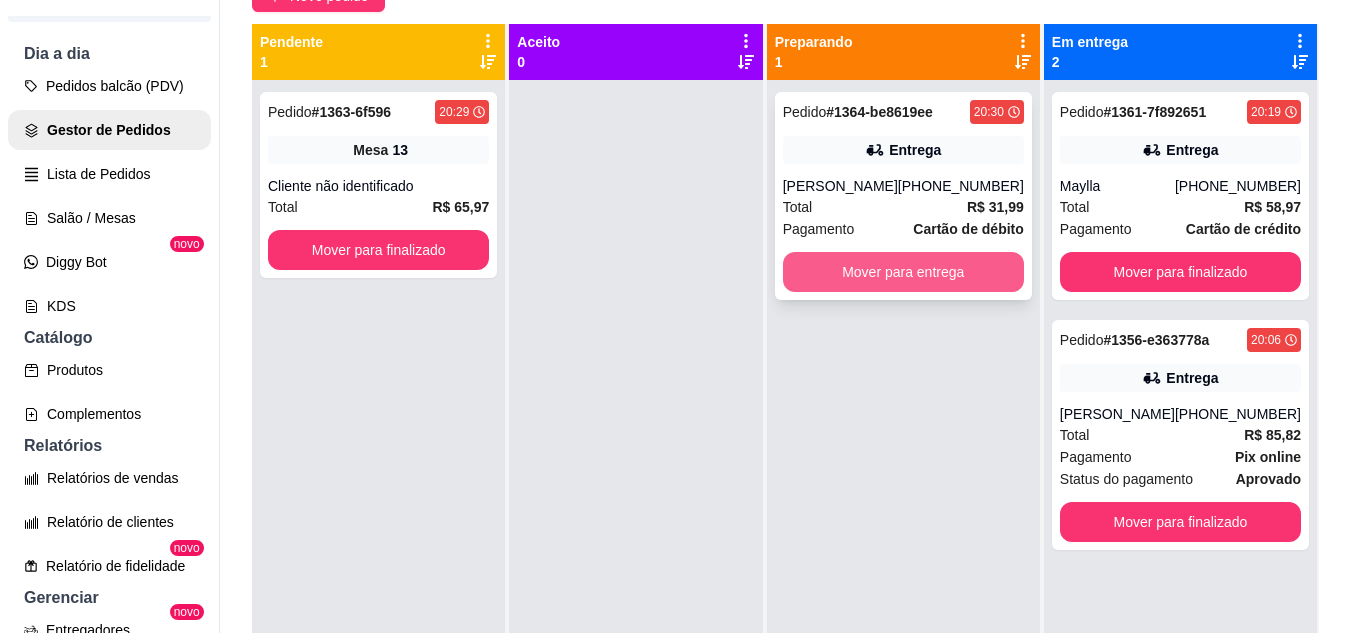 click on "Mover para entrega" at bounding box center [903, 272] 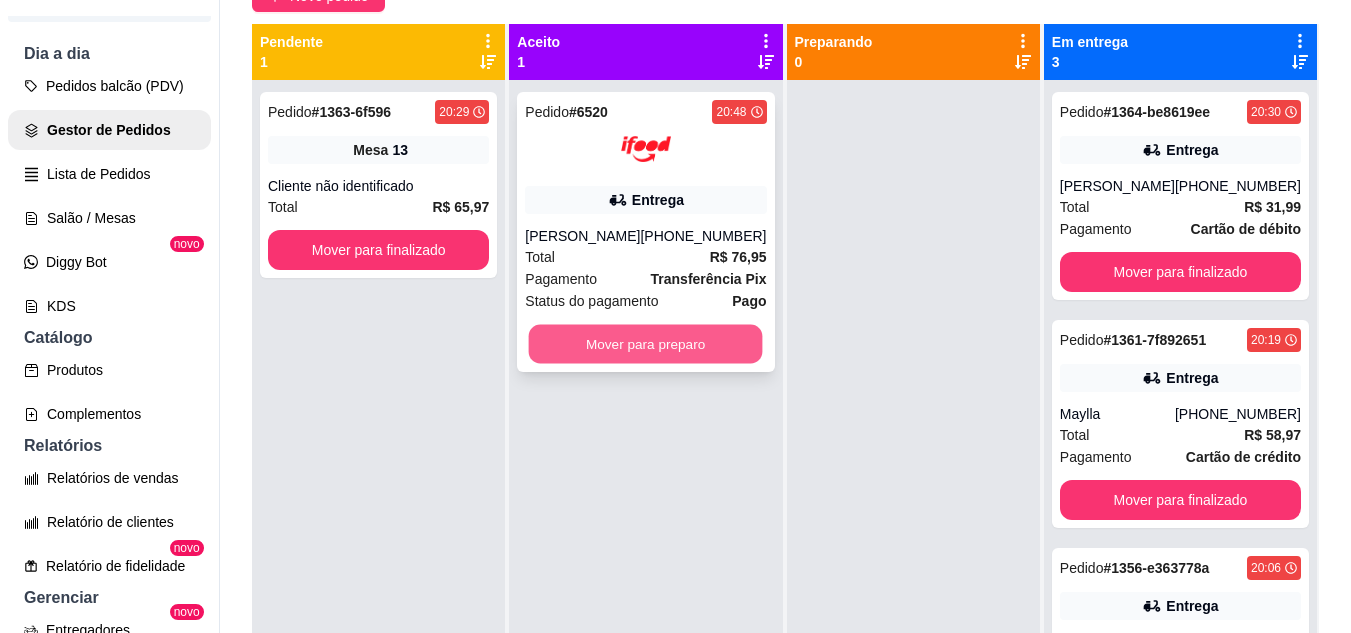 click on "Mover para preparo" at bounding box center (646, 344) 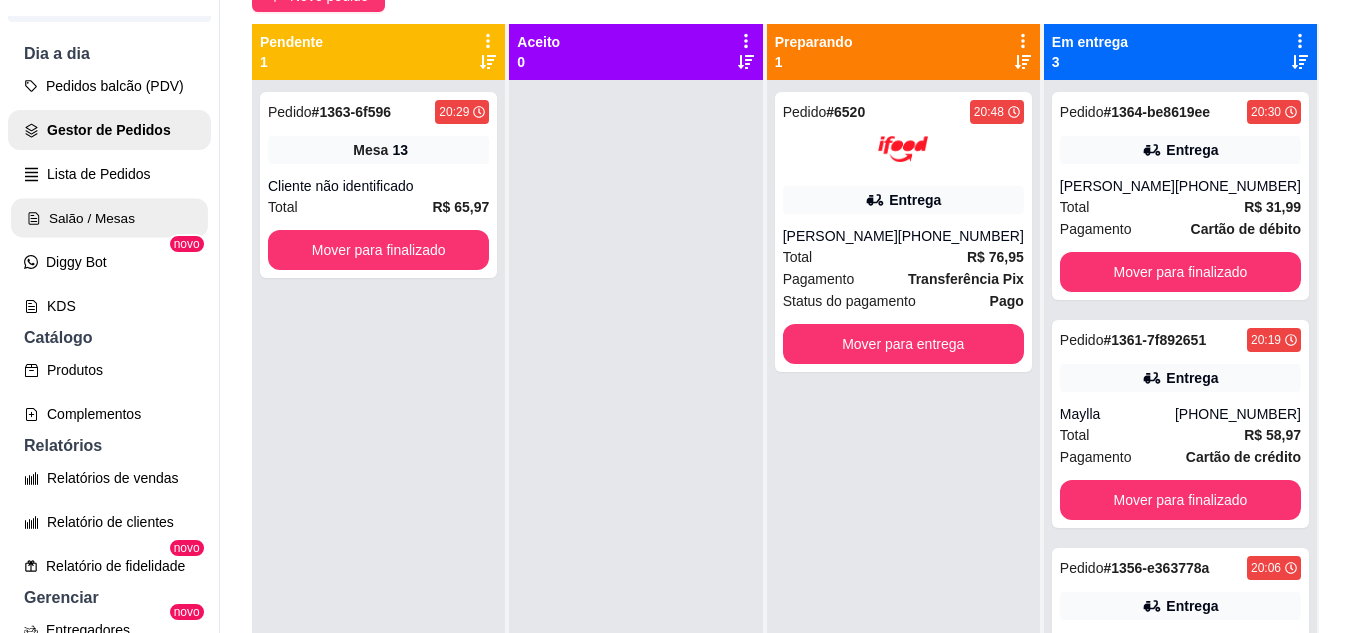 click on "Salão / Mesas" at bounding box center (109, 218) 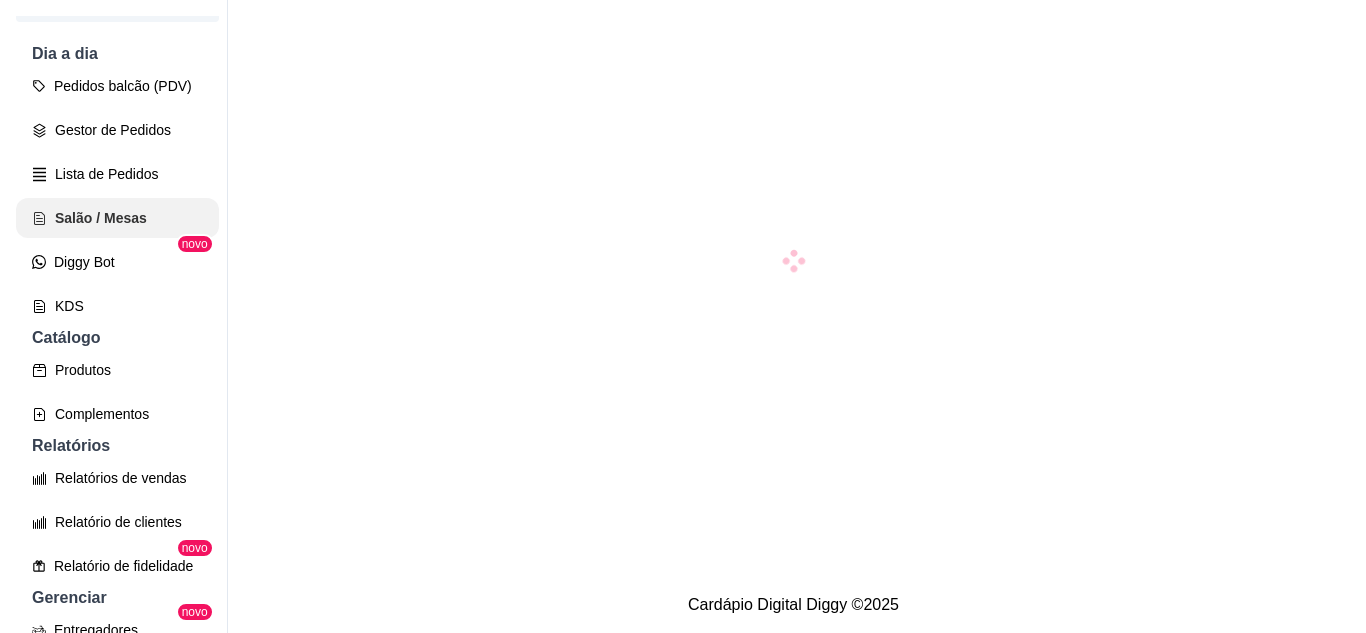 scroll, scrollTop: 0, scrollLeft: 0, axis: both 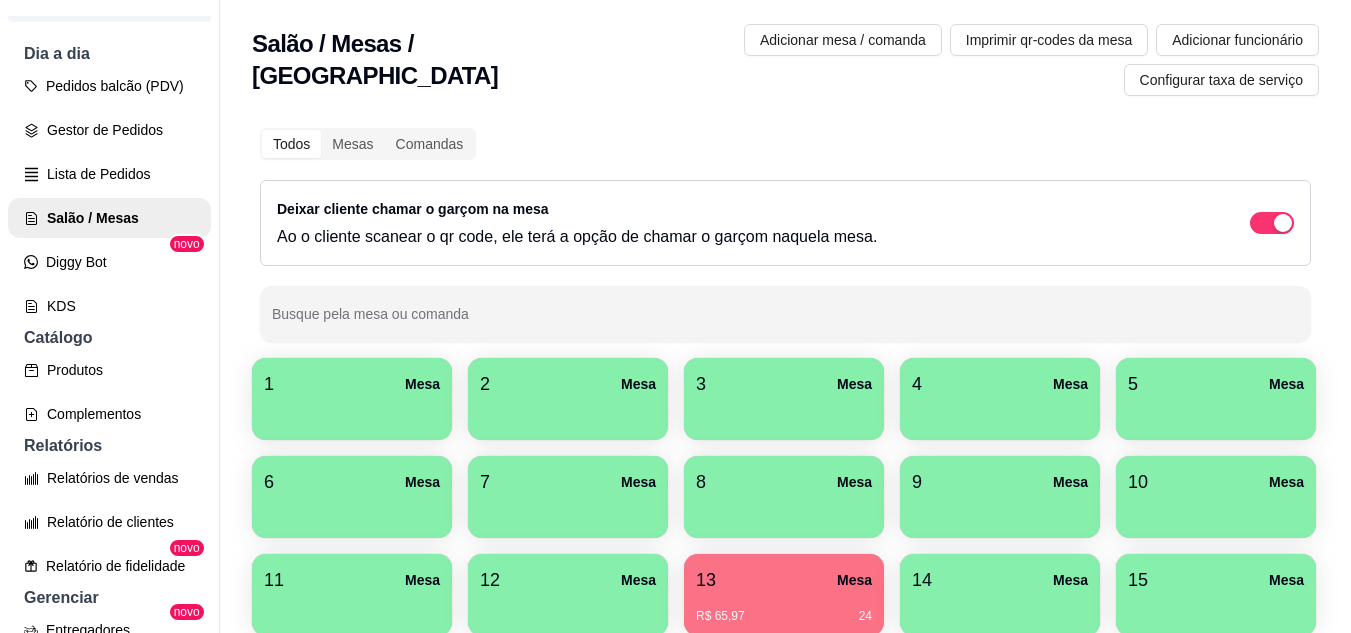 click on "1 Mesa" at bounding box center [352, 384] 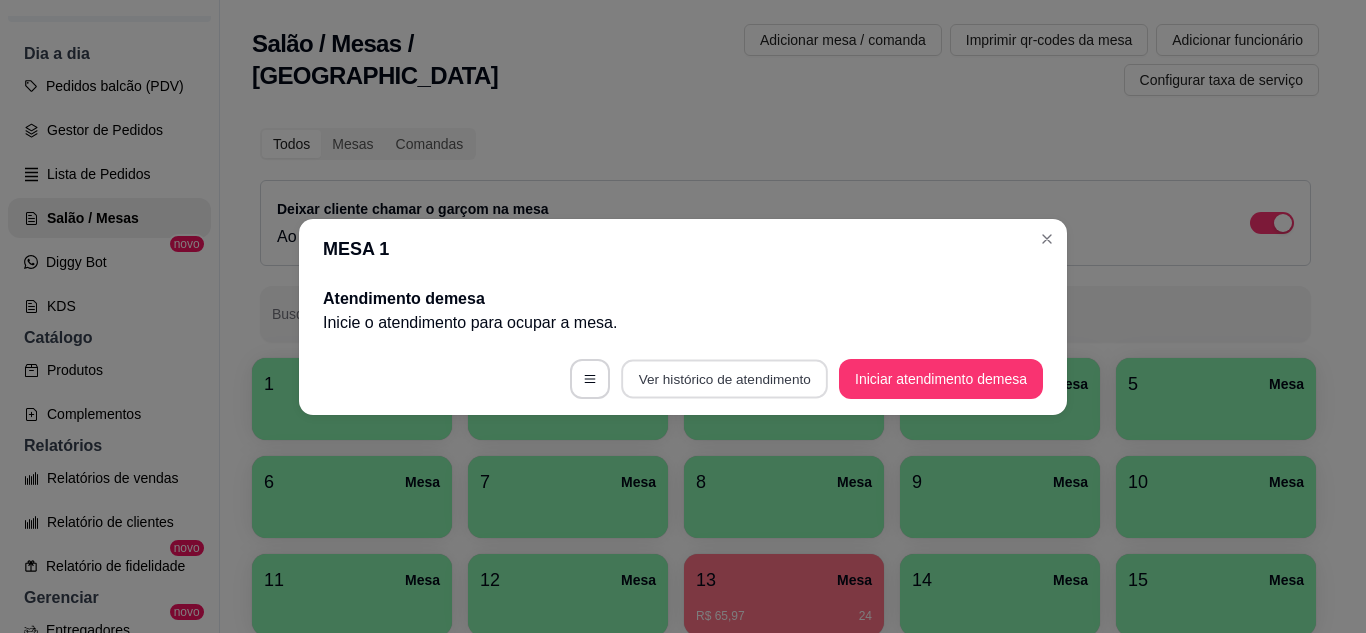 click on "Ver histórico de atendimento" at bounding box center [724, 378] 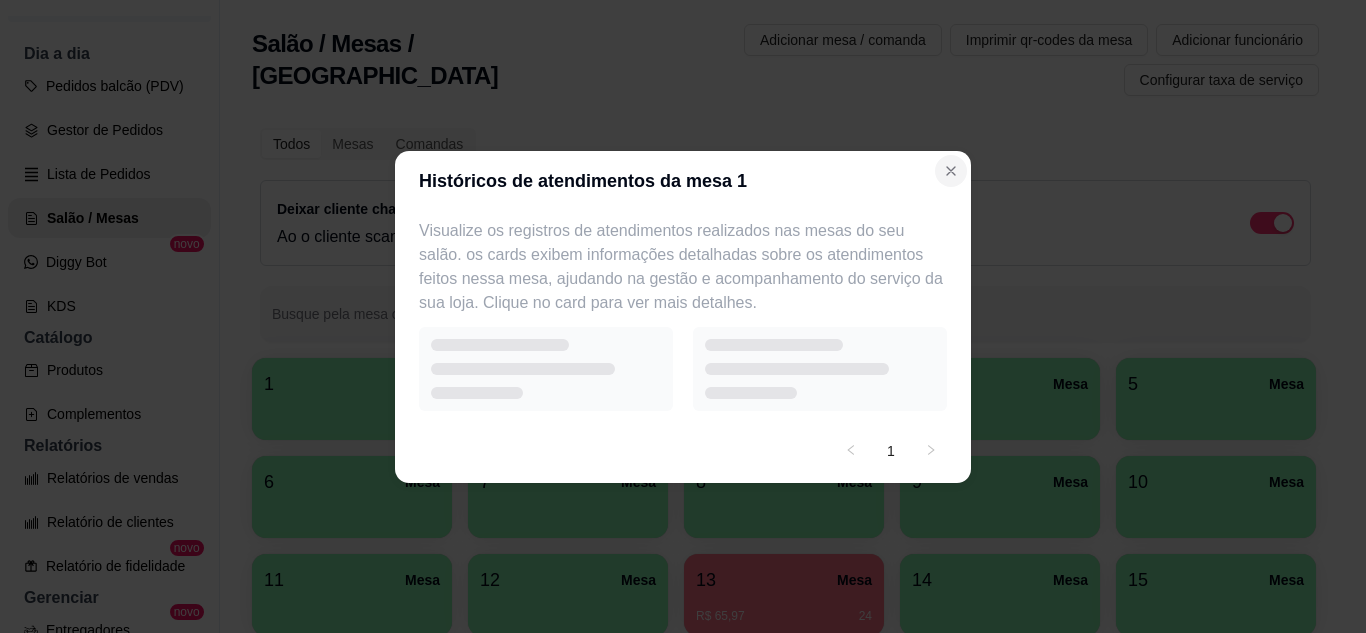 click on "Históricos de atendimentos da mesa 1" at bounding box center (683, 181) 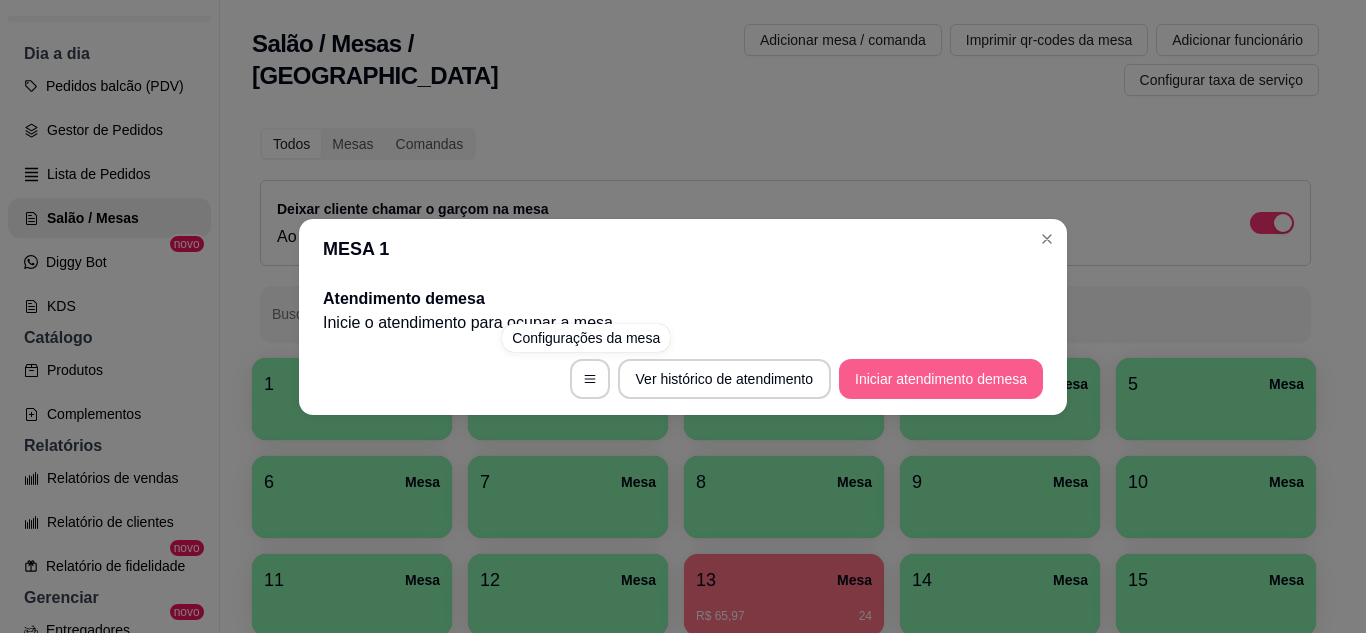 click on "Iniciar atendimento de  mesa" at bounding box center [941, 379] 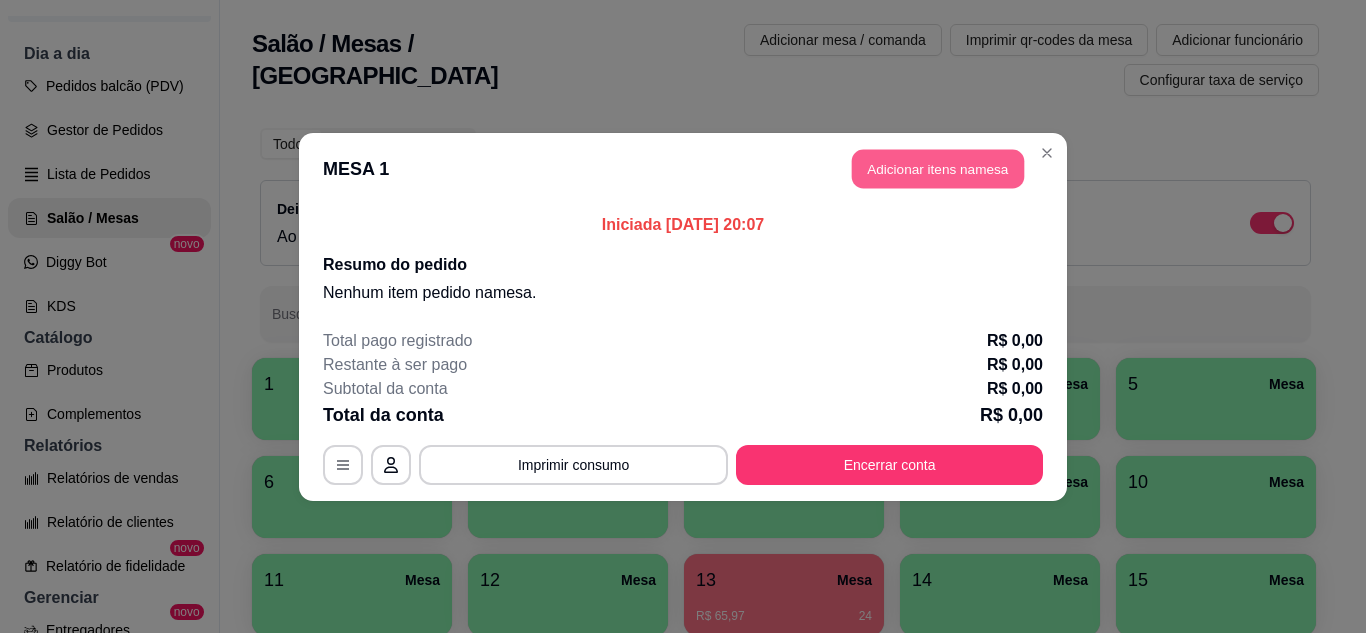 click on "Adicionar itens na  mesa" at bounding box center (938, 168) 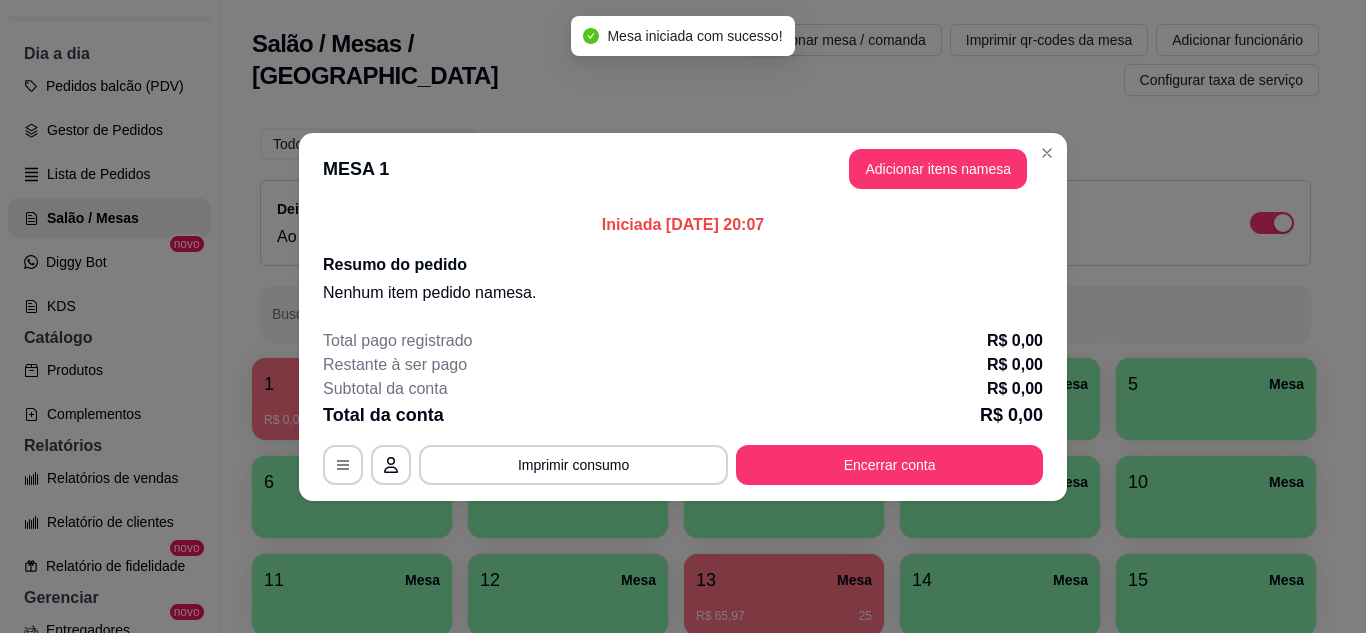 click on "Pesquisa" at bounding box center [465, 137] 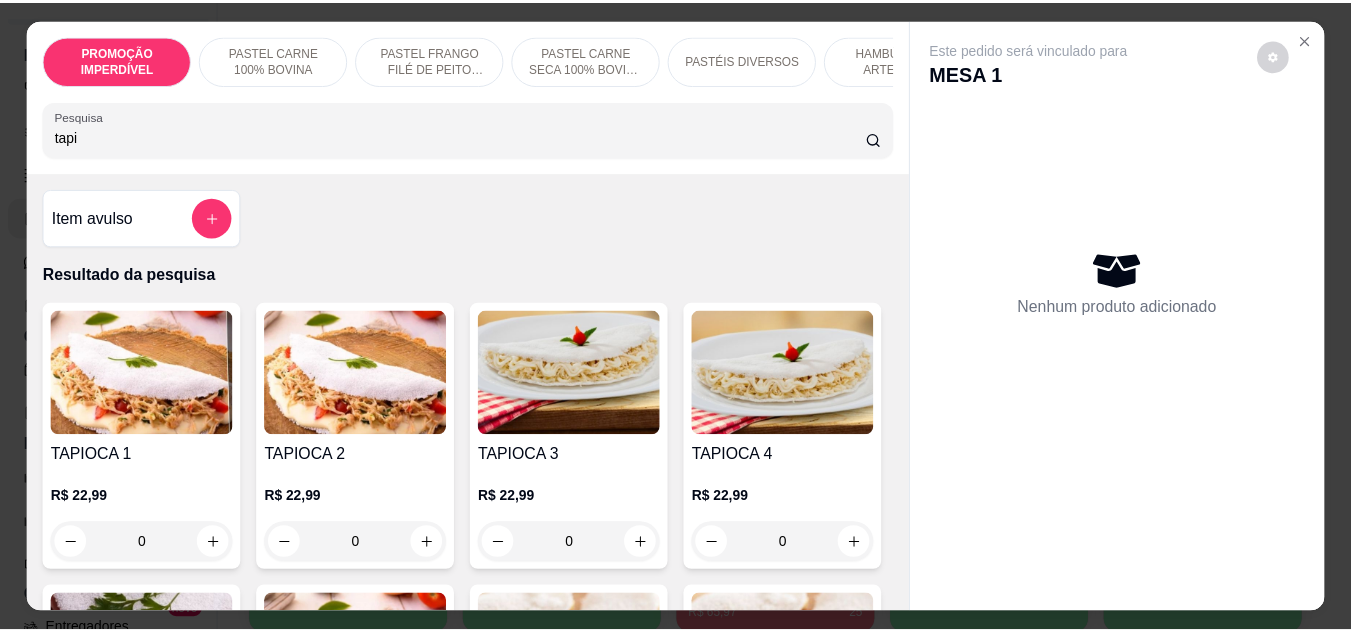 scroll, scrollTop: 400, scrollLeft: 0, axis: vertical 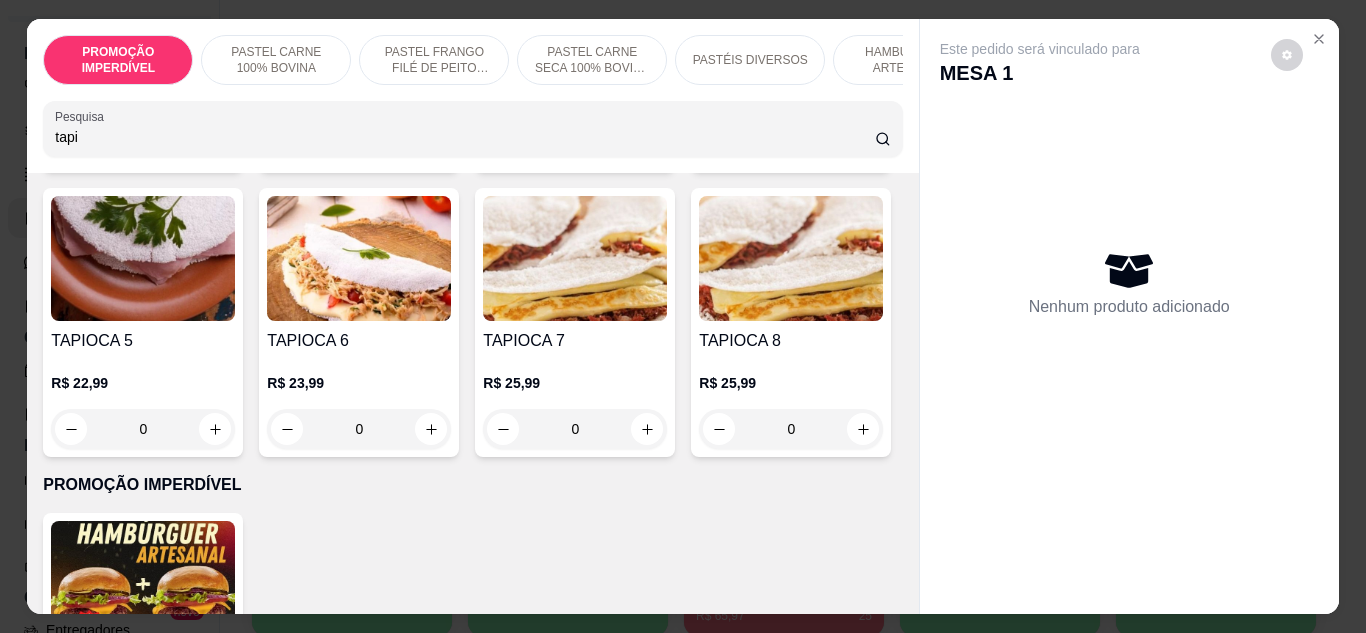 type on "tapi" 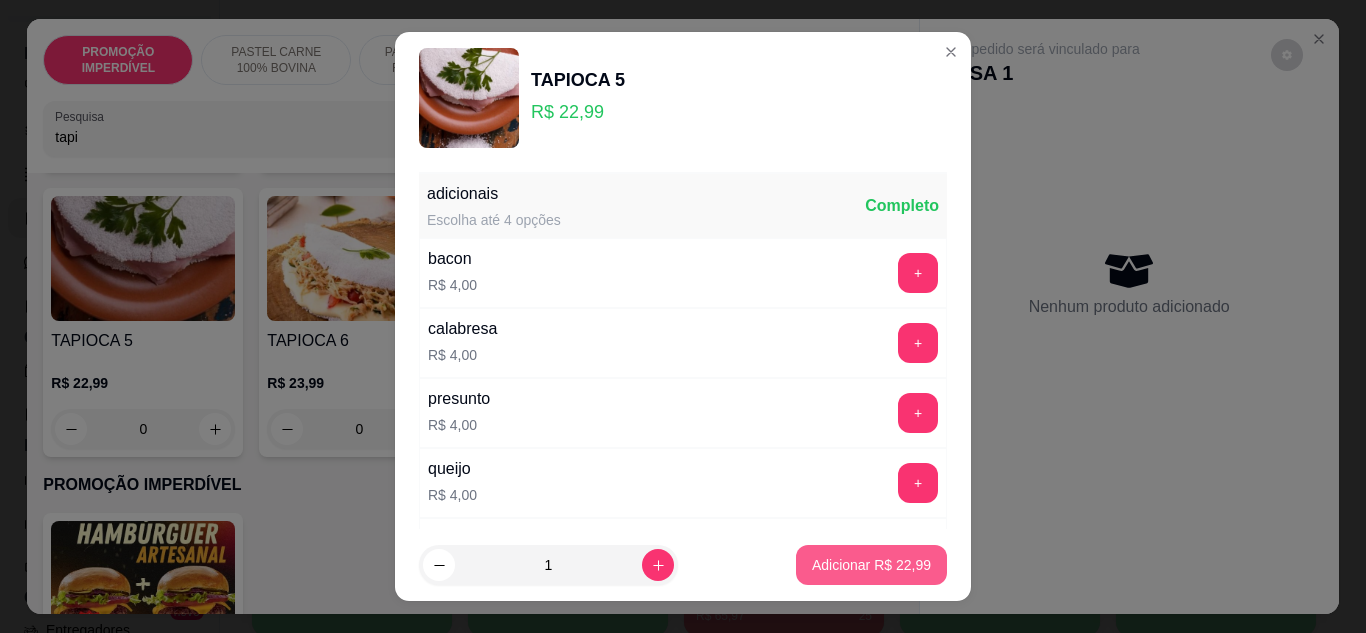click on "Adicionar   R$ 22,99" at bounding box center [871, 565] 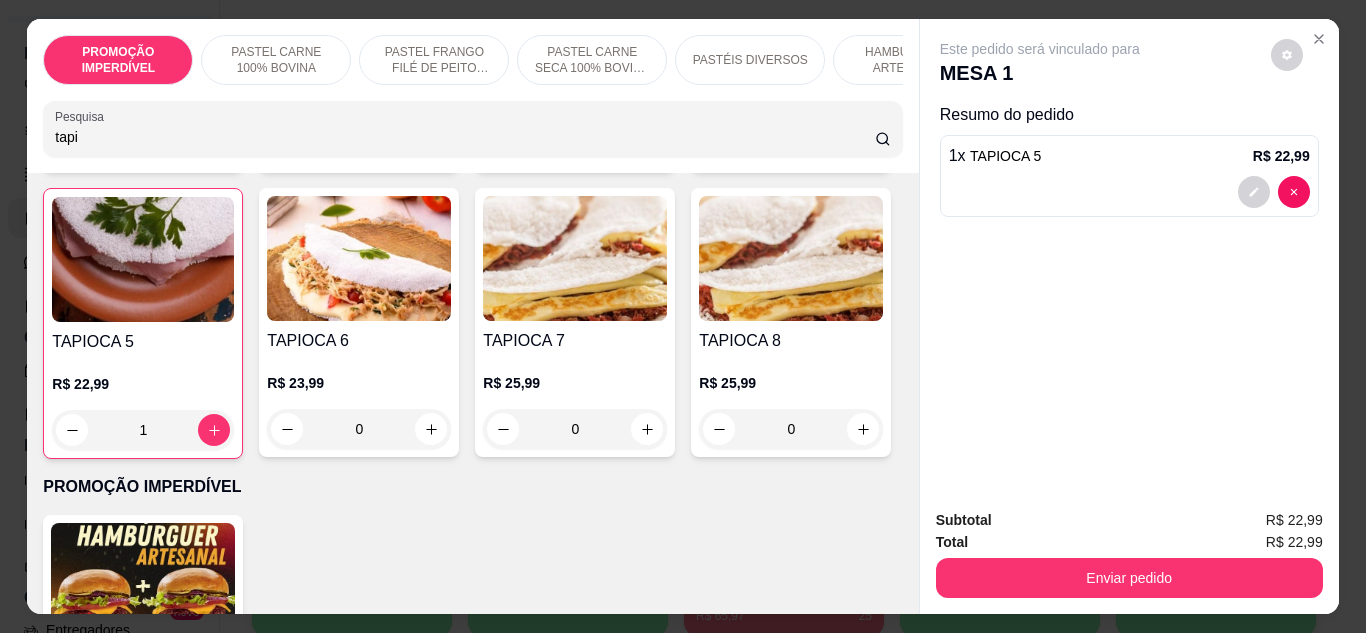 drag, startPoint x: 948, startPoint y: 549, endPoint x: 964, endPoint y: 565, distance: 22.627417 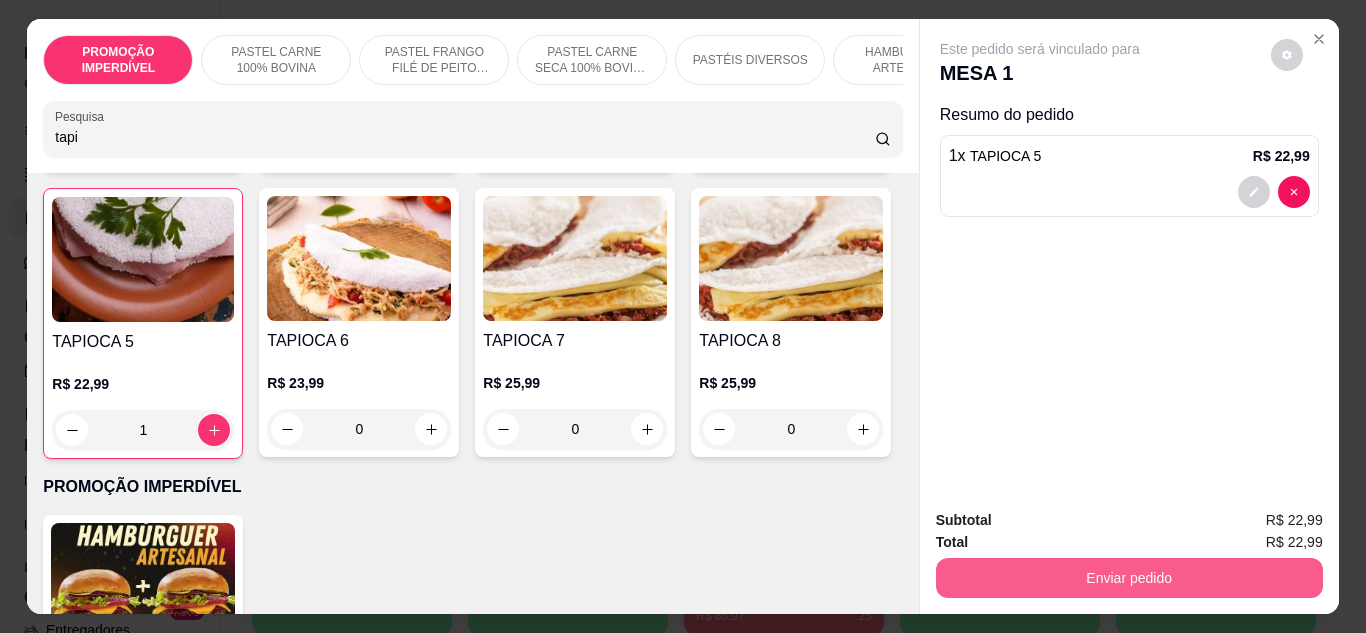 click on "Enviar pedido" at bounding box center (1129, 578) 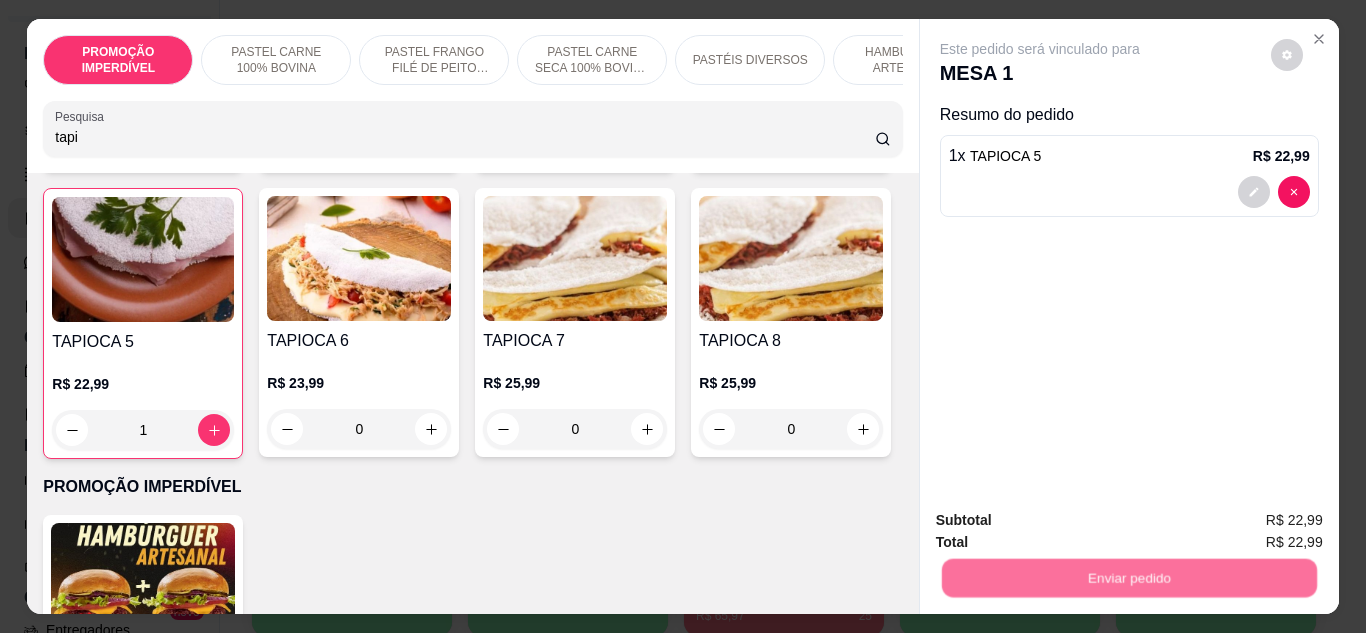 click on "Não registrar e enviar pedido" at bounding box center [1063, 521] 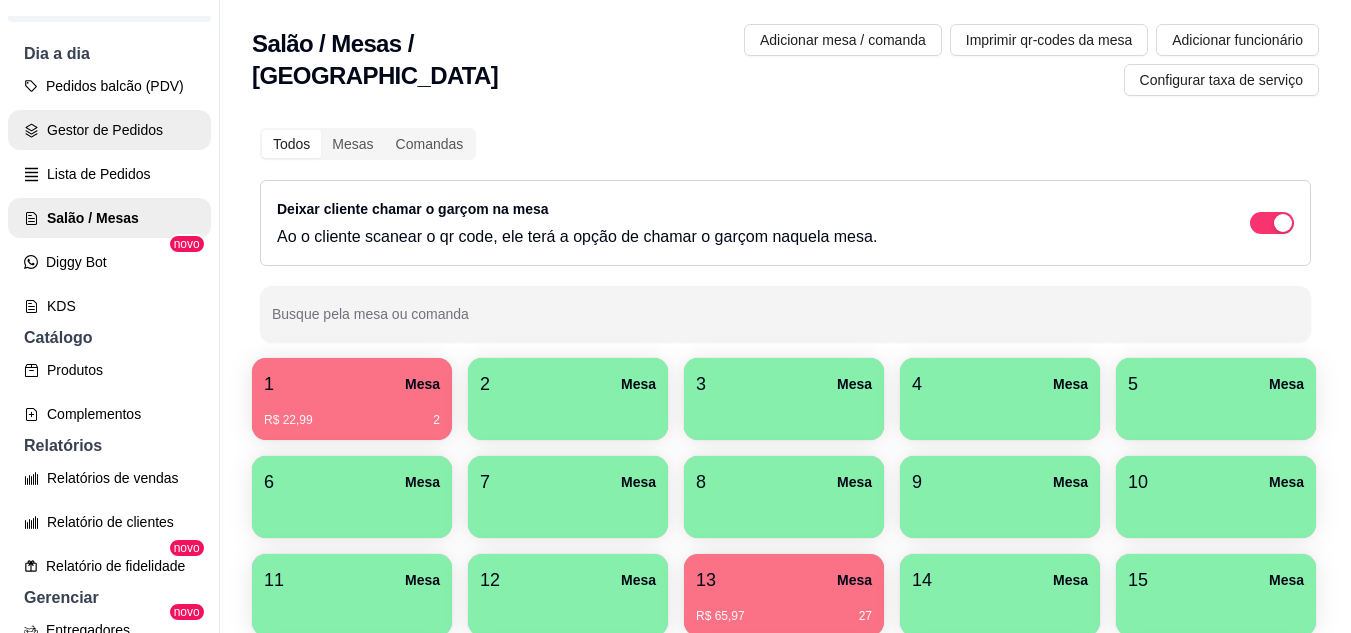 click on "Gestor de Pedidos" at bounding box center (109, 130) 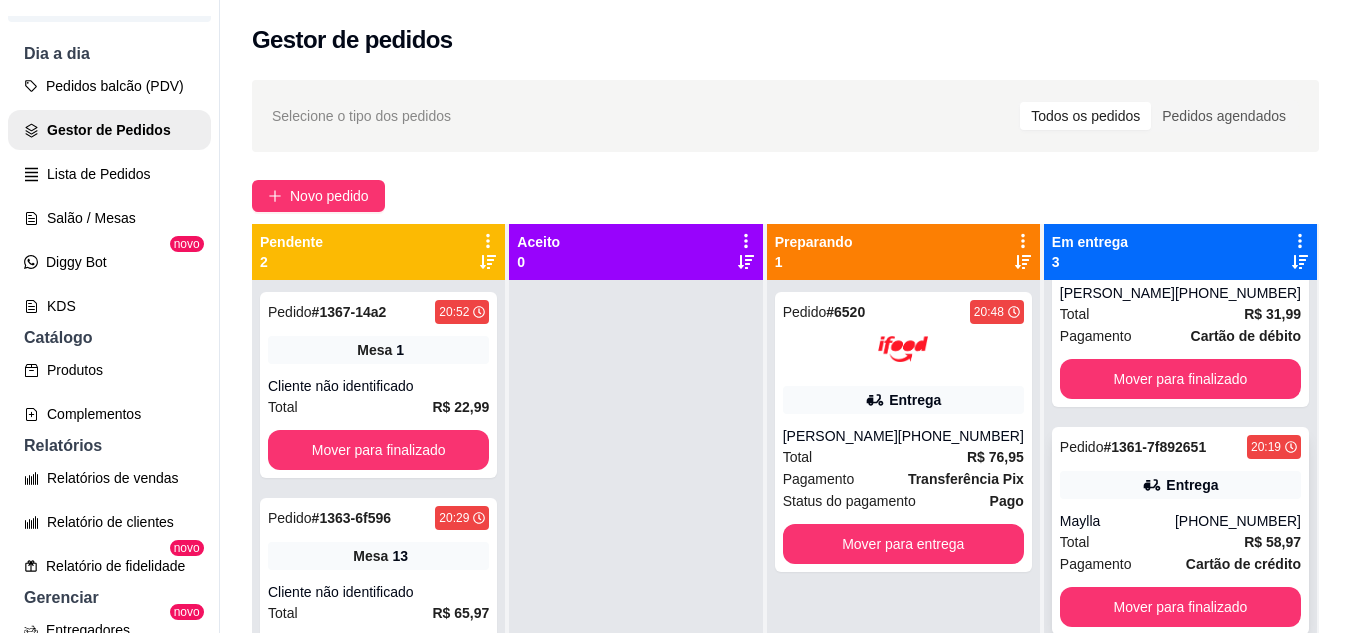 scroll, scrollTop: 133, scrollLeft: 0, axis: vertical 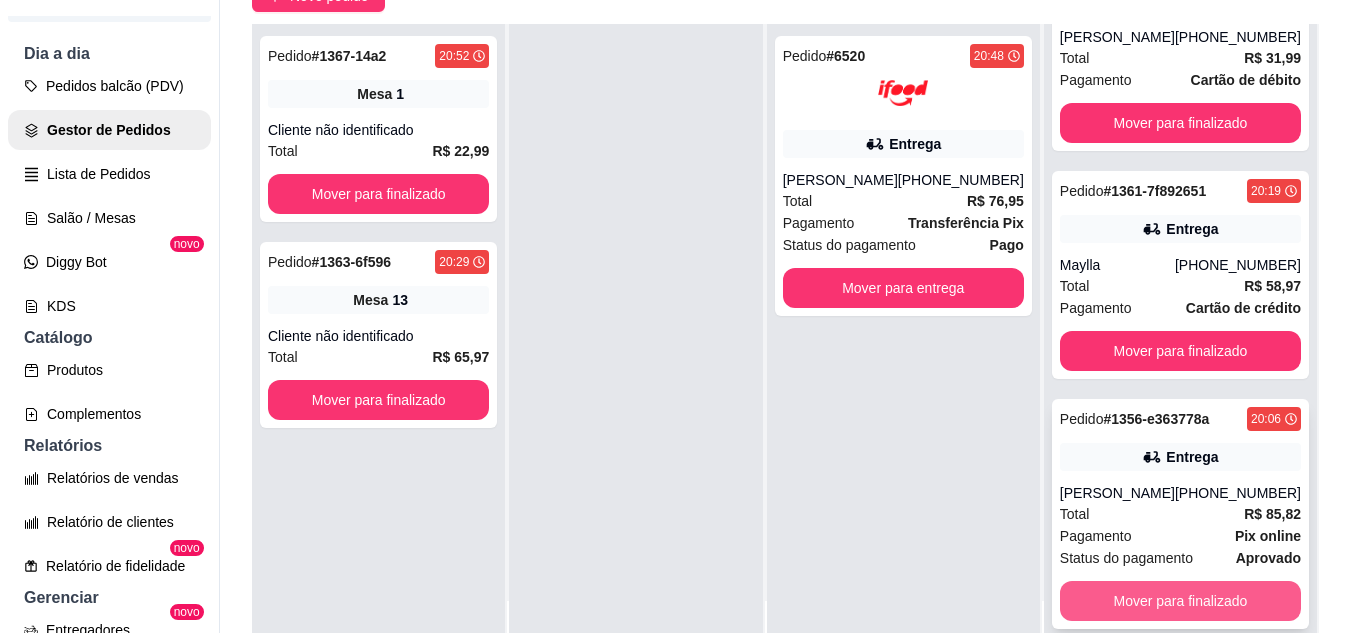 click on "Mover para finalizado" at bounding box center [1180, 601] 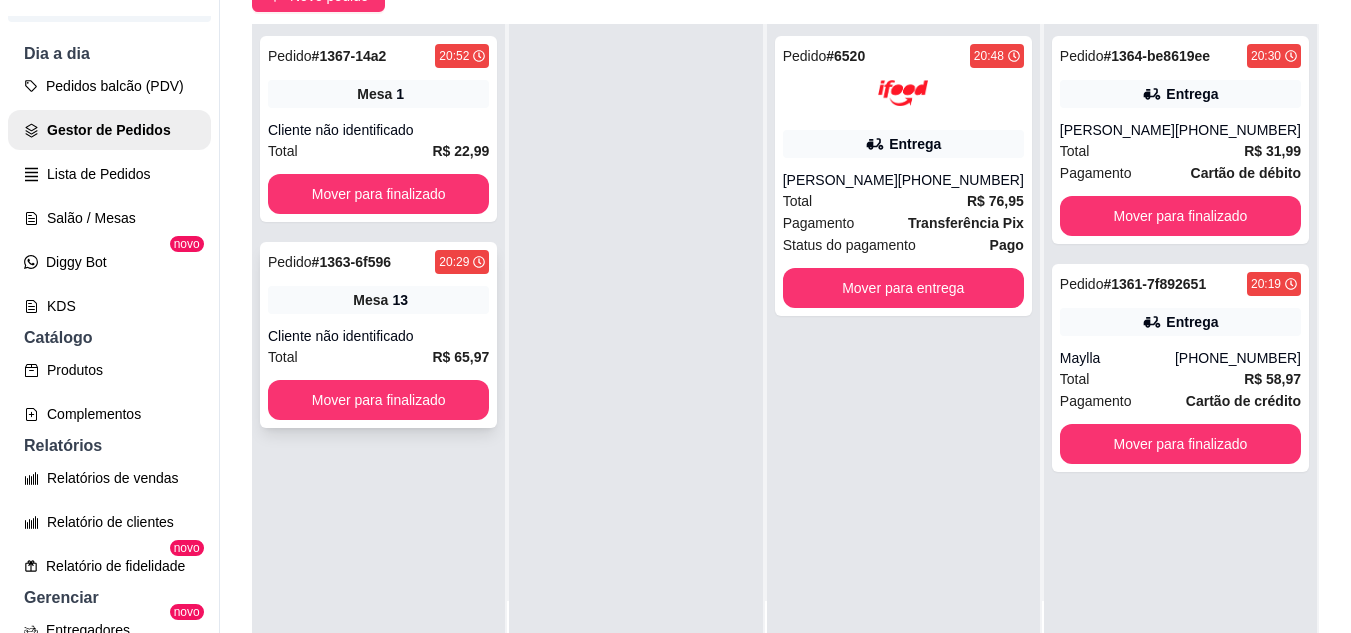 scroll, scrollTop: 0, scrollLeft: 0, axis: both 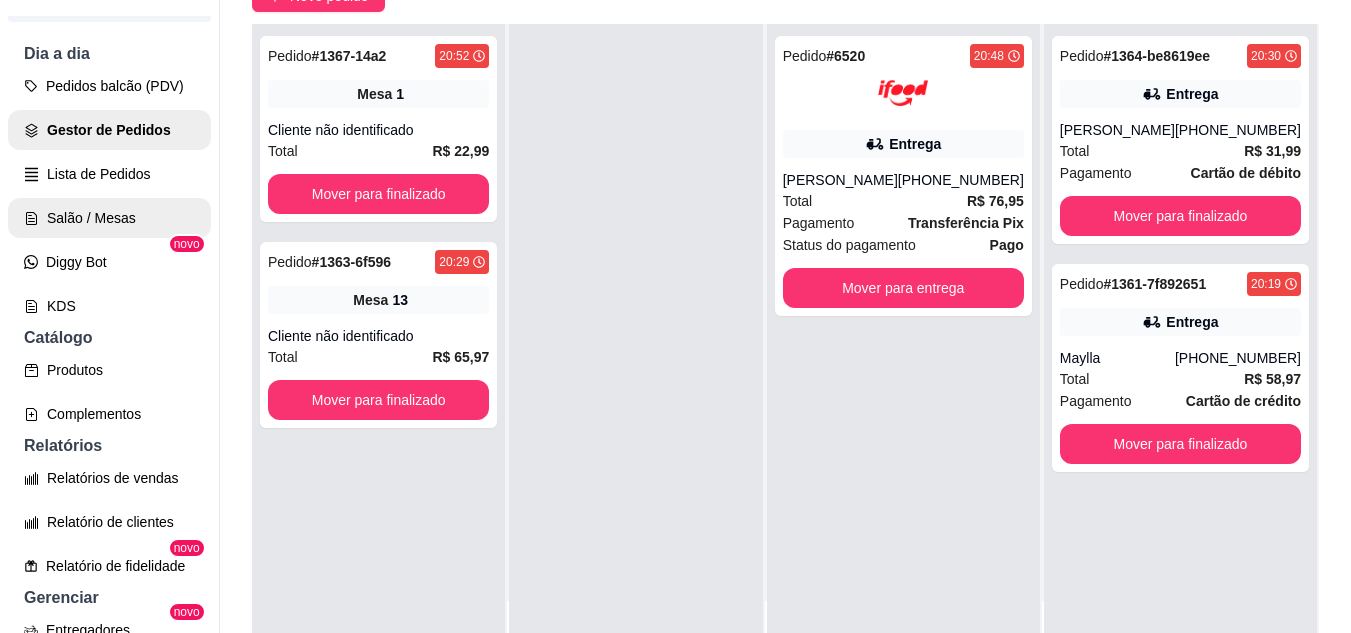 click on "Salão / Mesas" at bounding box center [109, 218] 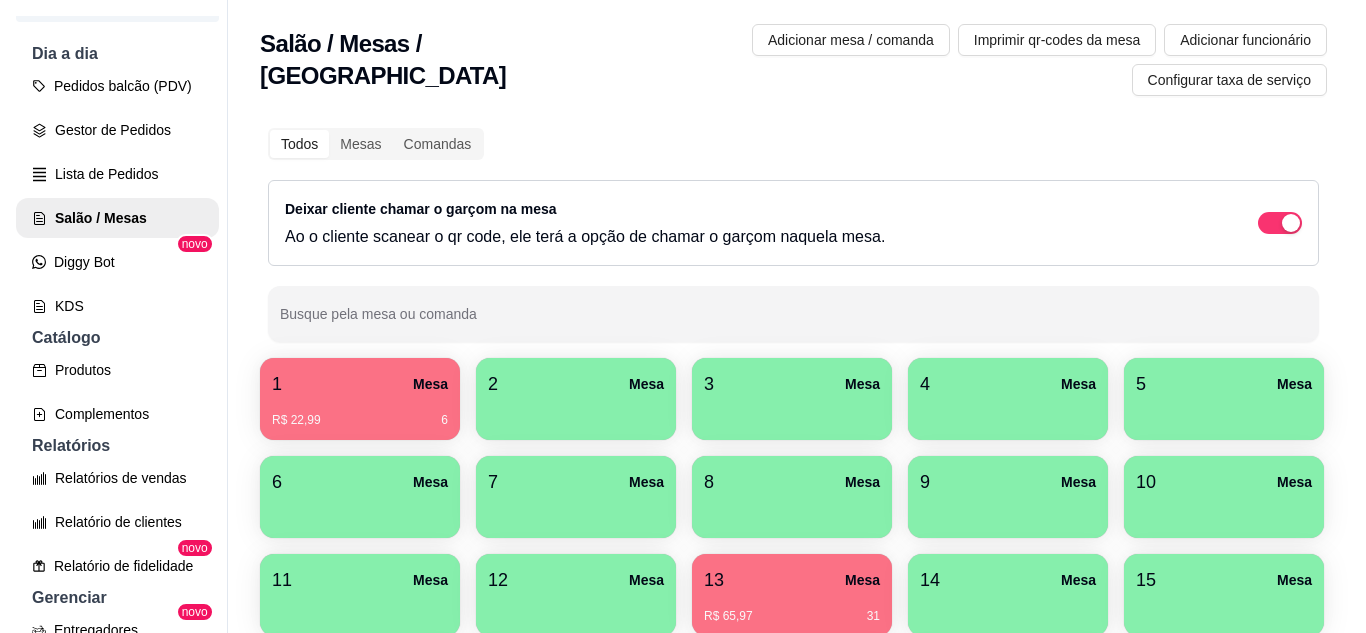 scroll, scrollTop: 294, scrollLeft: 0, axis: vertical 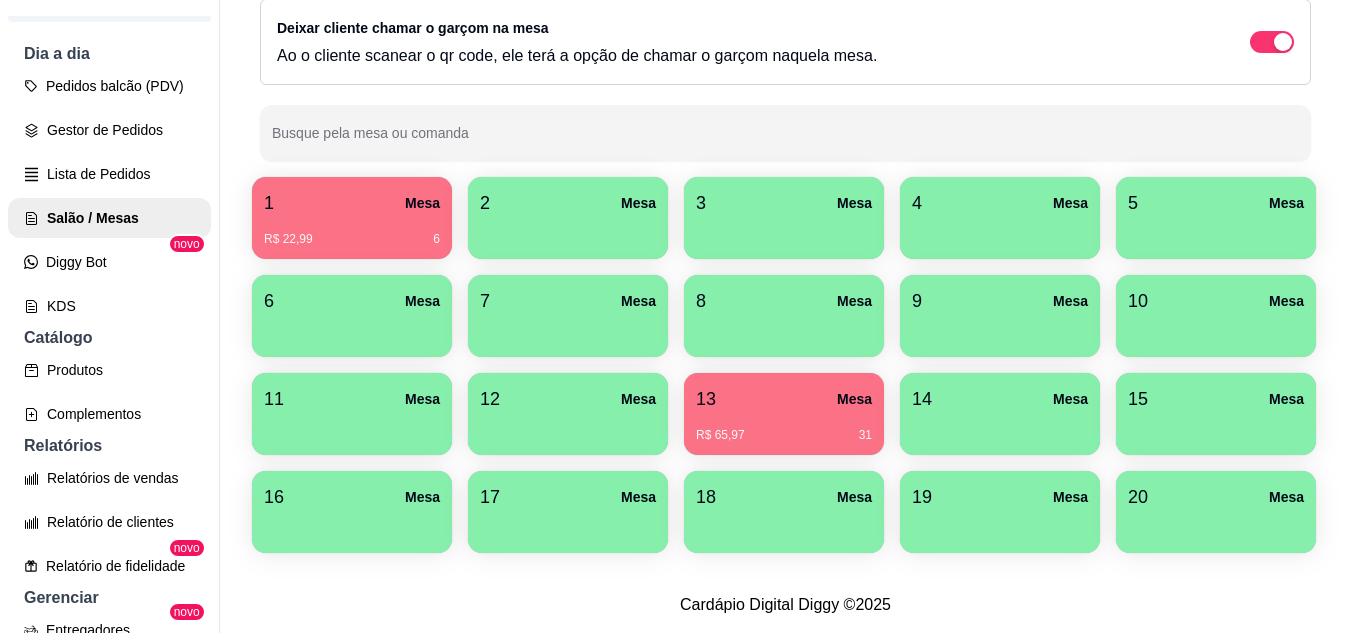 click on "13 Mesa" at bounding box center [784, 399] 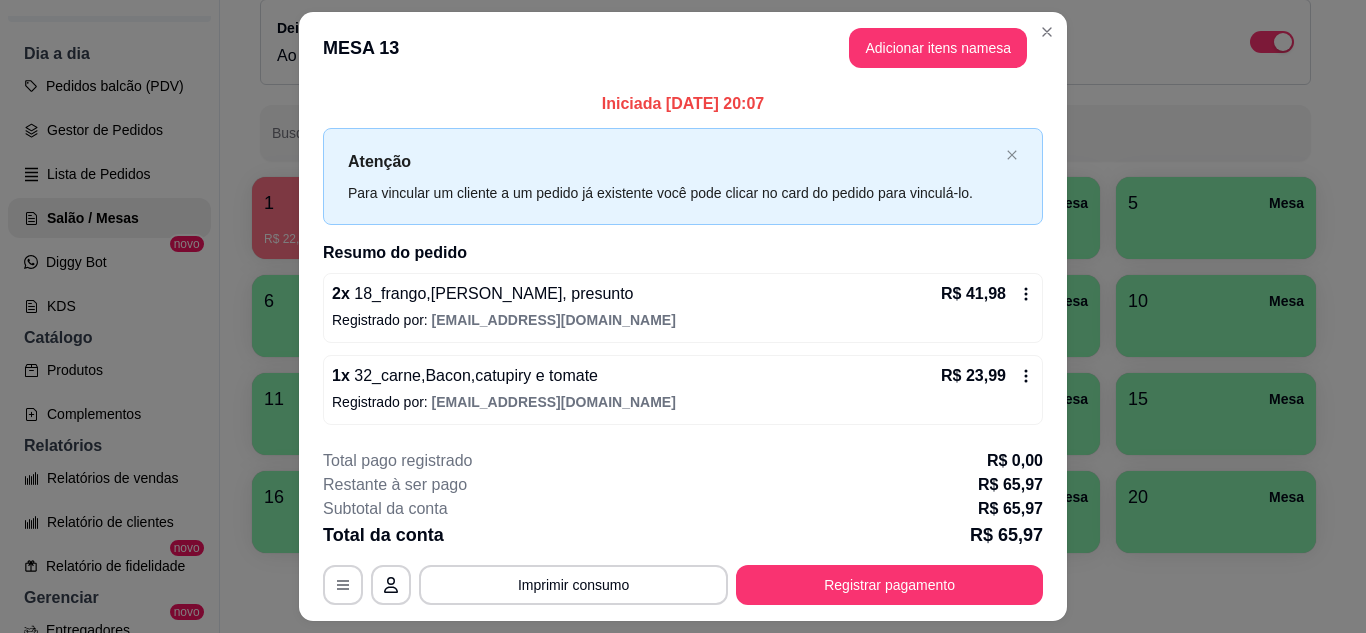 scroll, scrollTop: 52, scrollLeft: 0, axis: vertical 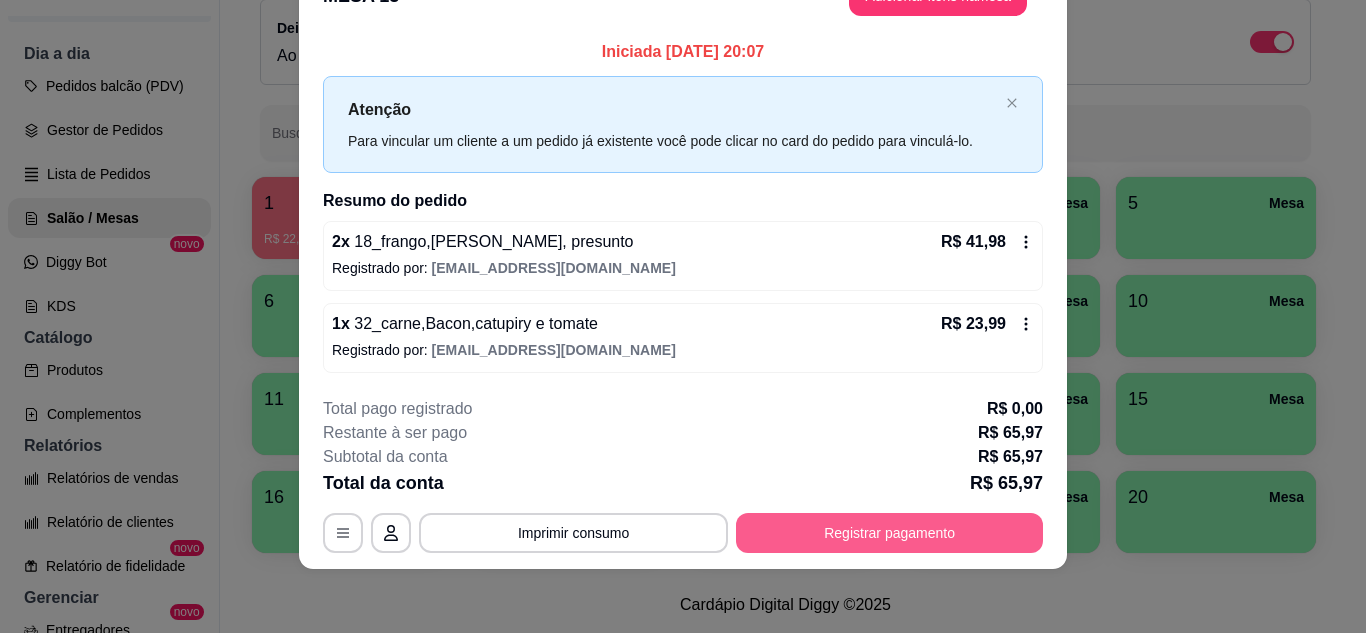 click on "Registrar pagamento" at bounding box center [889, 533] 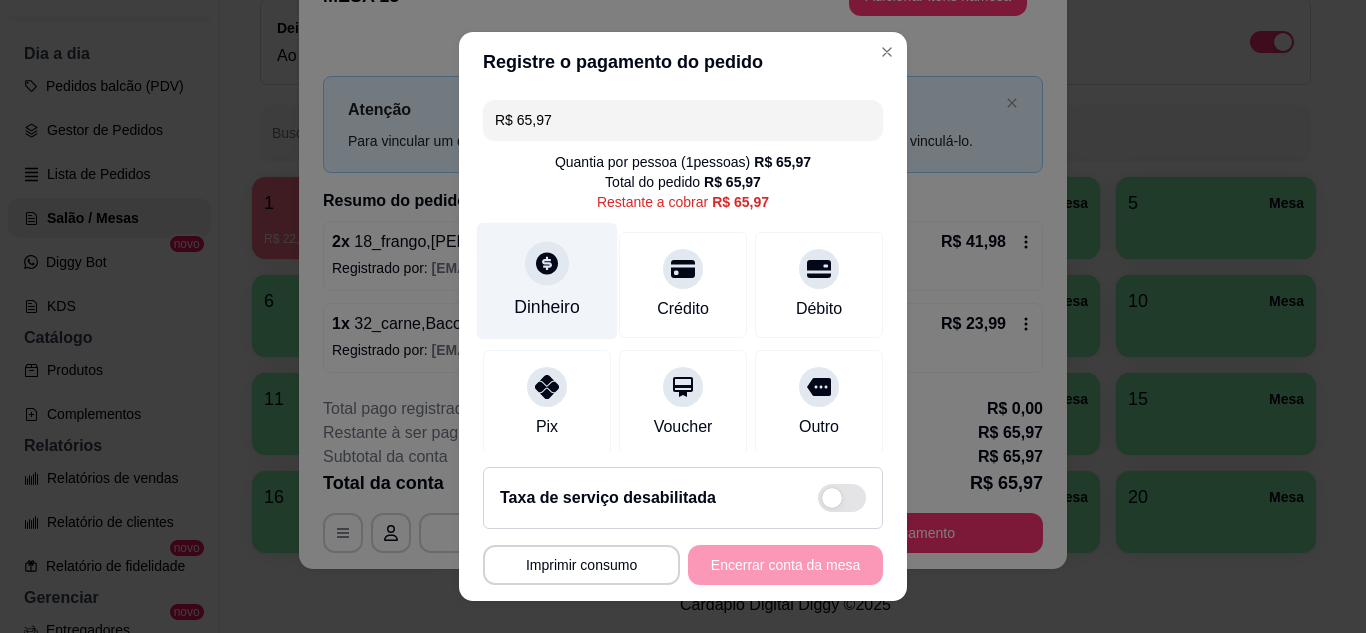 click 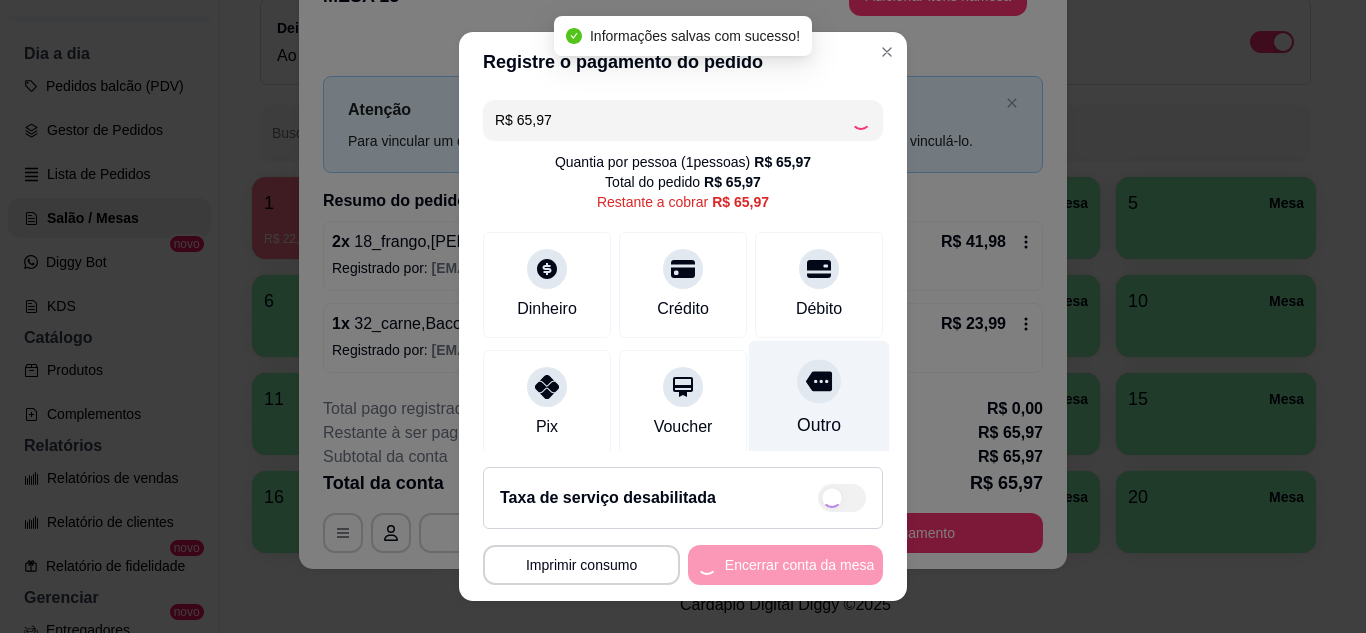 type on "R$ 0,00" 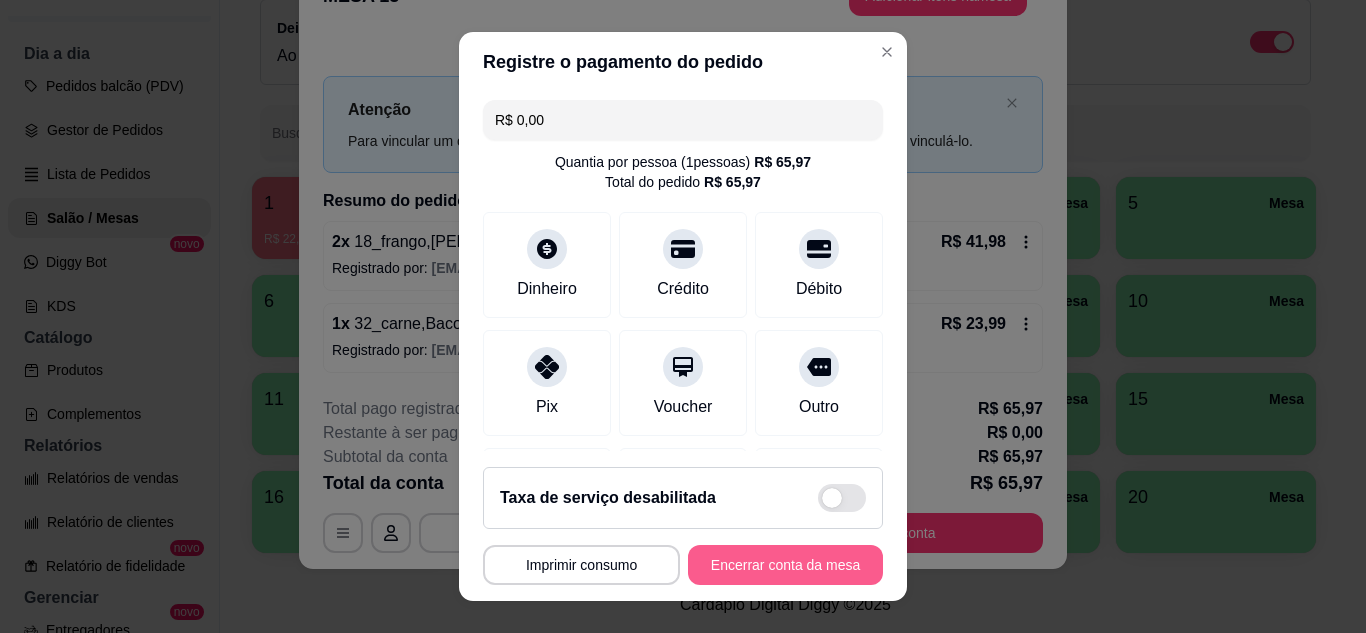click on "Encerrar conta da mesa" at bounding box center [785, 565] 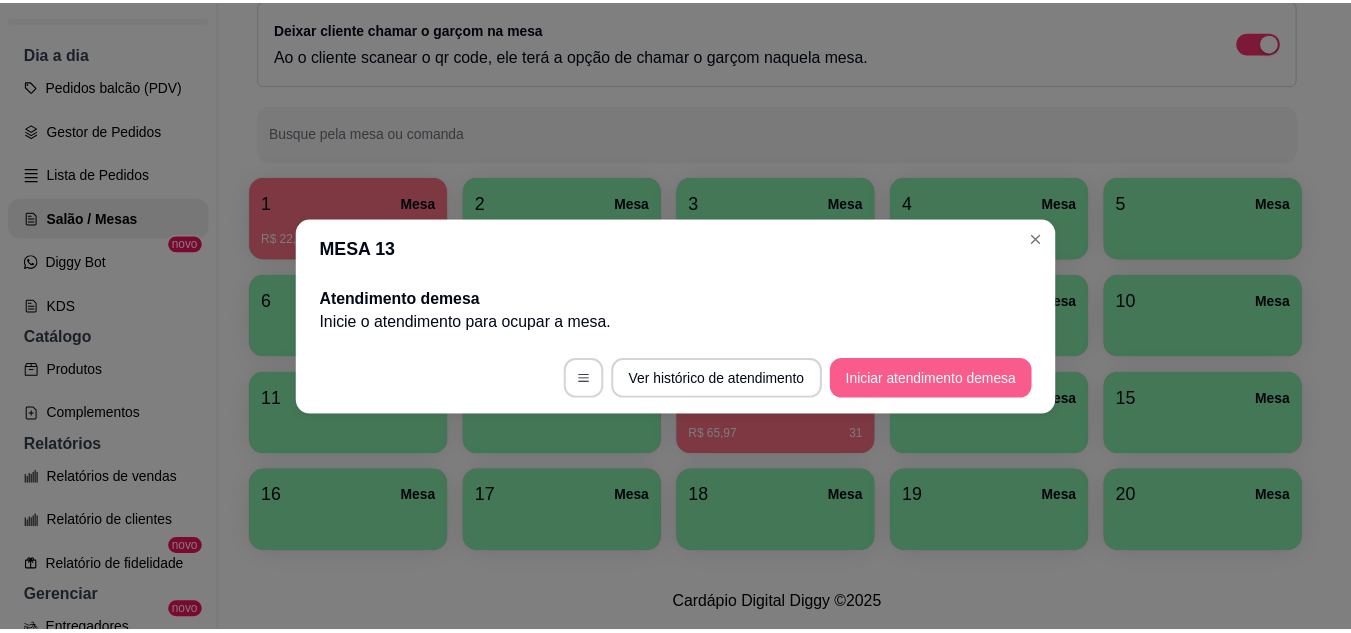 scroll, scrollTop: 0, scrollLeft: 0, axis: both 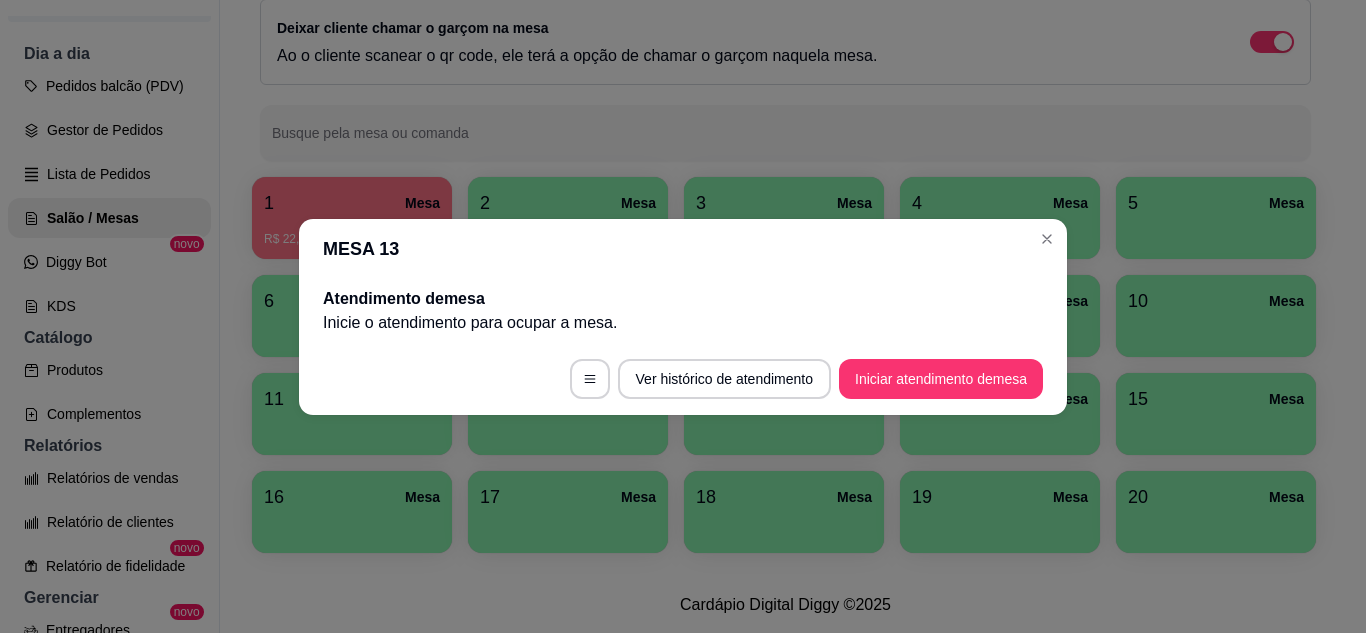 click on "MESA 13" at bounding box center (683, 249) 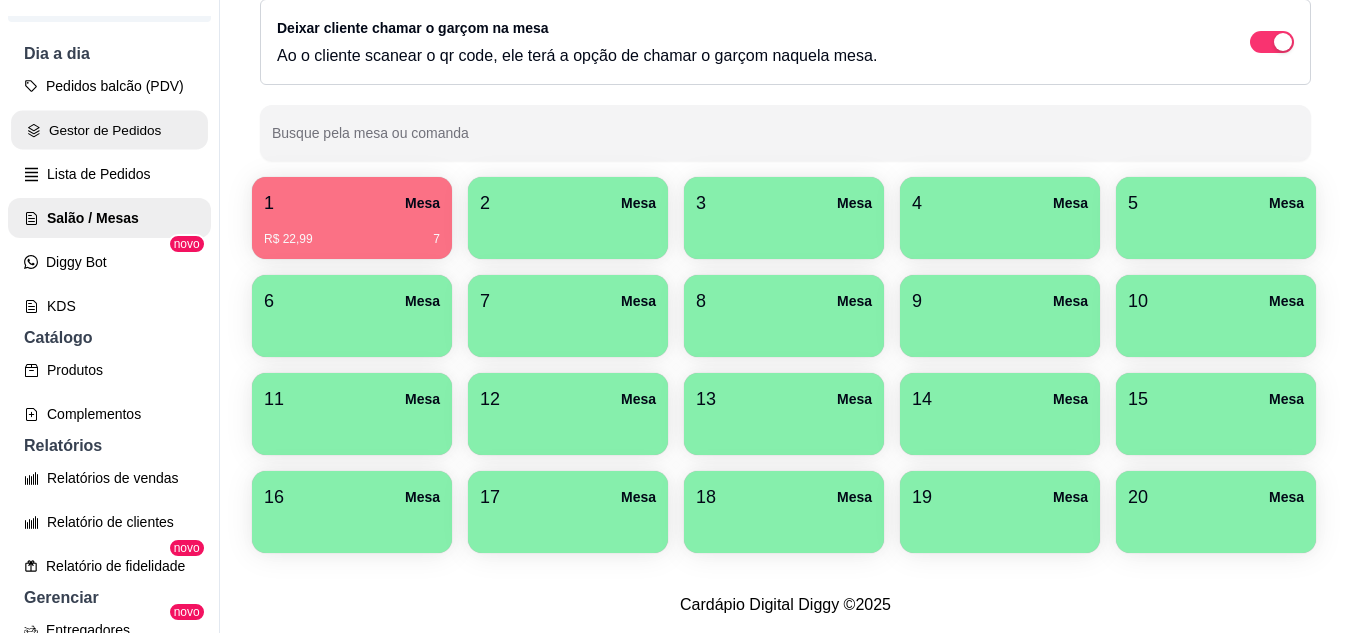 click on "Gestor de Pedidos" at bounding box center (109, 130) 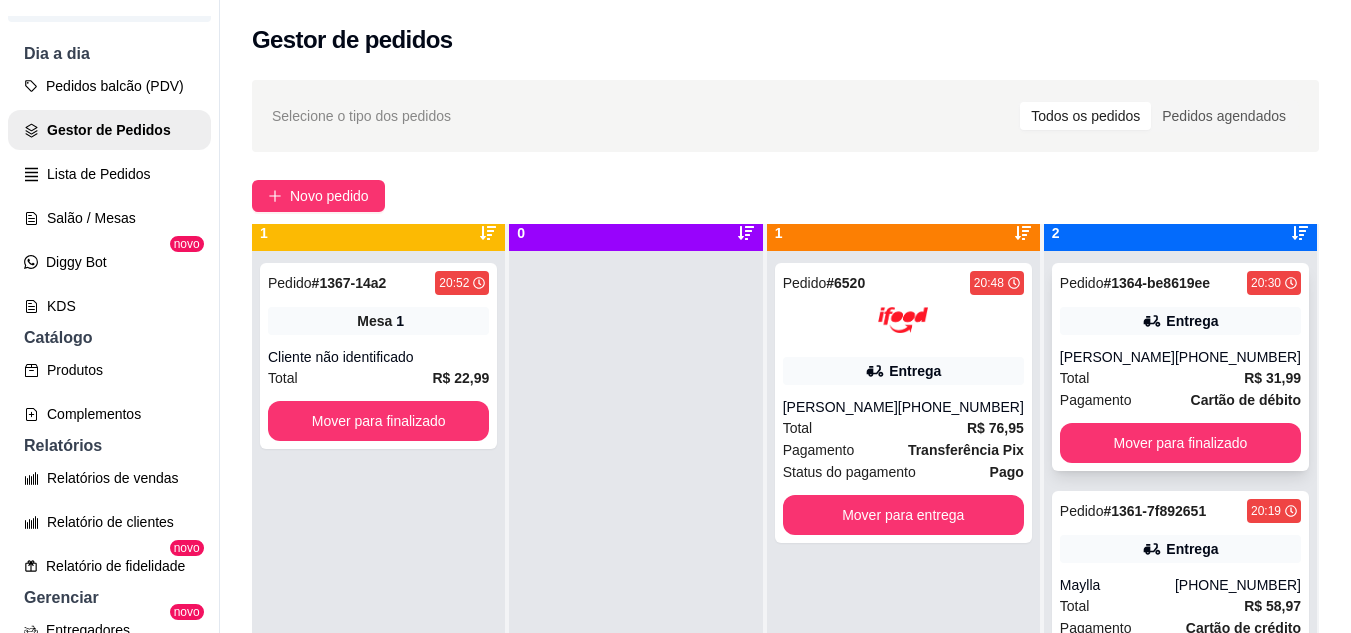 scroll, scrollTop: 56, scrollLeft: 0, axis: vertical 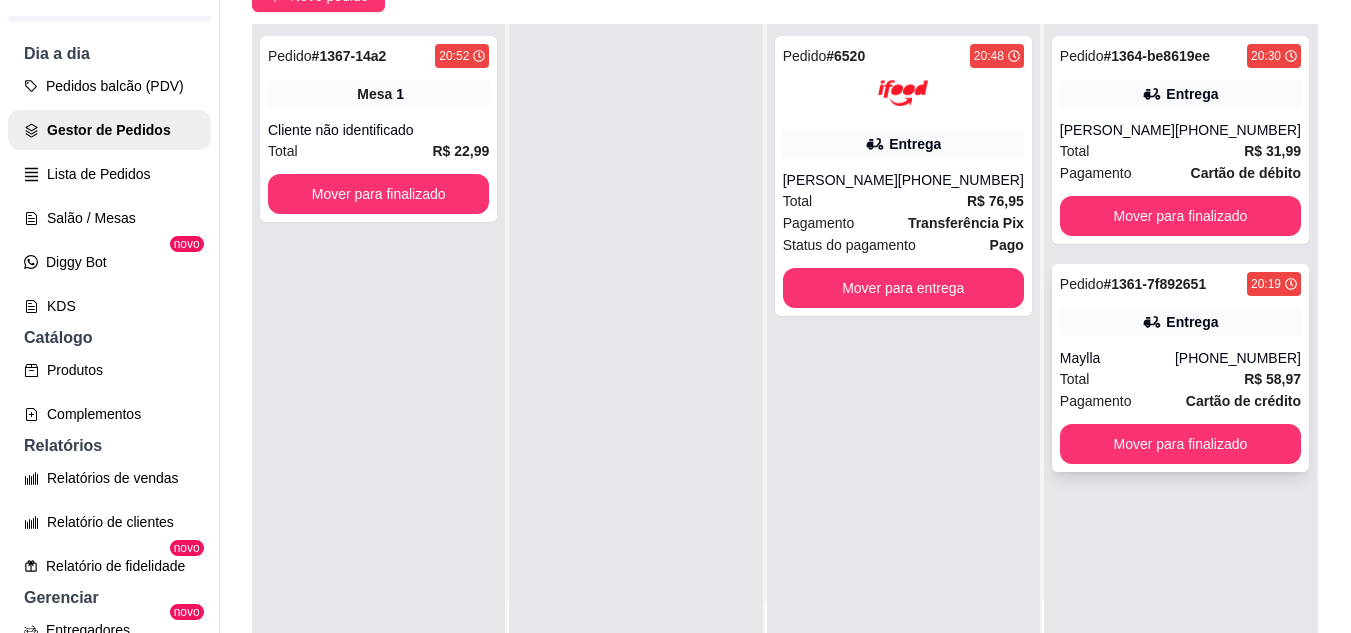 click on "Pedido  # 1361-7f892651 20:19 Entrega Maylla [PHONE_NUMBER] Total R$ 58,97 Pagamento Cartão de crédito Mover para finalizado" at bounding box center [1180, 368] 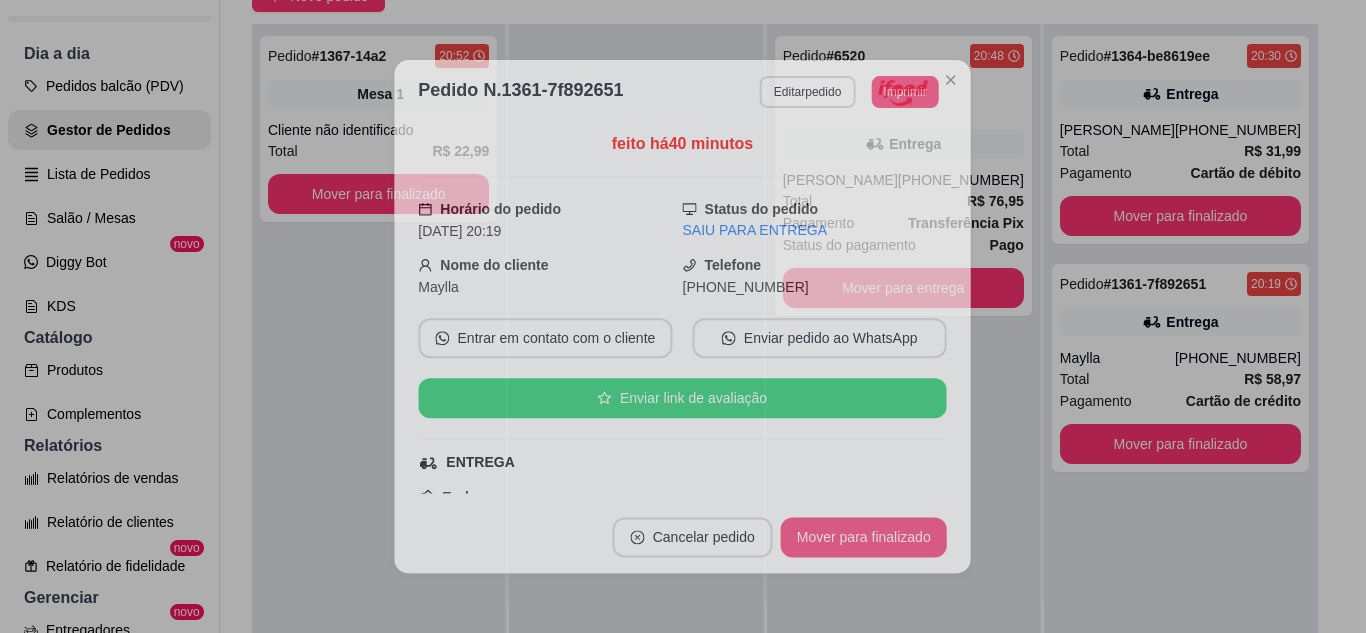 scroll, scrollTop: 100, scrollLeft: 0, axis: vertical 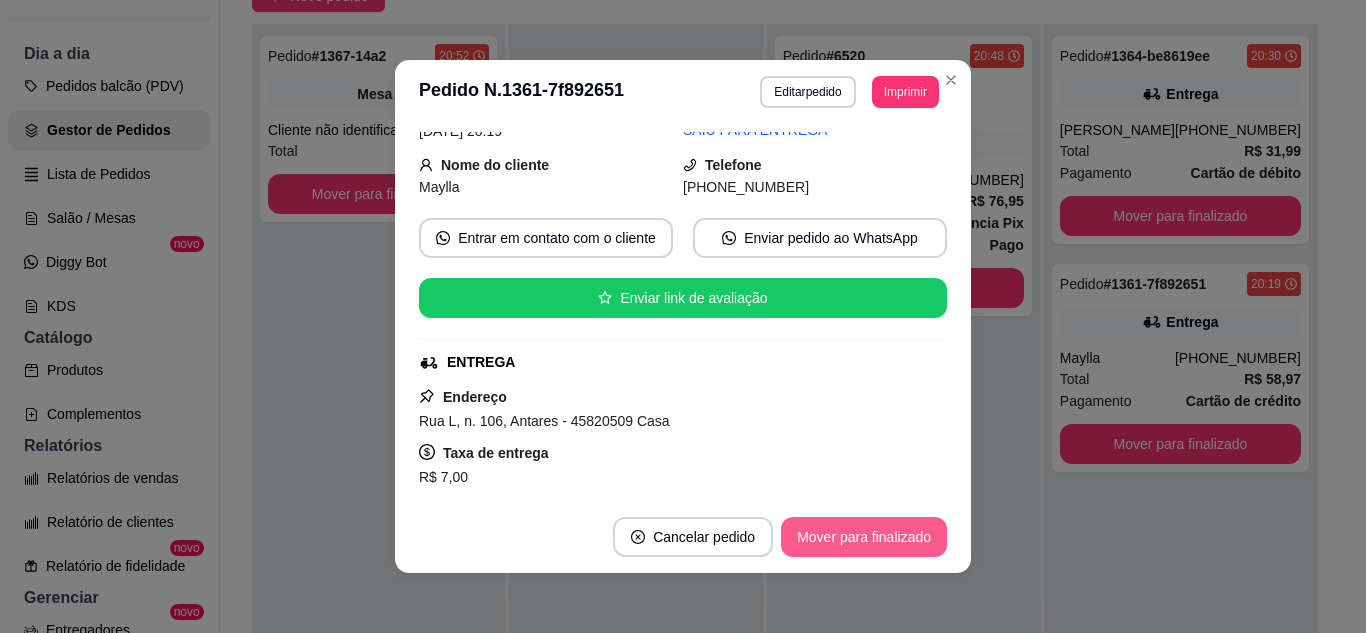 click on "Mover para finalizado" at bounding box center [864, 537] 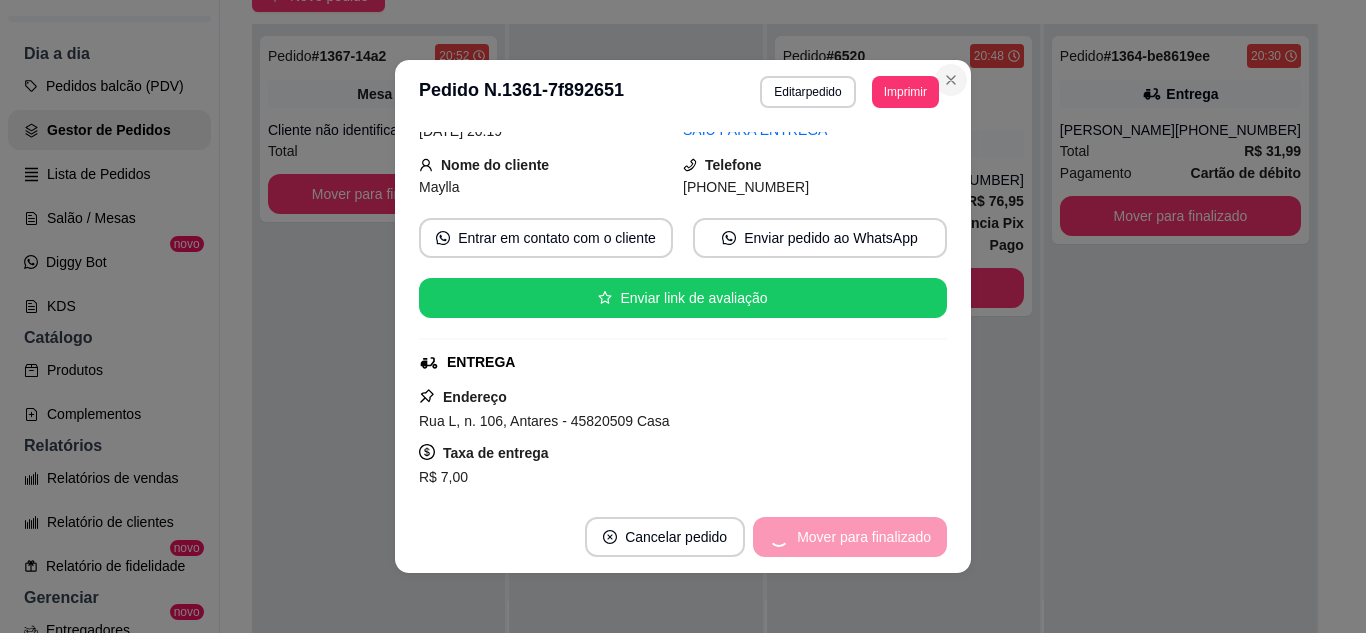 scroll, scrollTop: 54, scrollLeft: 0, axis: vertical 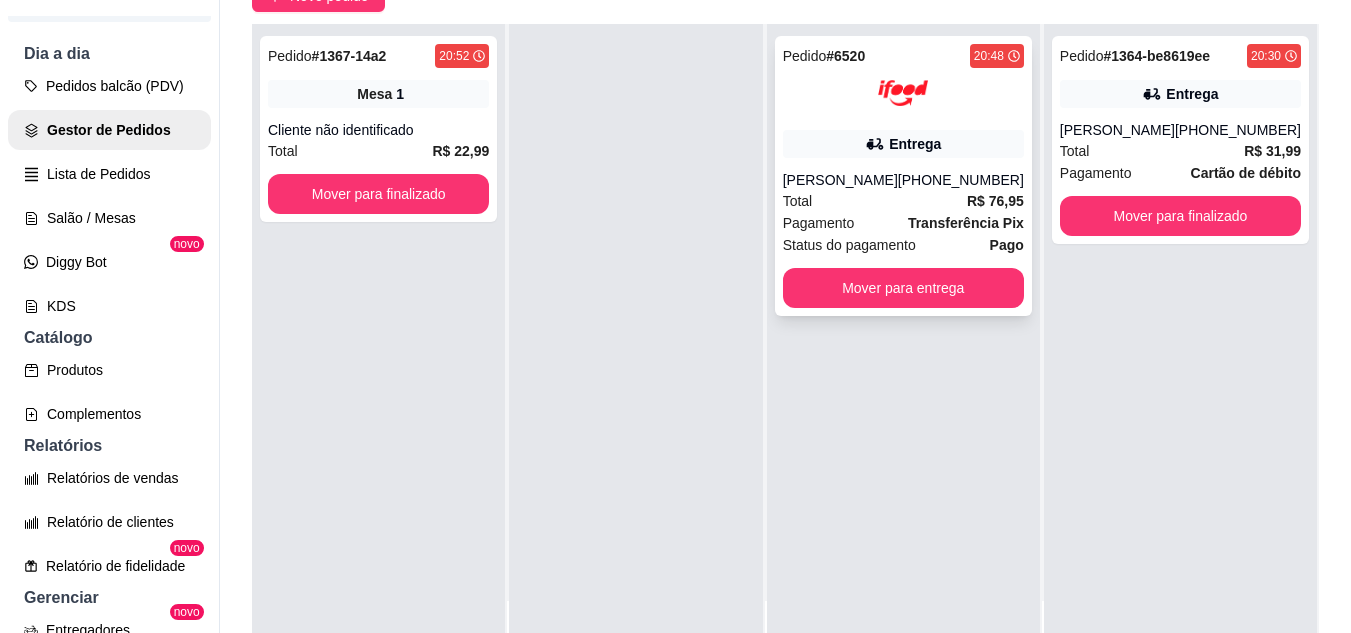 click on "[PERSON_NAME]" at bounding box center (840, 180) 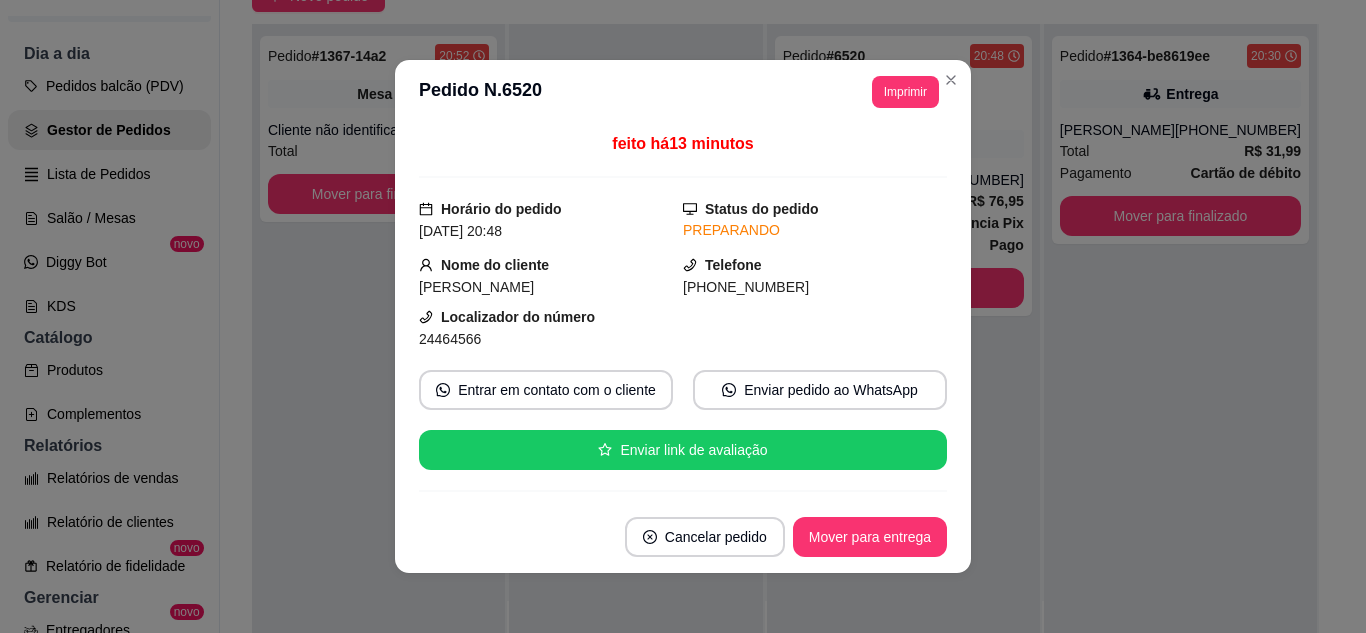 scroll, scrollTop: 4, scrollLeft: 0, axis: vertical 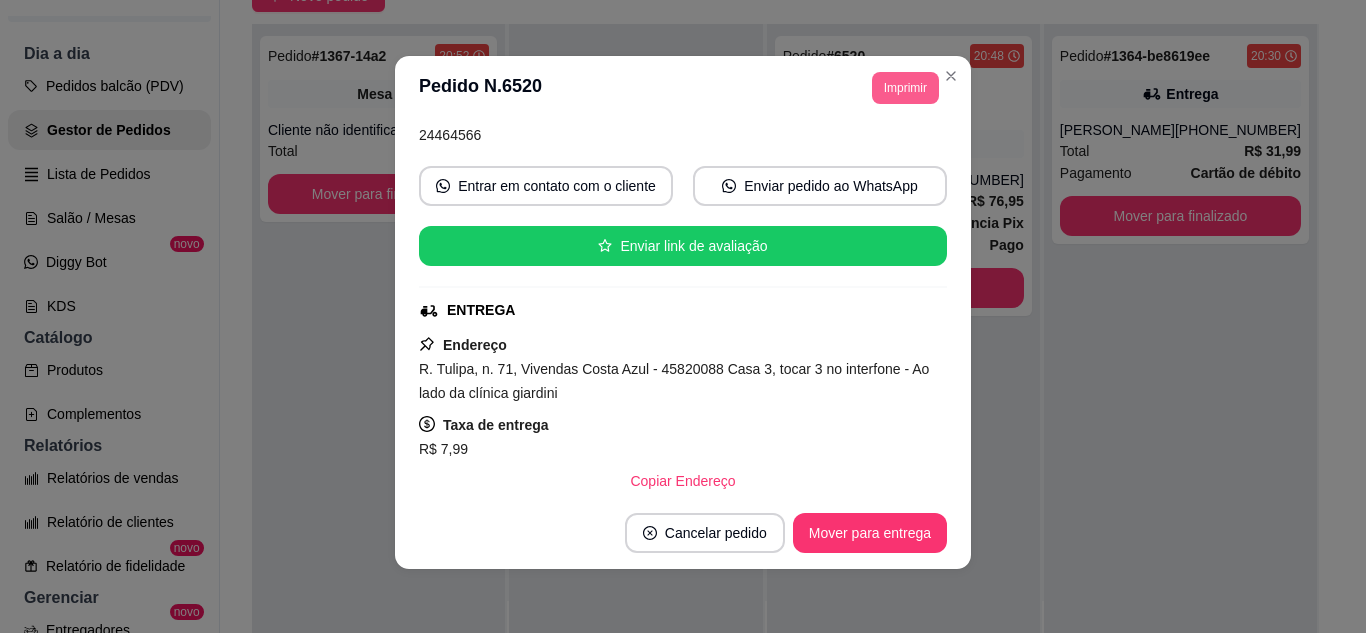 click on "Imprimir" at bounding box center (905, 88) 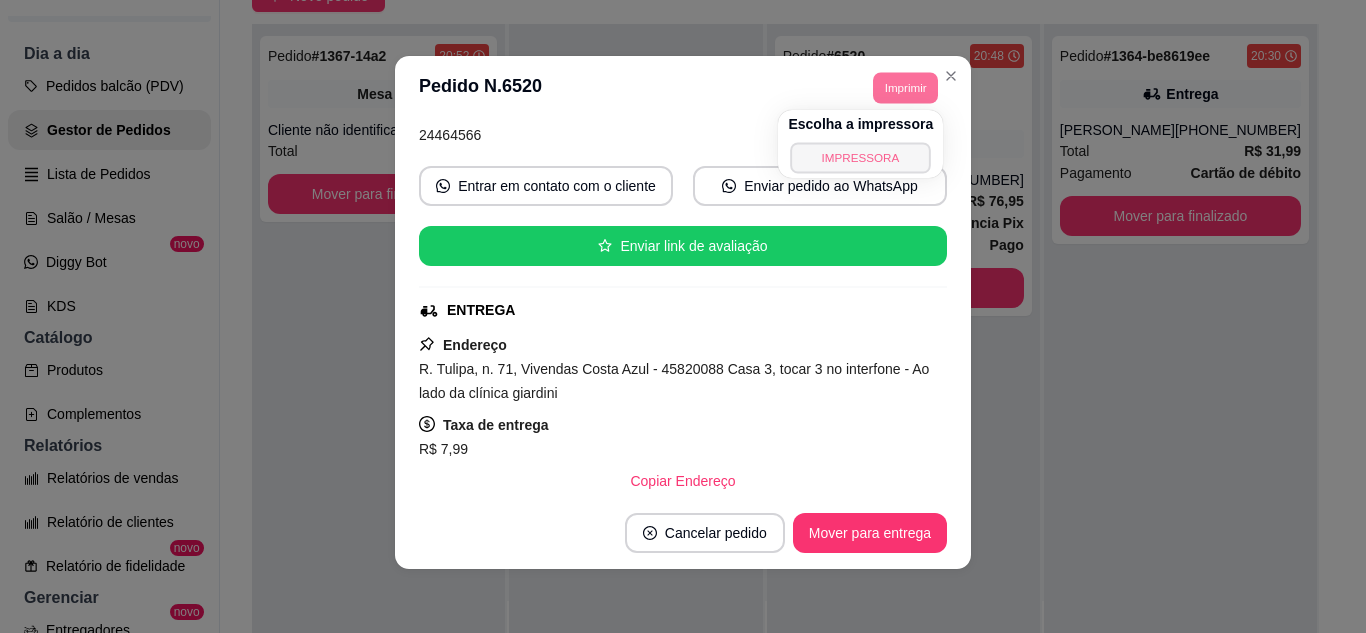 click on "IMPRESSORA" at bounding box center (861, 157) 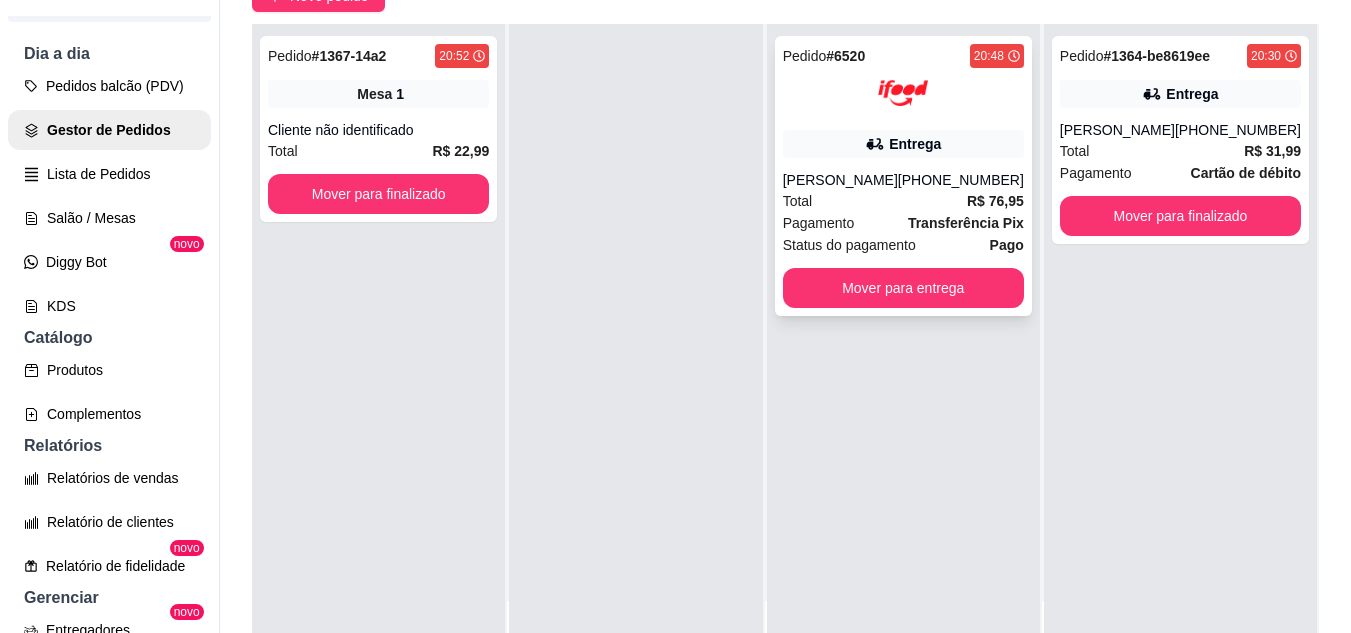 click on "Pedido  # 6520 20:48 Entrega [PERSON_NAME] [PHONE_NUMBER] Total R$ 76,95 Pagamento Transferência Pix Status do pagamento Pago Mover para entrega" at bounding box center [903, 176] 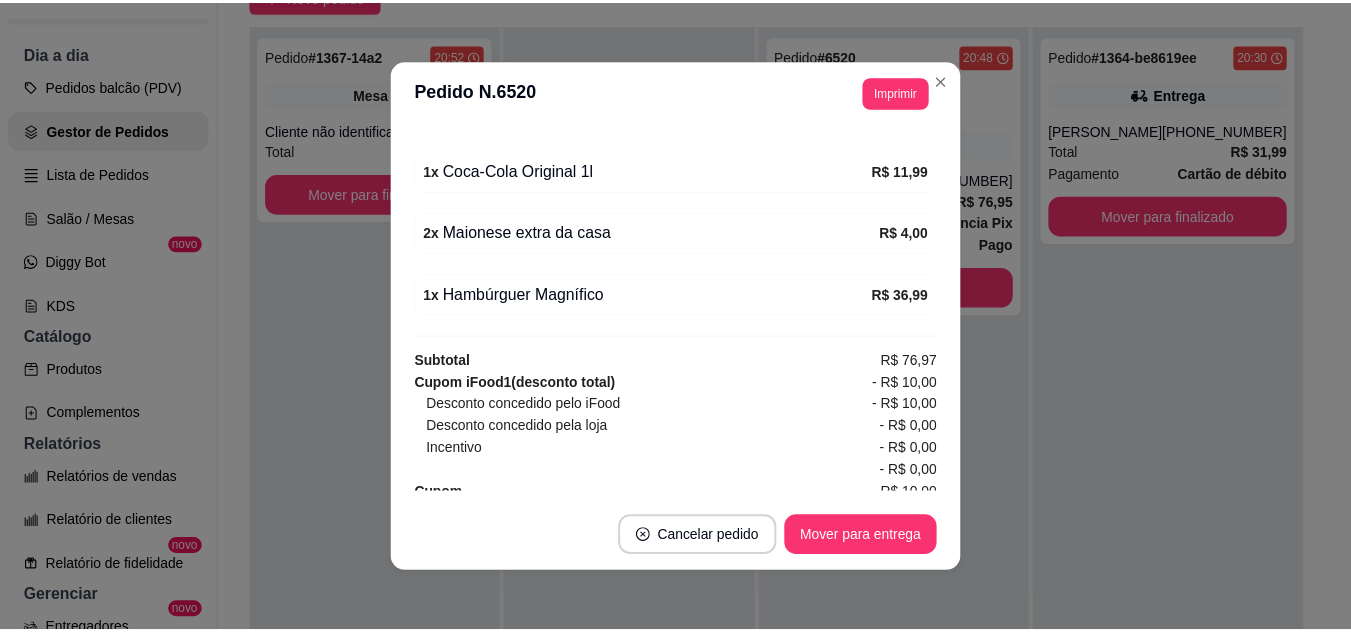 scroll, scrollTop: 800, scrollLeft: 0, axis: vertical 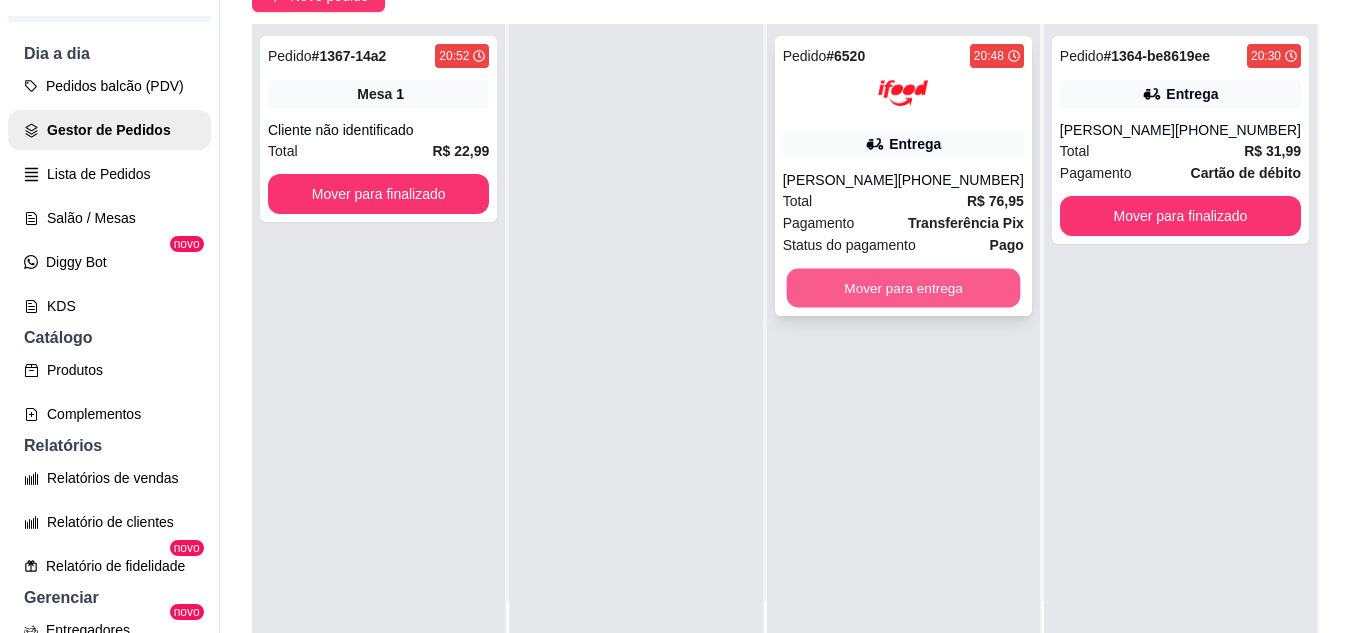 click on "Mover para entrega" at bounding box center [903, 288] 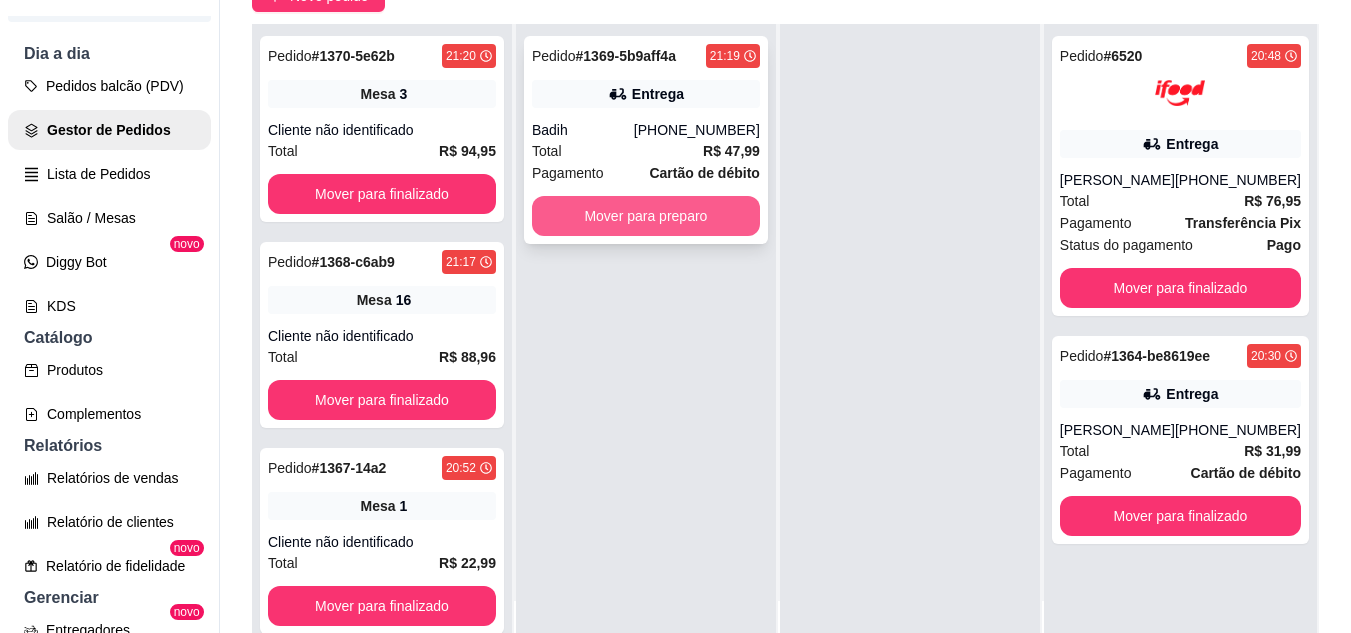 click on "Mover para preparo" at bounding box center [646, 216] 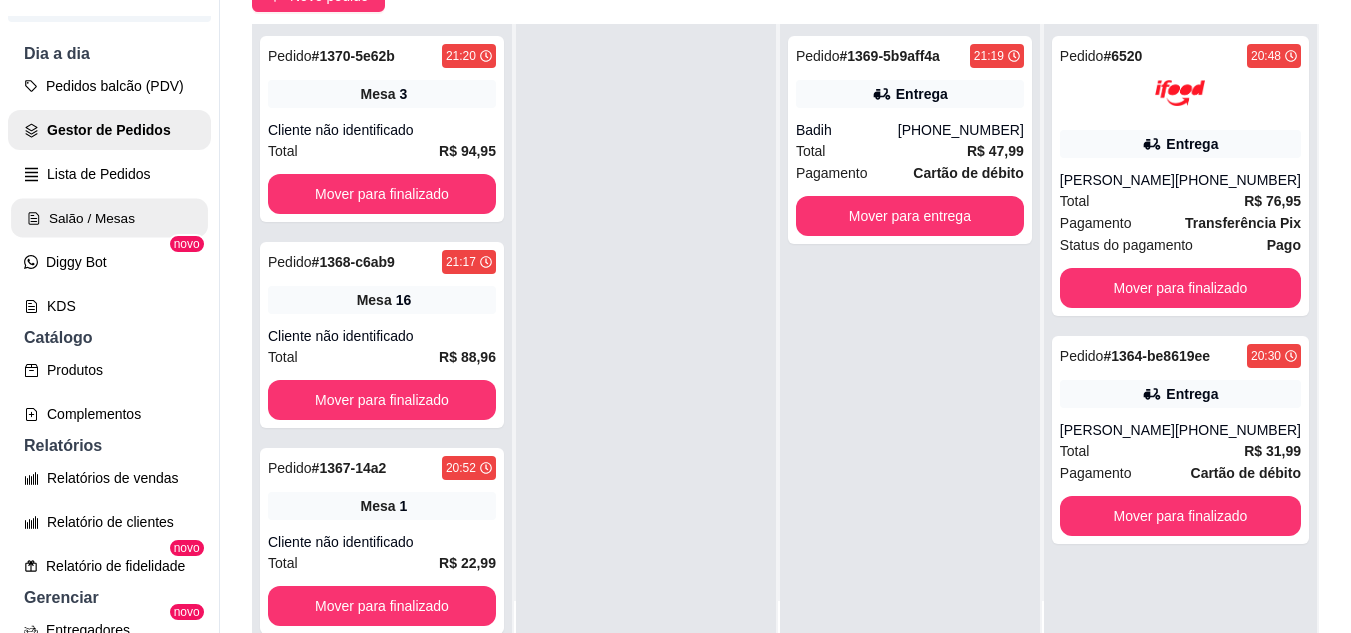 click on "Salão / Mesas" at bounding box center (109, 218) 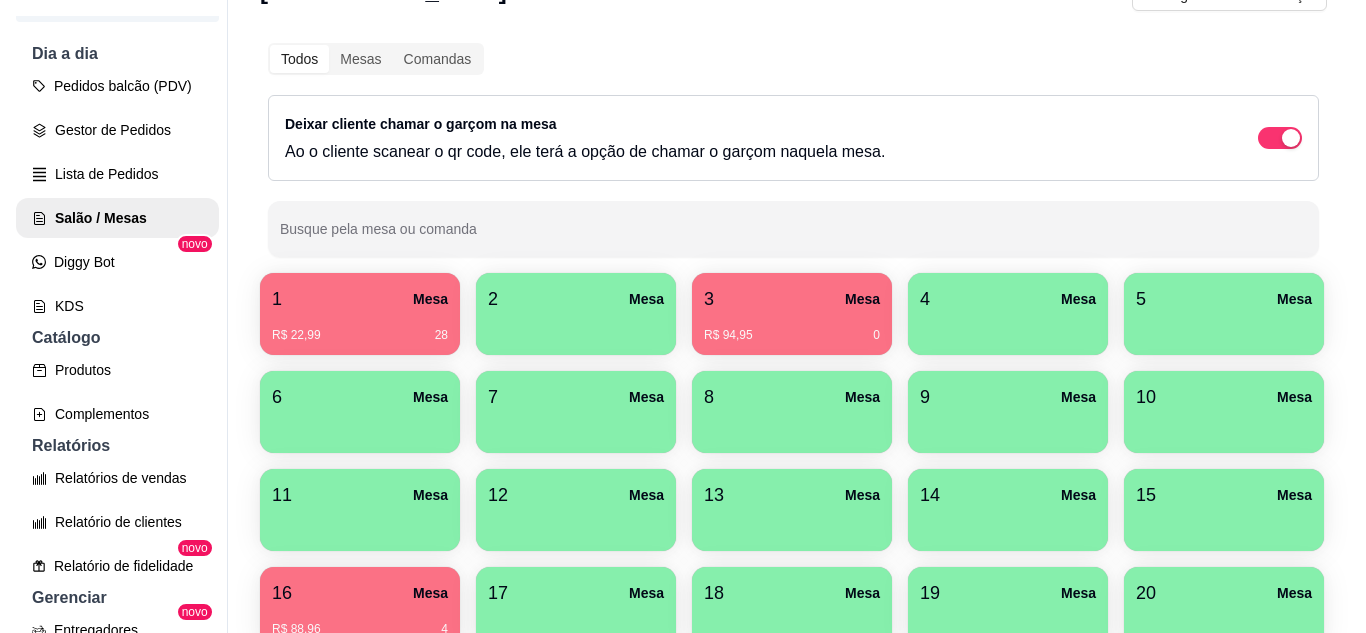 scroll, scrollTop: 200, scrollLeft: 0, axis: vertical 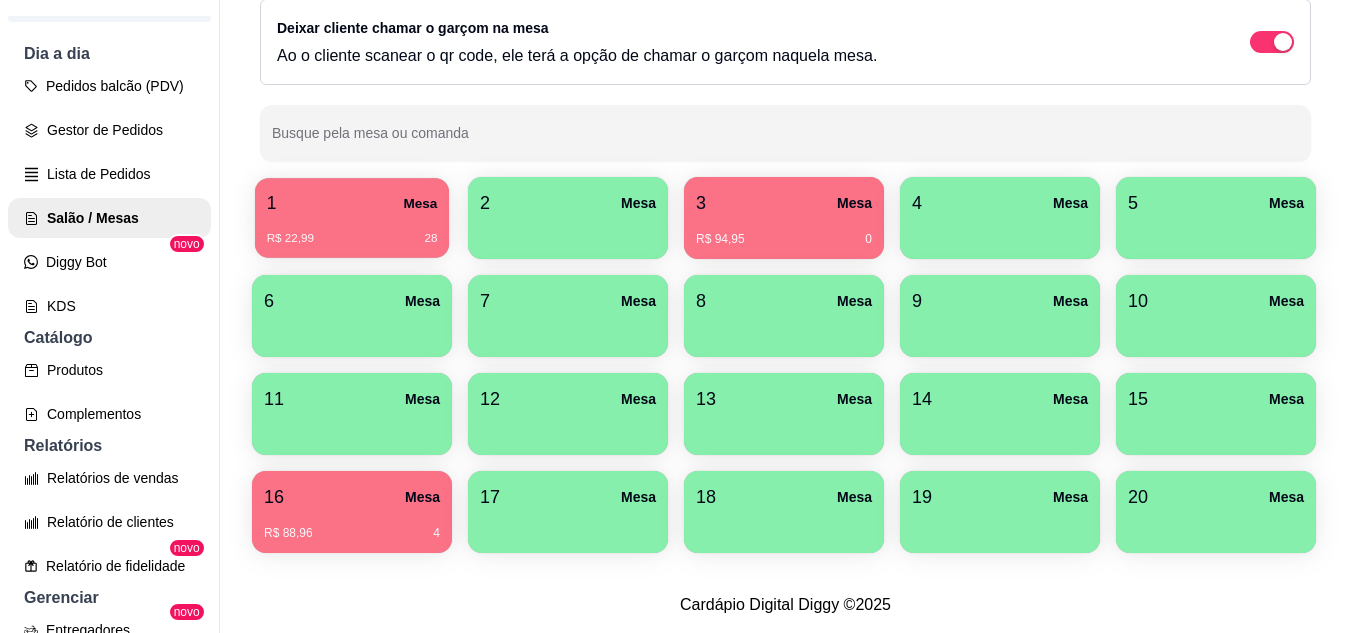 click on "R$ 22,99 28" at bounding box center [352, 231] 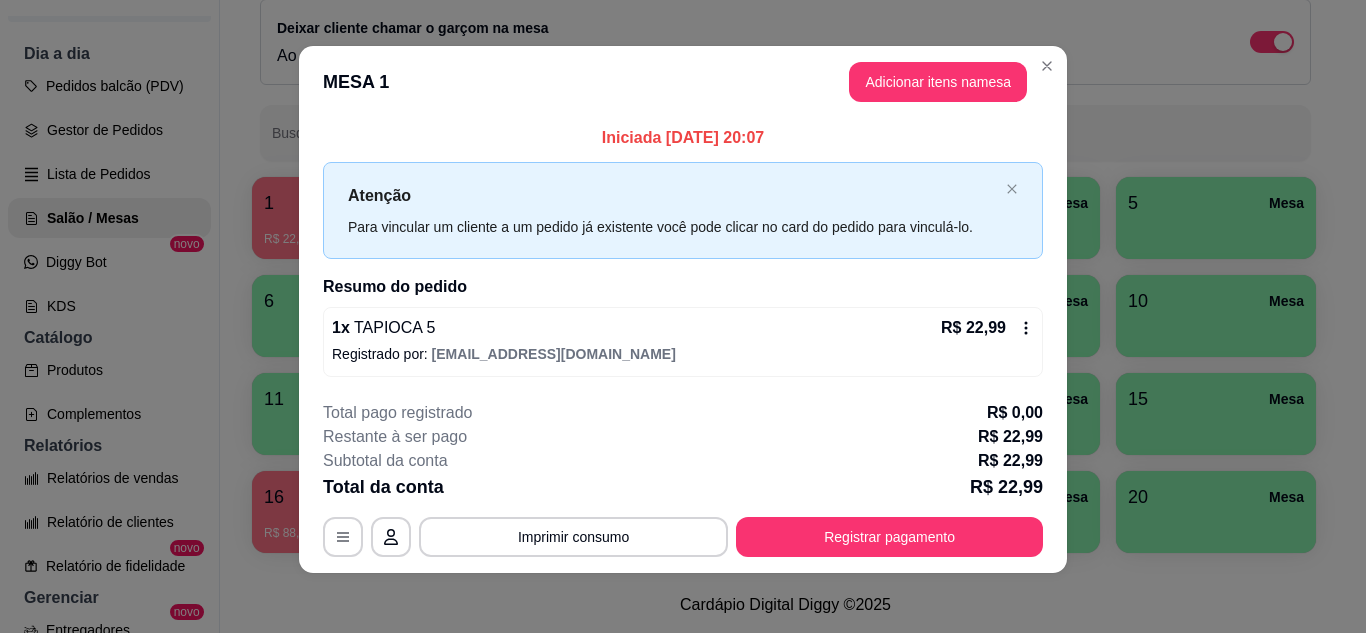 scroll, scrollTop: 11, scrollLeft: 0, axis: vertical 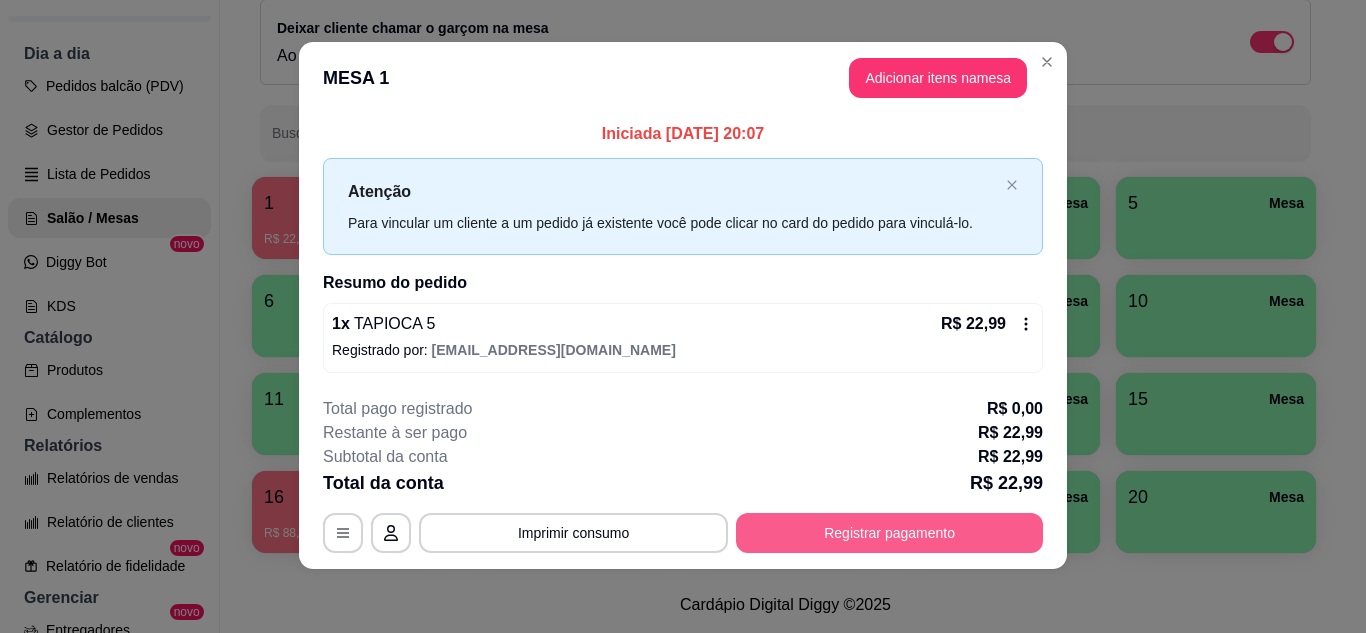 click on "Registrar pagamento" at bounding box center [889, 533] 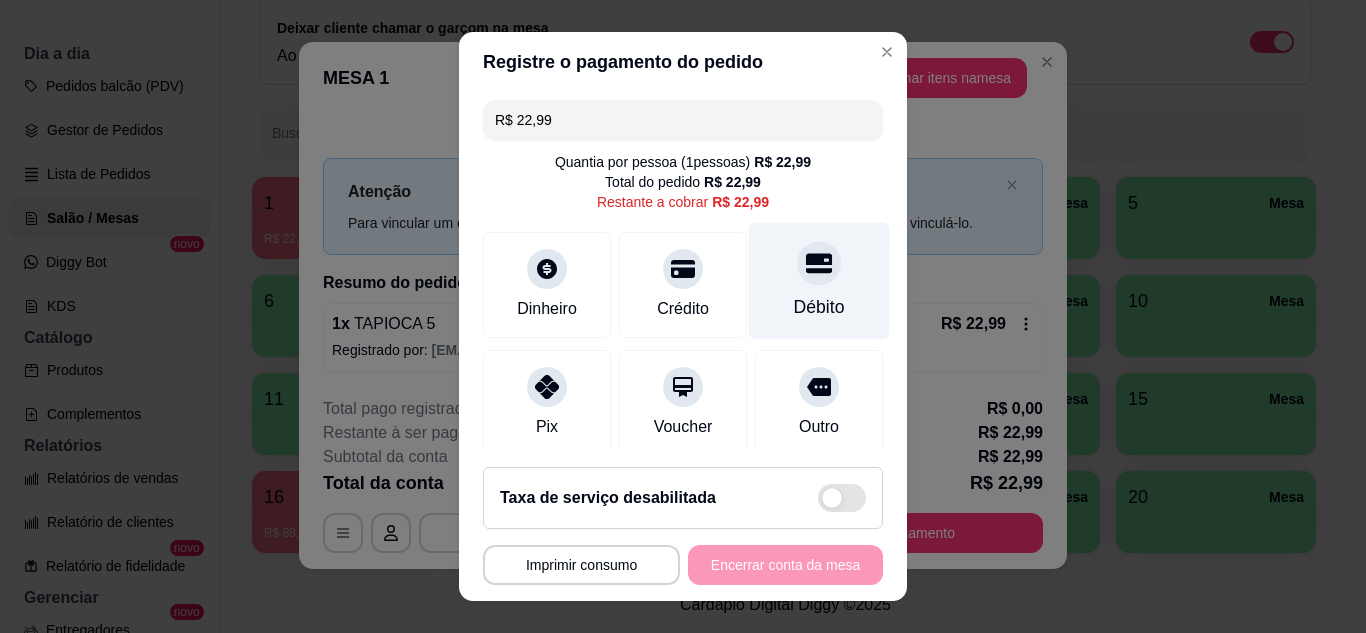 click on "Débito" at bounding box center (819, 307) 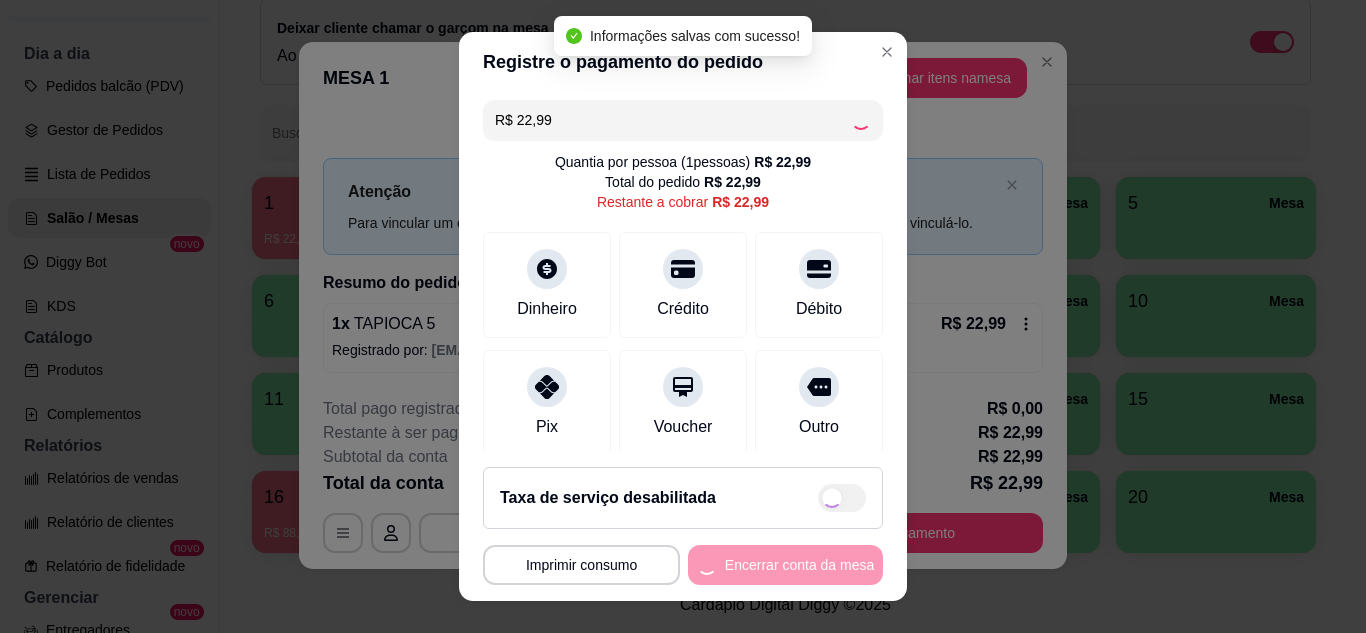 type on "R$ 0,00" 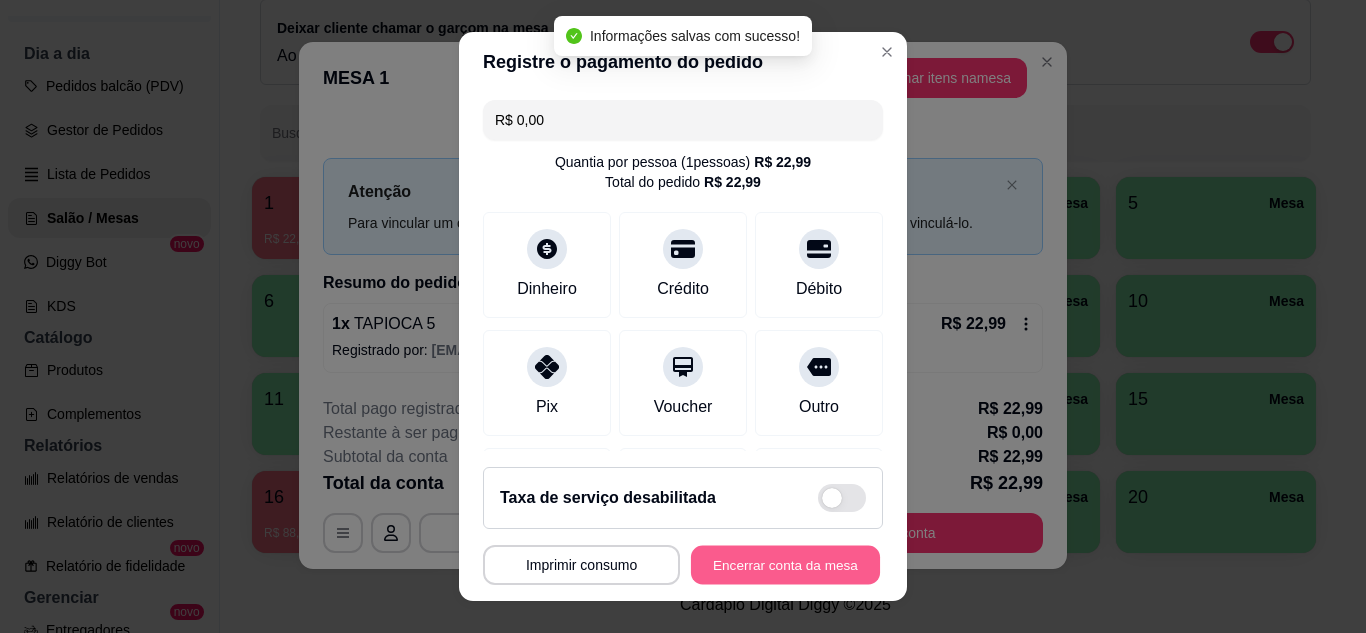 click on "Encerrar conta da mesa" at bounding box center [785, 565] 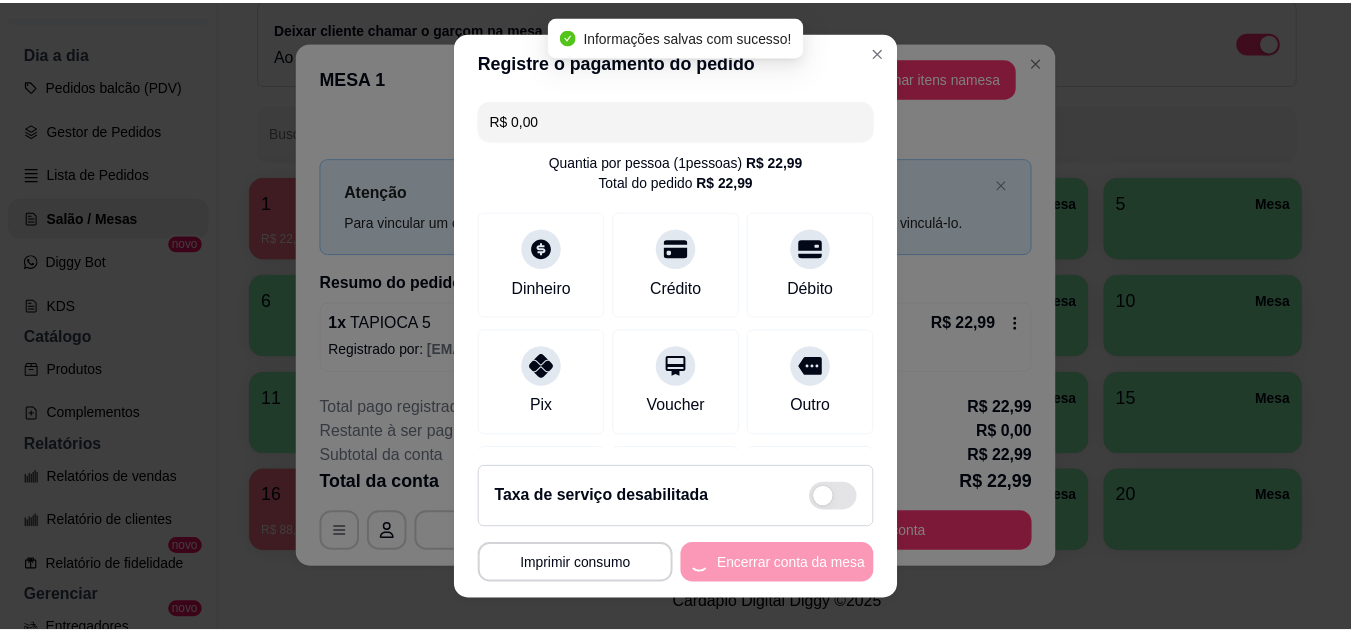 scroll, scrollTop: 0, scrollLeft: 0, axis: both 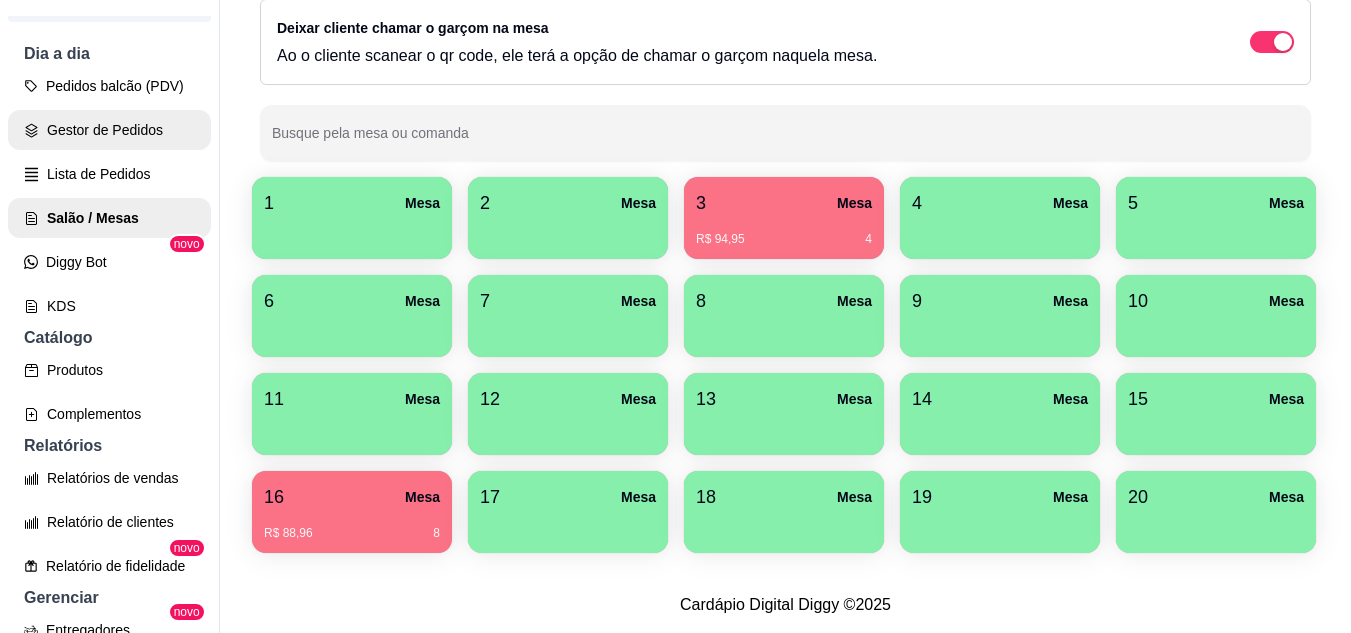 click on "Gestor de Pedidos" at bounding box center (109, 130) 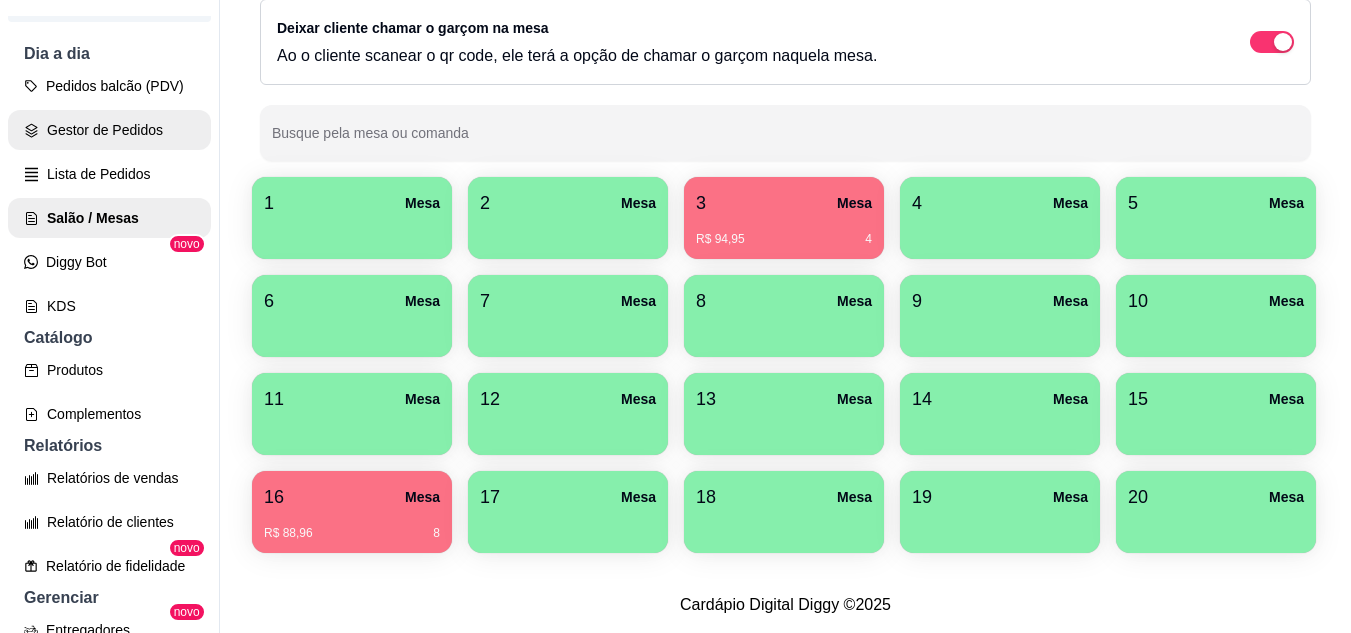 scroll, scrollTop: 0, scrollLeft: 0, axis: both 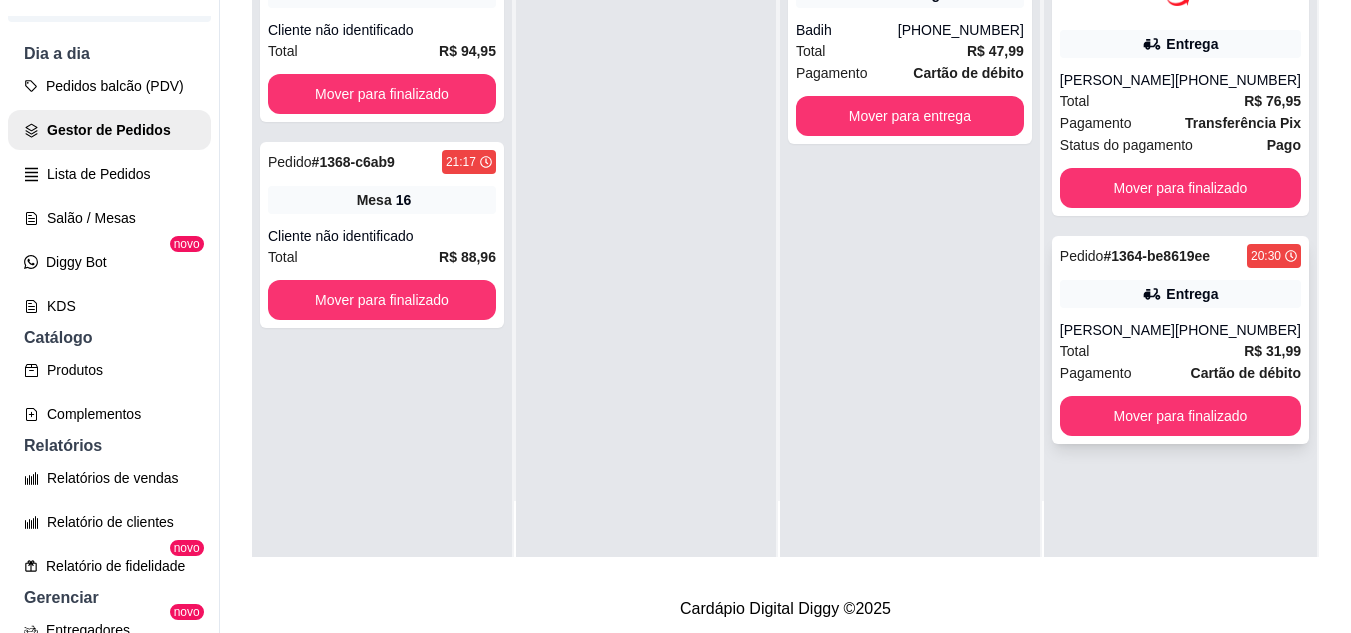 click on "Total R$ 31,99" at bounding box center [1180, 351] 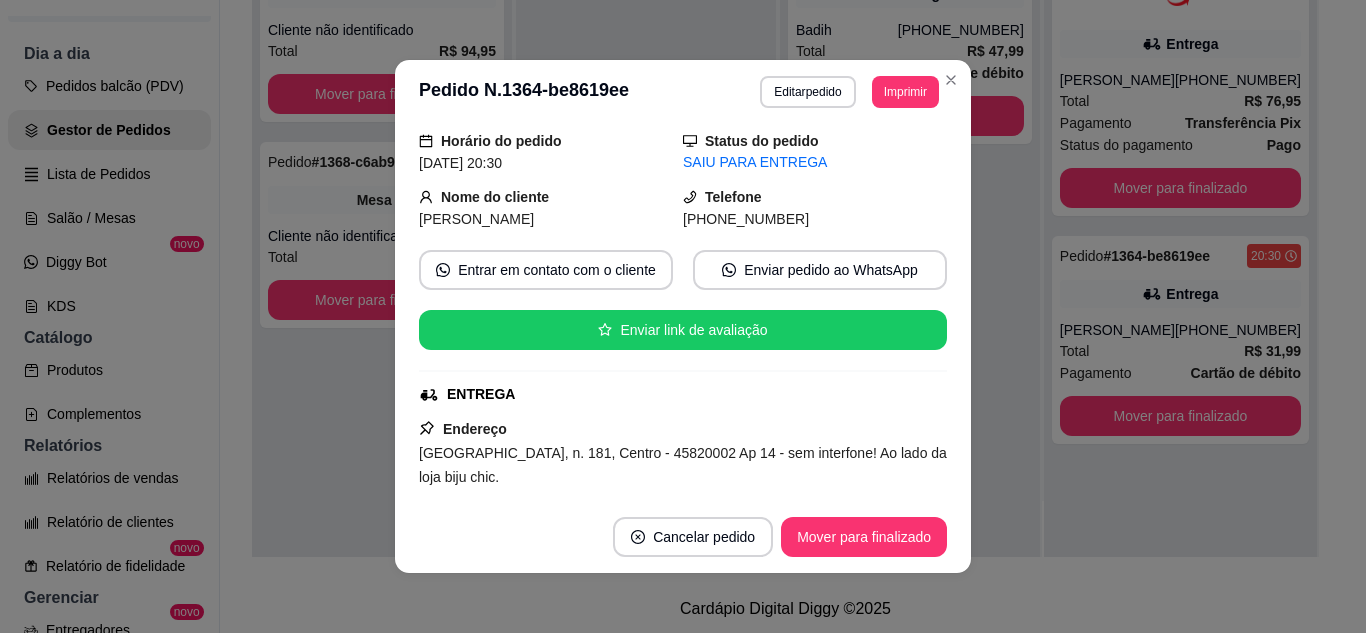 scroll, scrollTop: 100, scrollLeft: 0, axis: vertical 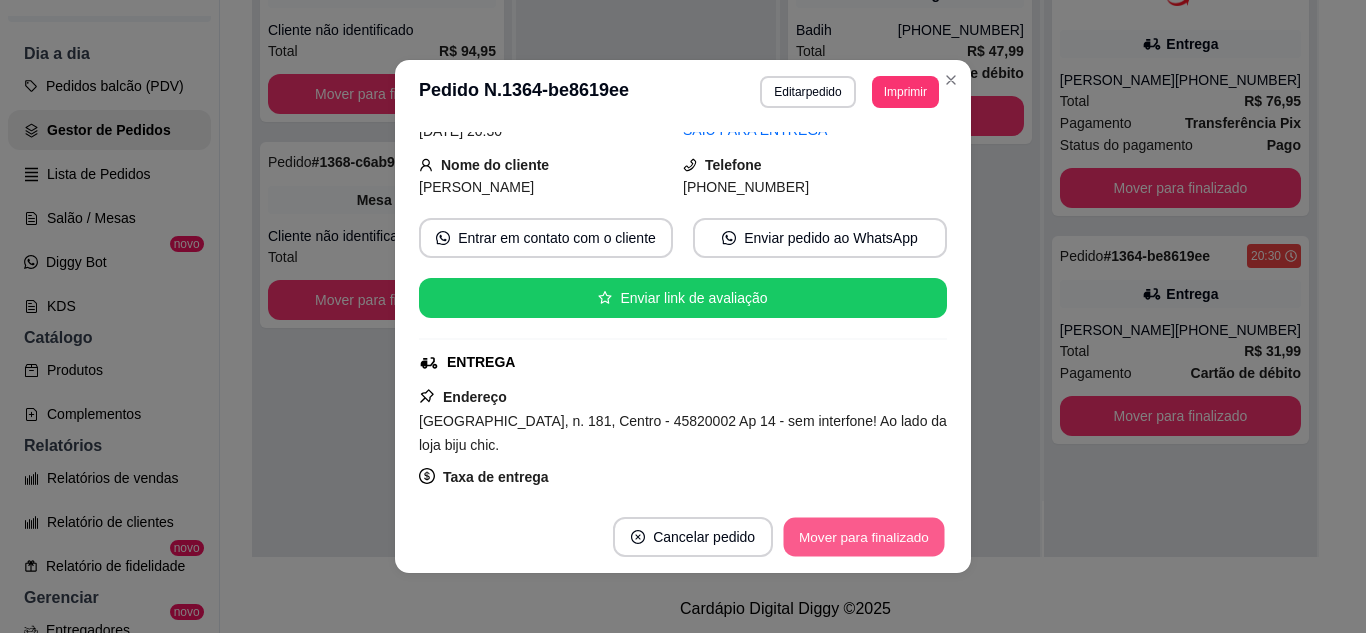 click on "Mover para finalizado" at bounding box center [864, 537] 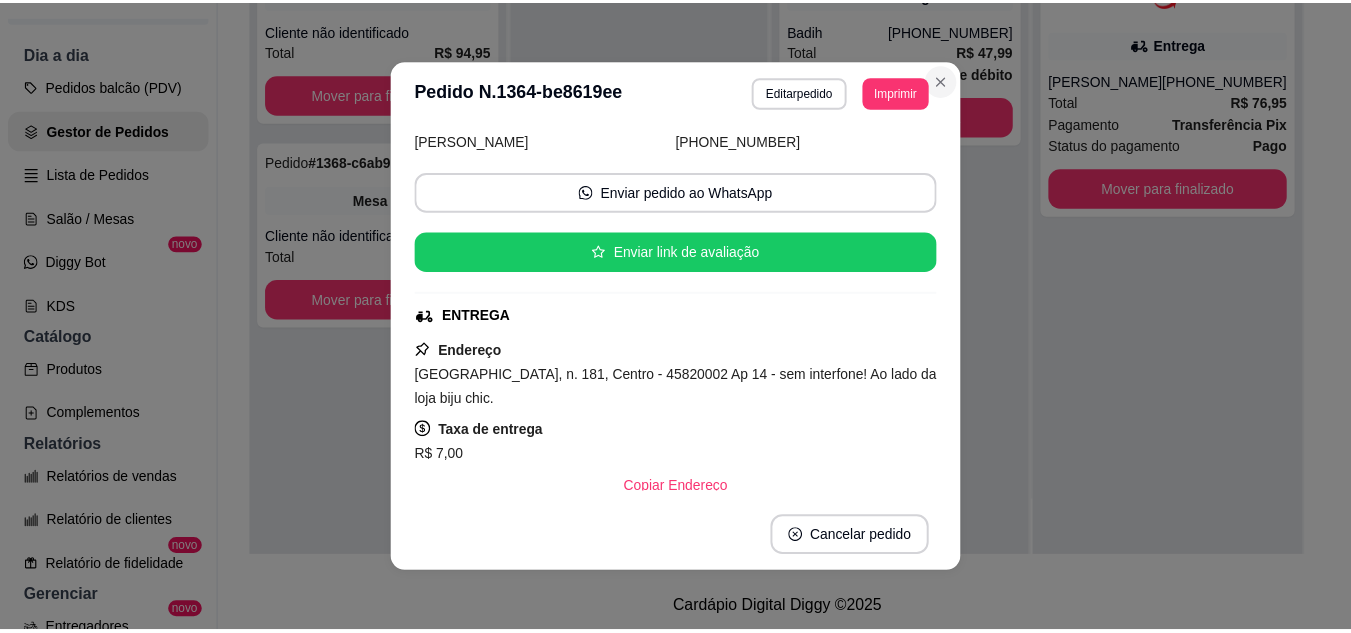 scroll, scrollTop: 54, scrollLeft: 0, axis: vertical 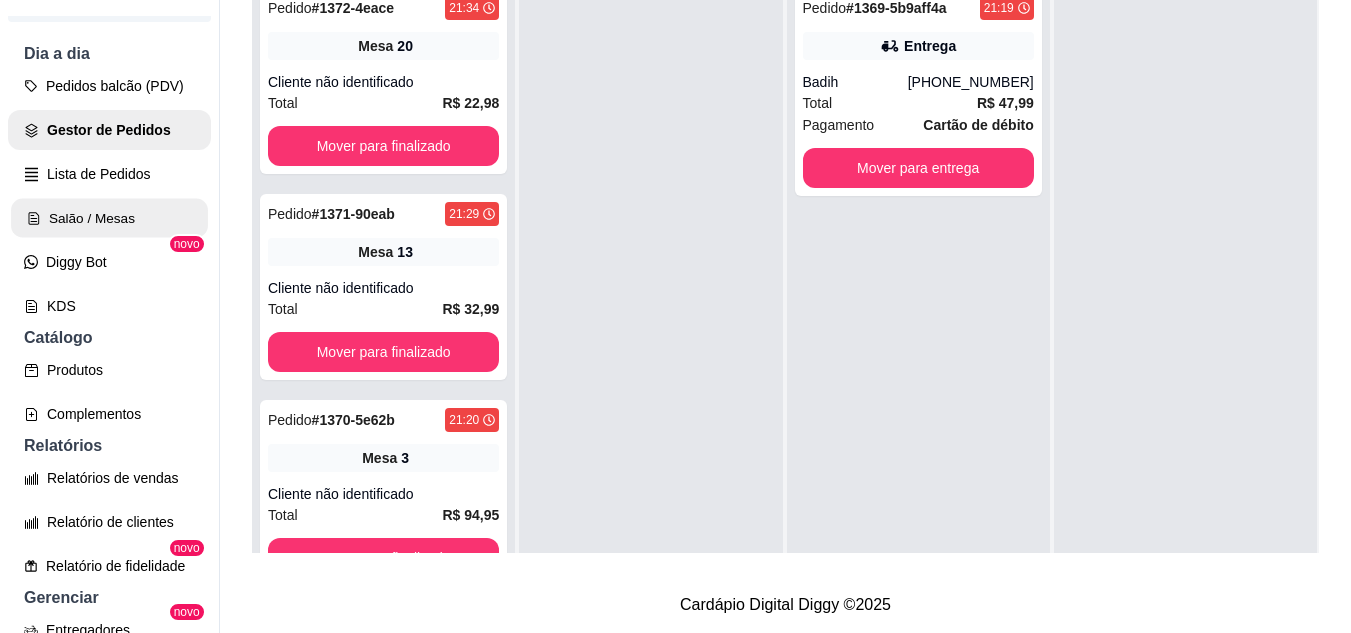 click on "Salão / Mesas" at bounding box center [109, 218] 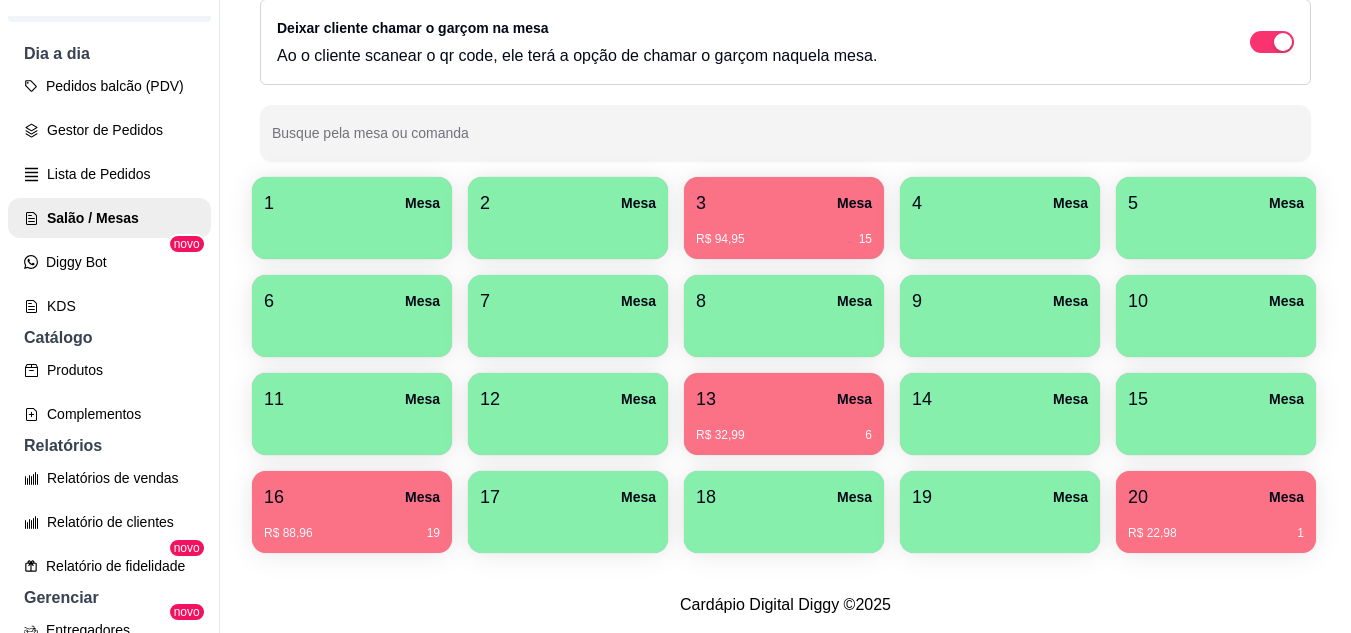 scroll, scrollTop: 294, scrollLeft: 0, axis: vertical 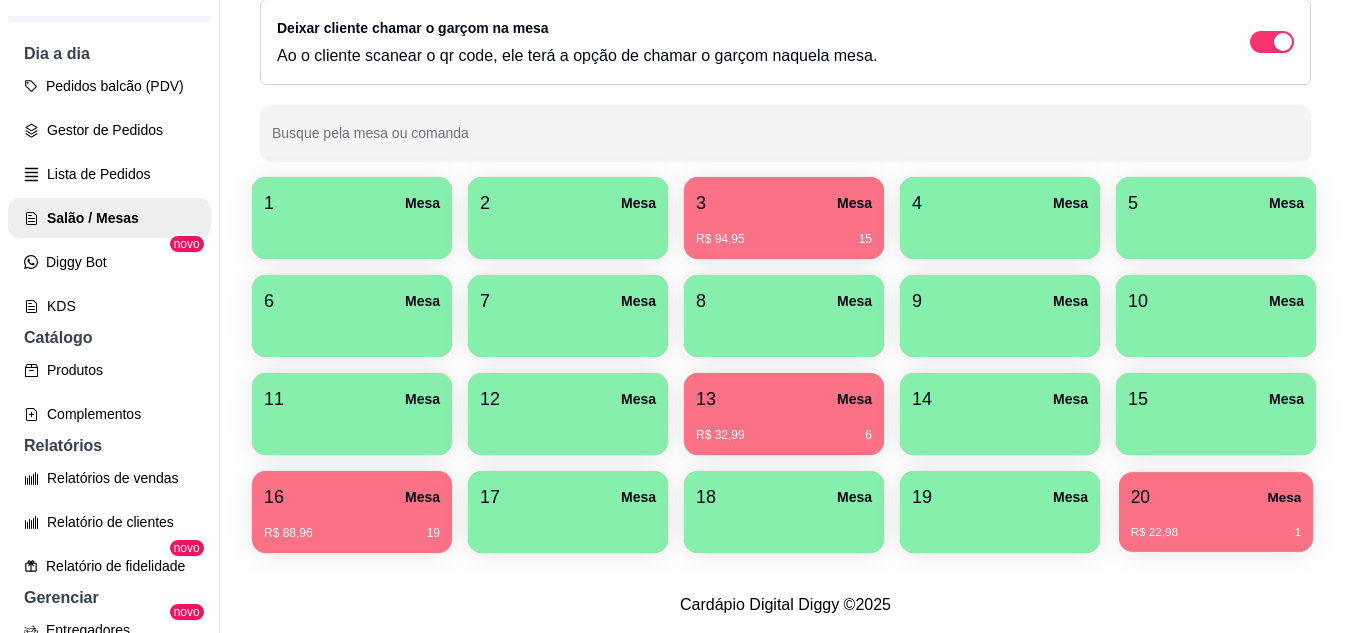 click on "R$ 22,98 1" at bounding box center (1216, 525) 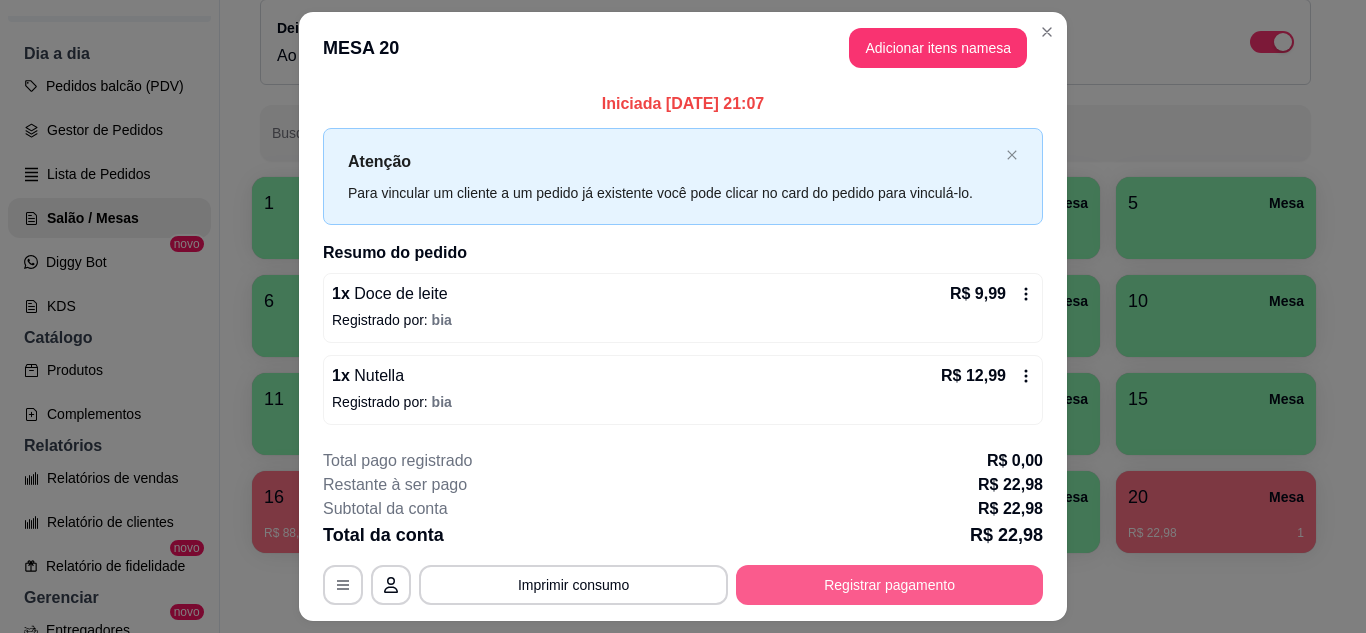 click on "Registrar pagamento" at bounding box center [889, 585] 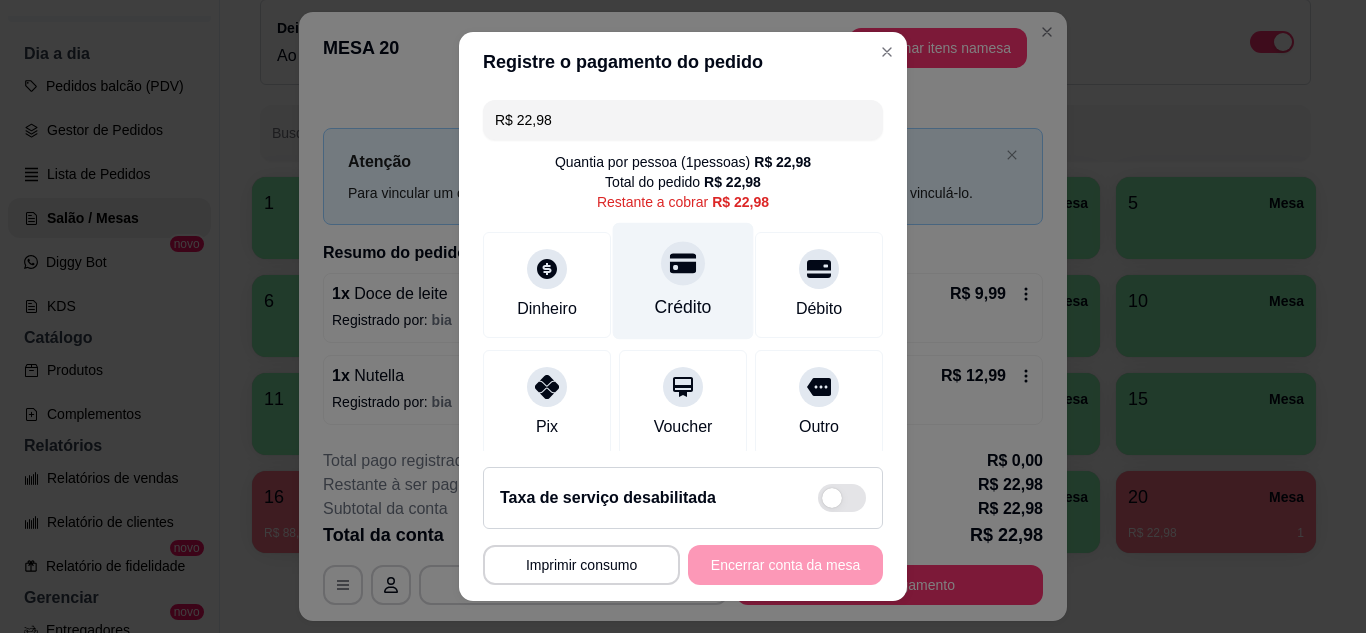 click on "Crédito" at bounding box center (683, 280) 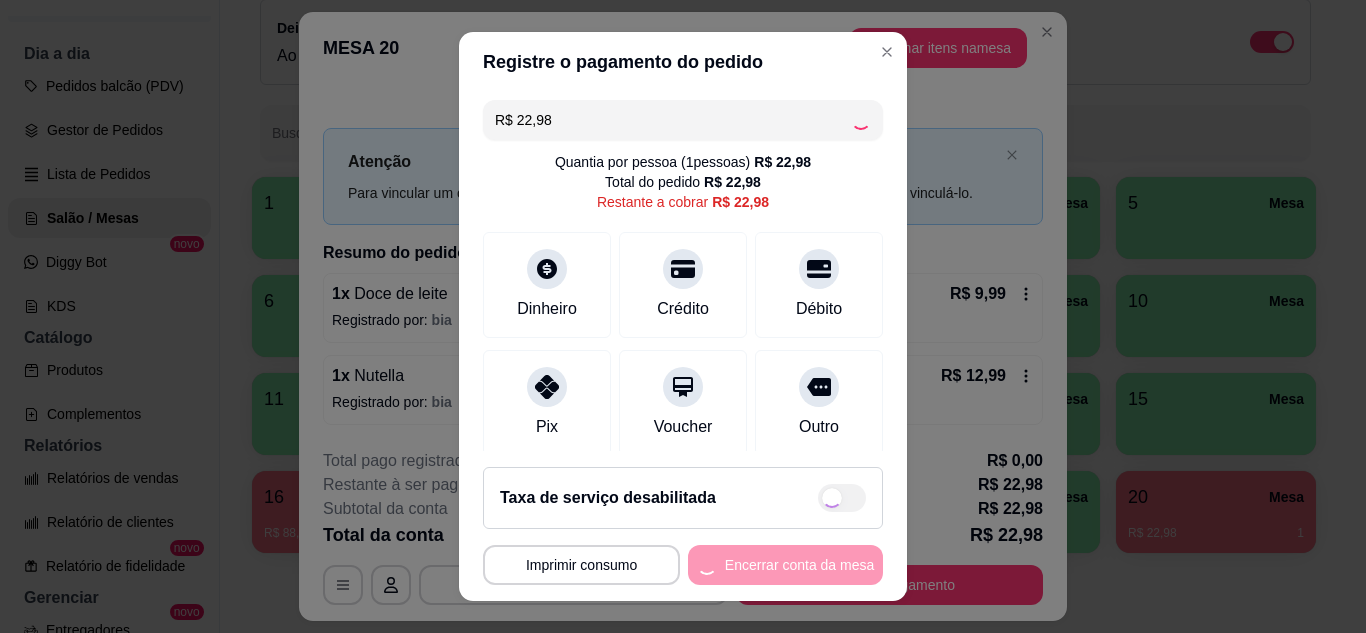 type on "R$ 0,00" 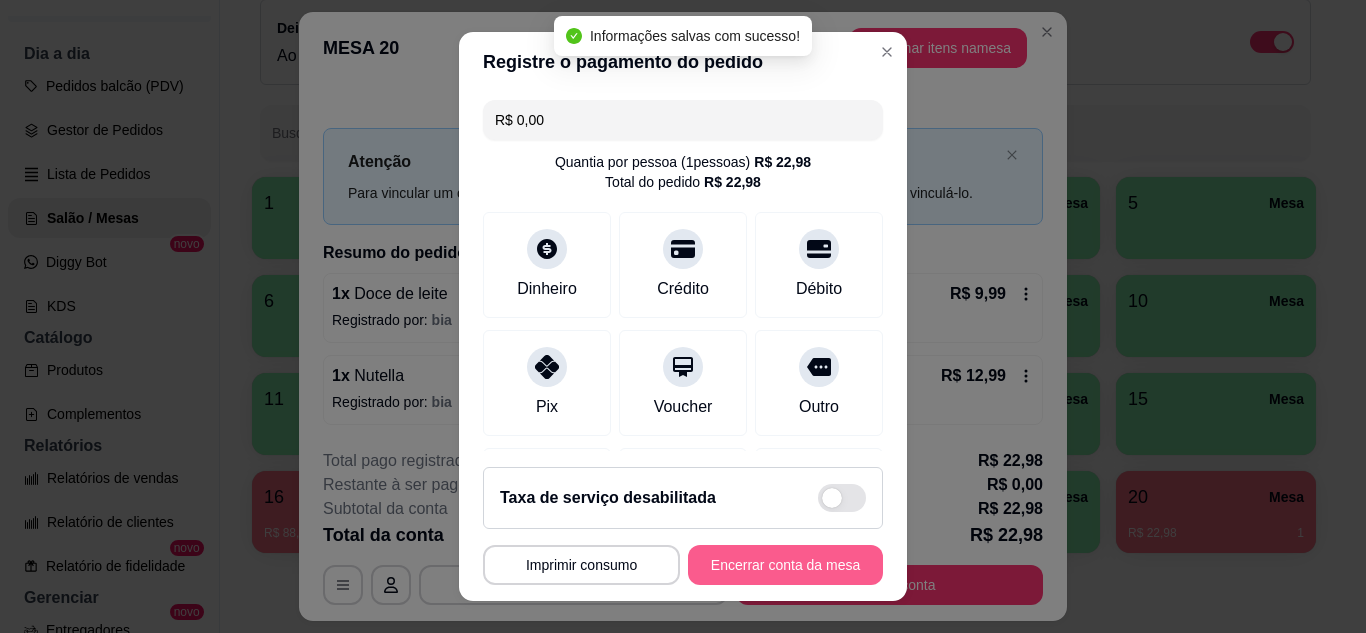 click on "Encerrar conta da mesa" at bounding box center [785, 565] 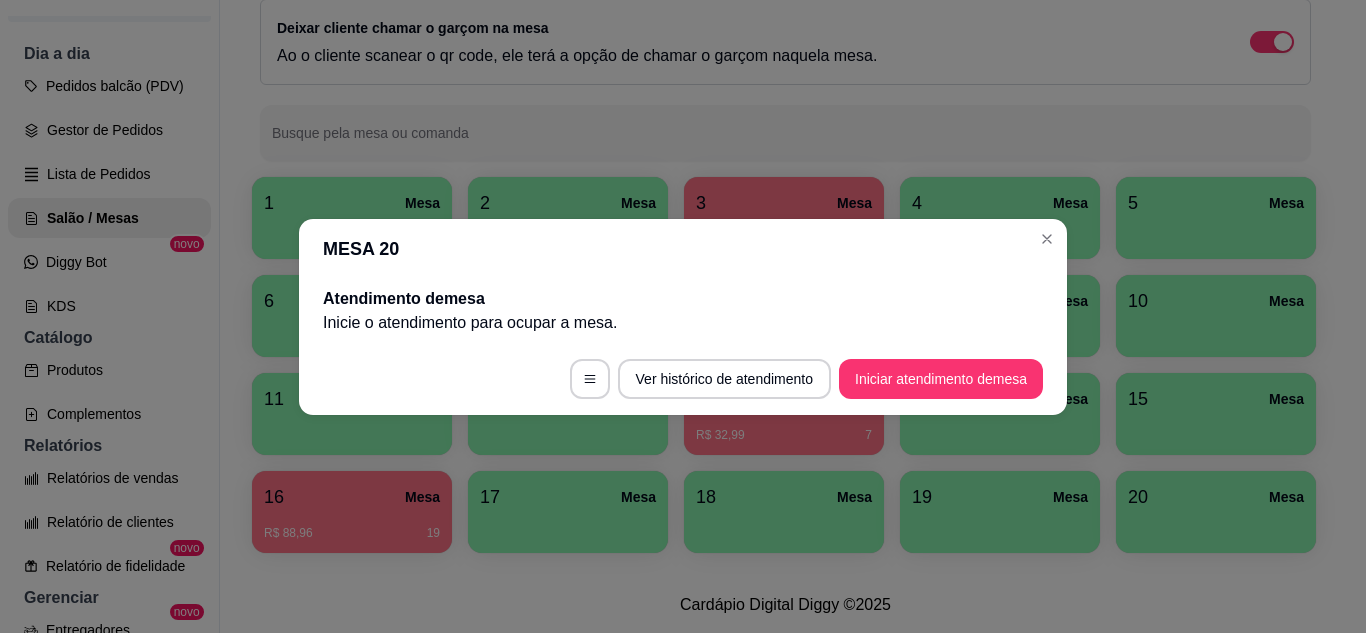 click on "MESA 20" at bounding box center [683, 249] 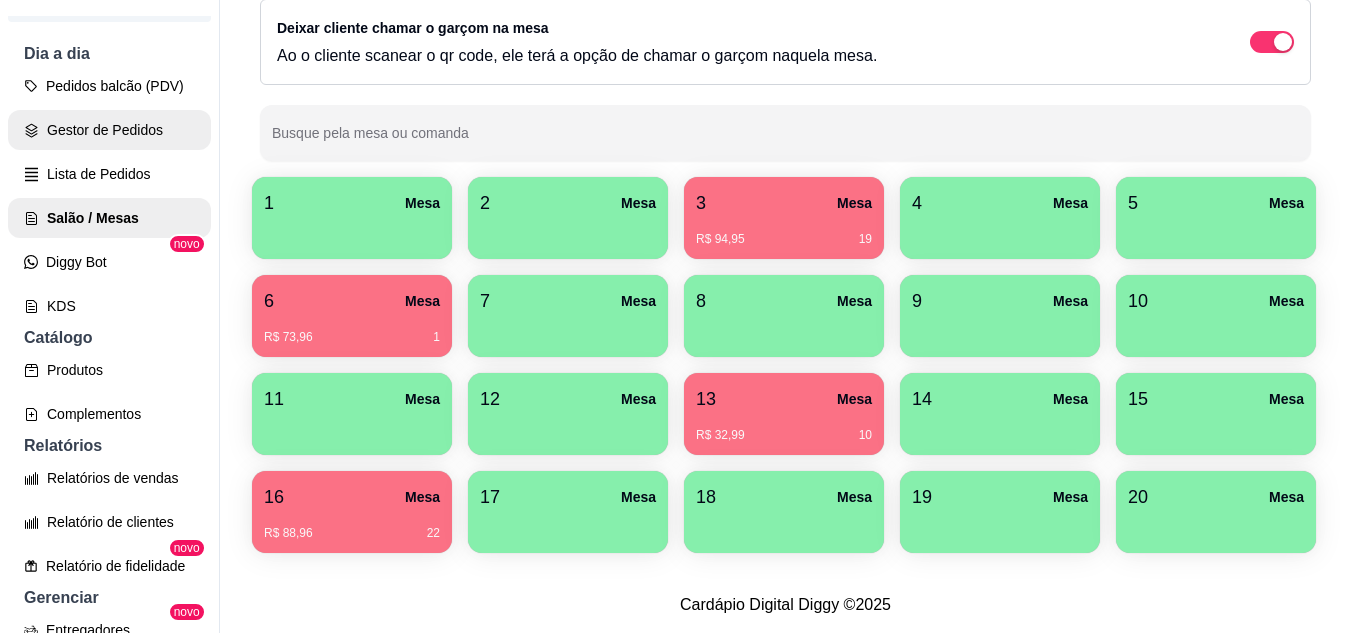 click on "Gestor de Pedidos" at bounding box center [109, 130] 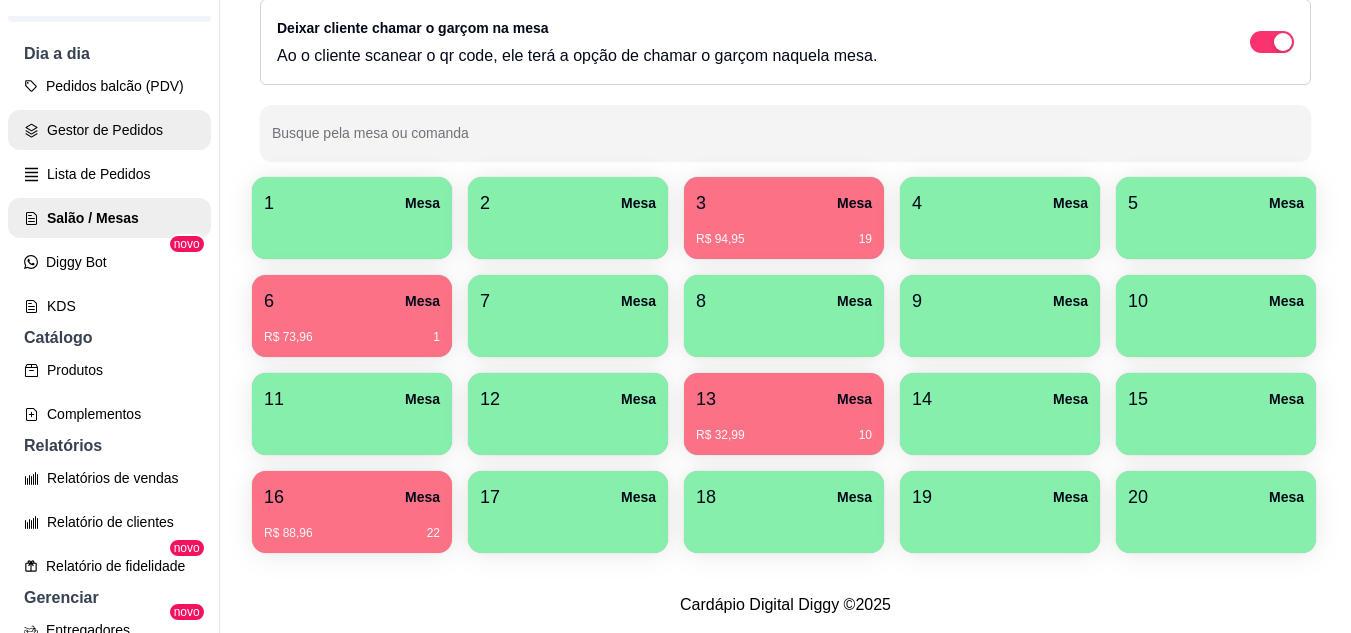 scroll, scrollTop: 0, scrollLeft: 0, axis: both 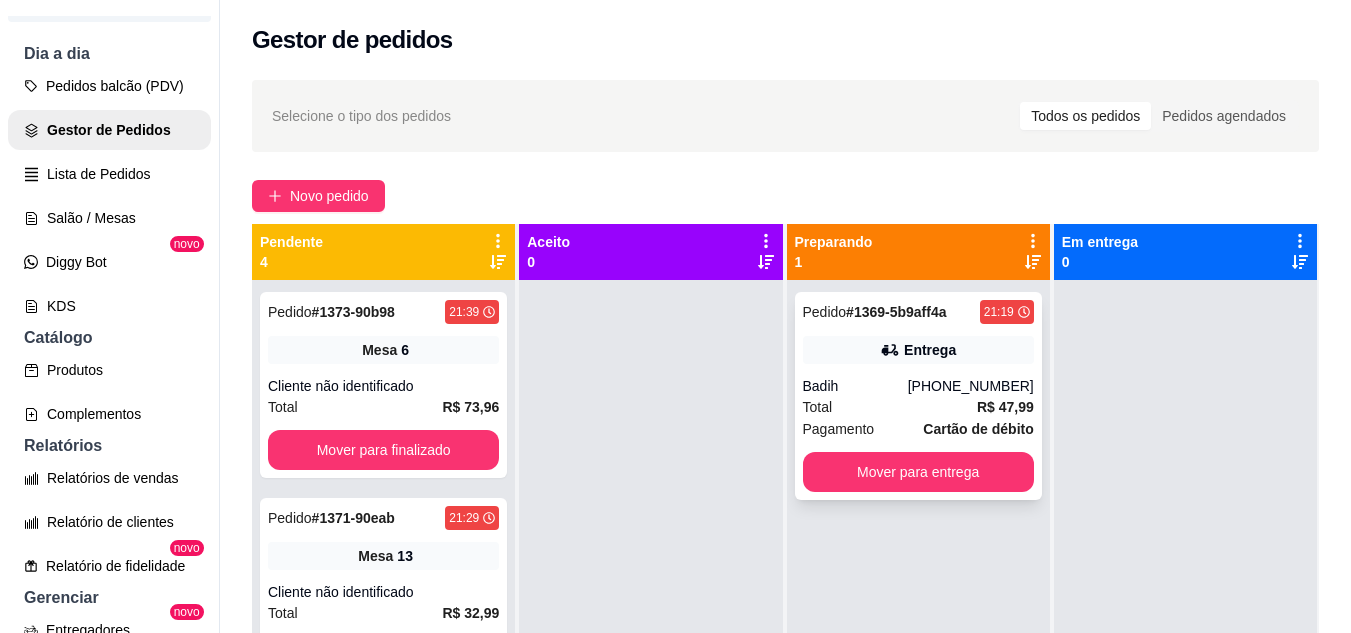 click on "Entrega" at bounding box center [918, 350] 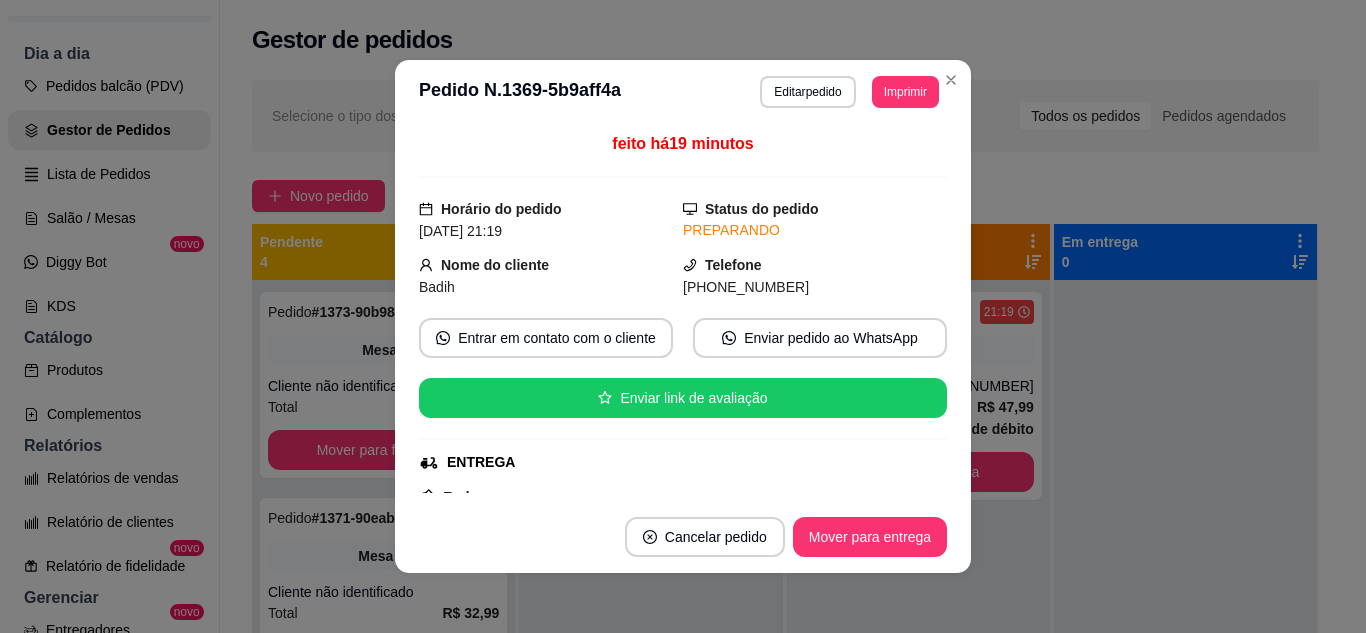 click on "**********" at bounding box center (849, 92) 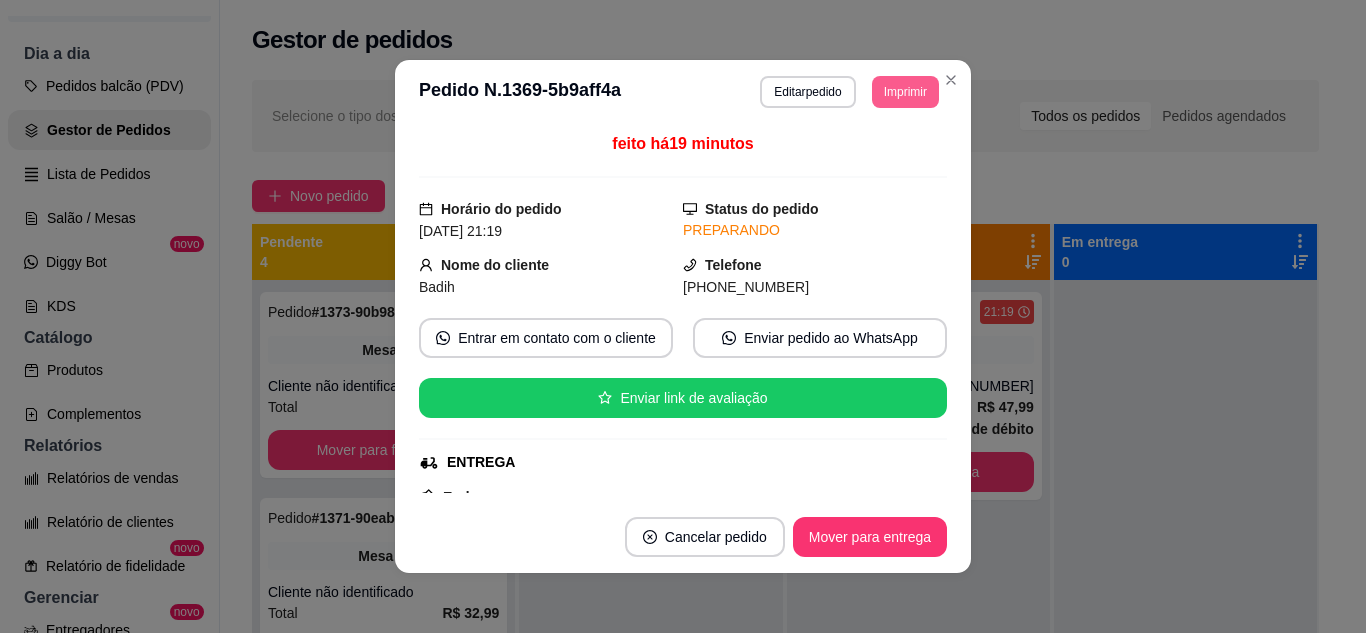 click on "Imprimir" at bounding box center [905, 92] 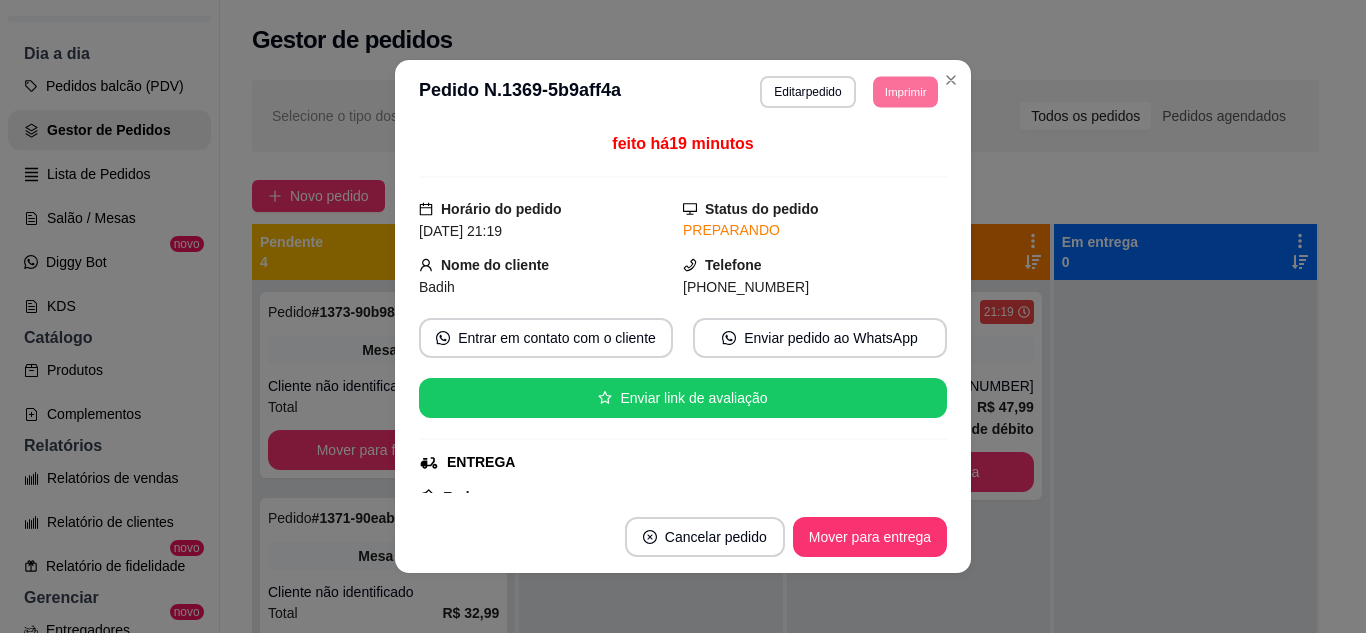 click on "IMPRESSORA" at bounding box center (877, 153) 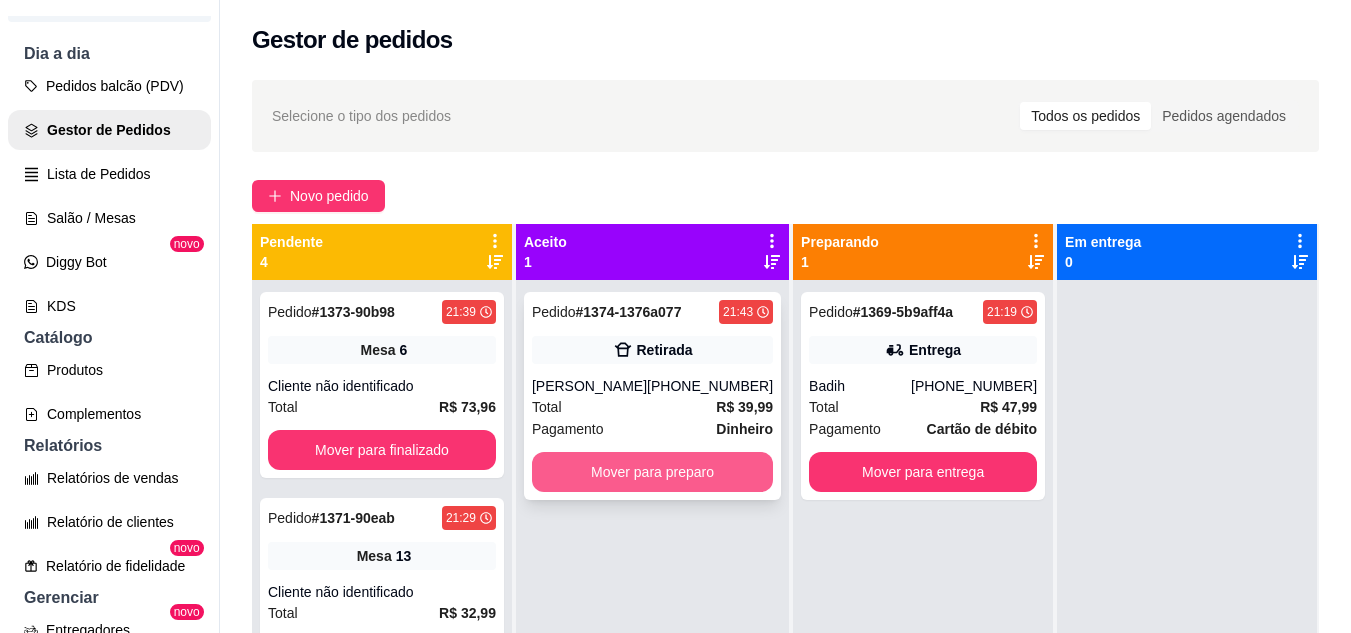 click on "Mover para preparo" at bounding box center (652, 472) 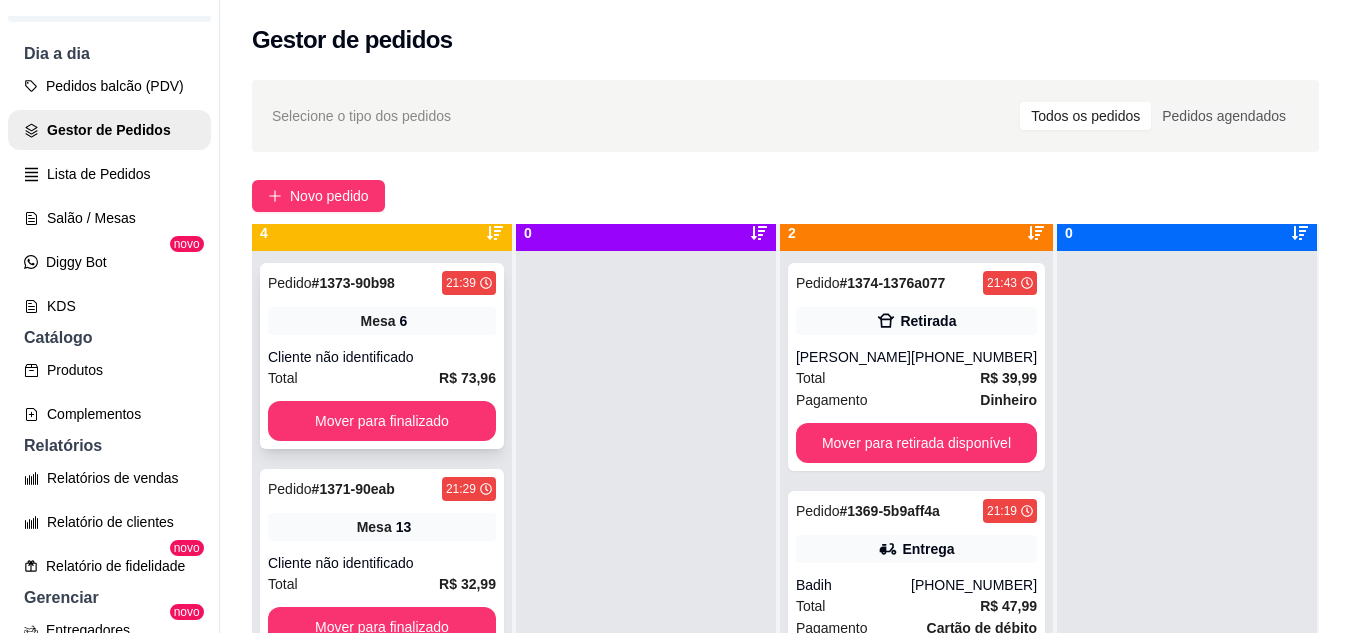 scroll, scrollTop: 56, scrollLeft: 0, axis: vertical 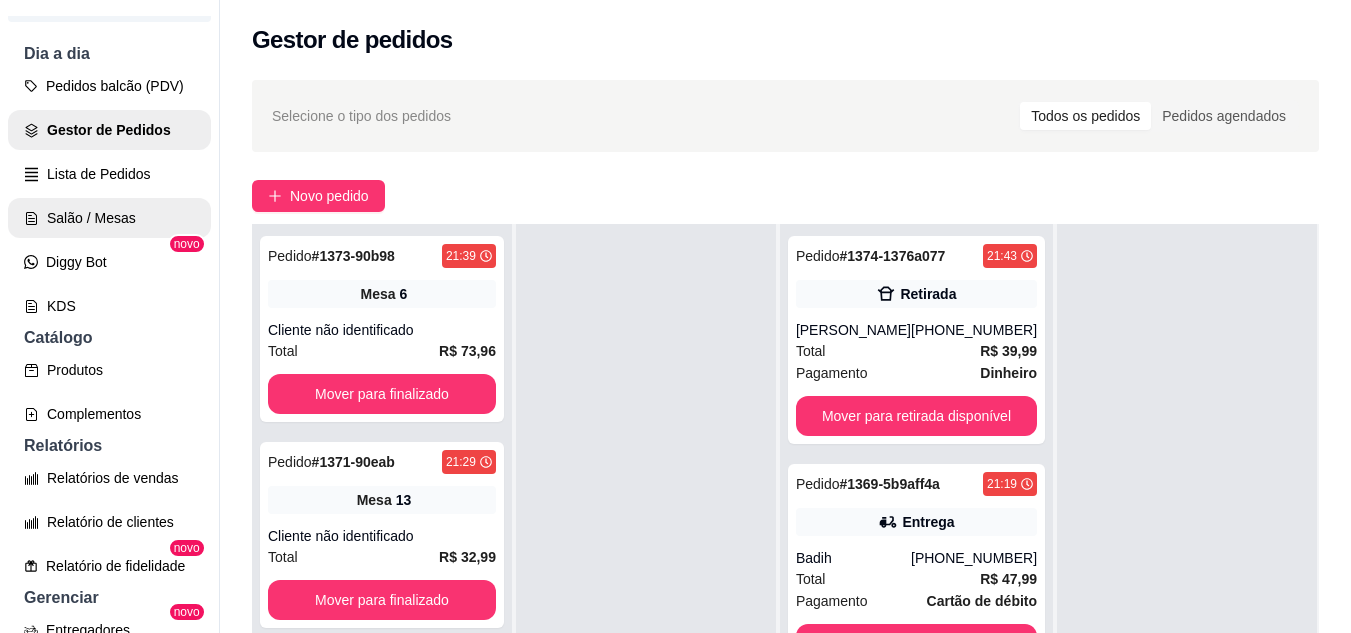 click on "Salão / Mesas" at bounding box center [109, 218] 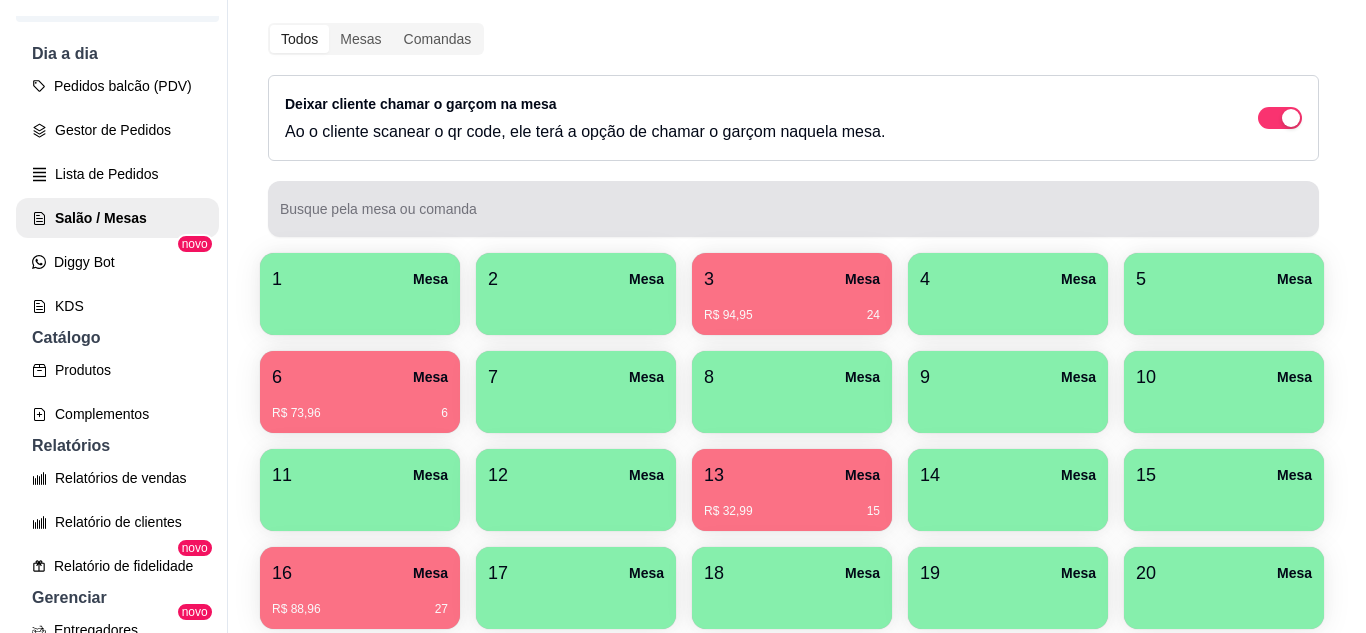 scroll, scrollTop: 200, scrollLeft: 0, axis: vertical 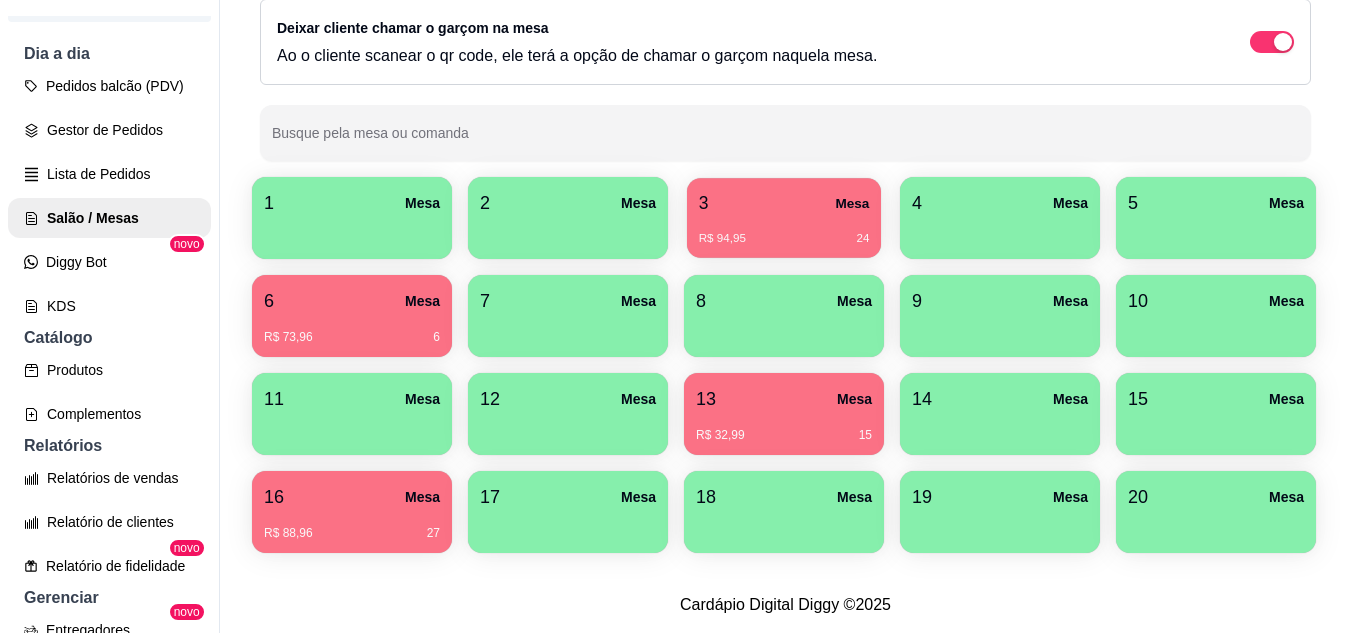 click on "R$ 94,95 24" at bounding box center (784, 239) 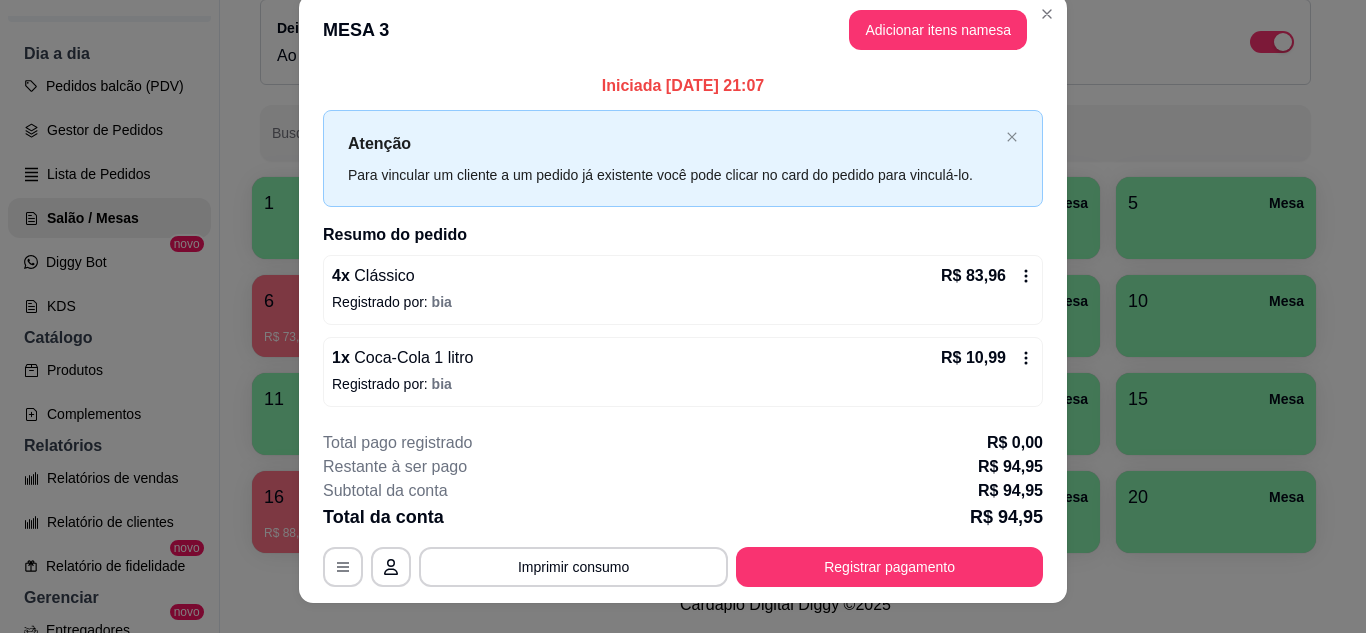 scroll, scrollTop: 0, scrollLeft: 0, axis: both 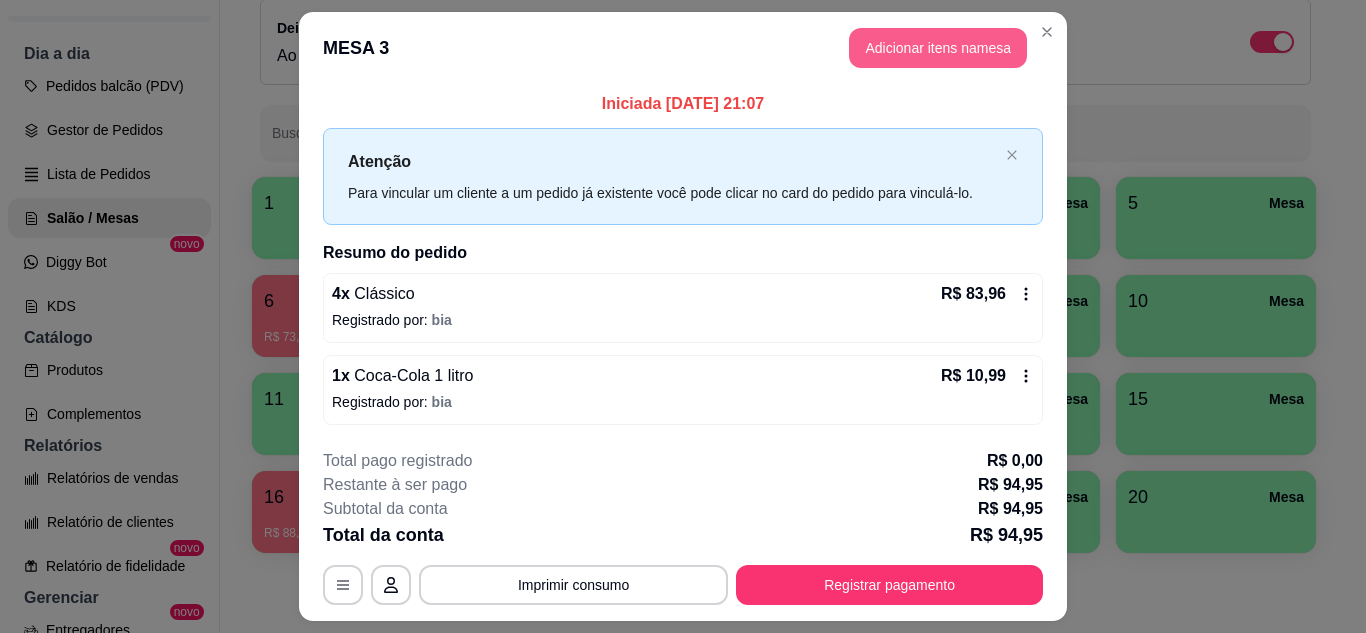 click on "Adicionar itens na  mesa" at bounding box center (938, 48) 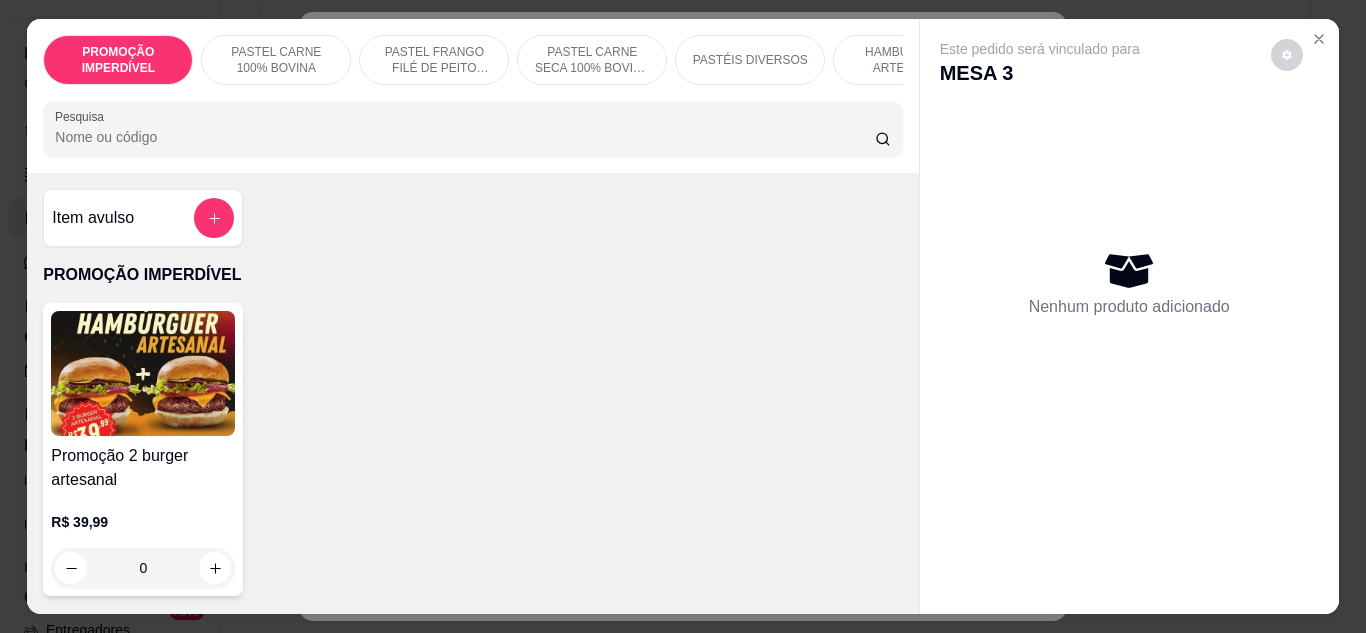 click on "Pesquisa" at bounding box center (465, 137) 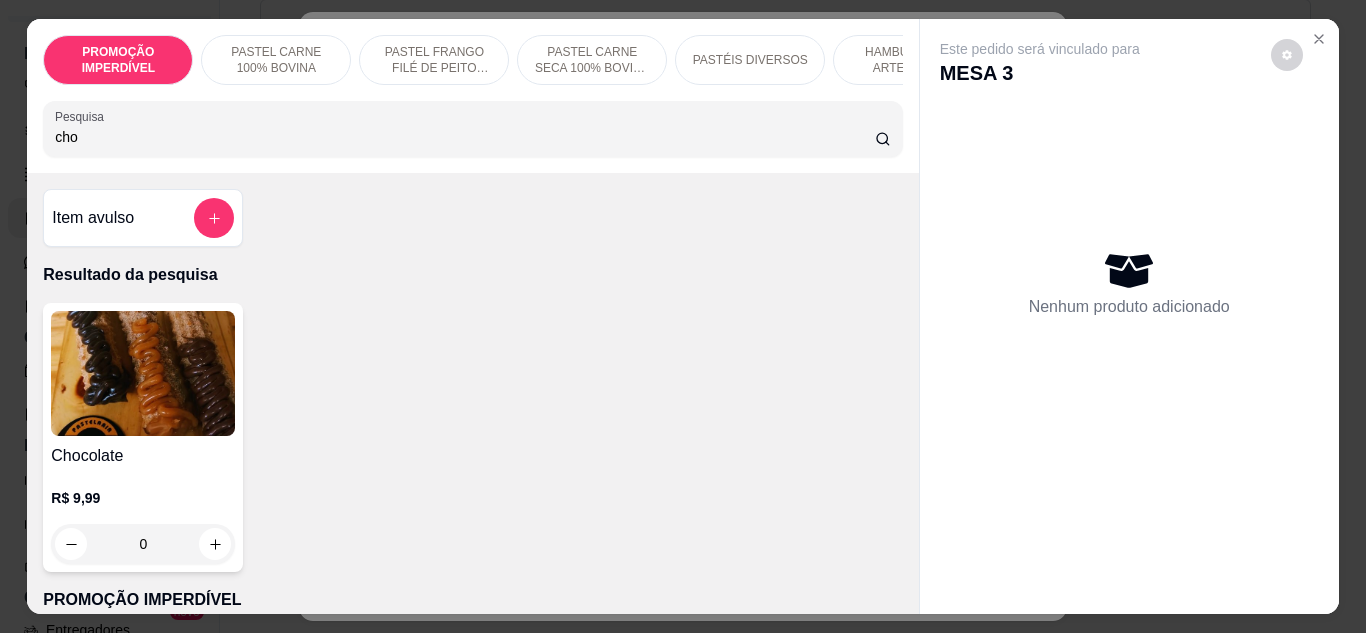 type on "cho" 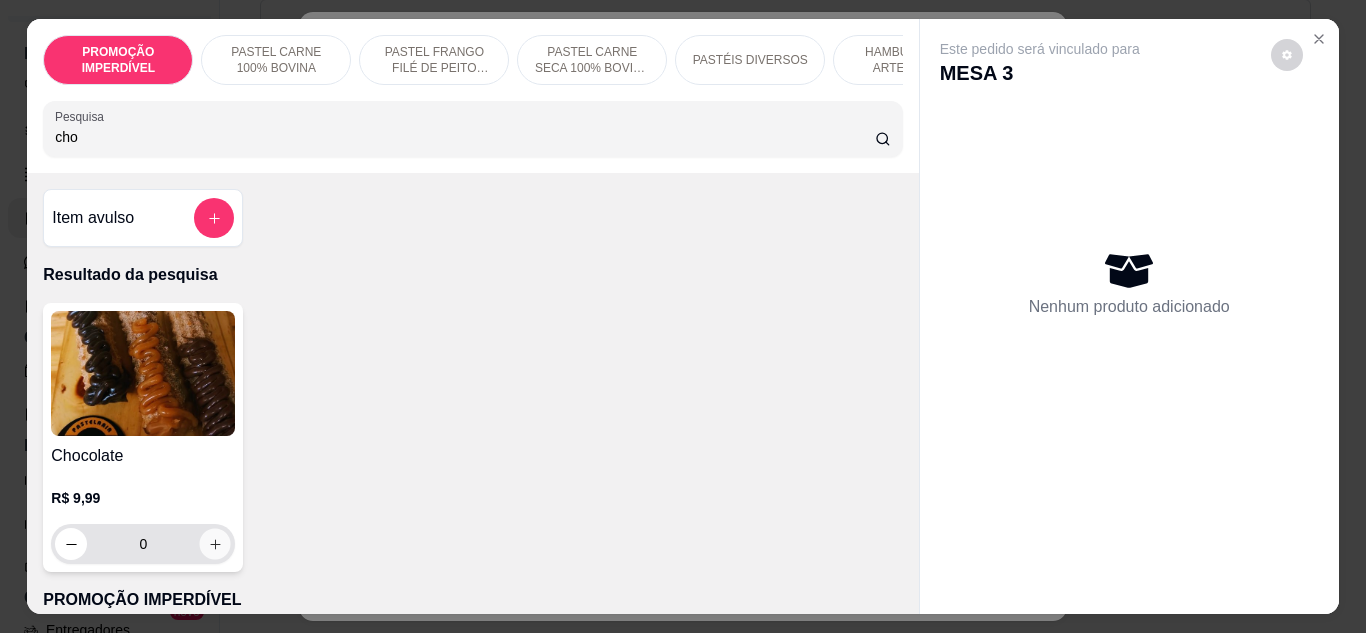 click at bounding box center (215, 543) 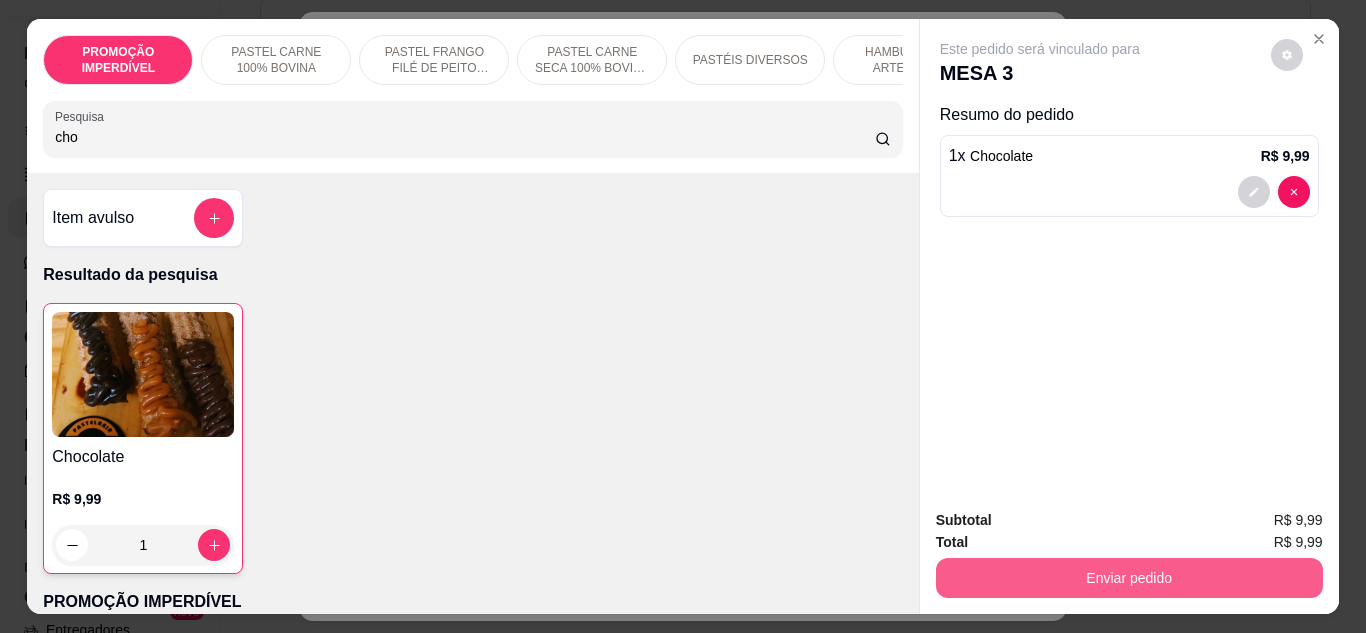 click on "Enviar pedido" at bounding box center [1129, 578] 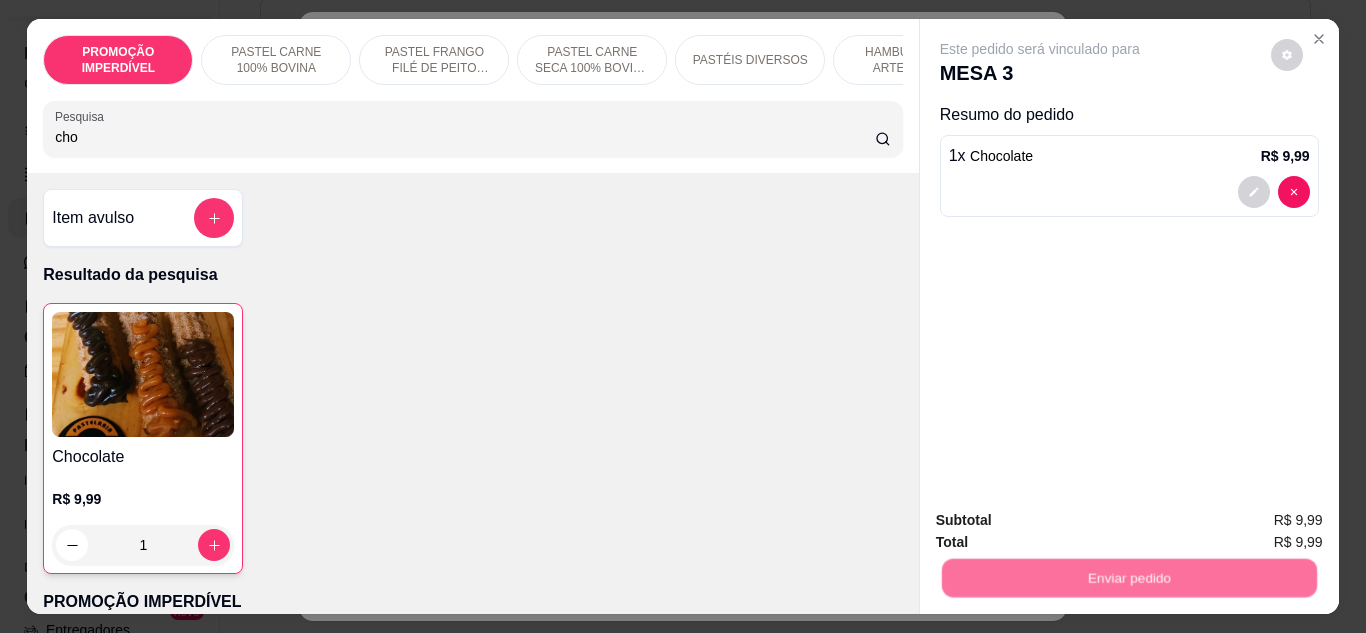 click on "Não registrar e enviar pedido" at bounding box center (1063, 520) 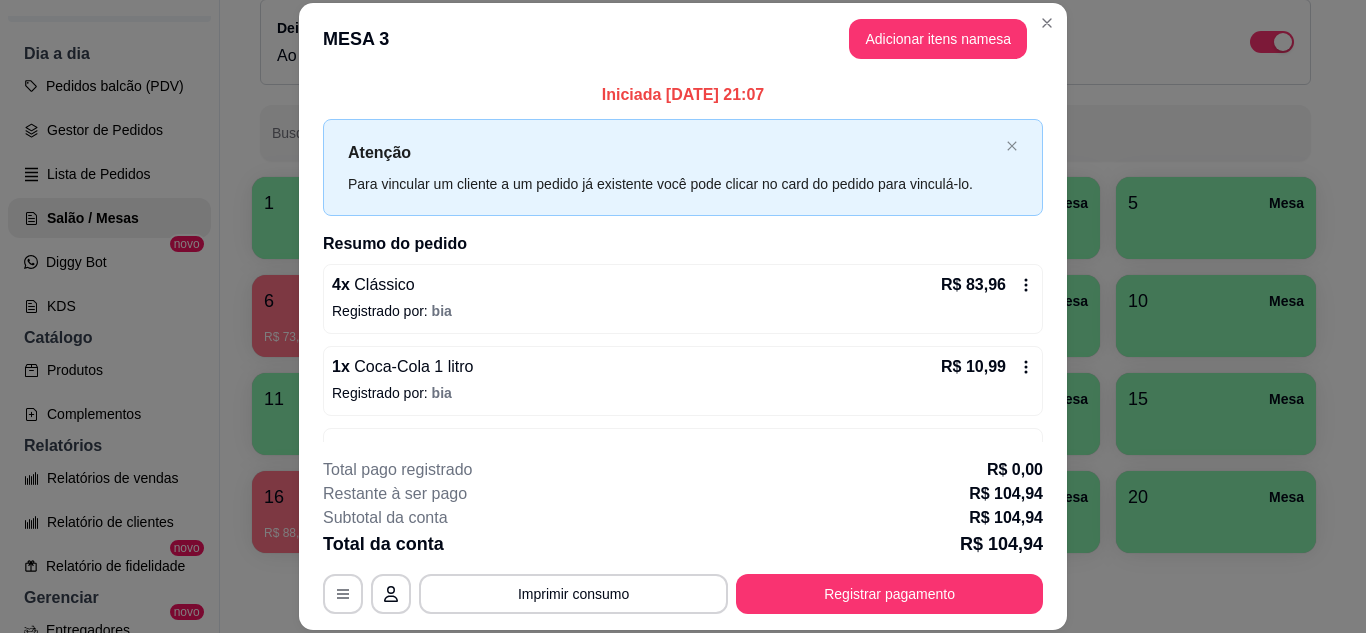 scroll, scrollTop: 64, scrollLeft: 0, axis: vertical 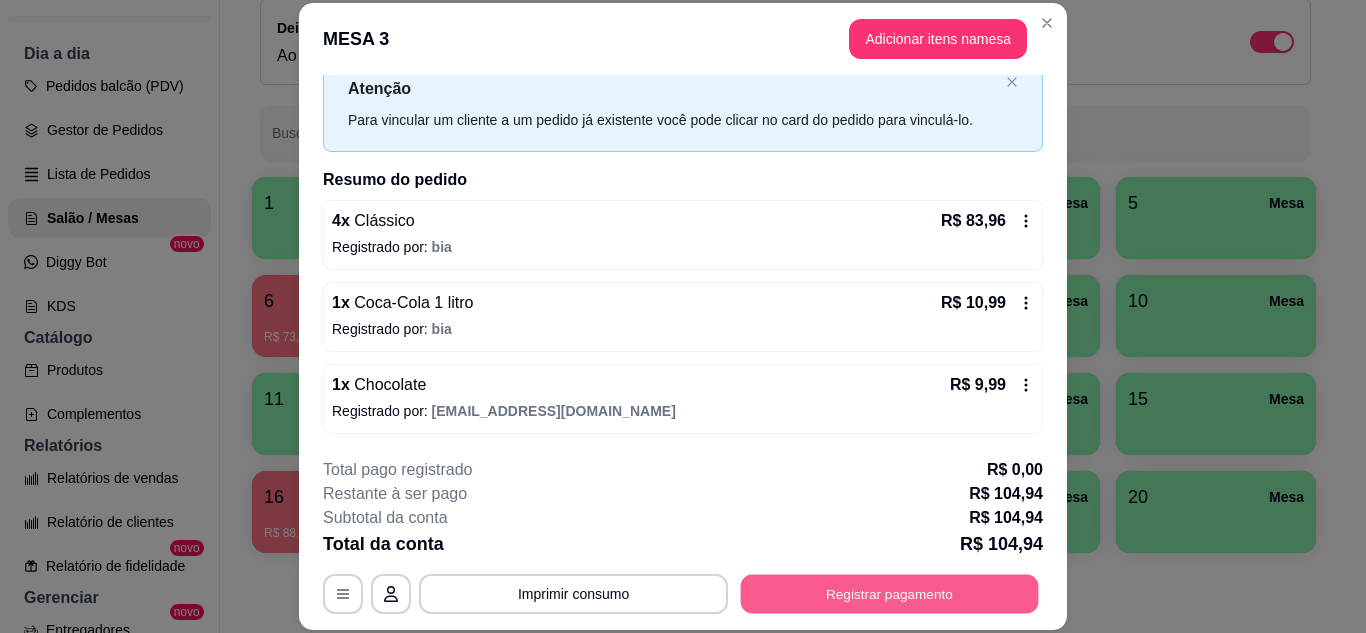 click on "Registrar pagamento" at bounding box center (890, 593) 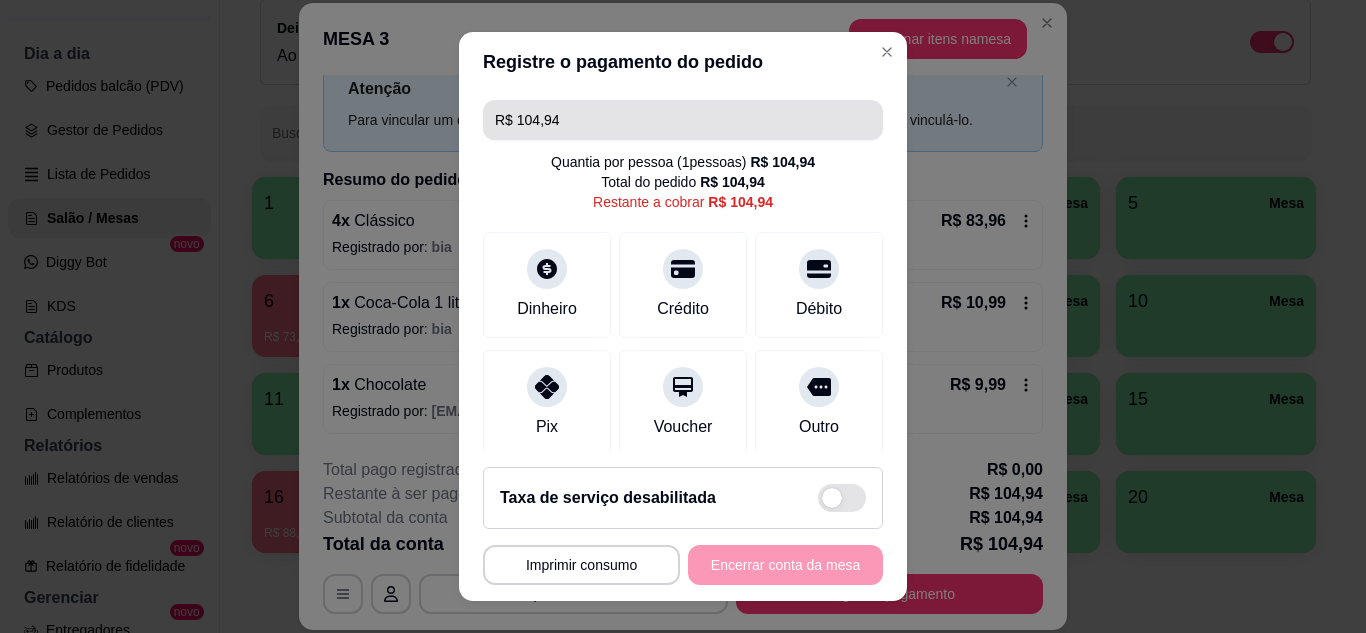 click on "R$ 104,94" at bounding box center (683, 120) 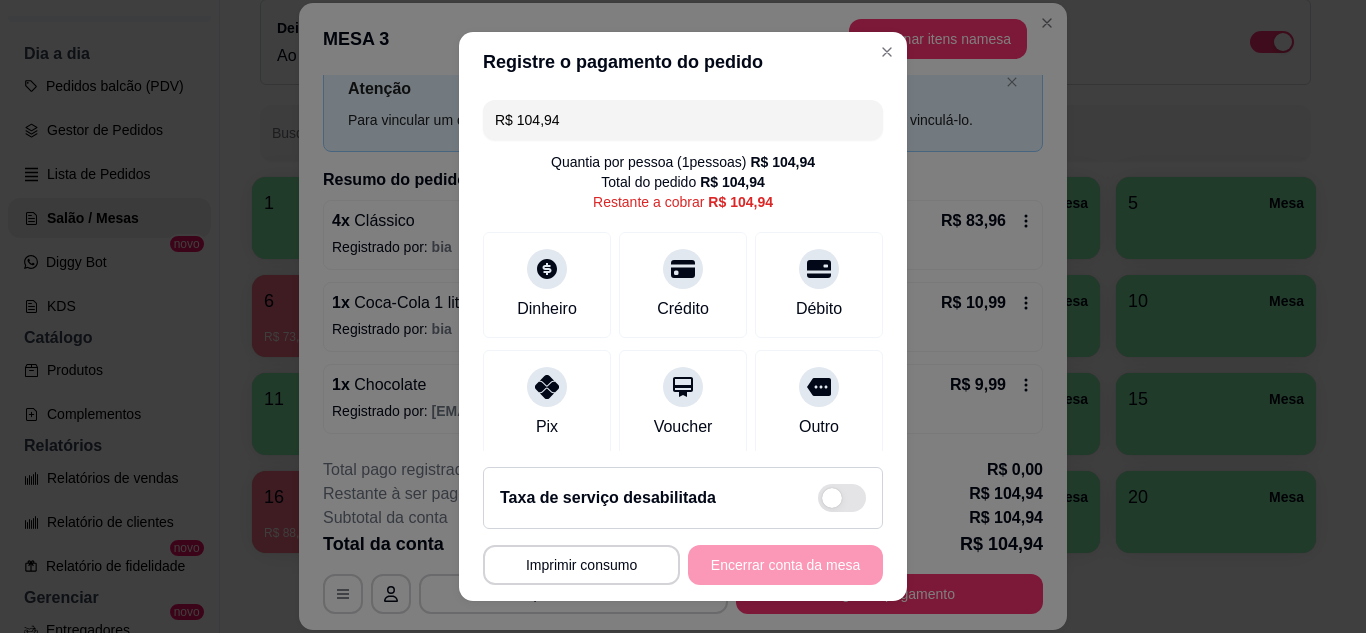 click on "R$ 104,94" at bounding box center (683, 120) 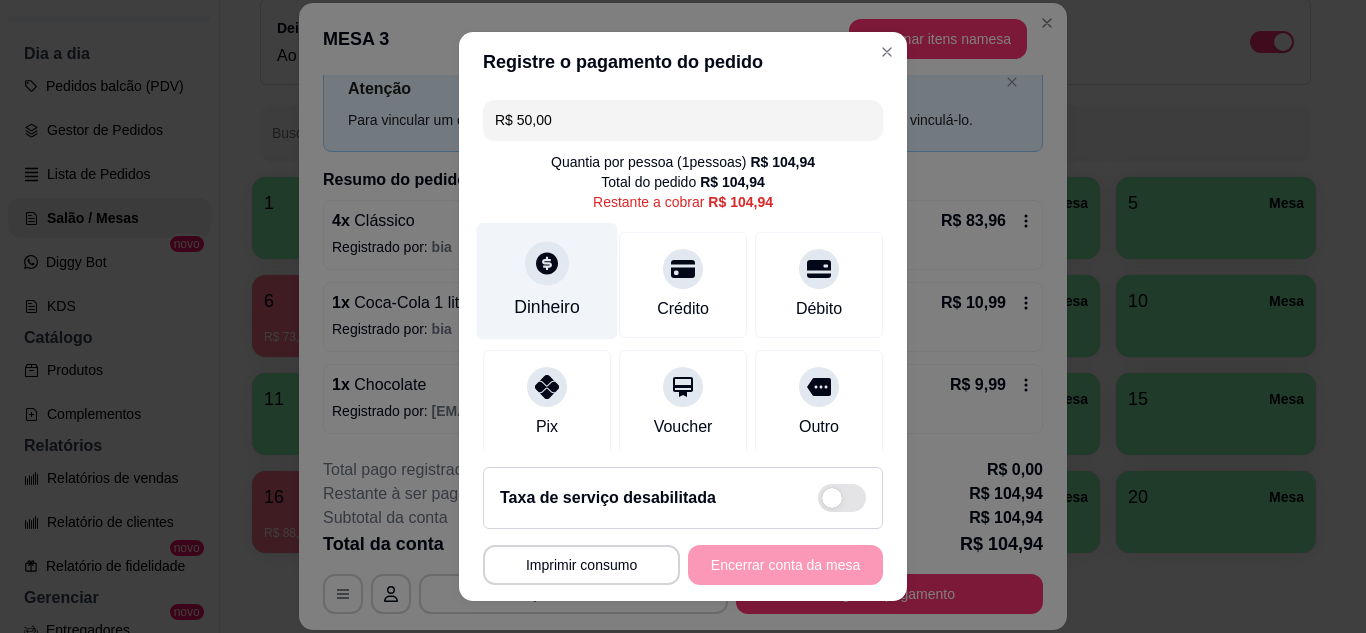 click on "Dinheiro" at bounding box center (547, 280) 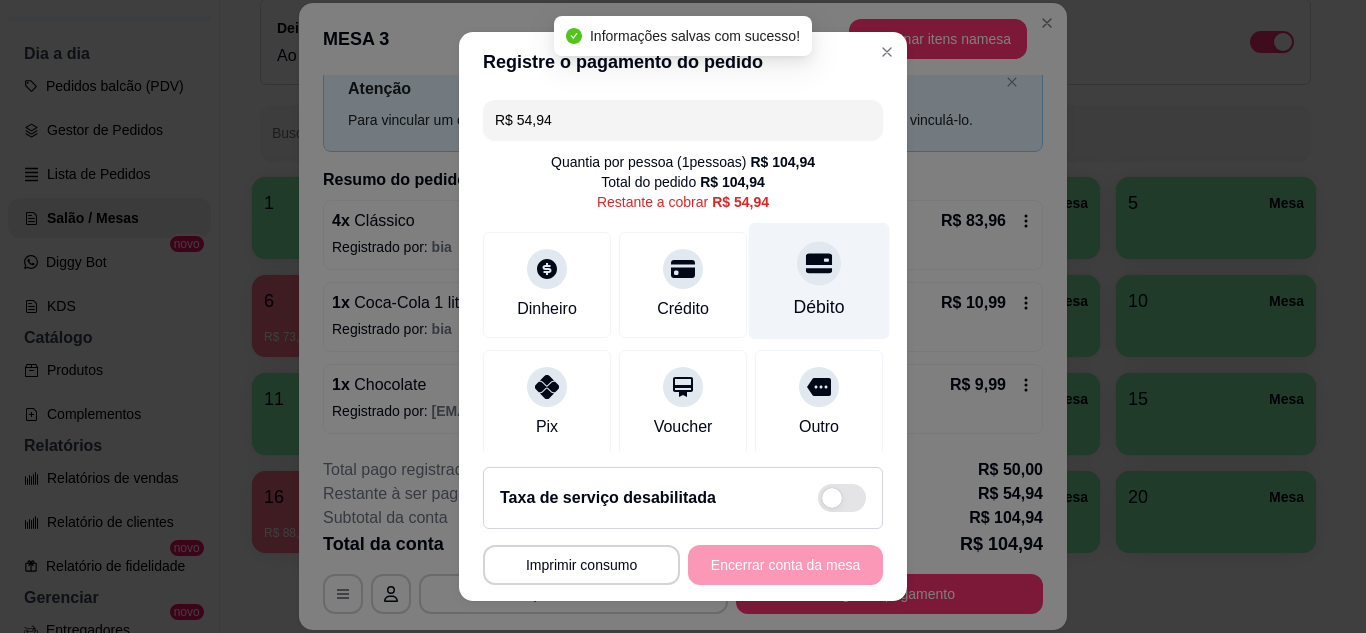 click 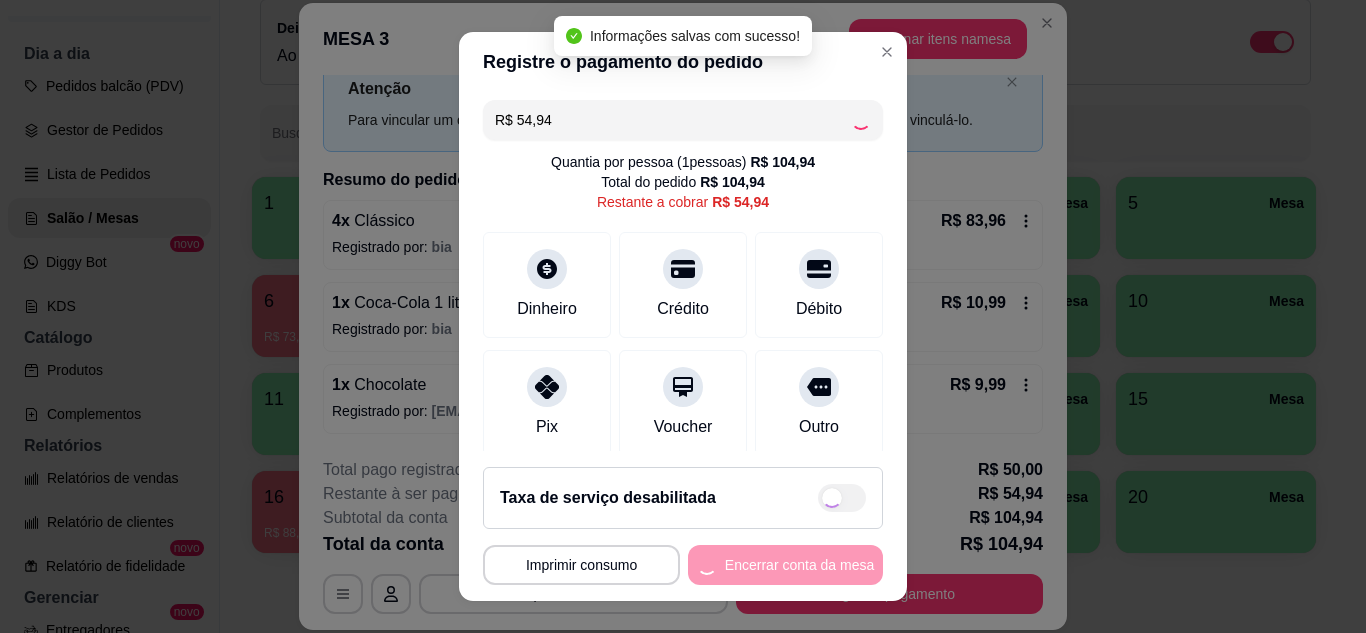 type on "R$ 0,00" 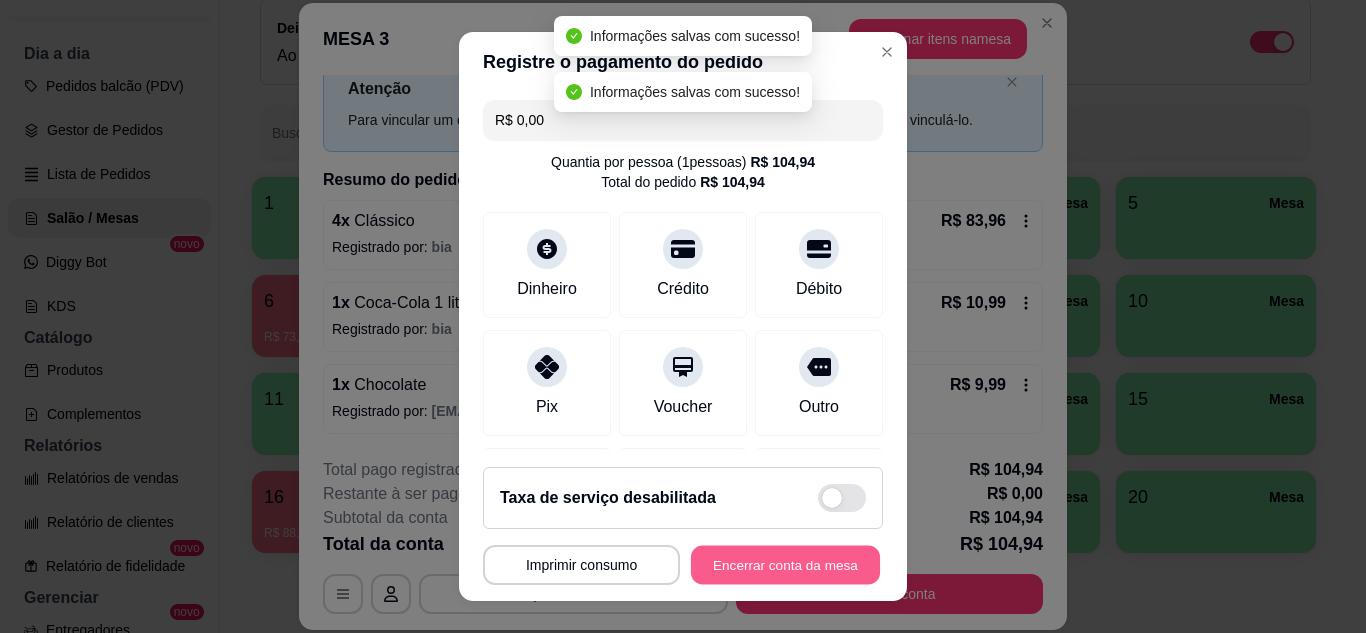 click on "Encerrar conta da mesa" at bounding box center [785, 565] 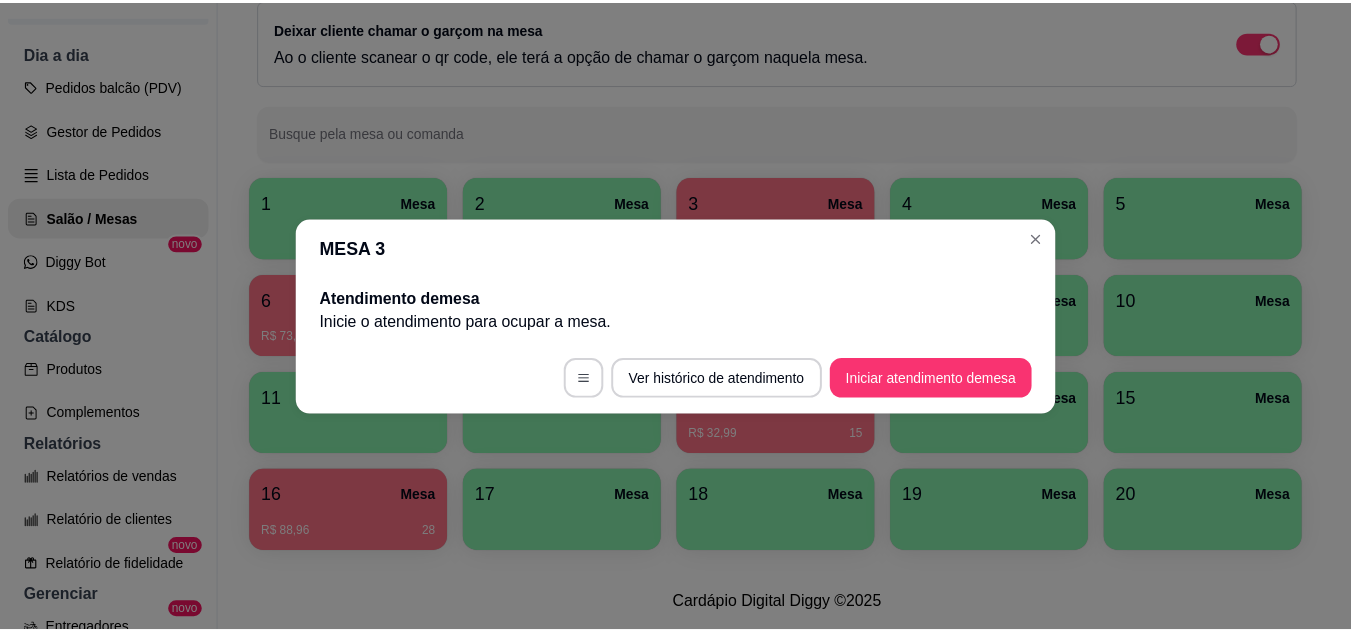 scroll, scrollTop: 0, scrollLeft: 0, axis: both 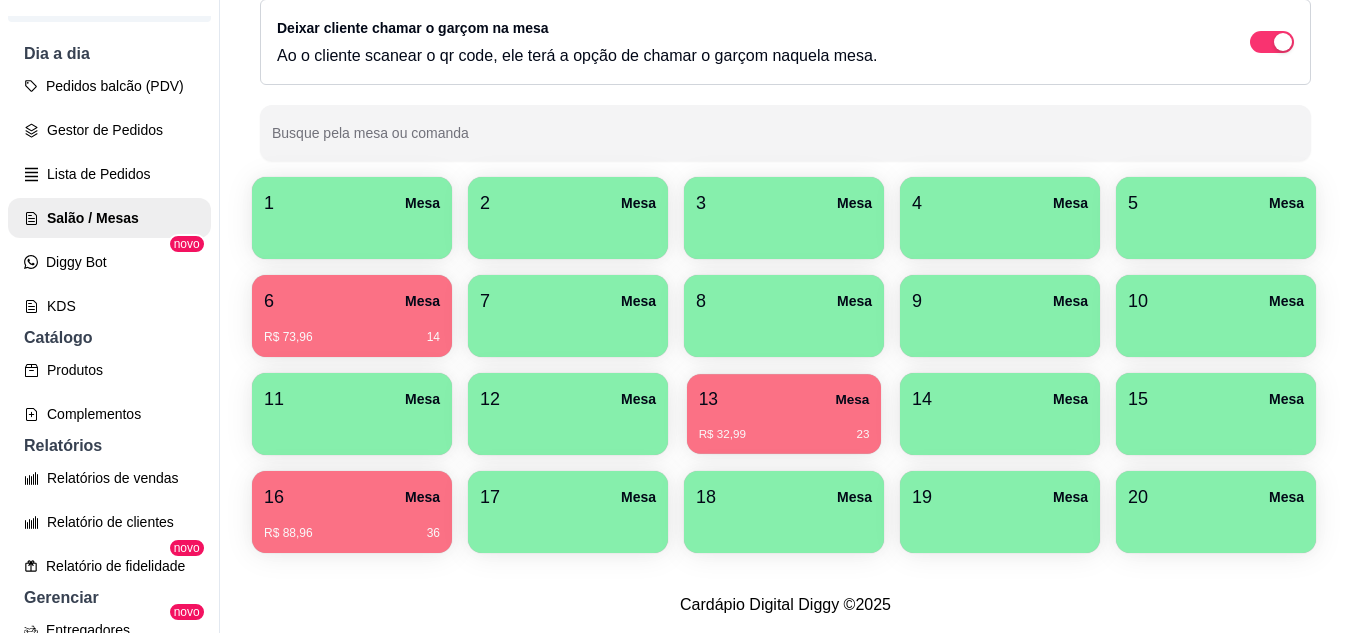 click on "13 Mesa" at bounding box center (784, 399) 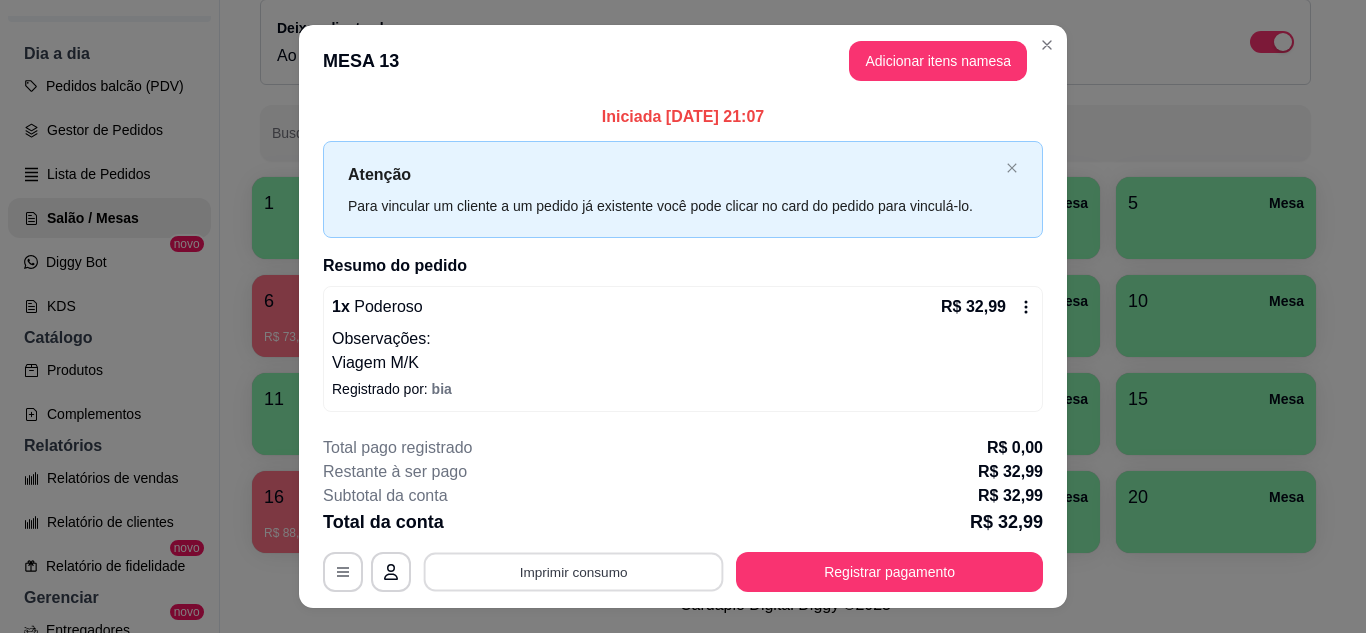 click on "Imprimir consumo" at bounding box center [574, 572] 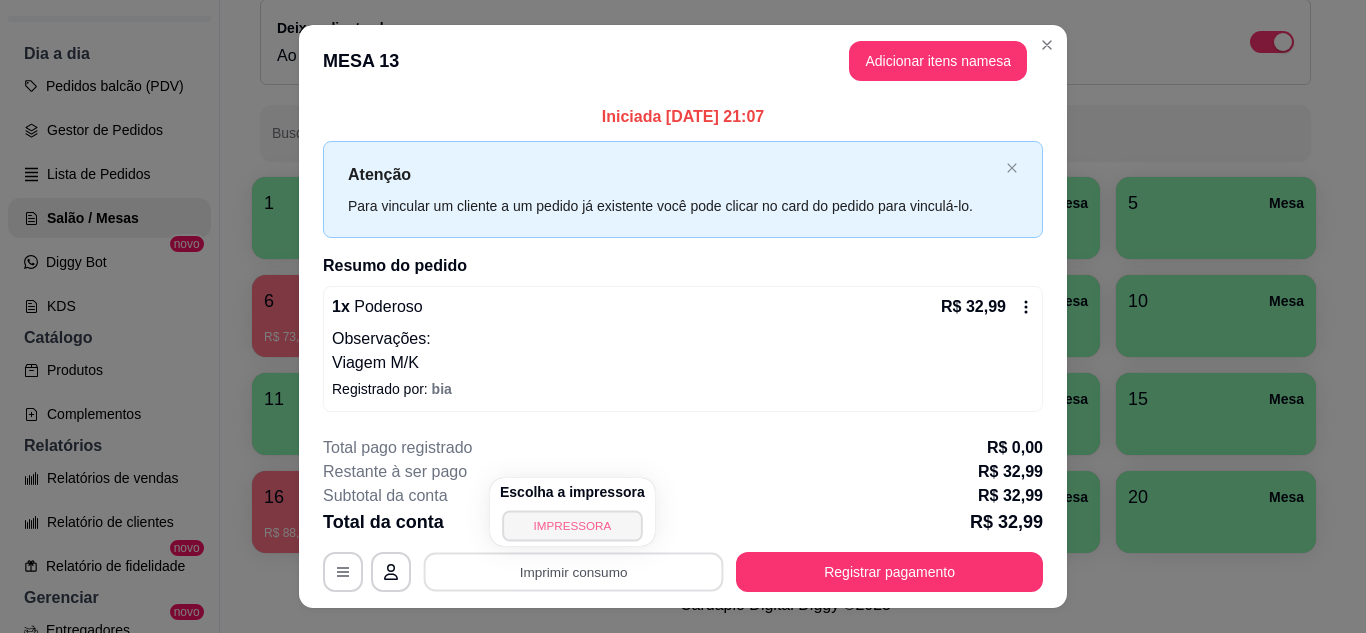 click on "IMPRESSORA" at bounding box center (572, 525) 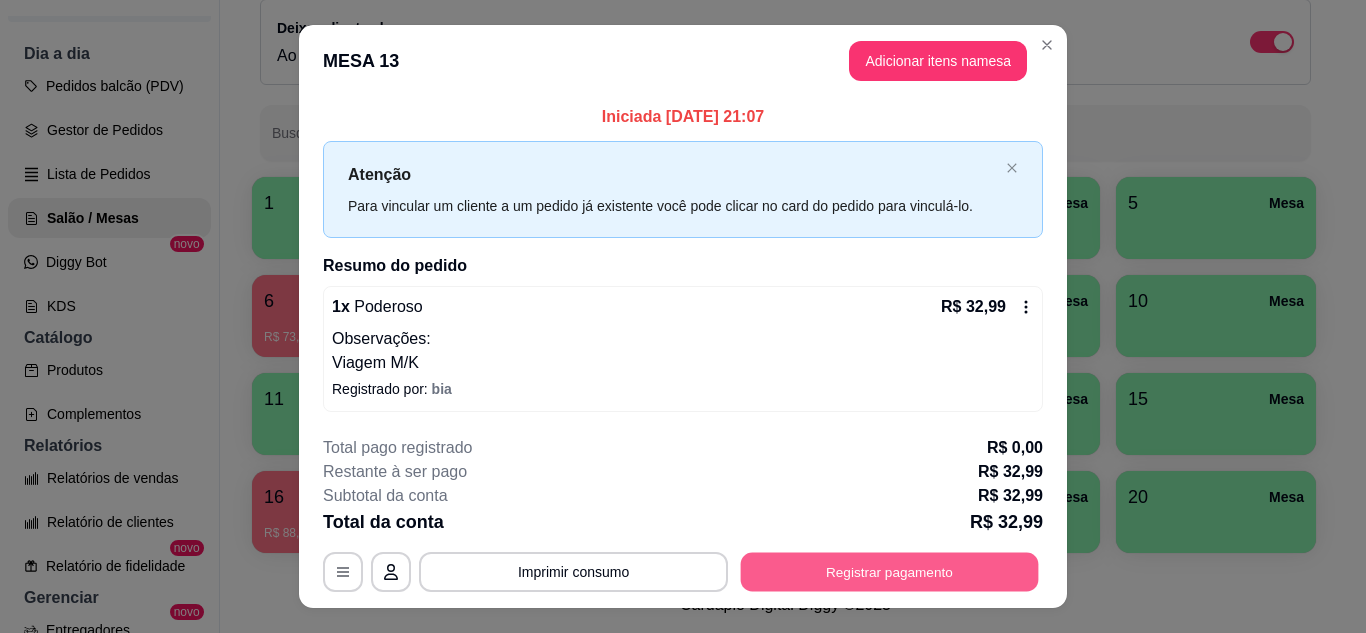 click on "Registrar pagamento" at bounding box center (890, 572) 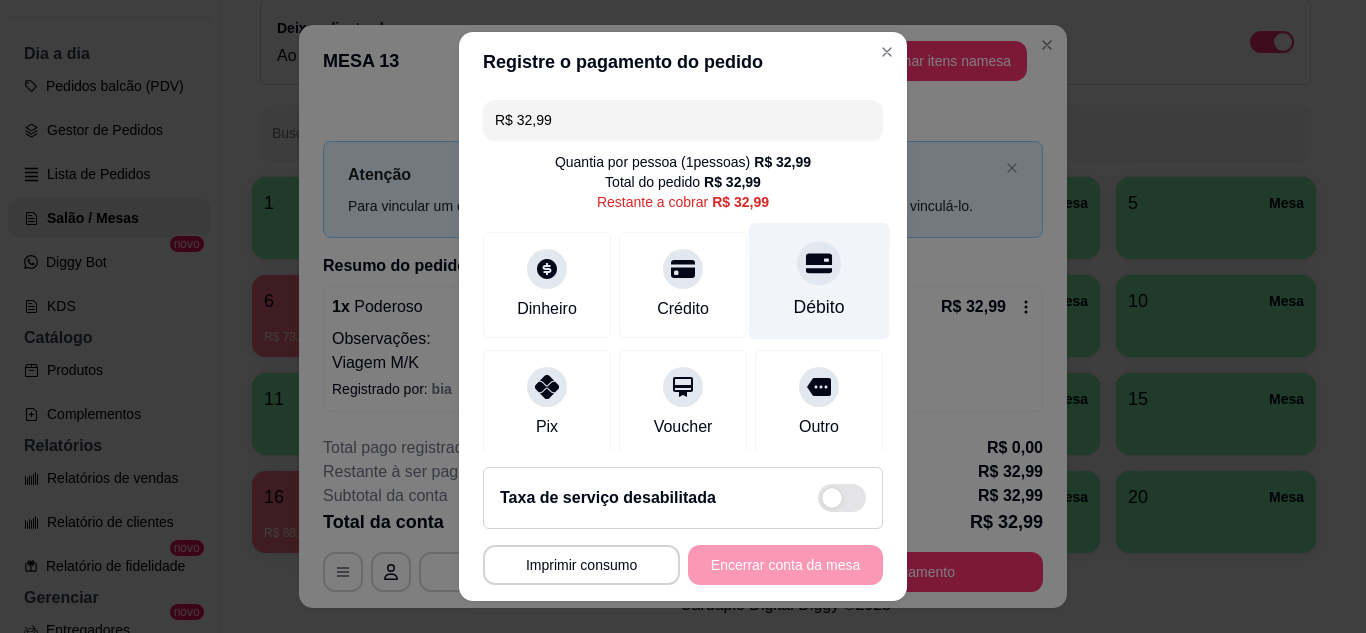 click on "Débito" at bounding box center (819, 280) 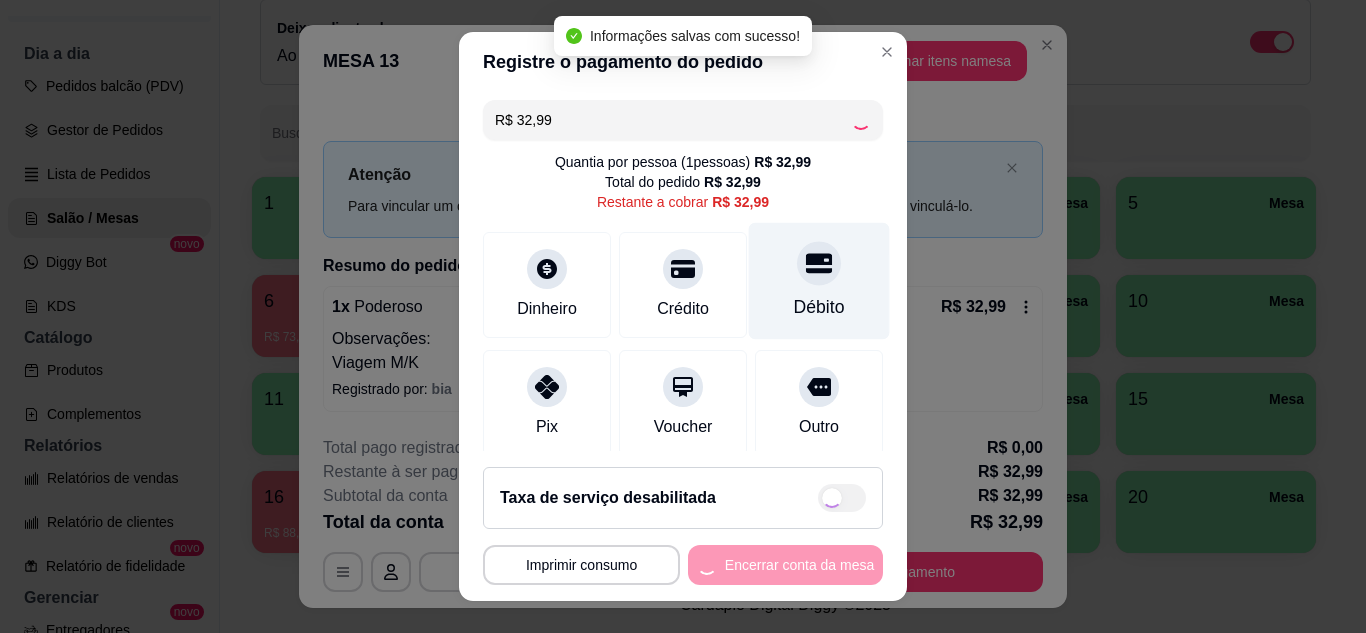 type on "R$ 0,00" 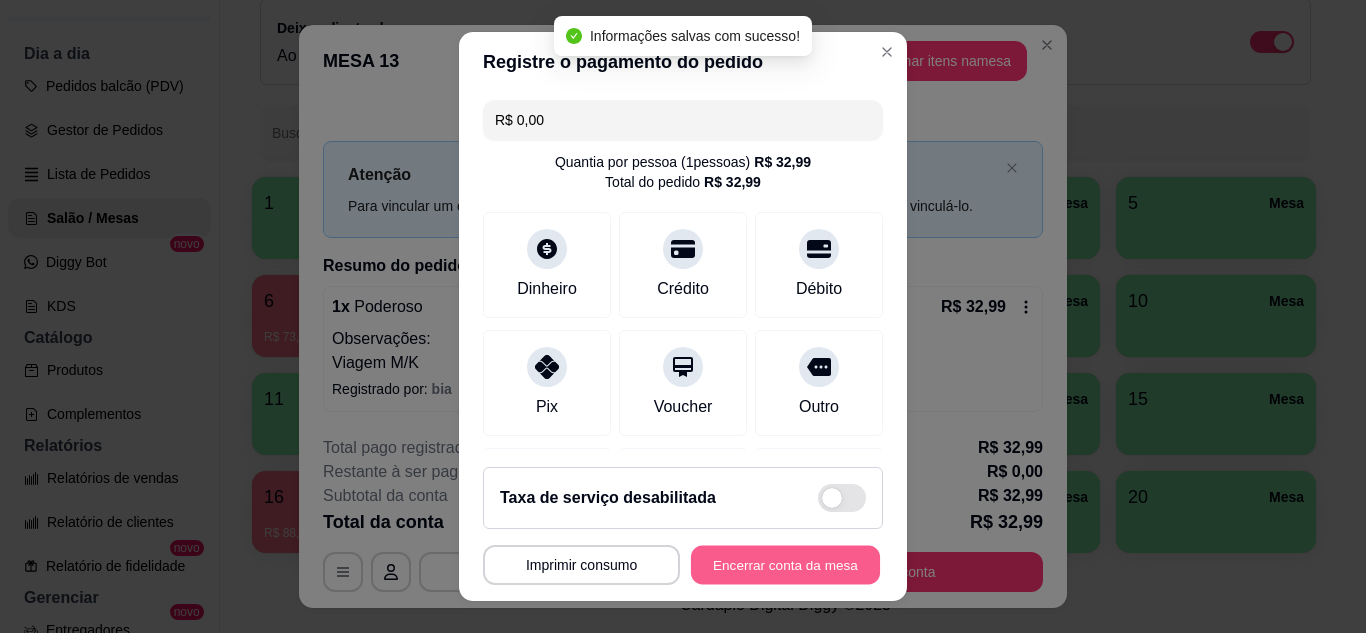 click on "Encerrar conta da mesa" at bounding box center (785, 565) 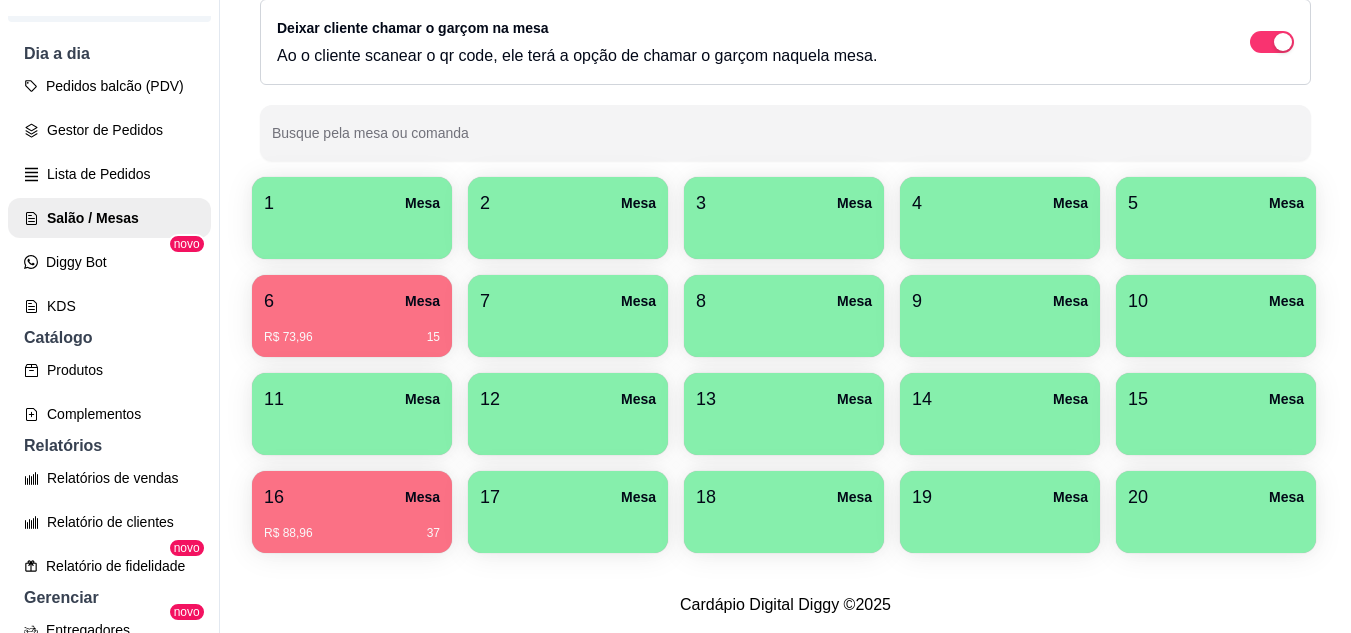 scroll, scrollTop: 294, scrollLeft: 0, axis: vertical 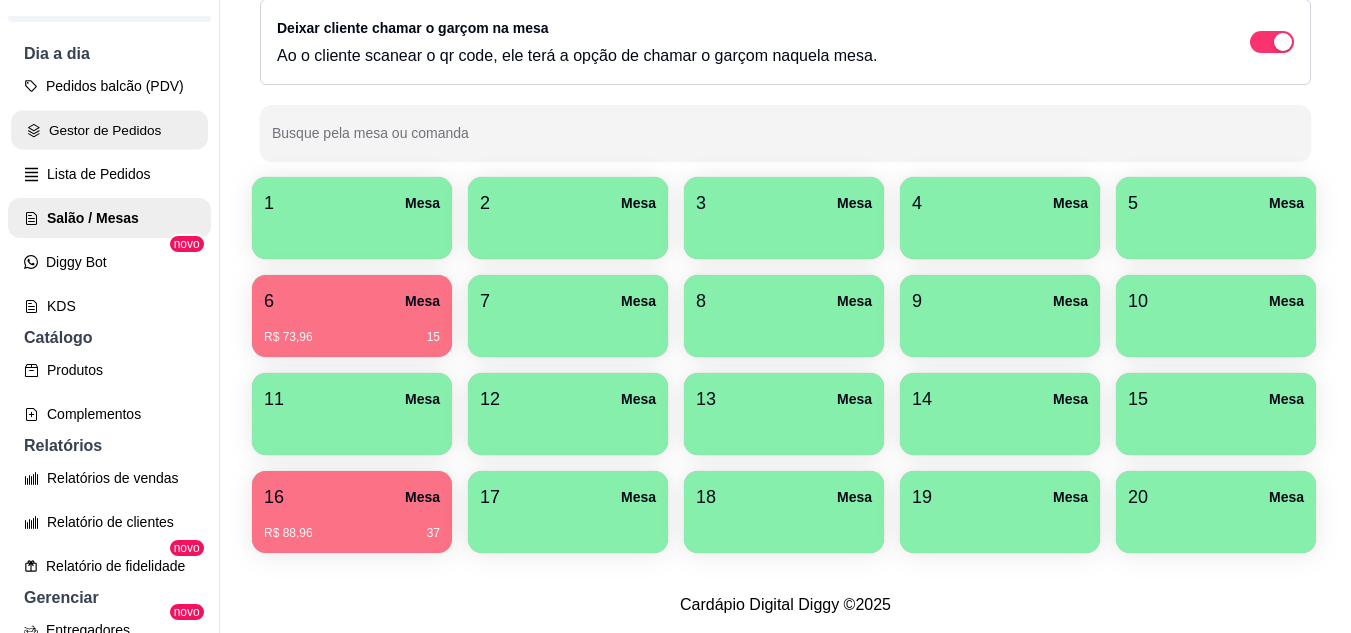click on "Gestor de Pedidos" at bounding box center [109, 130] 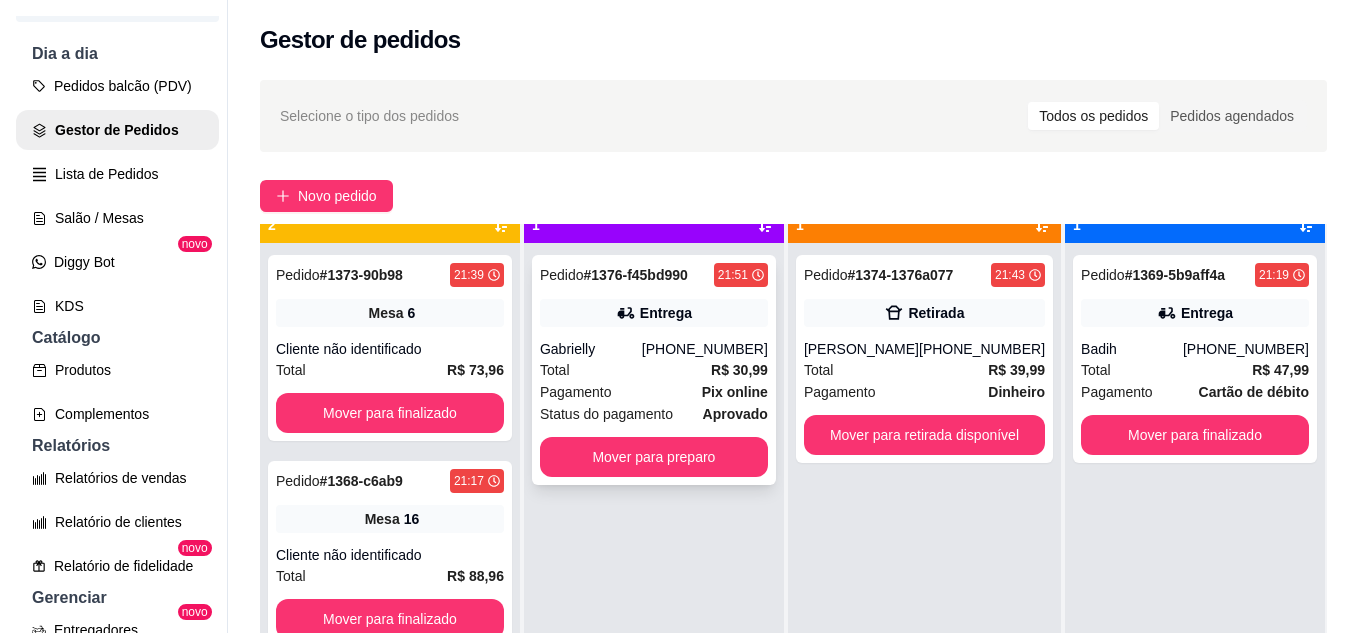 scroll, scrollTop: 56, scrollLeft: 0, axis: vertical 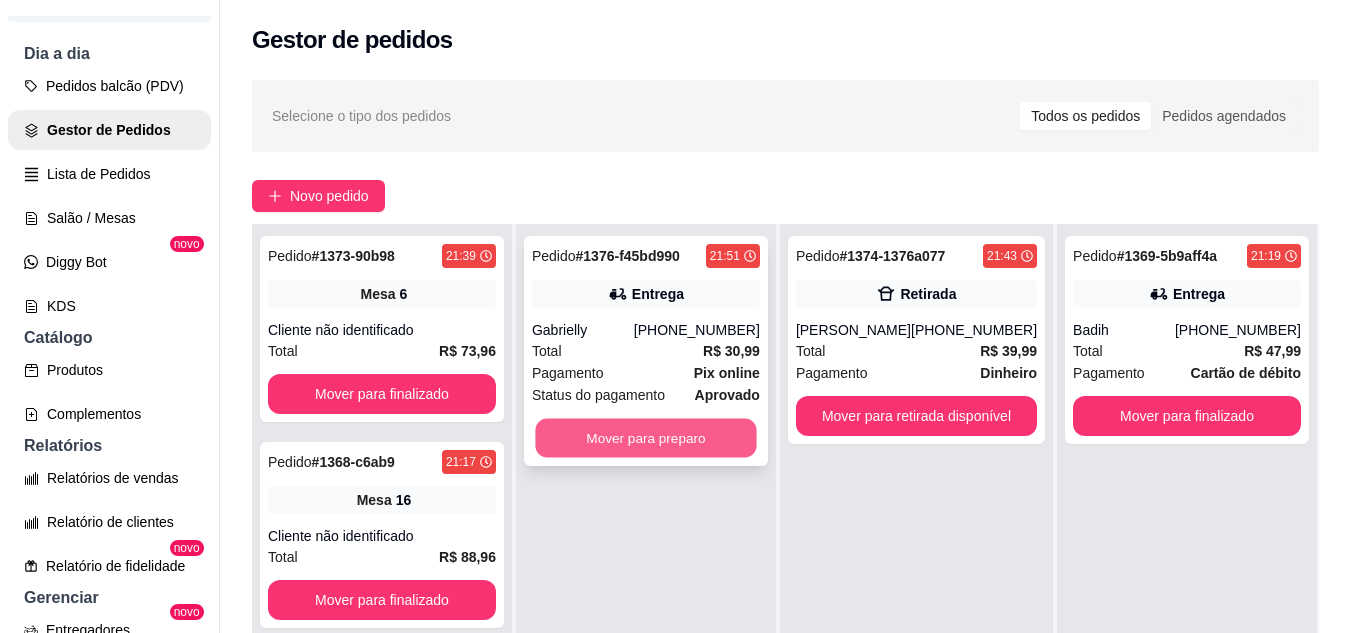 click on "Mover para preparo" at bounding box center (645, 438) 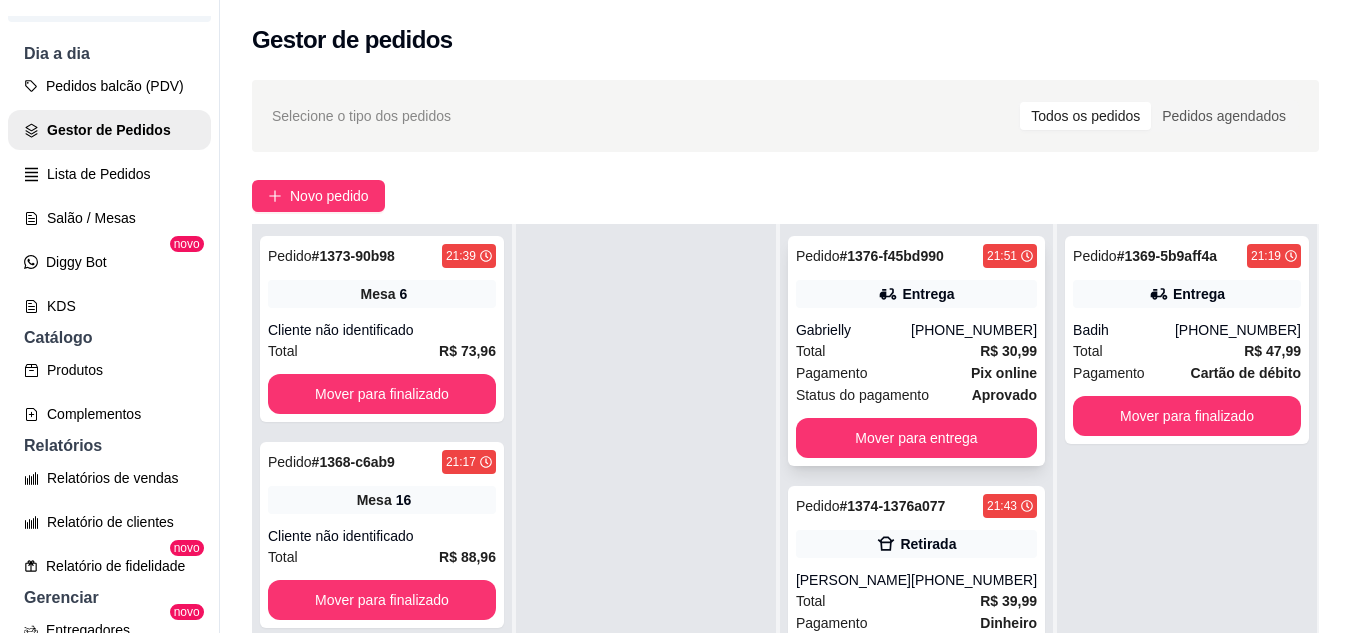 click on "Entrega" at bounding box center [916, 294] 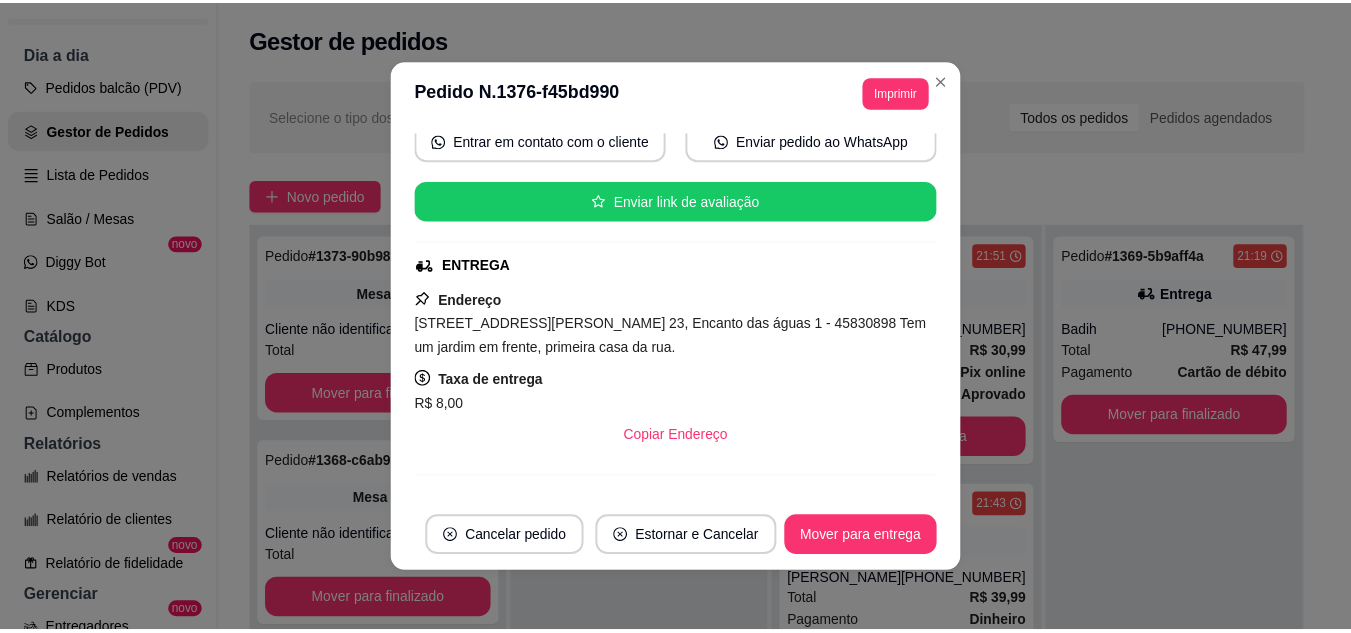 scroll, scrollTop: 200, scrollLeft: 0, axis: vertical 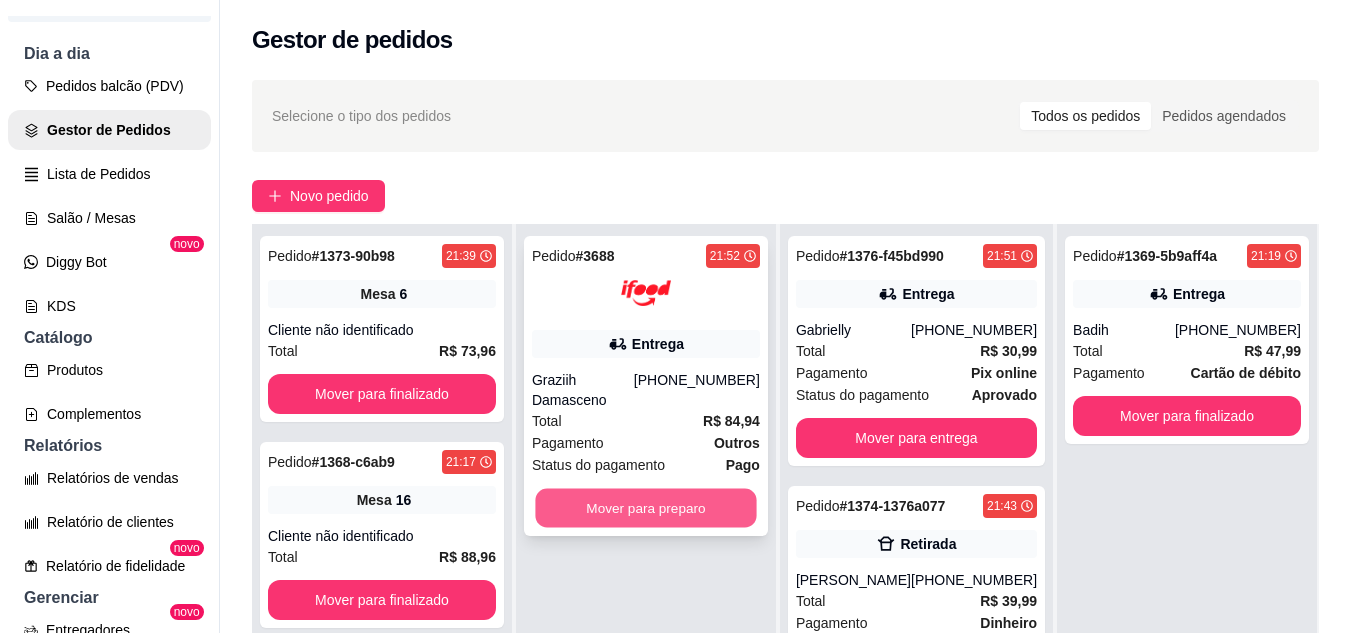 click on "Mover para preparo" at bounding box center (645, 508) 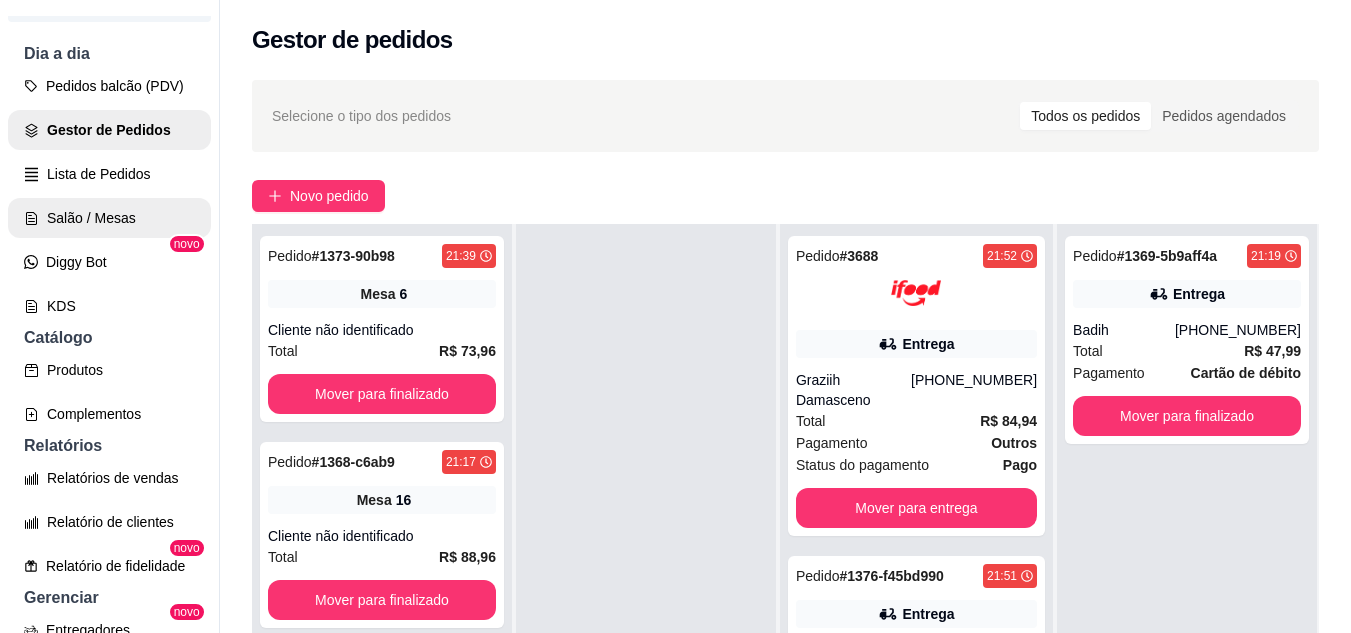 click on "Salão / Mesas" at bounding box center (109, 218) 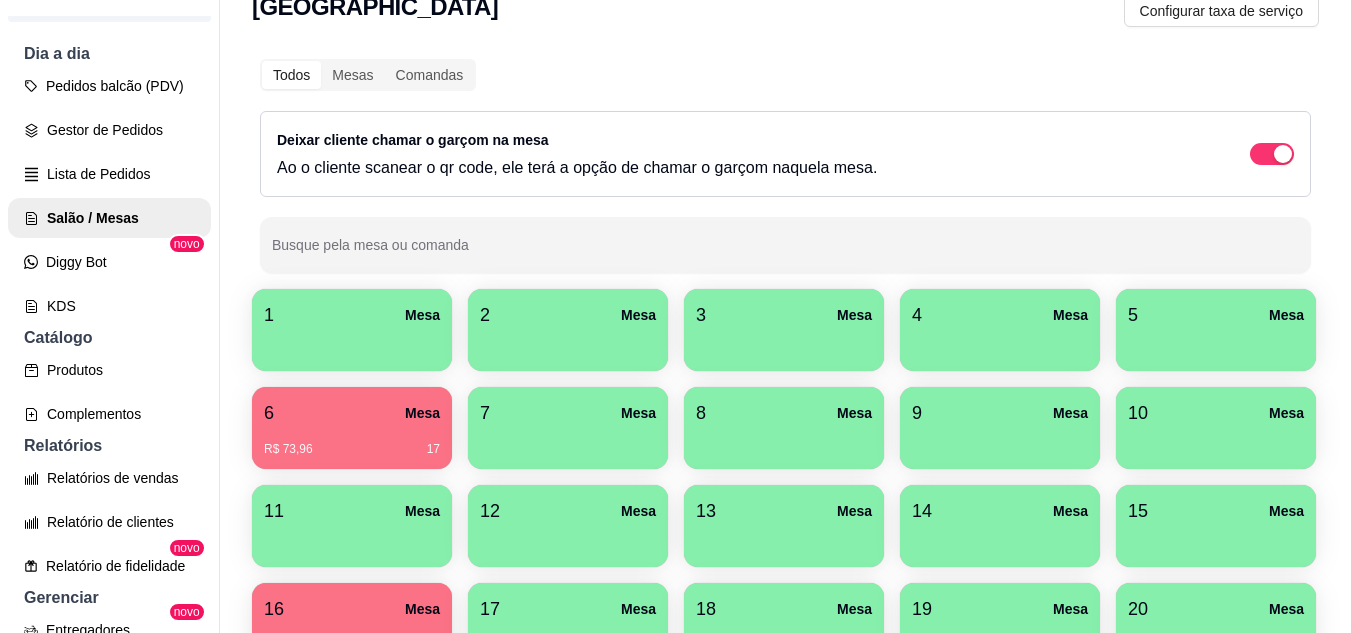 scroll, scrollTop: 100, scrollLeft: 0, axis: vertical 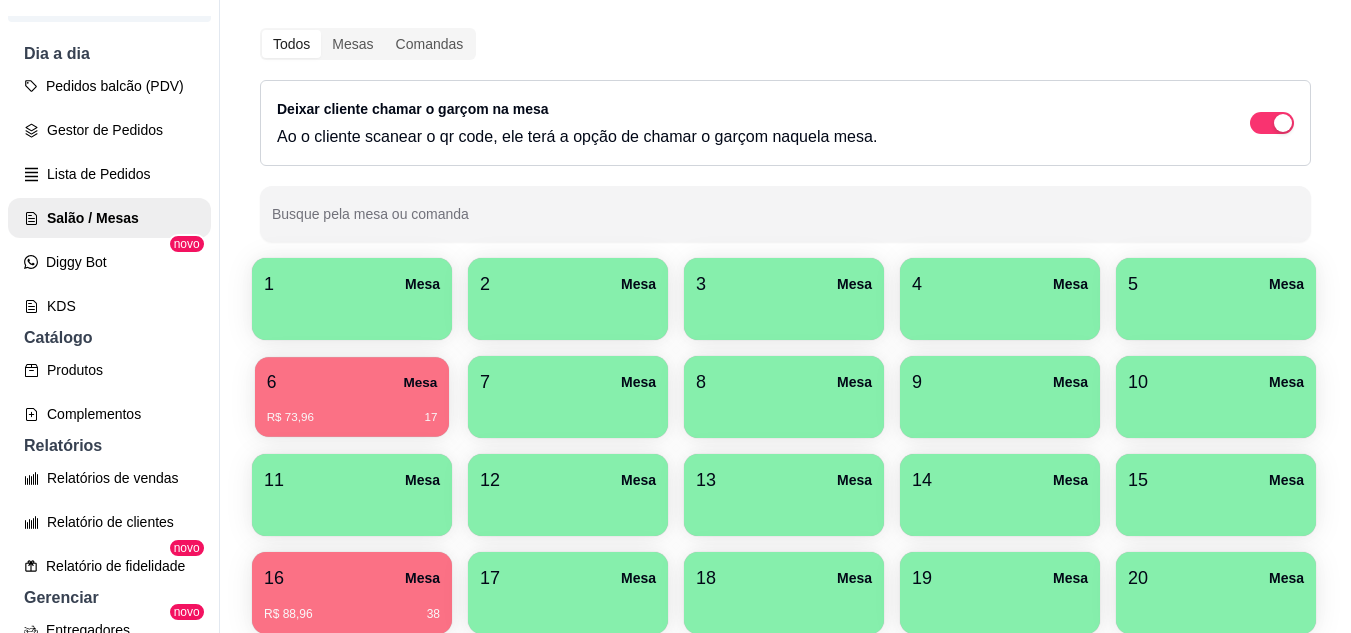 click on "6 Mesa R$ 73,96 17" at bounding box center (352, 397) 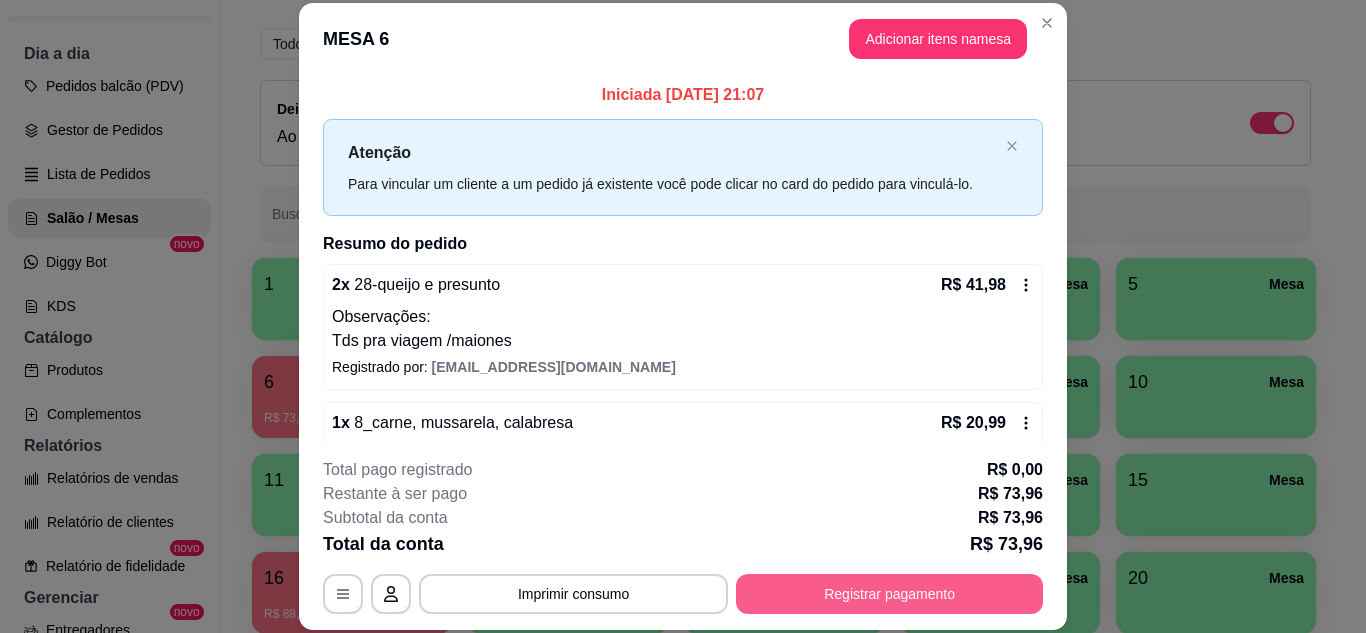 click on "Registrar pagamento" at bounding box center (889, 594) 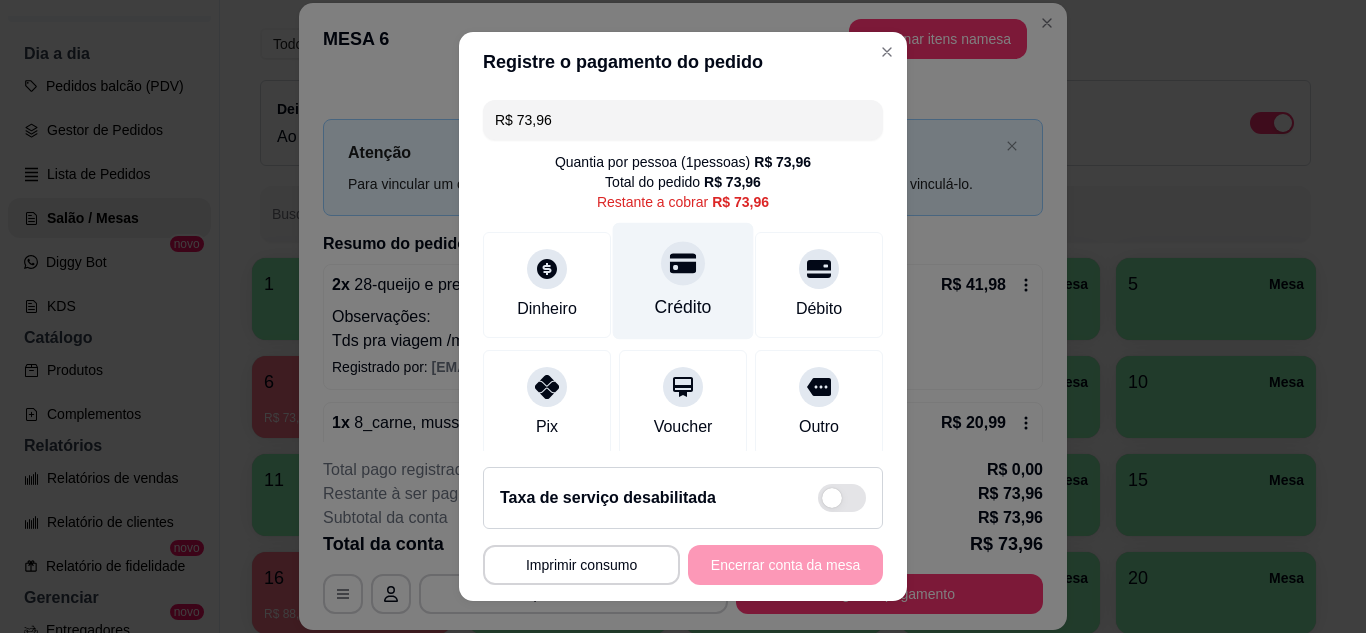 click on "Crédito" at bounding box center [683, 280] 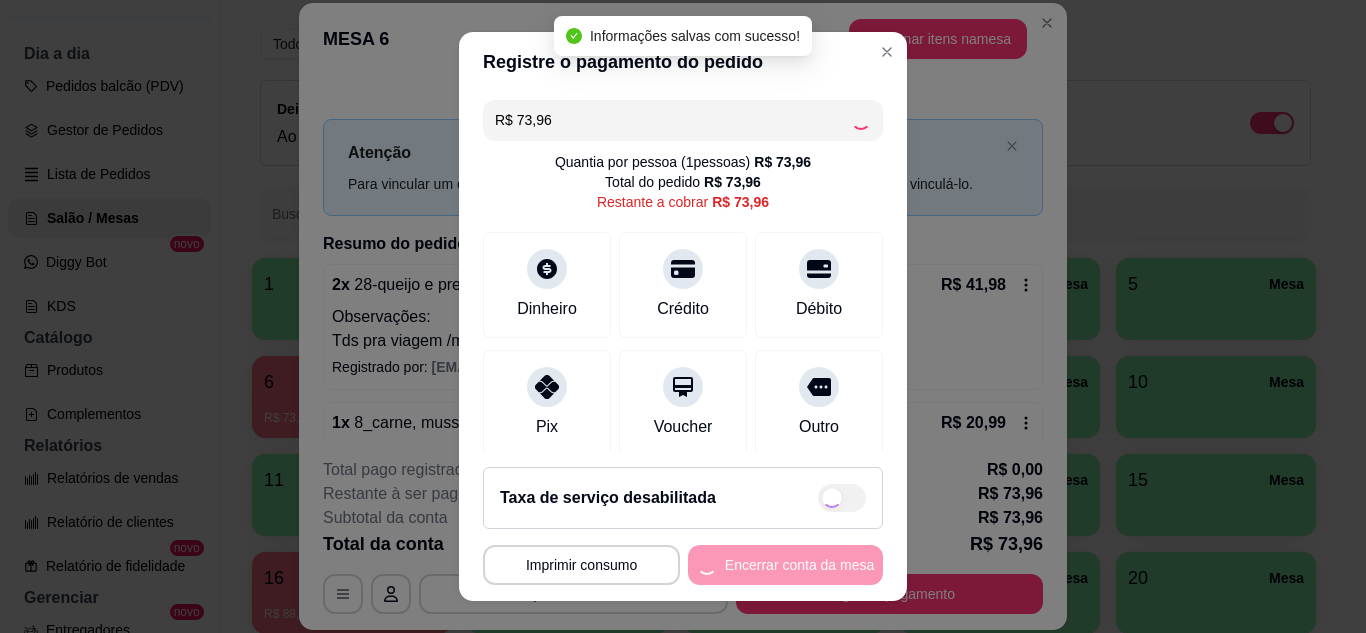 type on "R$ 0,00" 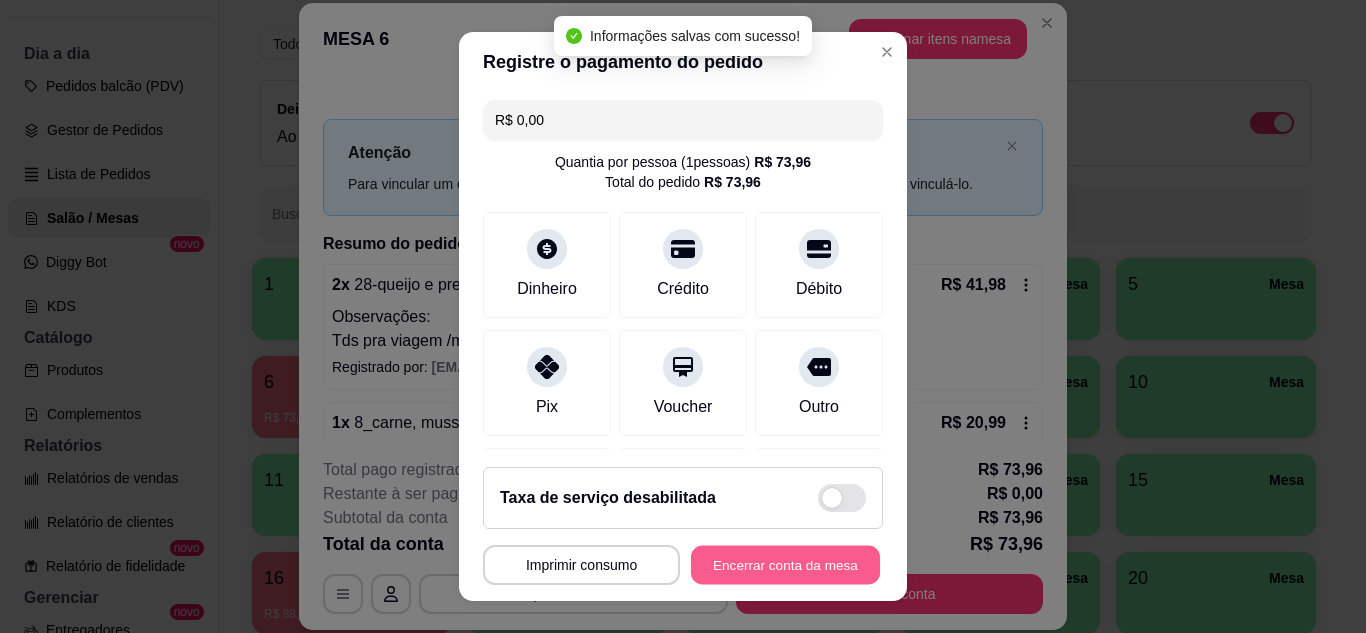 click on "Encerrar conta da mesa" at bounding box center [785, 565] 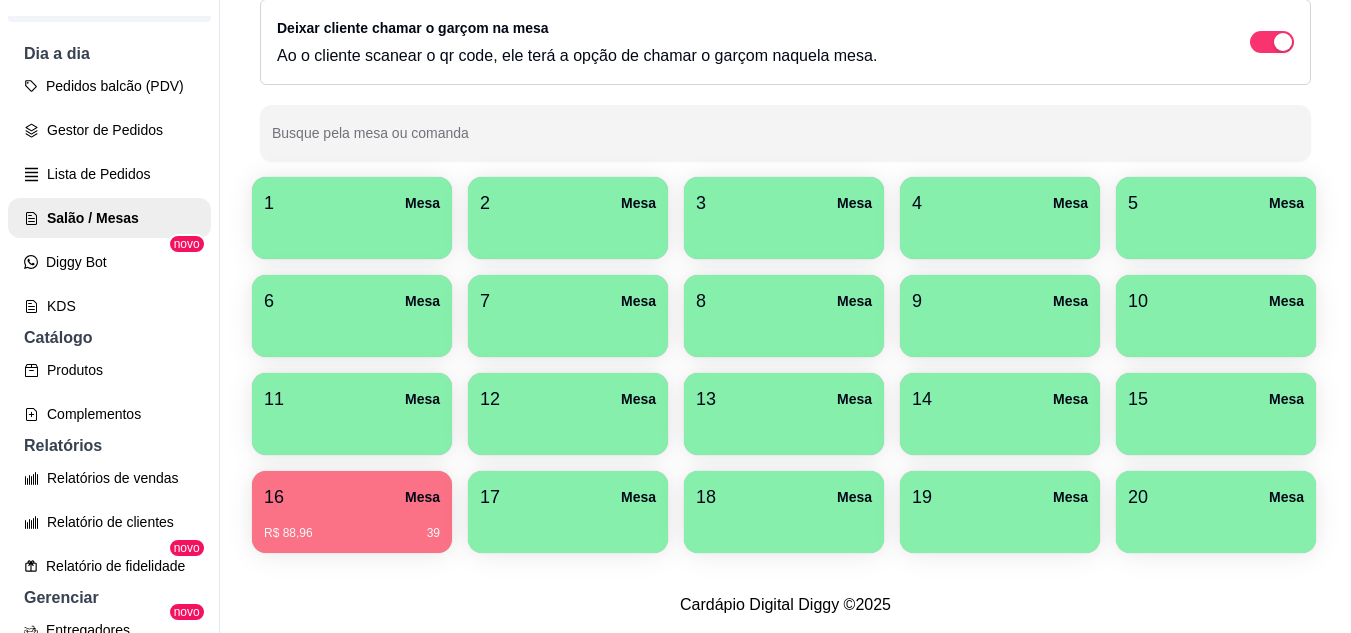 scroll, scrollTop: 294, scrollLeft: 0, axis: vertical 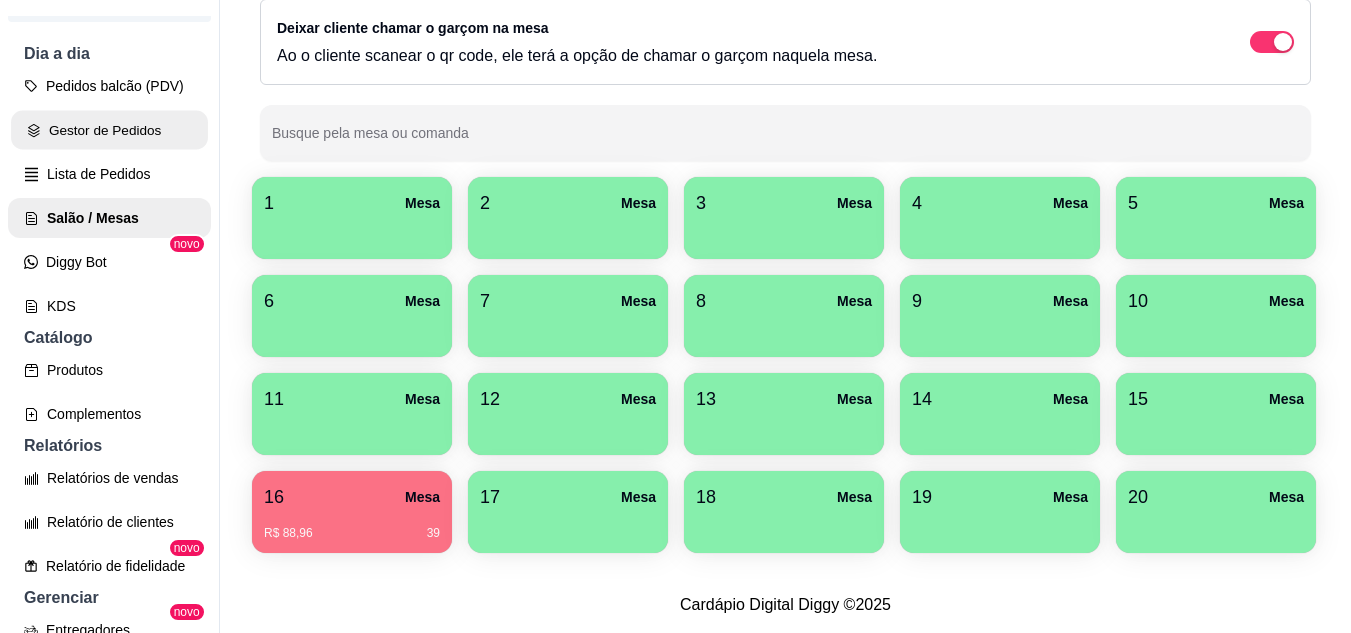 click on "Gestor de Pedidos" at bounding box center (109, 130) 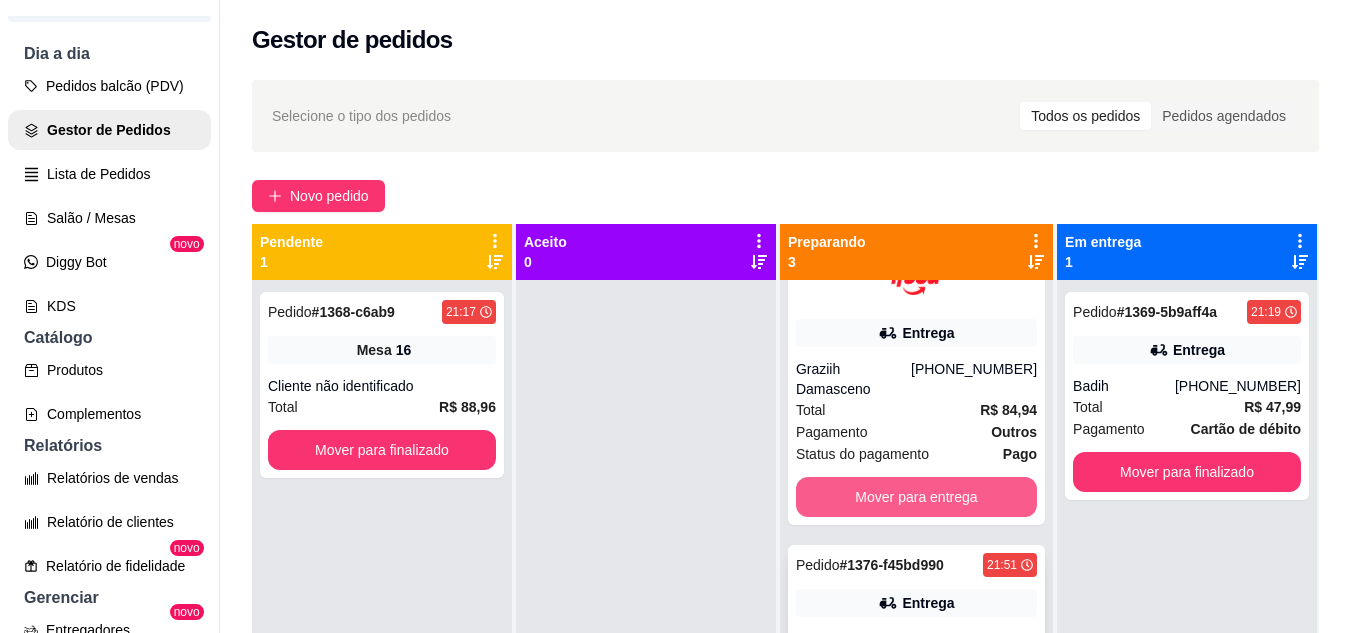 scroll, scrollTop: 165, scrollLeft: 0, axis: vertical 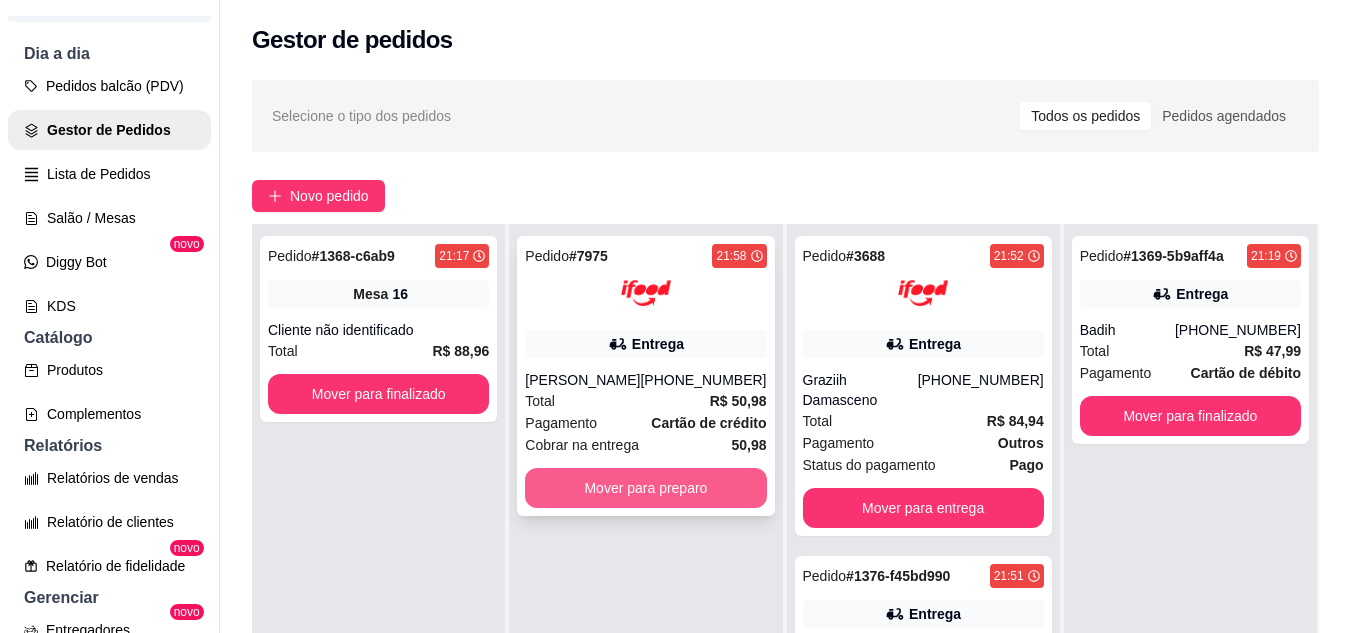 click on "Mover para preparo" at bounding box center (645, 488) 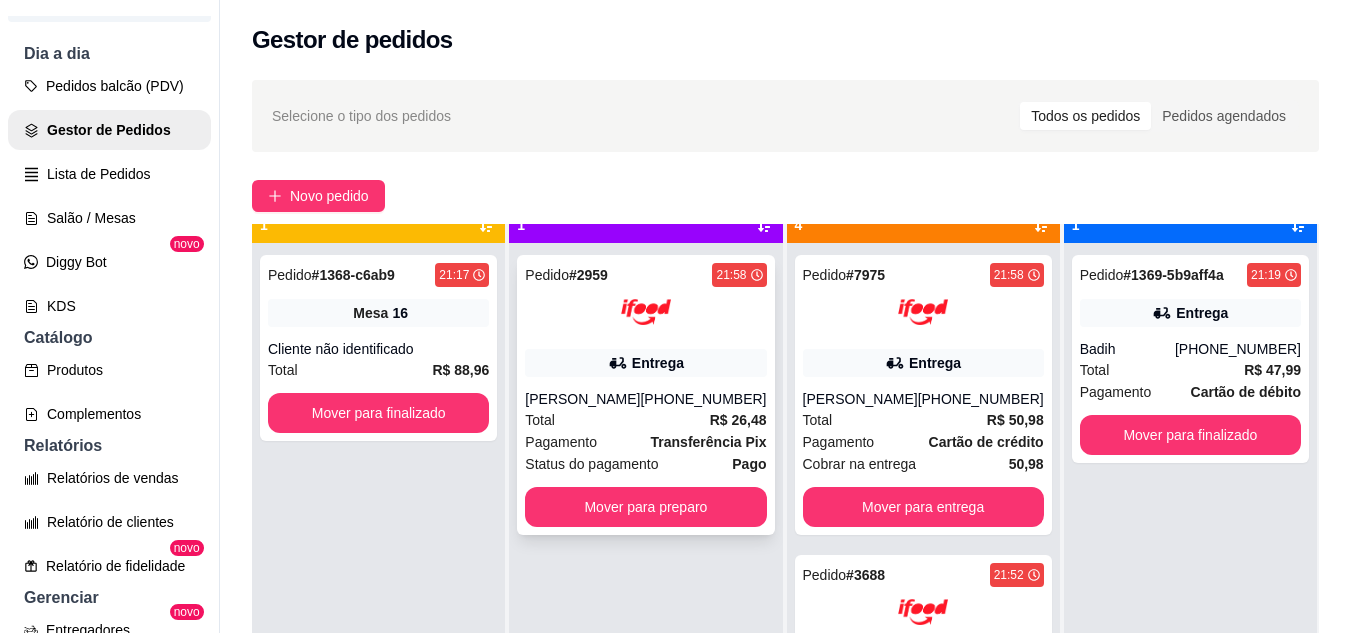 scroll, scrollTop: 56, scrollLeft: 0, axis: vertical 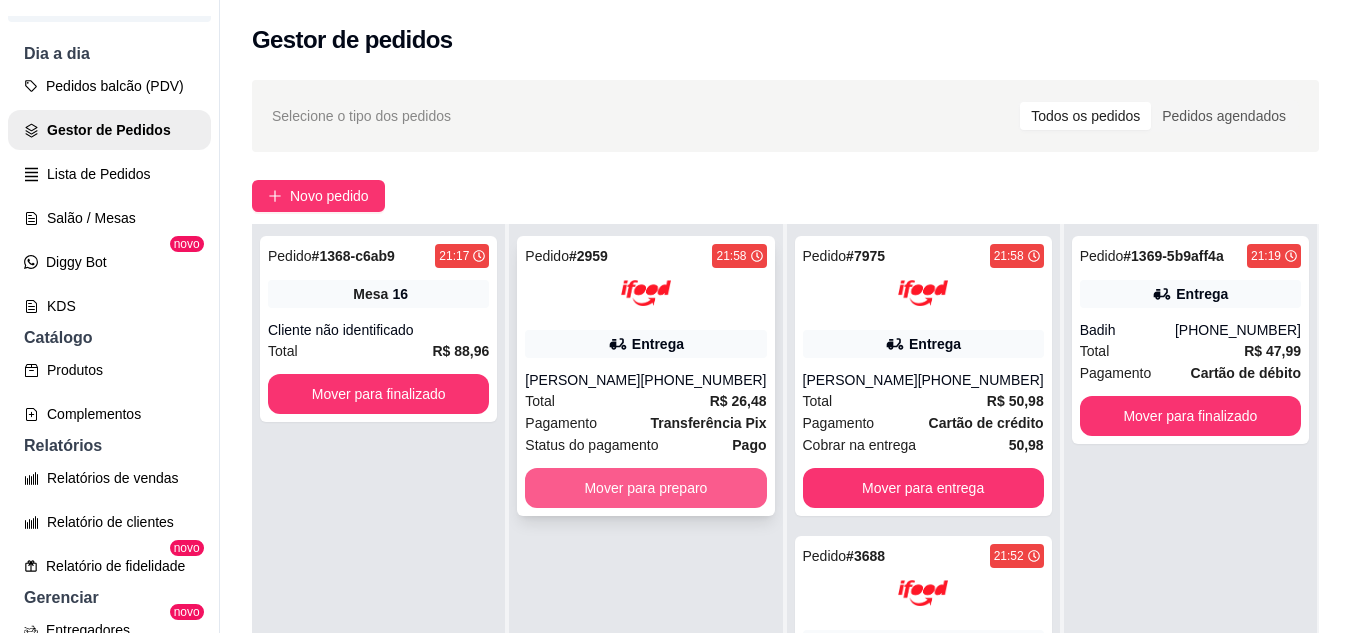 click on "Mover para preparo" at bounding box center (645, 488) 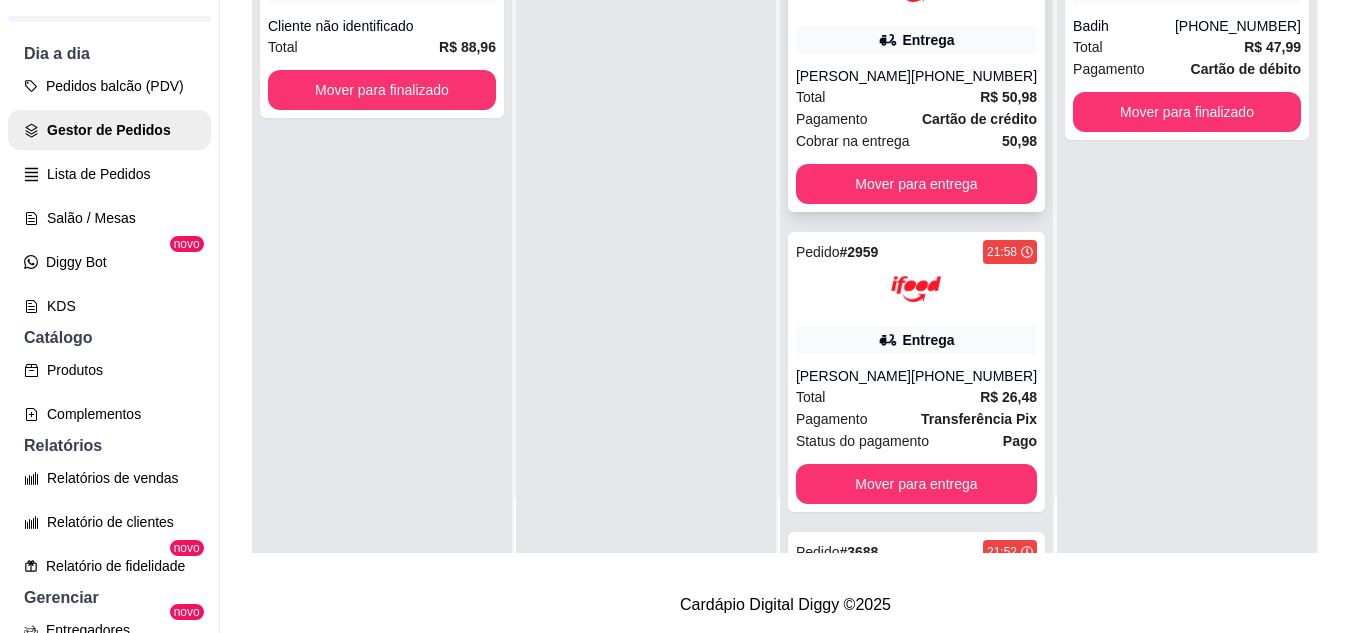 scroll, scrollTop: 319, scrollLeft: 0, axis: vertical 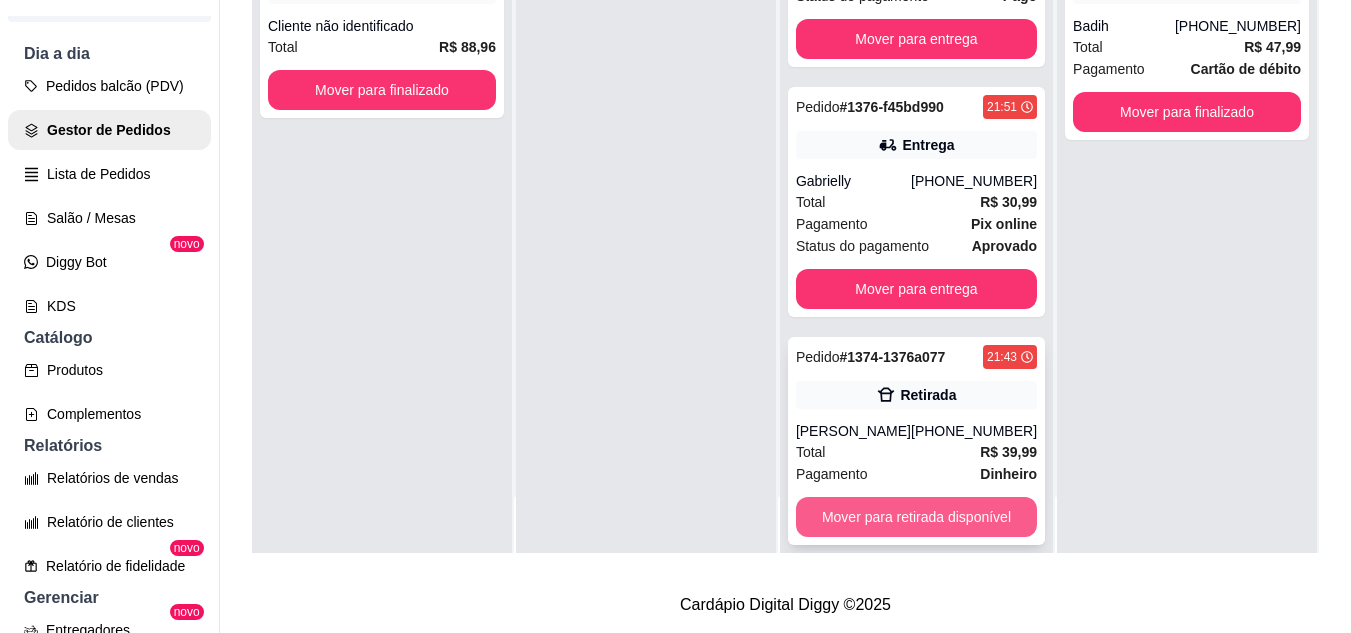 click on "Mover para retirada disponível" at bounding box center (916, 517) 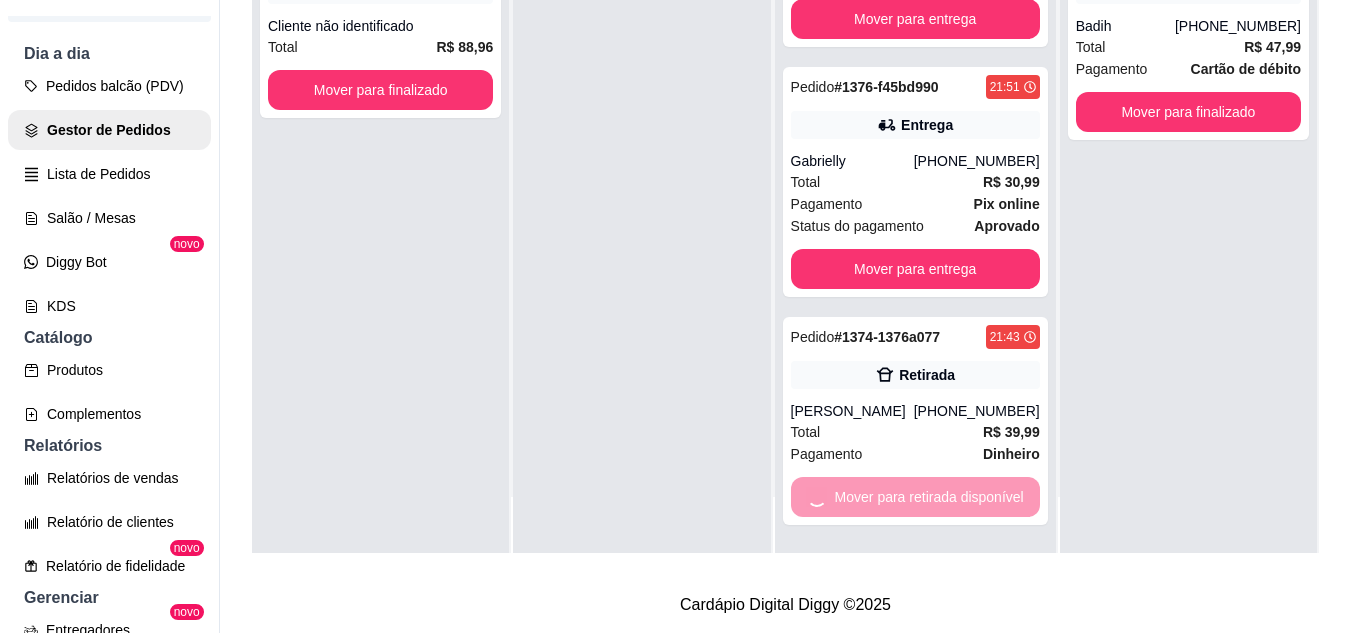 scroll, scrollTop: 557, scrollLeft: 0, axis: vertical 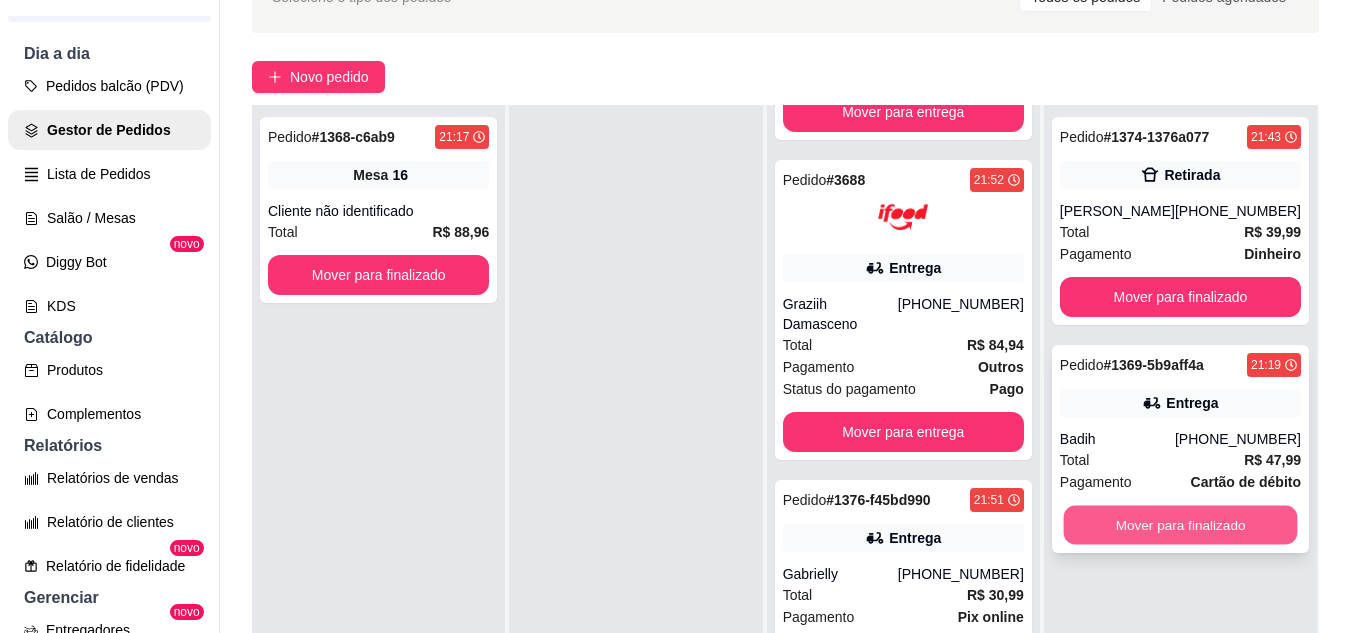 click on "Mover para finalizado" at bounding box center [1180, 525] 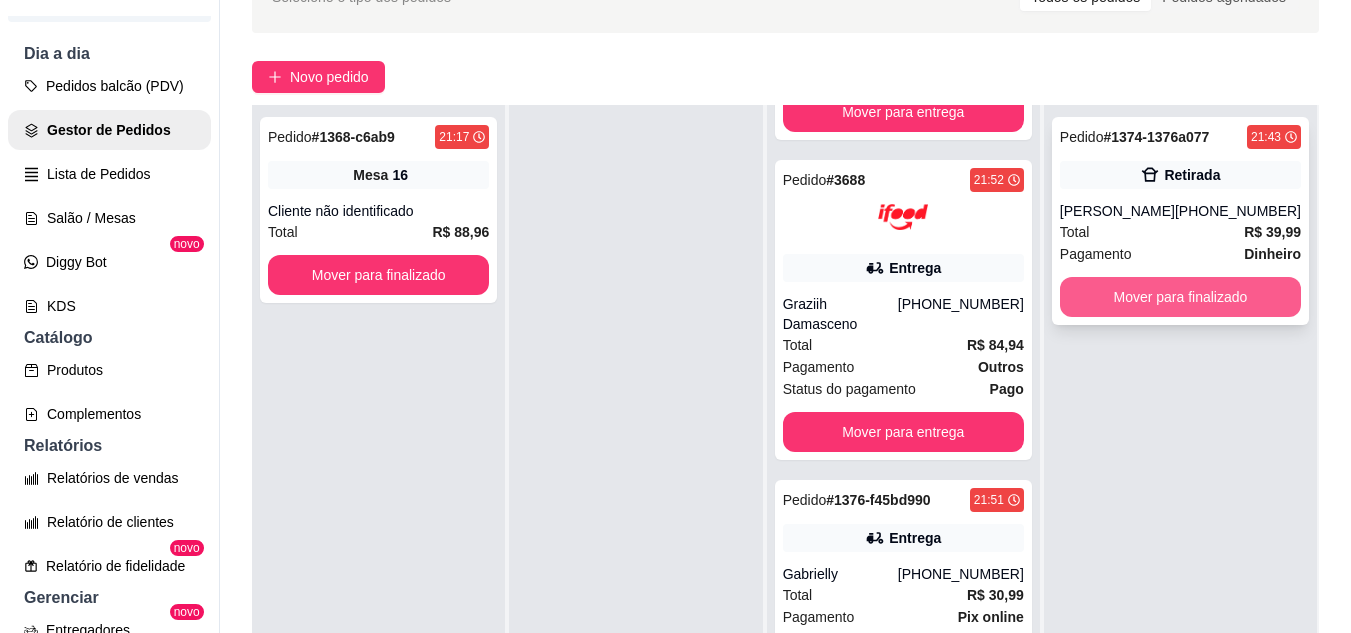 click on "Mover para finalizado" at bounding box center (1180, 297) 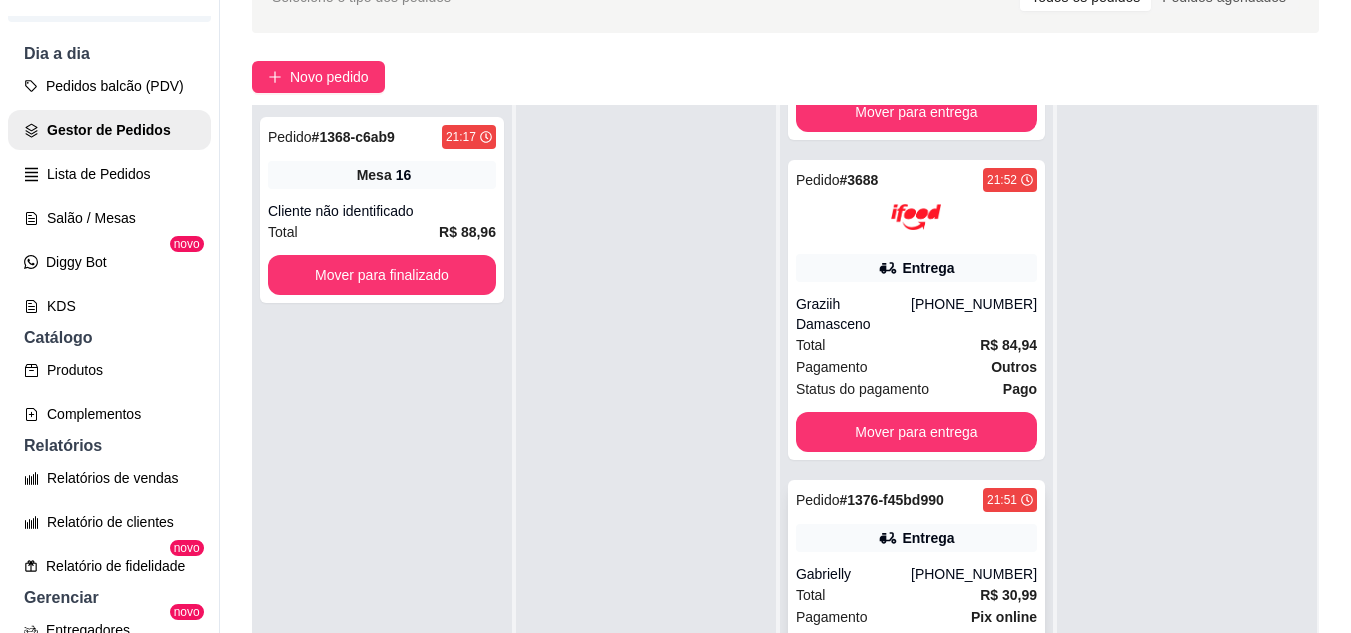 scroll, scrollTop: 319, scrollLeft: 0, axis: vertical 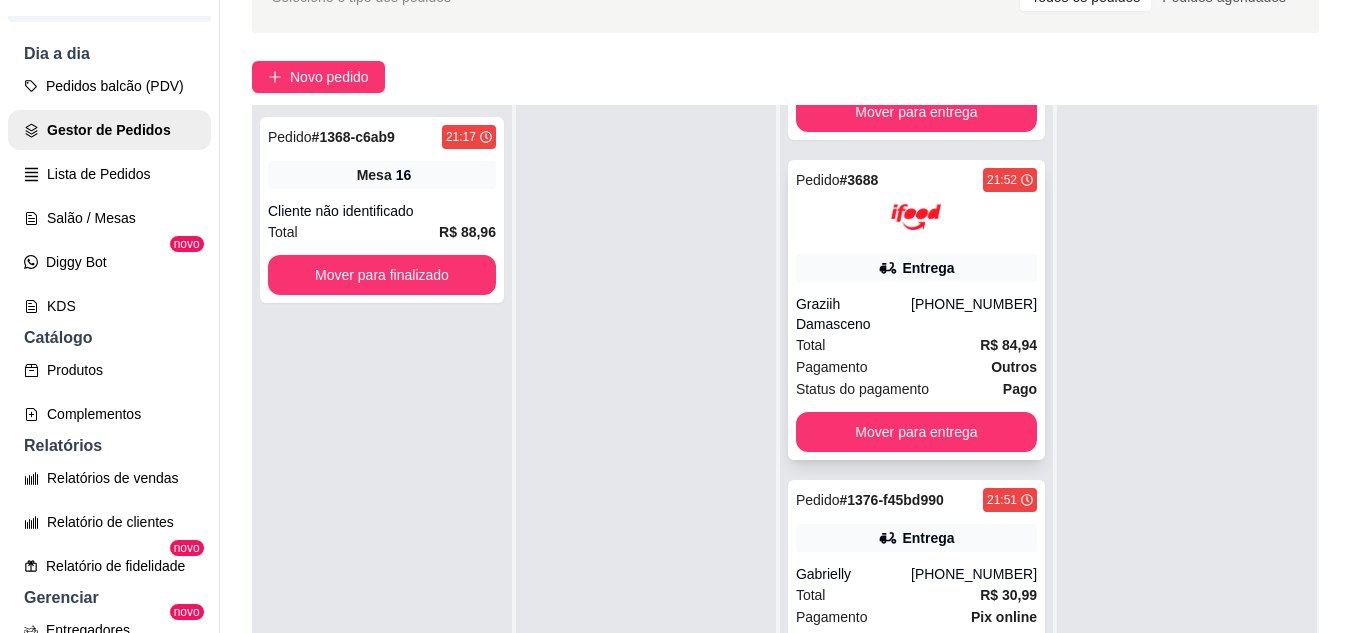 click on "Pagamento Outros" at bounding box center [916, 367] 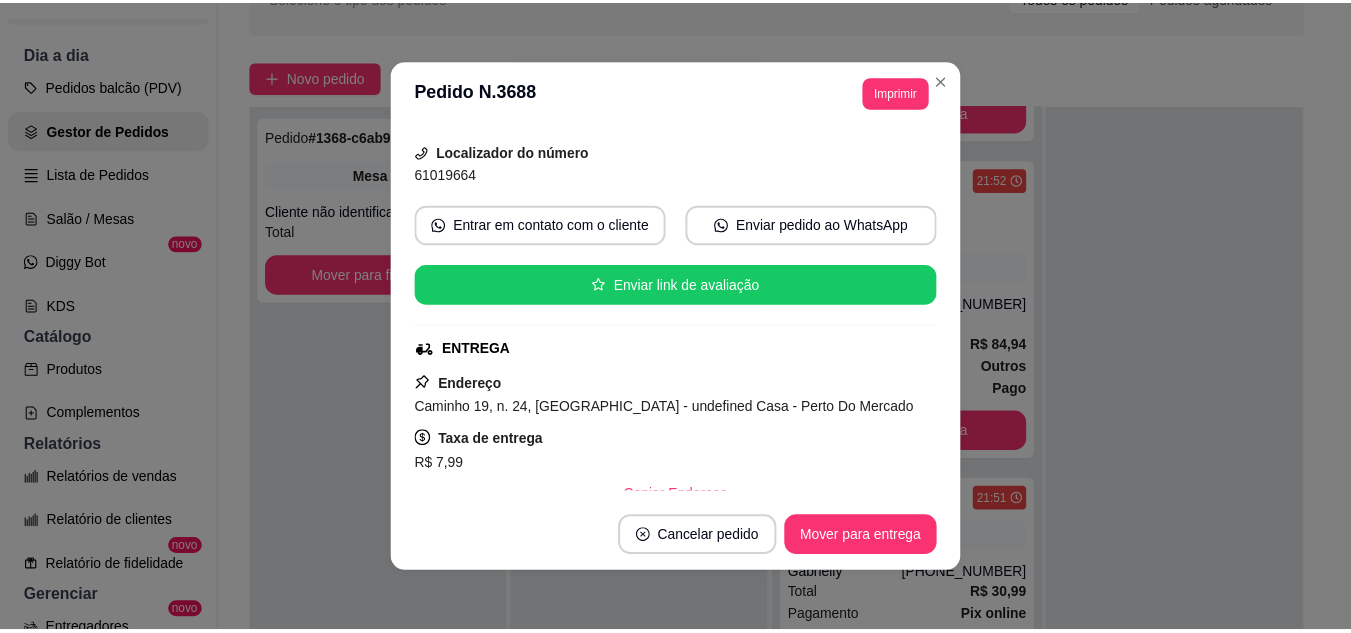 scroll, scrollTop: 200, scrollLeft: 0, axis: vertical 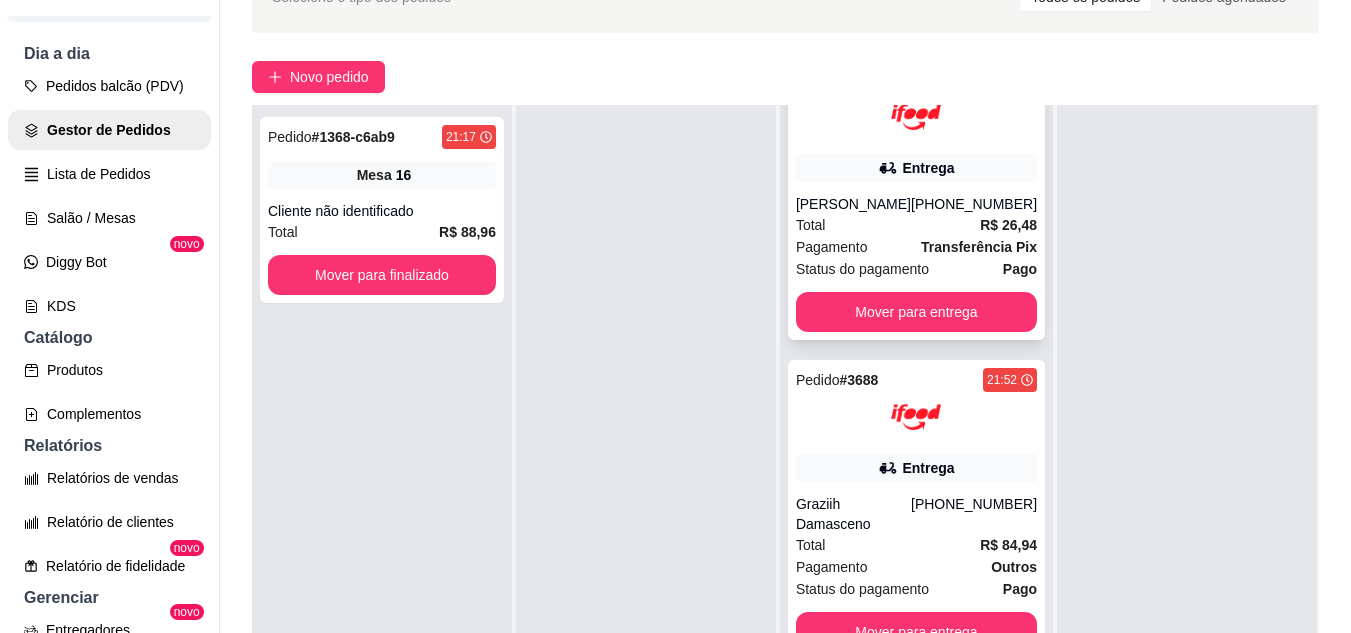 click on "Total R$ 26,48" at bounding box center [916, 225] 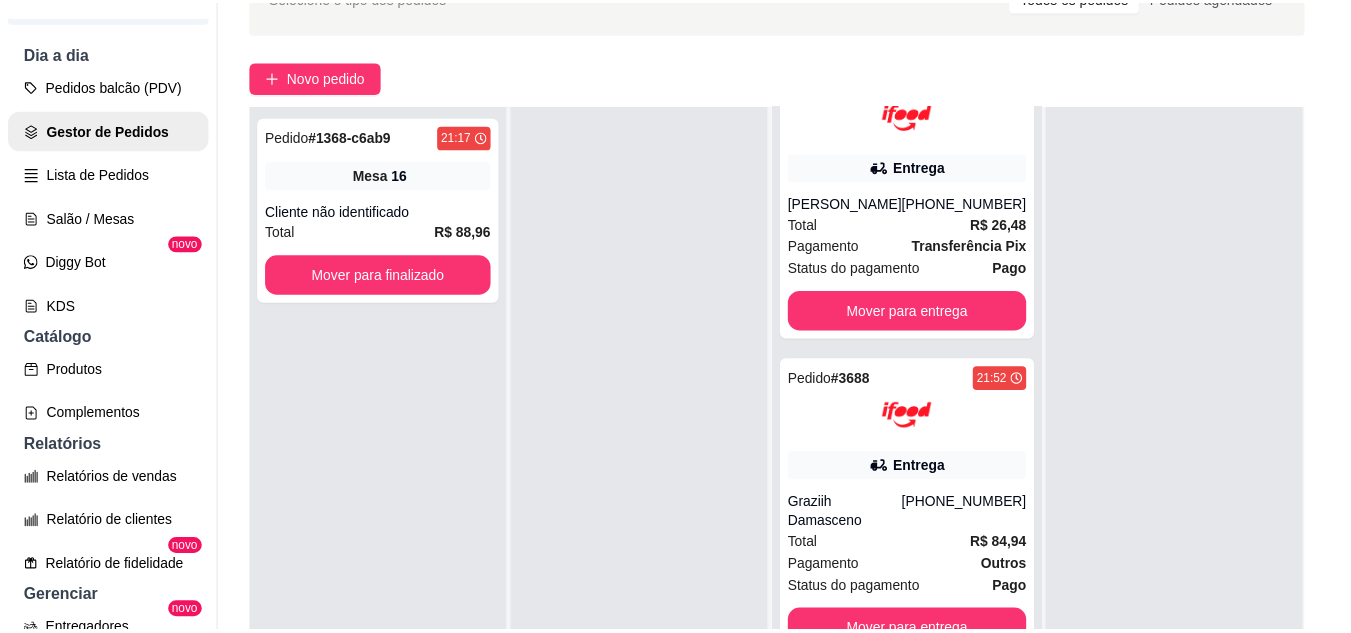 scroll, scrollTop: 100, scrollLeft: 0, axis: vertical 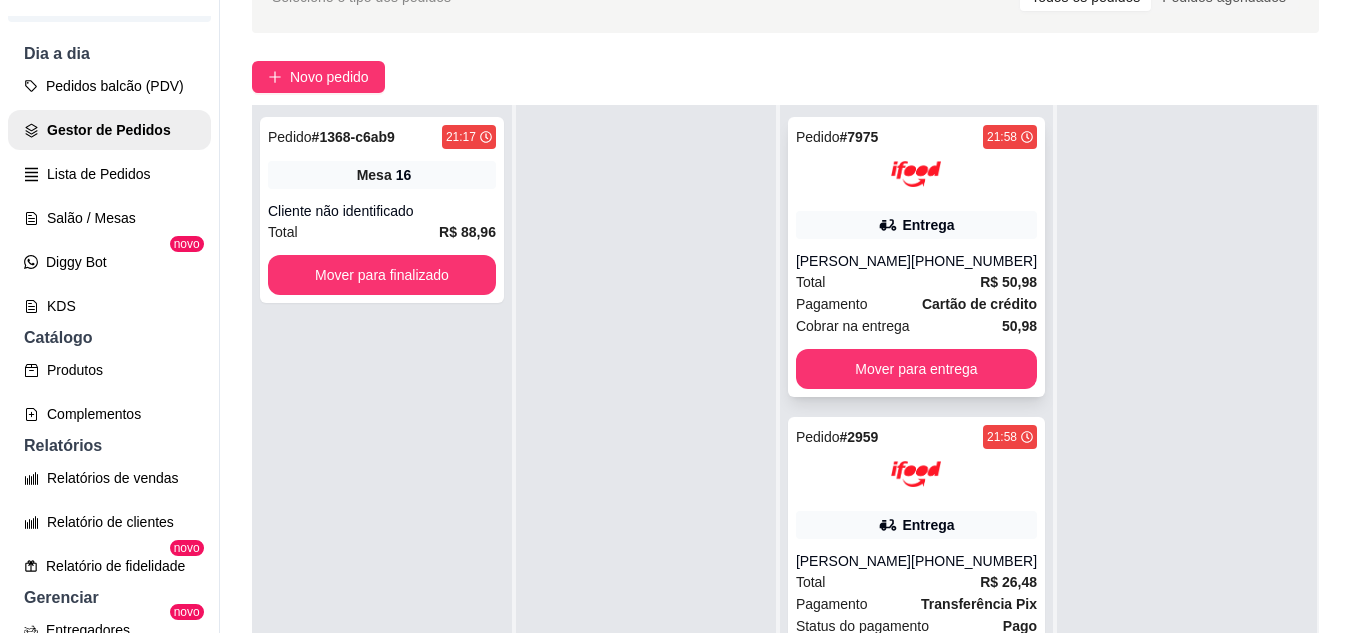 click on "Pedido  # 7975 21:58 Entrega Wagner Siquara [PHONE_NUMBER] Total R$ 50,98 Pagamento Cartão de crédito Cobrar na entrega 50,98 Mover para entrega" at bounding box center [916, 257] 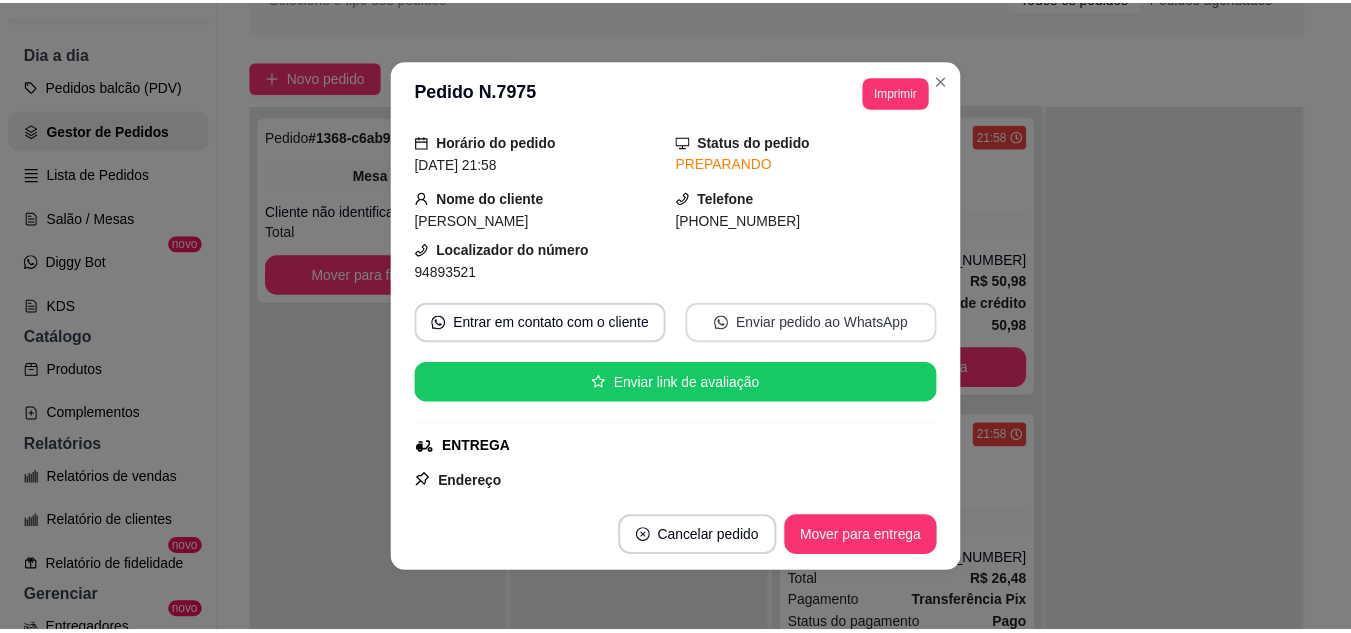 scroll, scrollTop: 100, scrollLeft: 0, axis: vertical 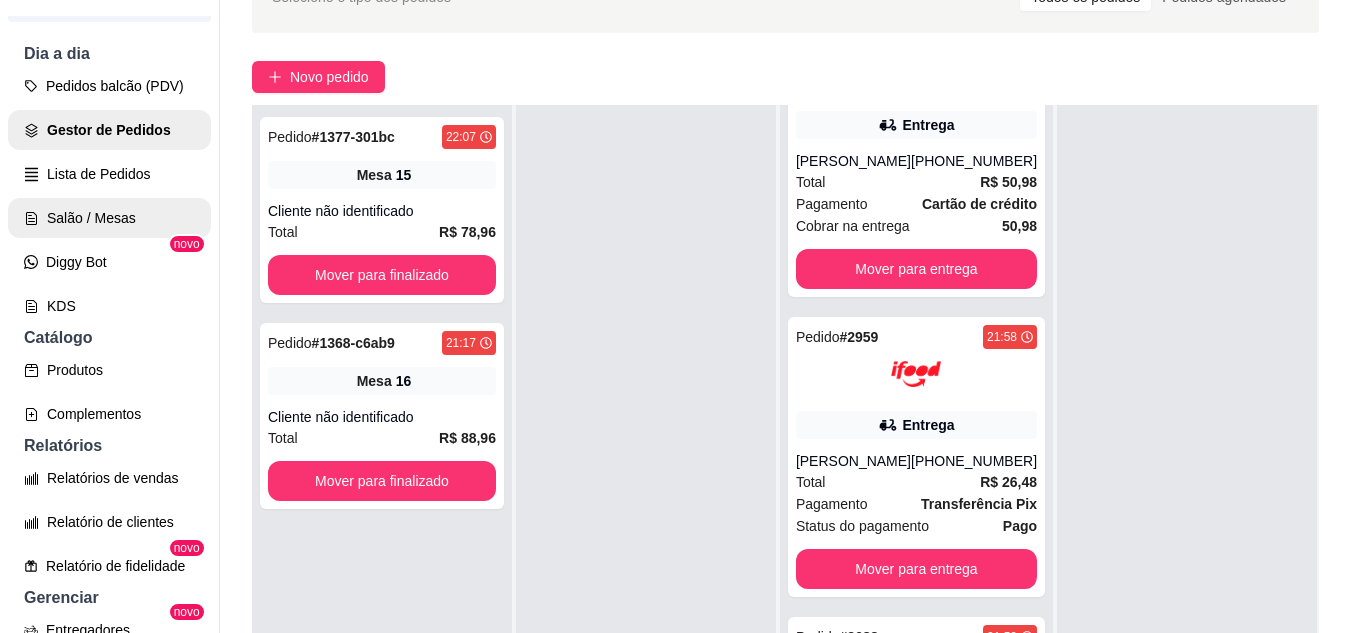 click on "Salão / Mesas" at bounding box center [109, 218] 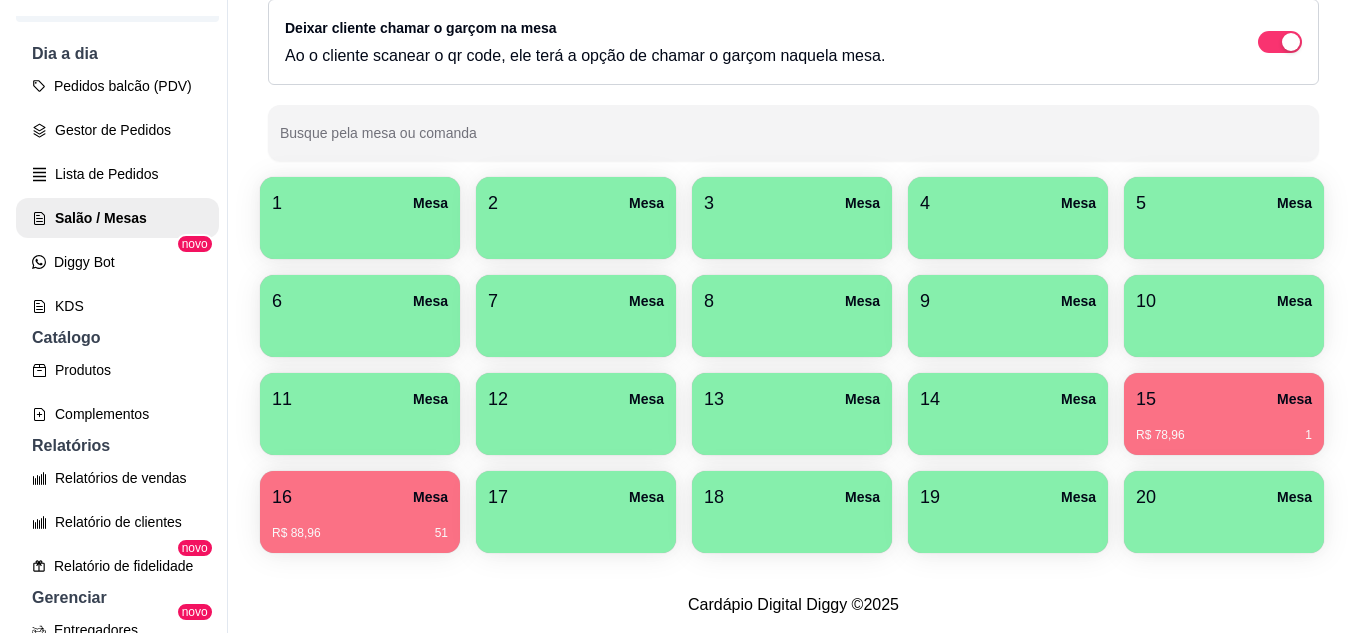 scroll, scrollTop: 294, scrollLeft: 0, axis: vertical 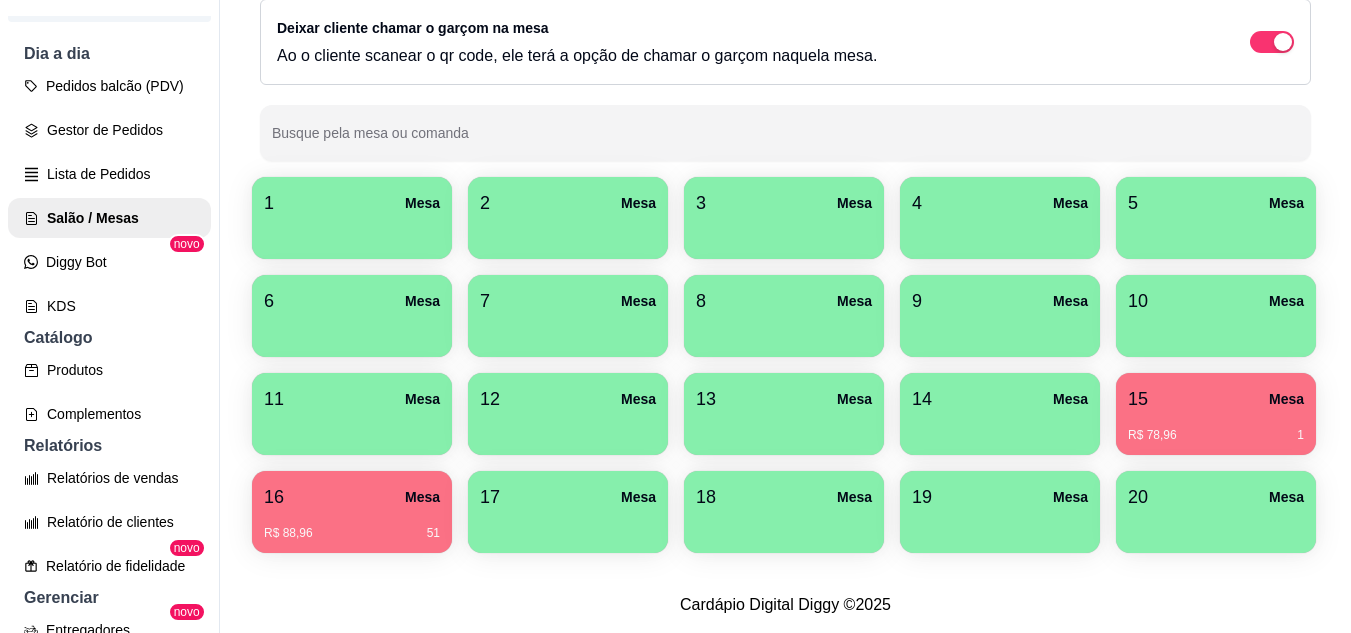 click on "16 Mesa R$ 88,96 51" at bounding box center (352, 512) 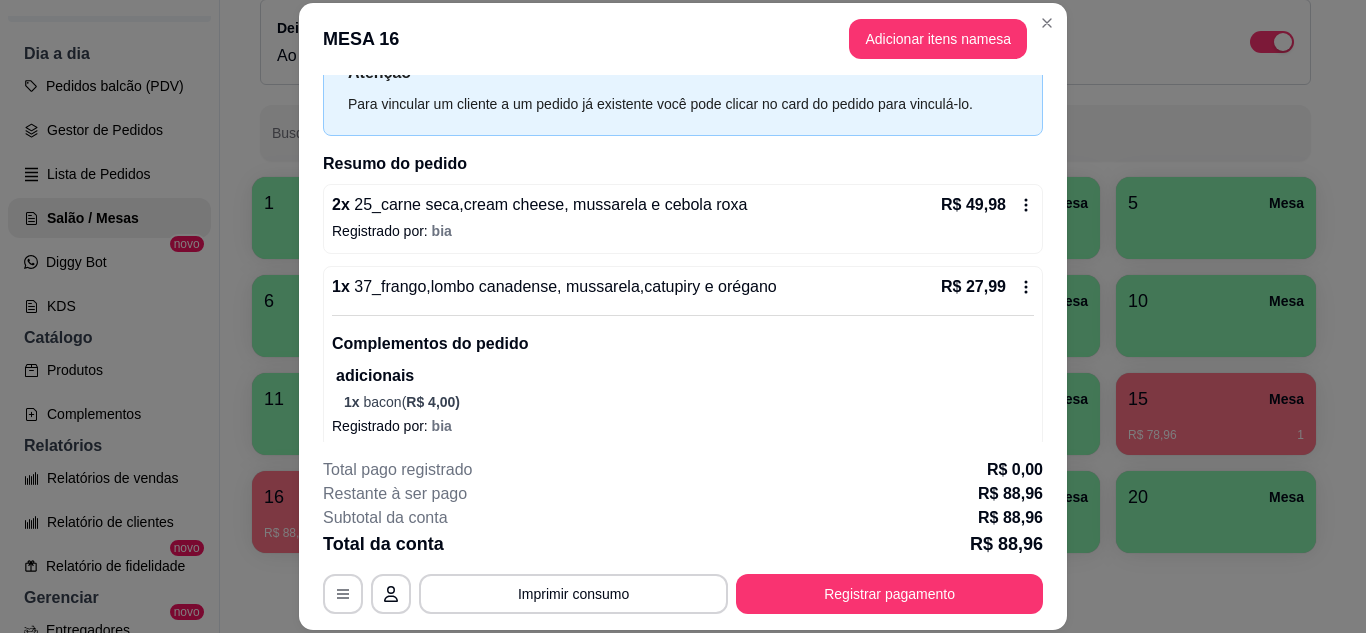 scroll, scrollTop: 177, scrollLeft: 0, axis: vertical 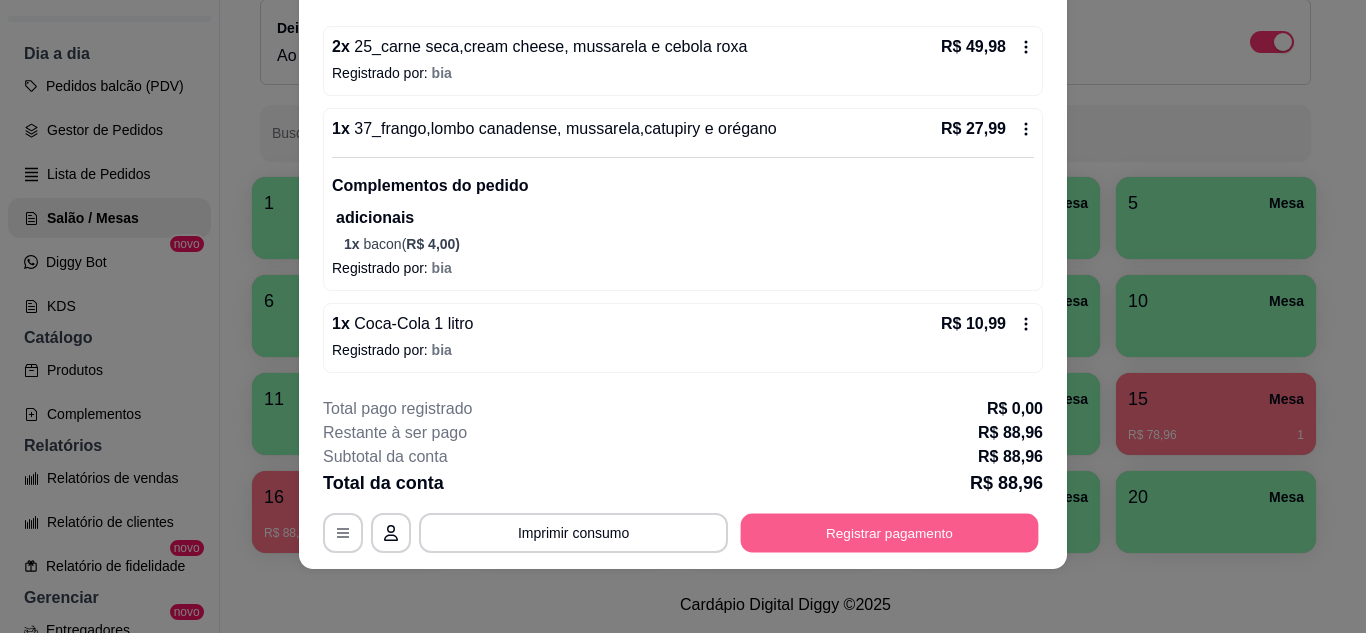 click on "Registrar pagamento" at bounding box center [890, 532] 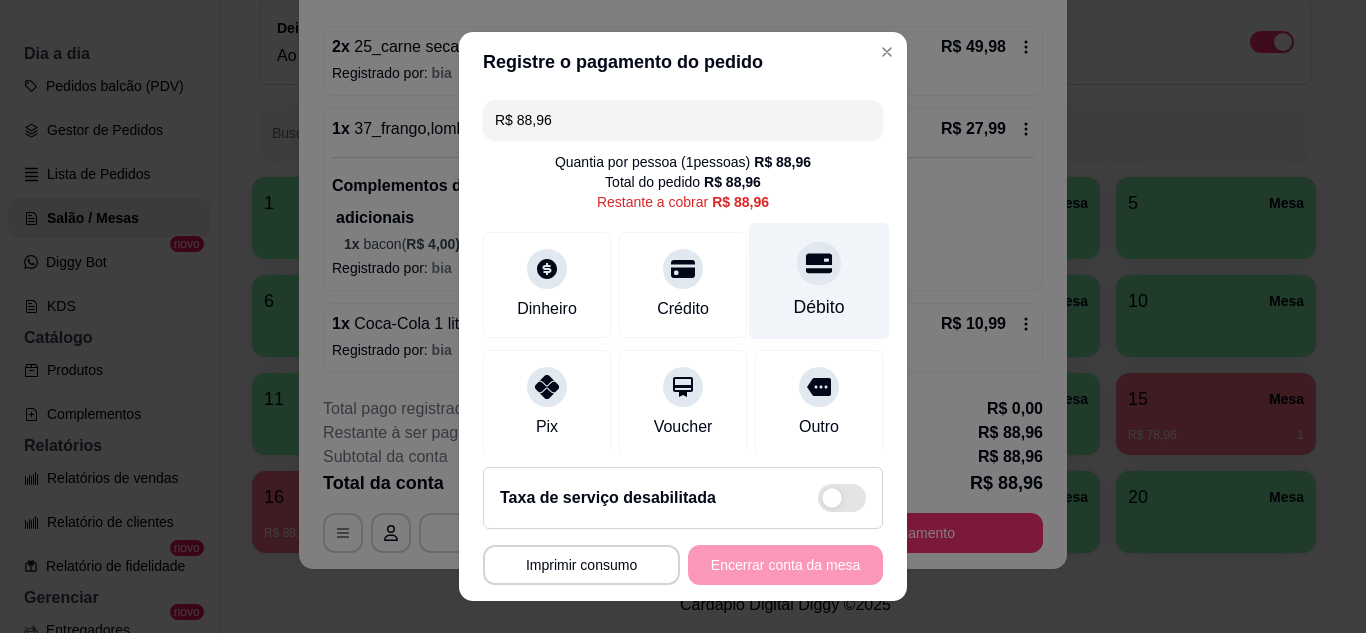 click at bounding box center (819, 263) 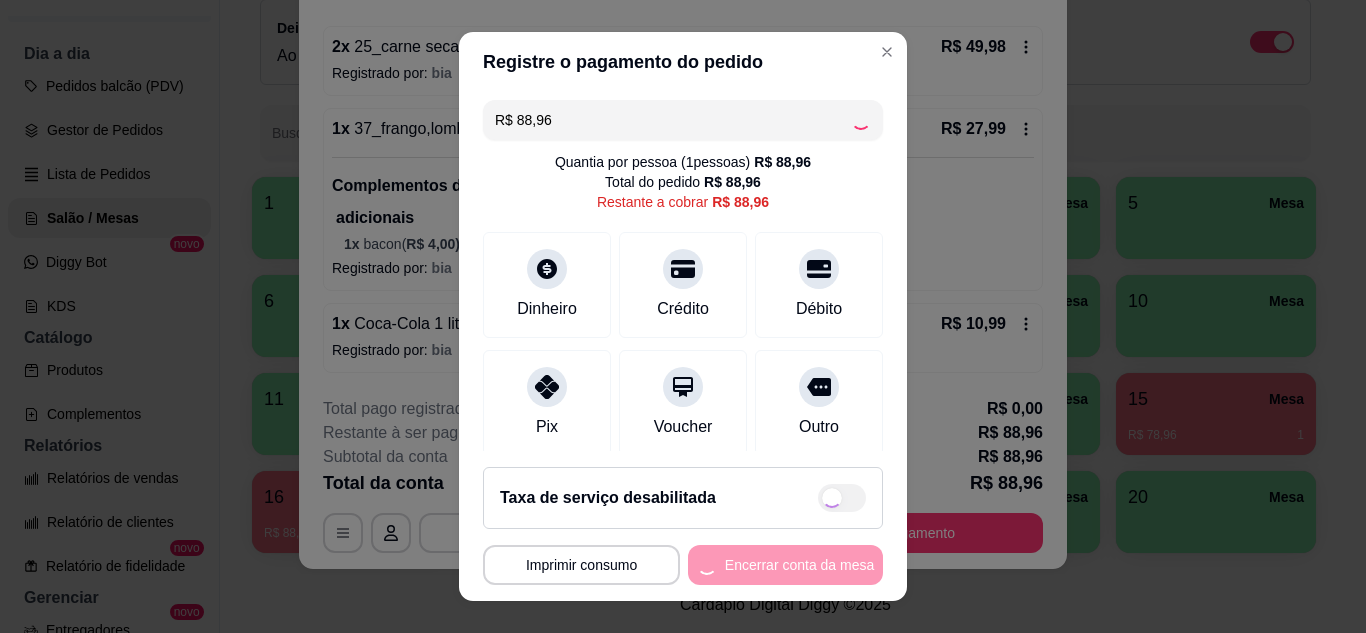 type on "R$ 0,00" 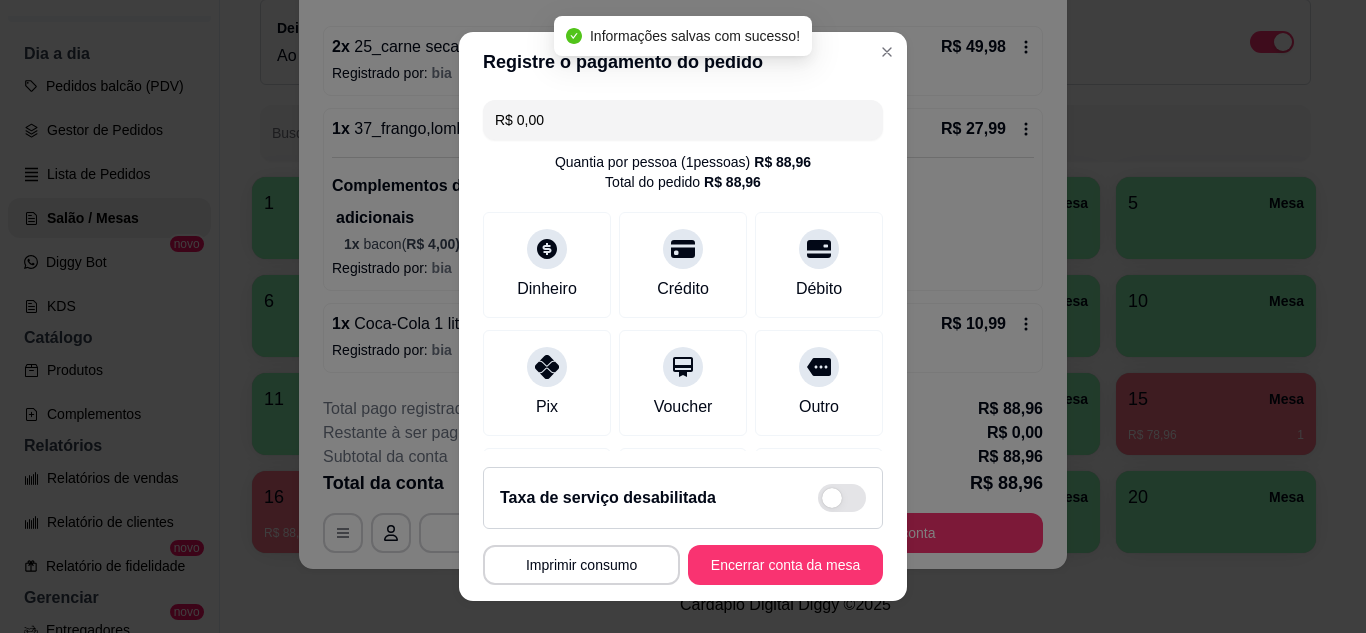 click on "Encerrar conta da mesa" at bounding box center [785, 565] 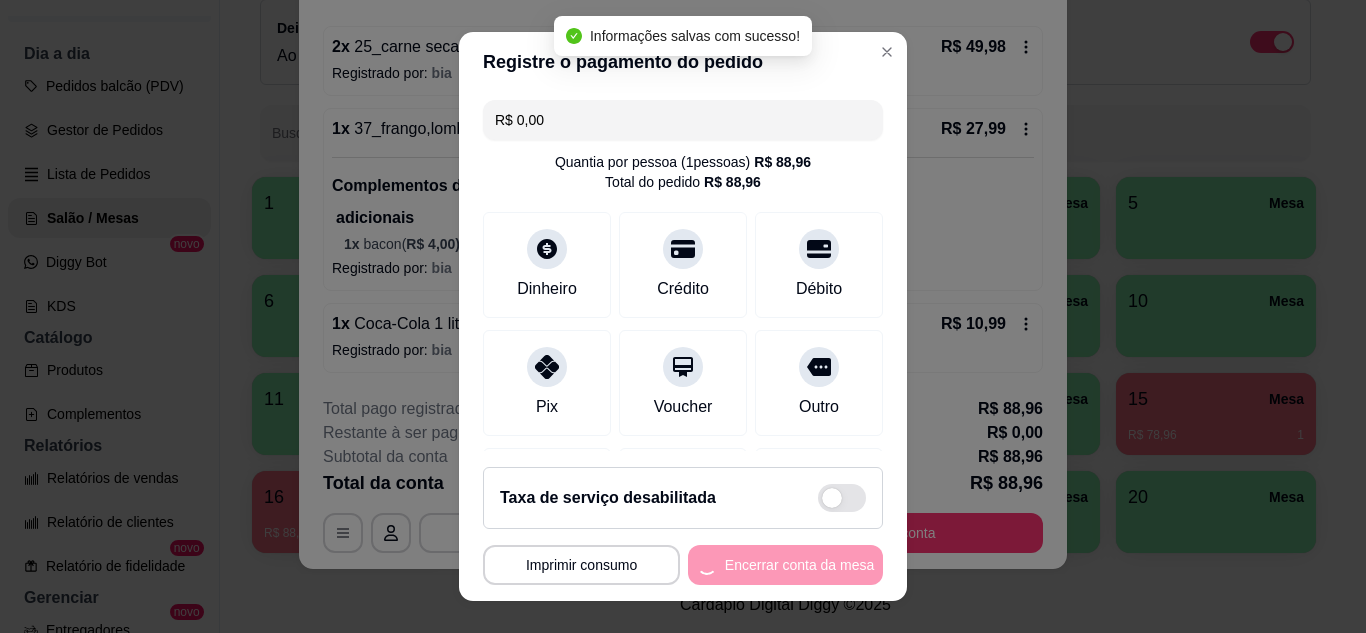 scroll, scrollTop: 0, scrollLeft: 0, axis: both 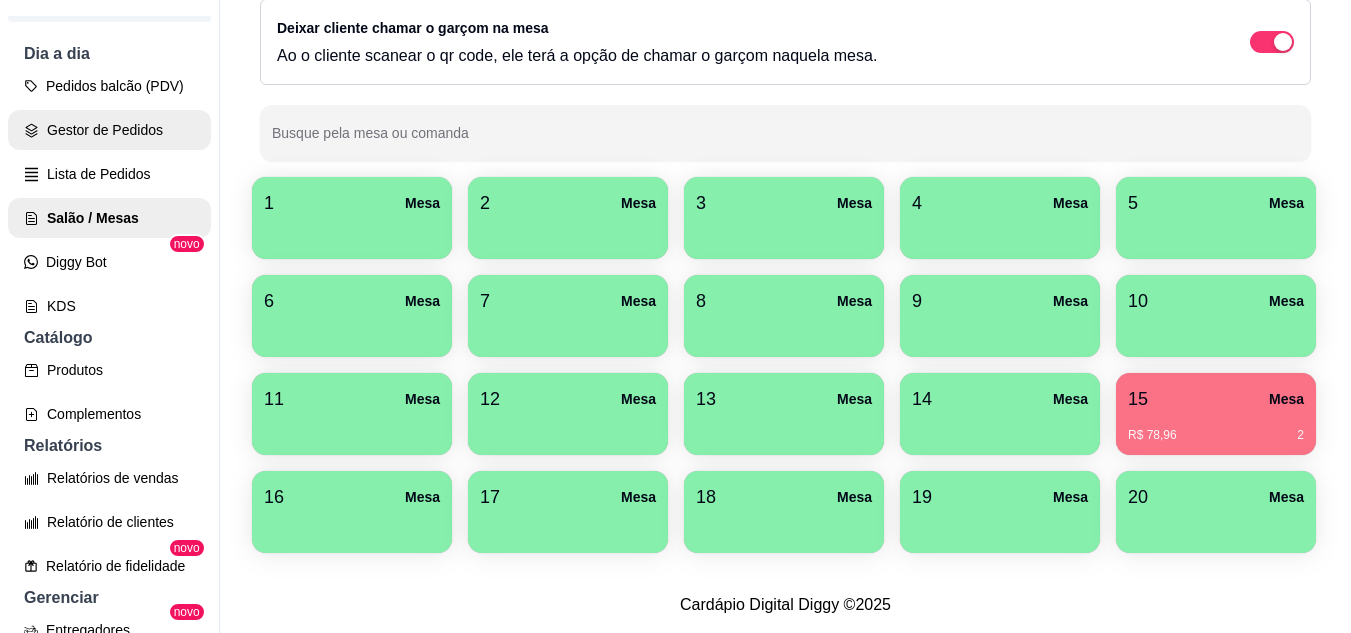 click on "Gestor de Pedidos" at bounding box center (109, 130) 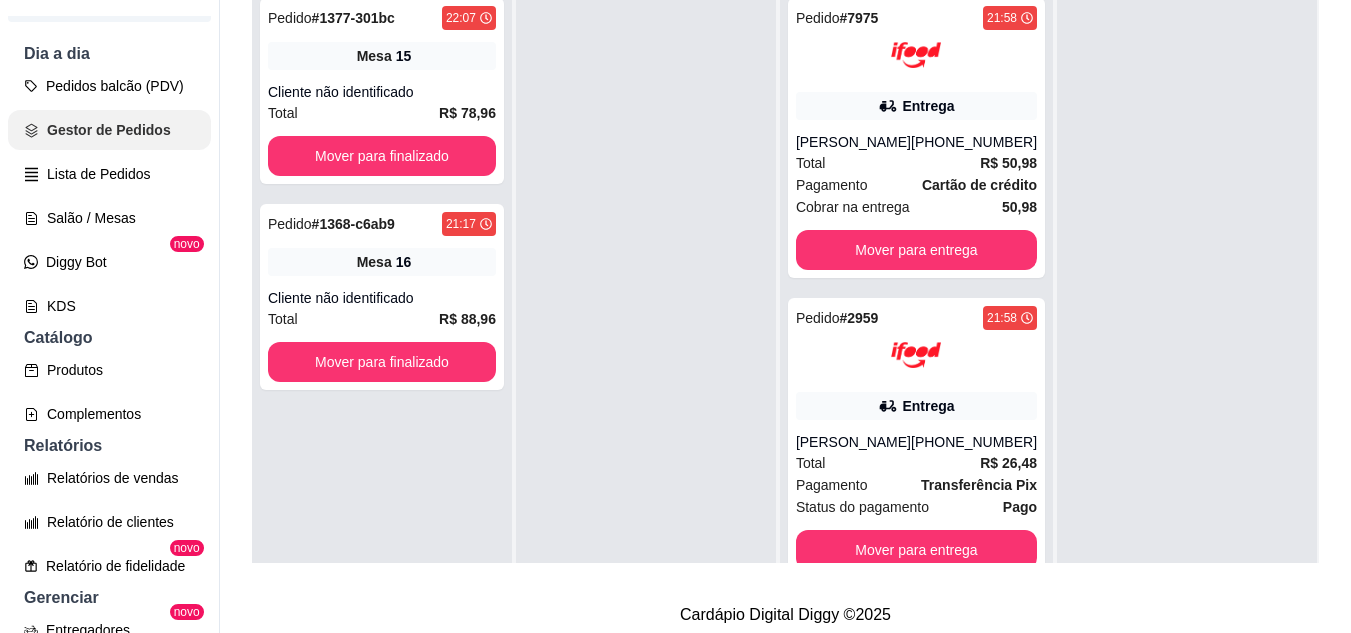 scroll, scrollTop: 0, scrollLeft: 0, axis: both 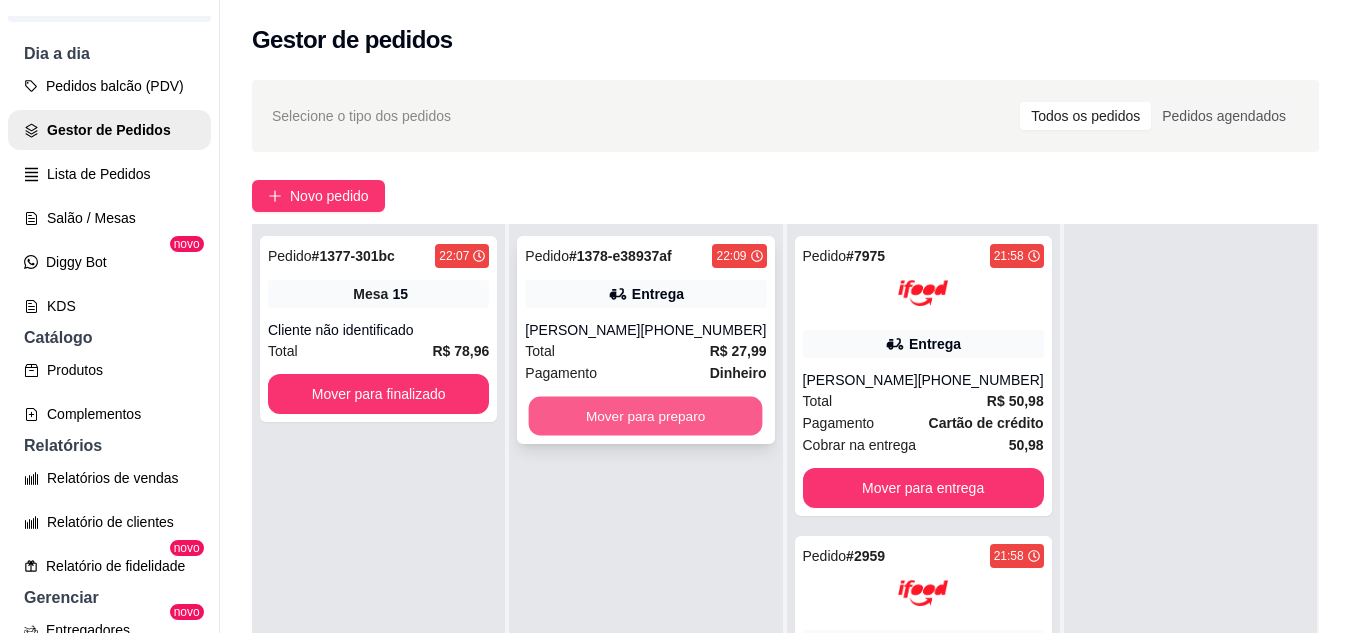 click on "Mover para preparo" at bounding box center (646, 416) 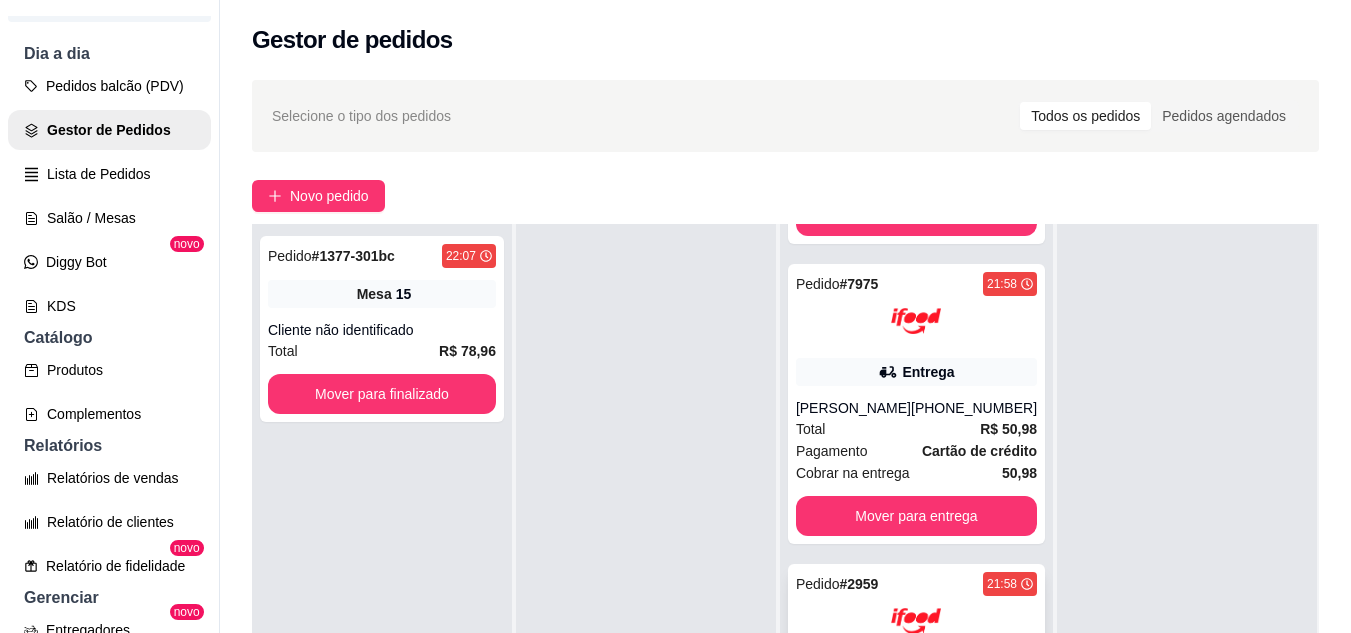 scroll, scrollTop: 0, scrollLeft: 0, axis: both 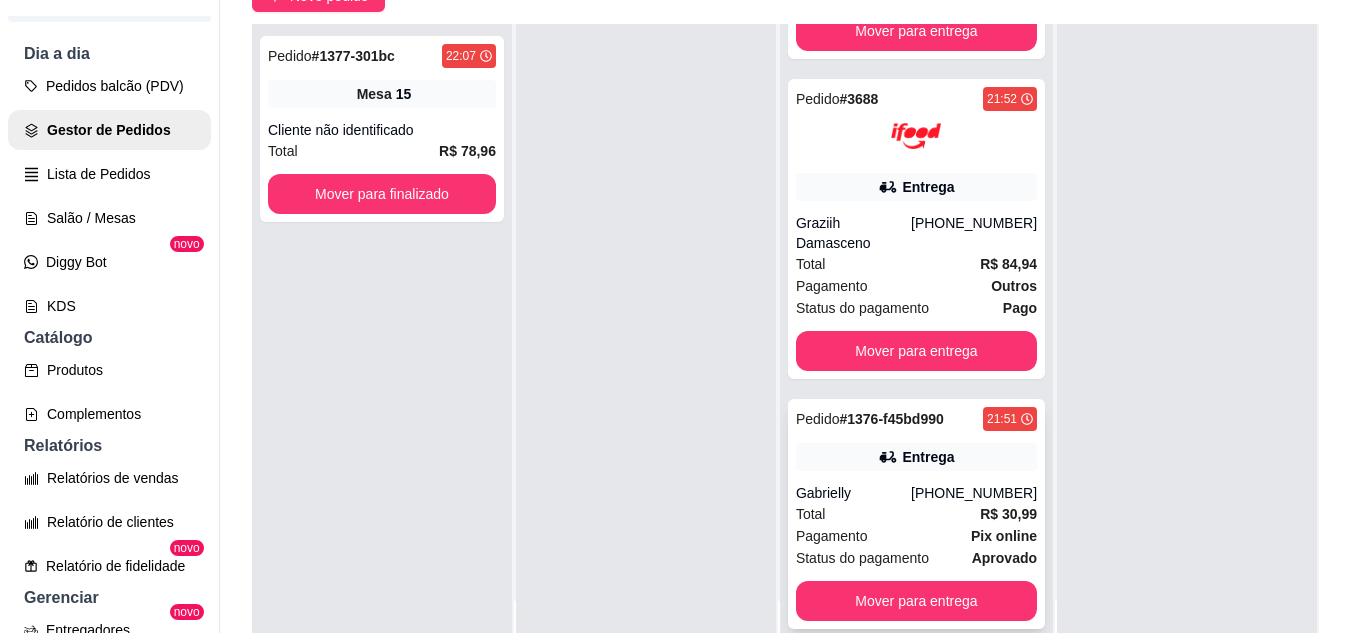 click on "Entrega" at bounding box center [928, 457] 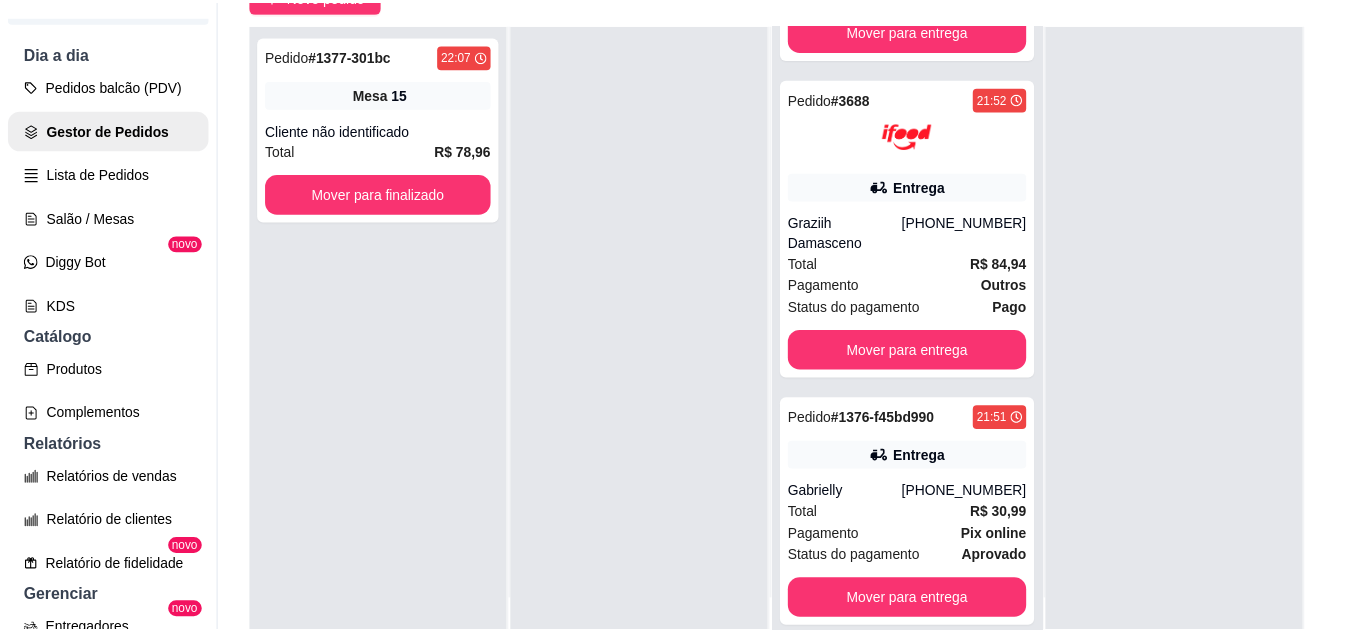 scroll, scrollTop: 100, scrollLeft: 0, axis: vertical 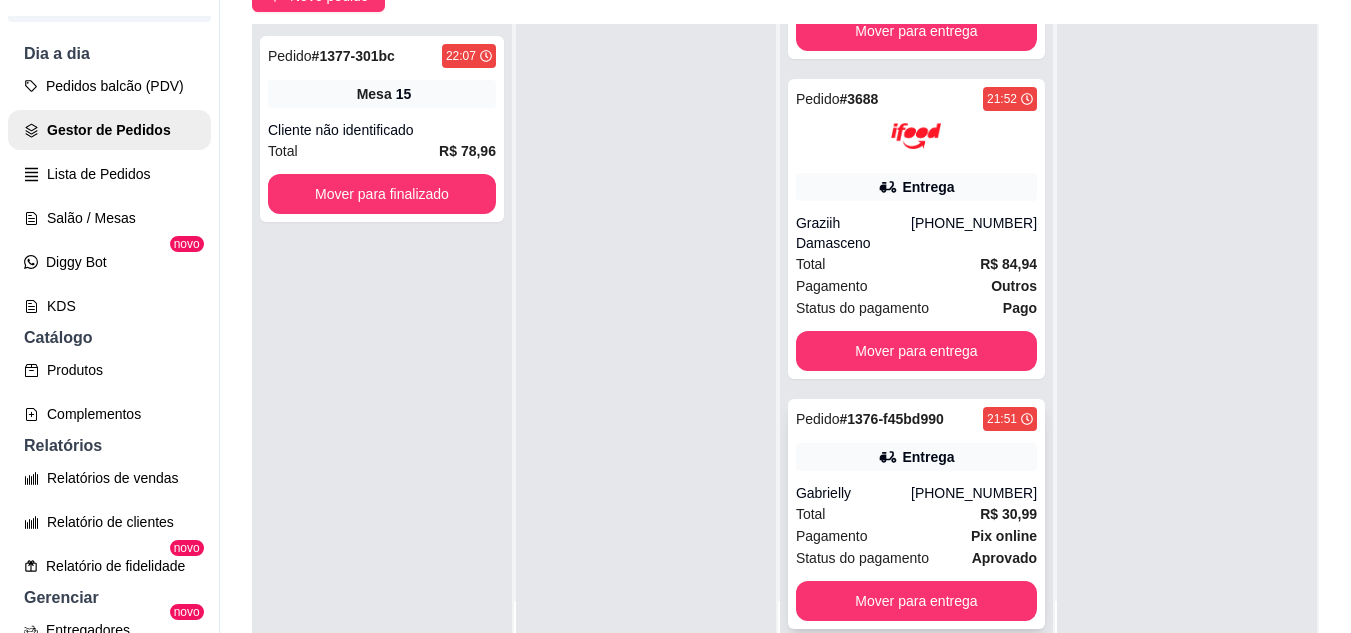 click on "Pedido  # 1376-f45bd990 21:51 Entrega Gabrielly  [PHONE_NUMBER] Total R$ 30,99 Pagamento Pix online Status do pagamento aprovado Mover para entrega" at bounding box center (916, 514) 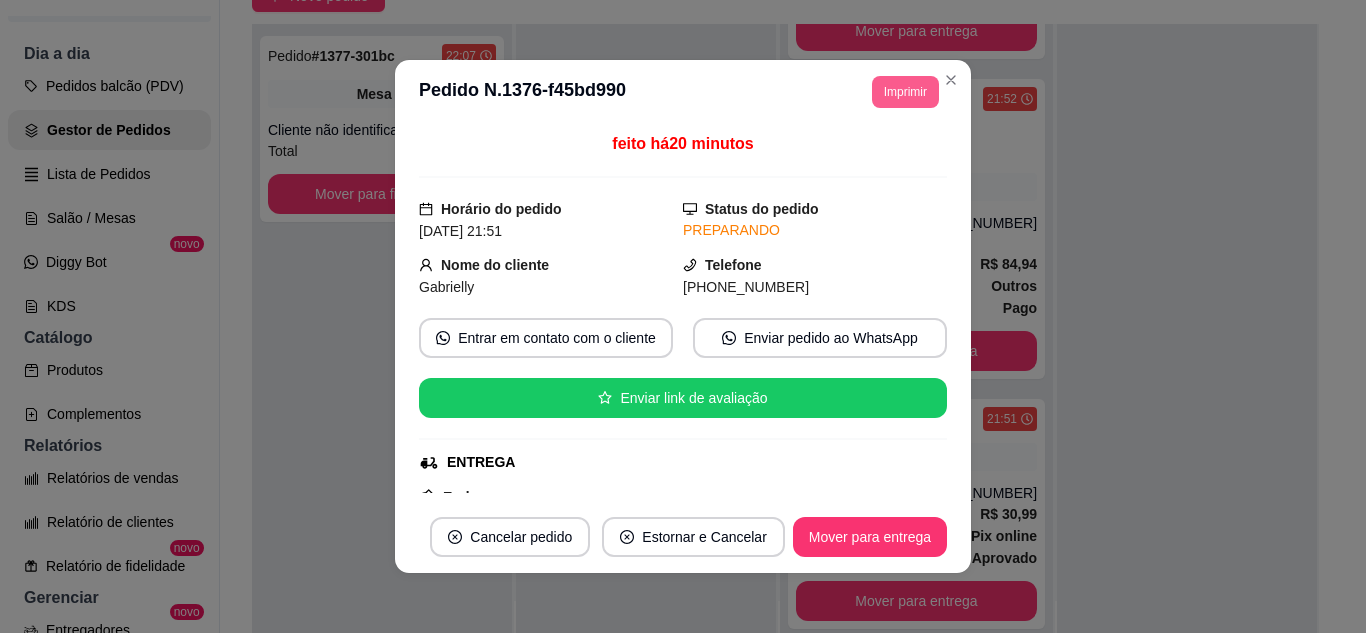 click on "Imprimir" at bounding box center [905, 92] 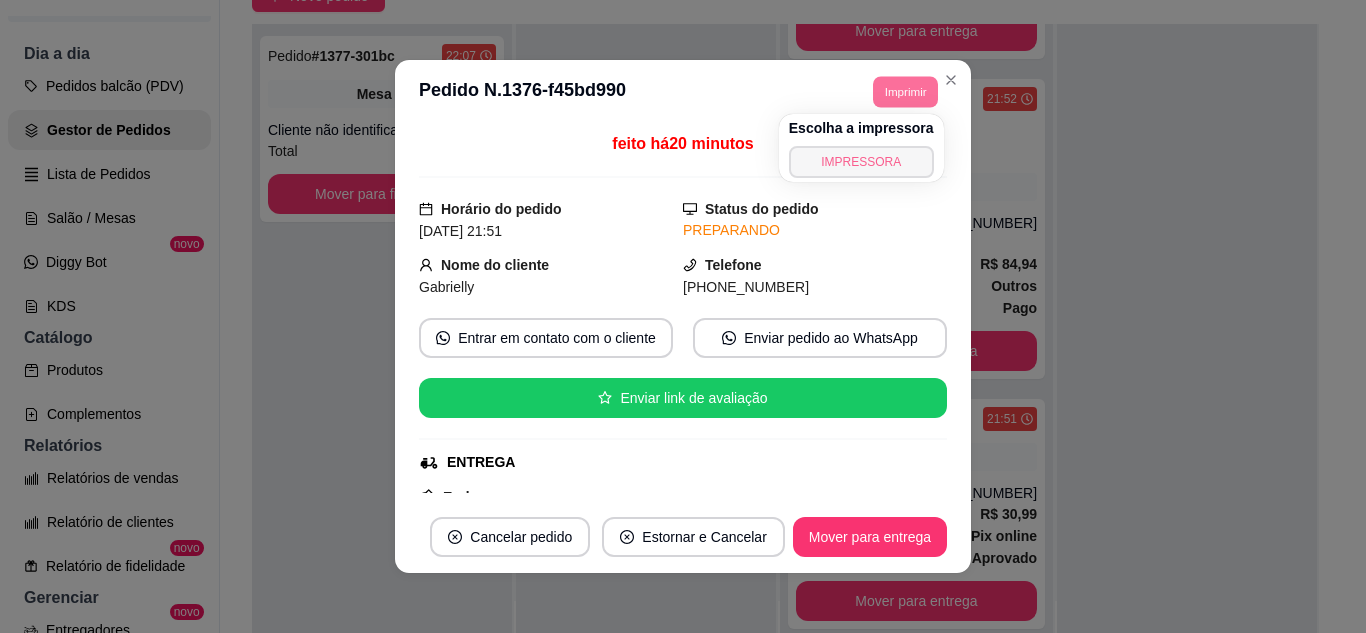 click on "IMPRESSORA" at bounding box center (861, 162) 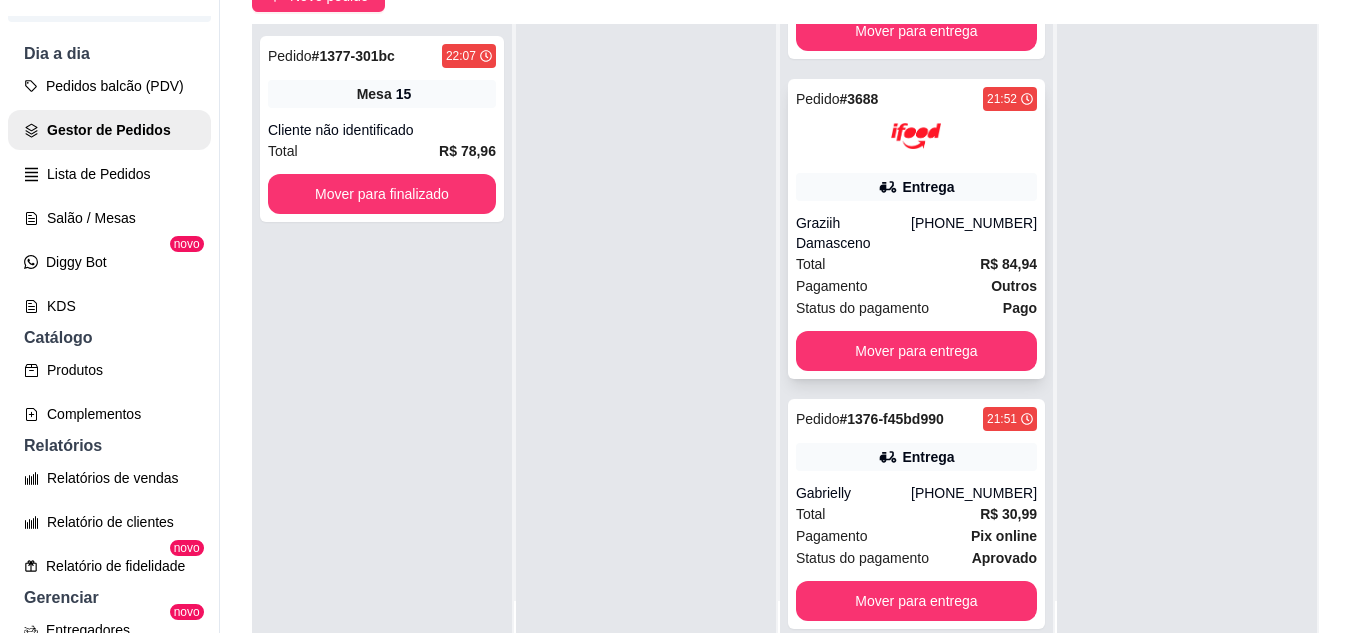 click on "Pedido  # 3688 21:52 Entrega Graziih Damasceno [PHONE_NUMBER] Total R$ 84,94 Pagamento Outros Status do pagamento Pago Mover para entrega" at bounding box center (916, 229) 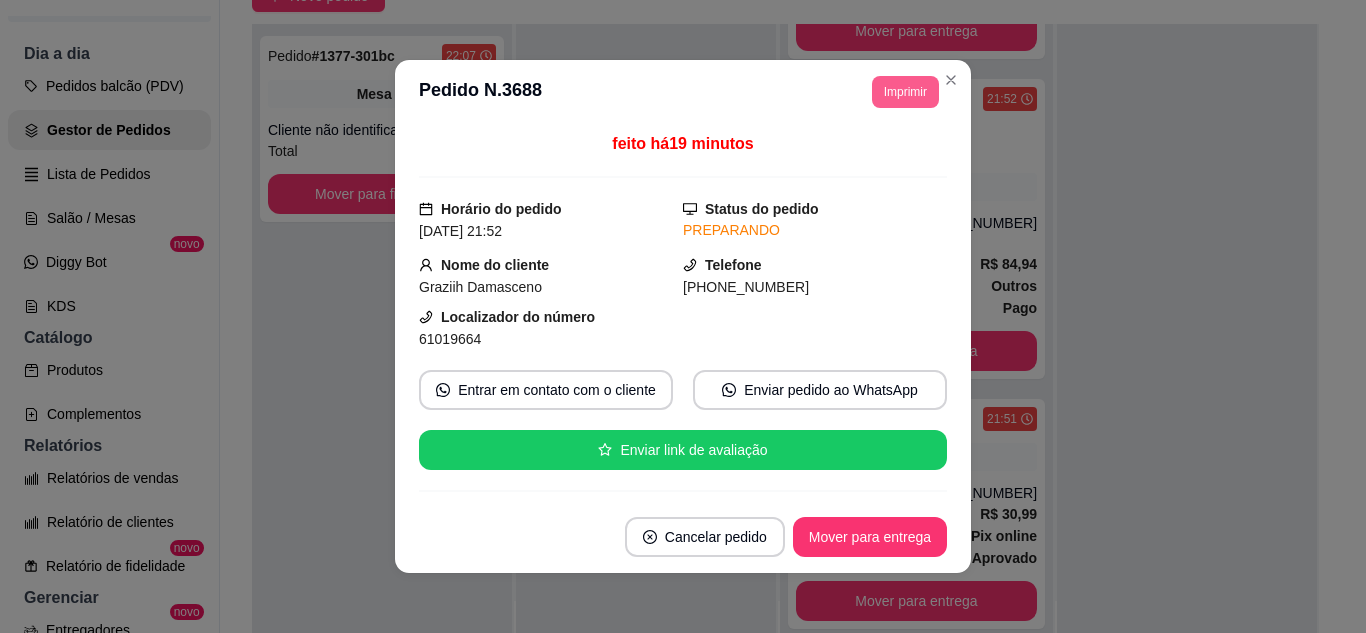 click on "Imprimir" at bounding box center [905, 92] 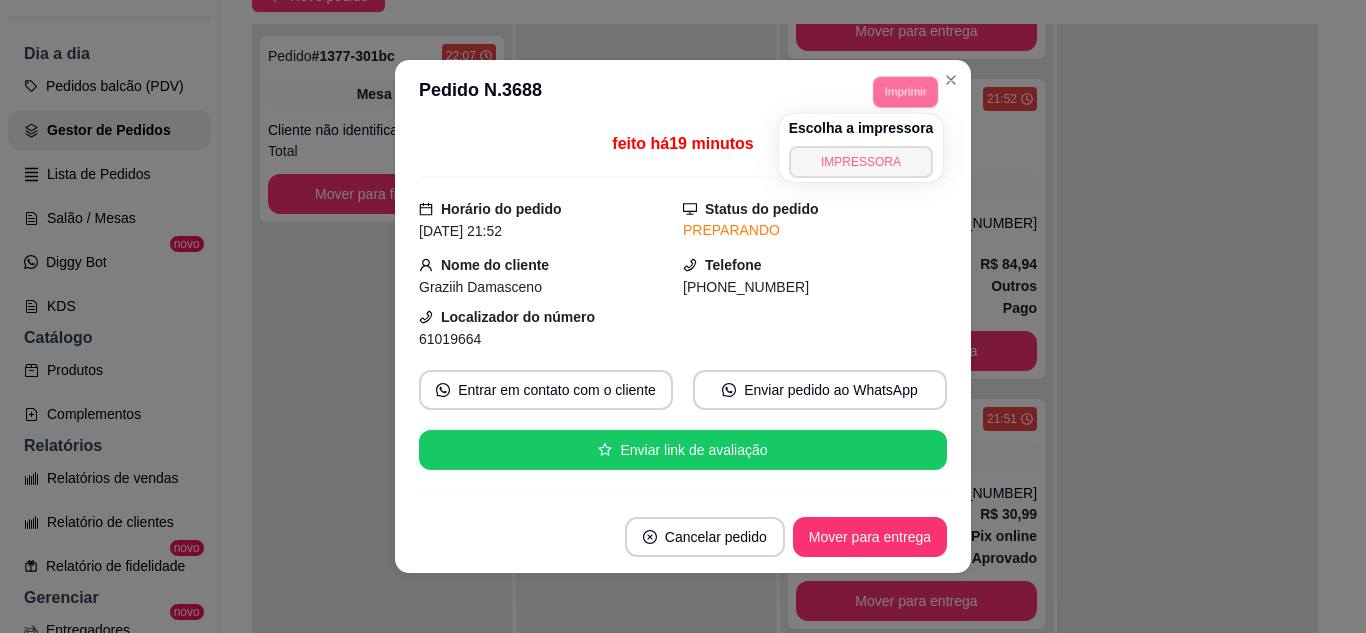 click on "IMPRESSORA" at bounding box center (861, 162) 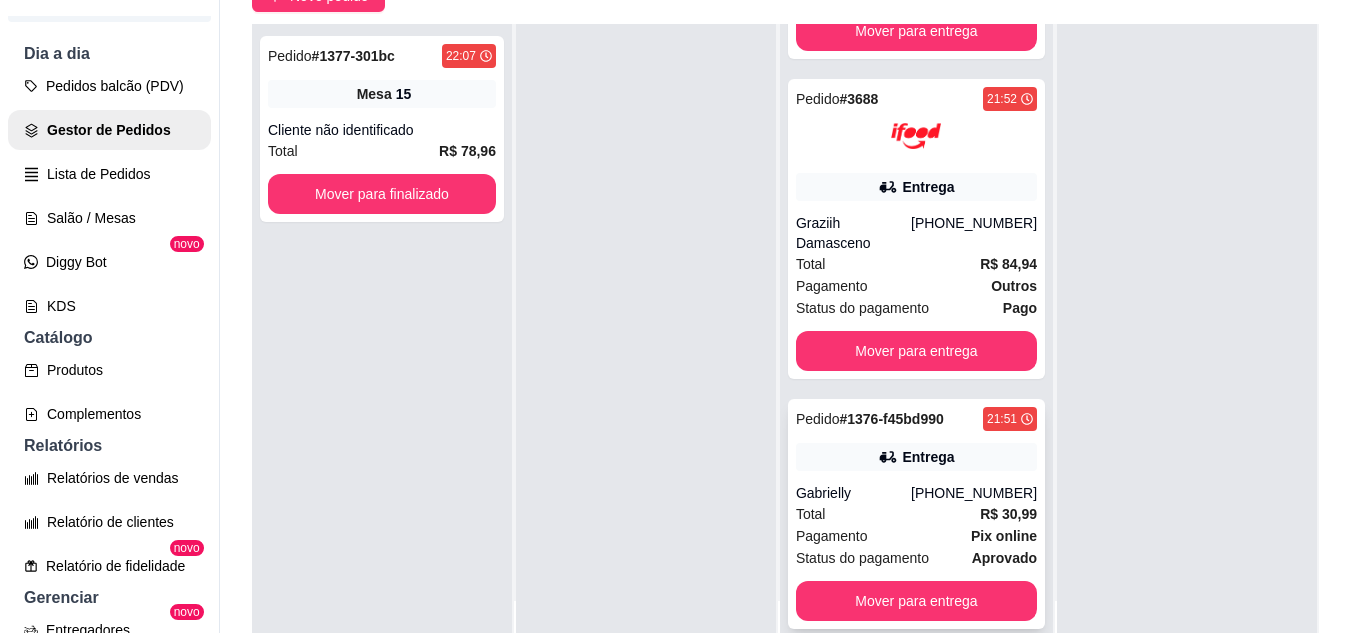 scroll, scrollTop: 605, scrollLeft: 0, axis: vertical 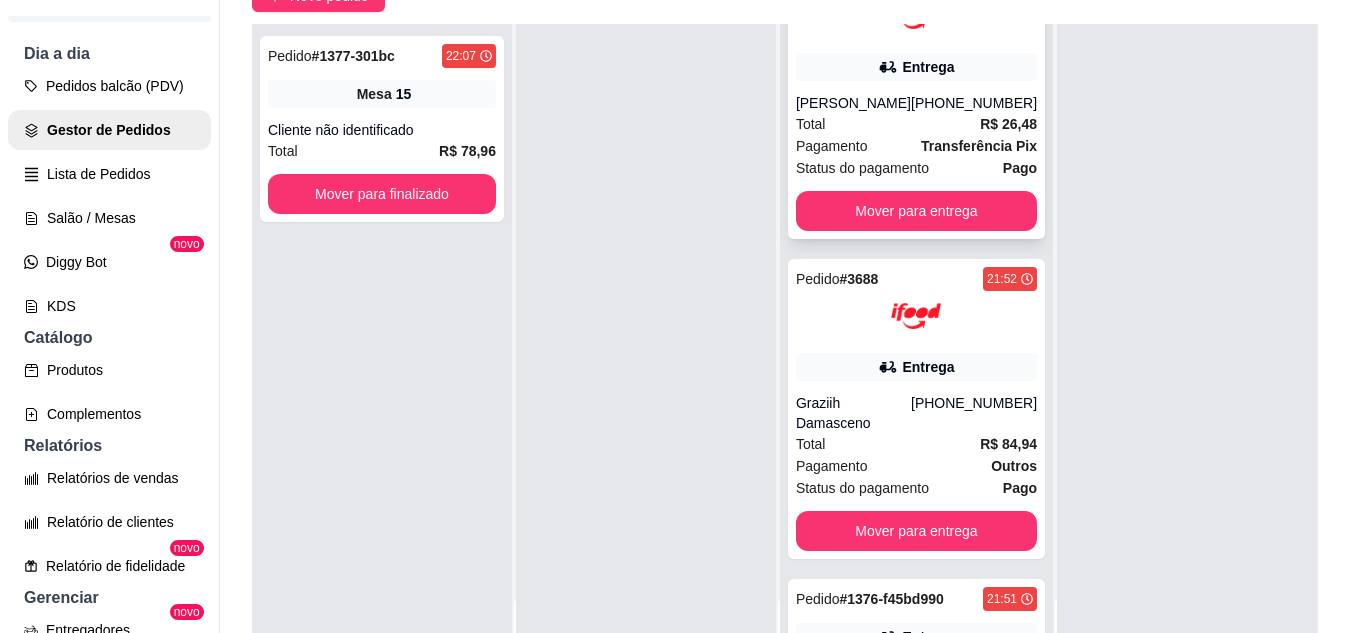 click on "Pedido  # 2959 21:58 Entrega Kauana Ávila [PHONE_NUMBER] Total R$ 26,48 Pagamento Transferência Pix Status do pagamento Pago Mover para entrega" at bounding box center [916, 99] 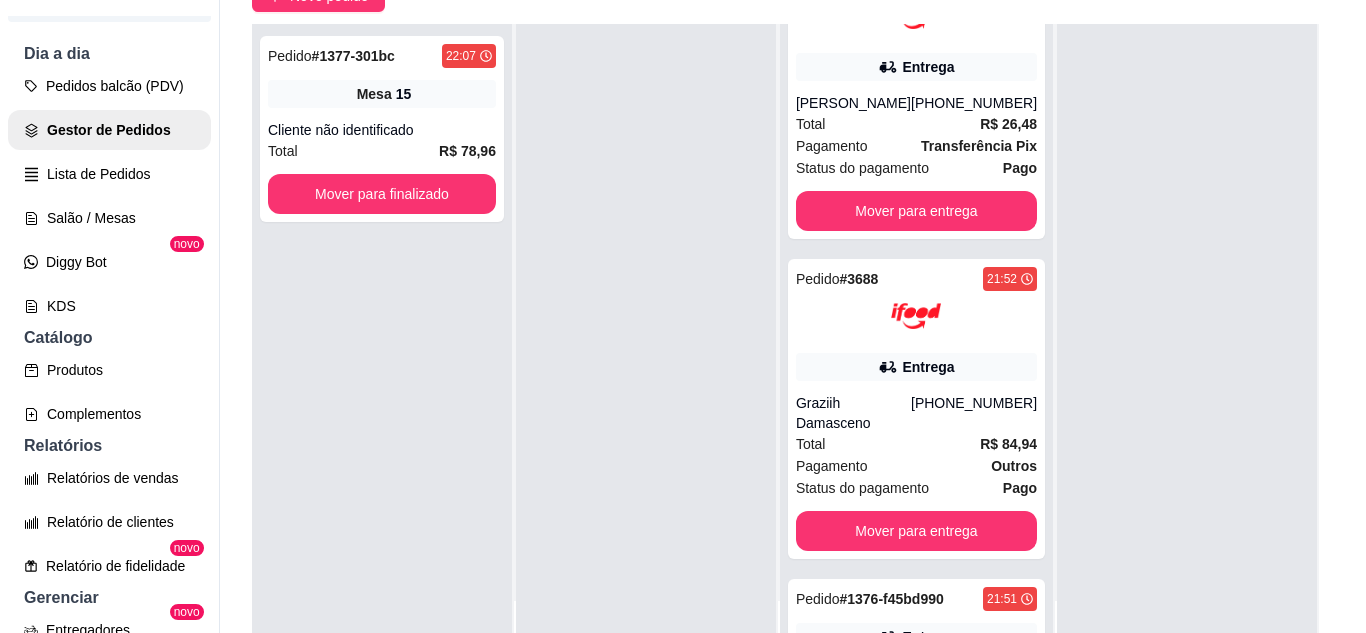 click on "Imprimir" at bounding box center [905, 92] 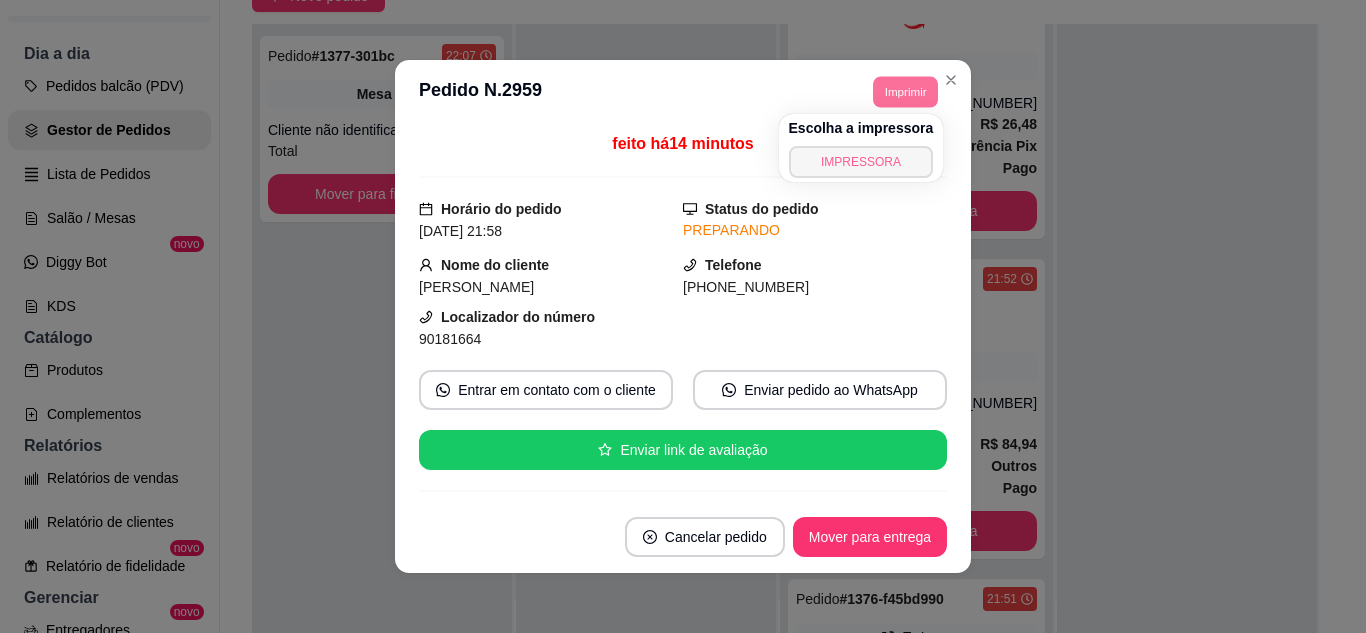 click on "IMPRESSORA" at bounding box center (861, 162) 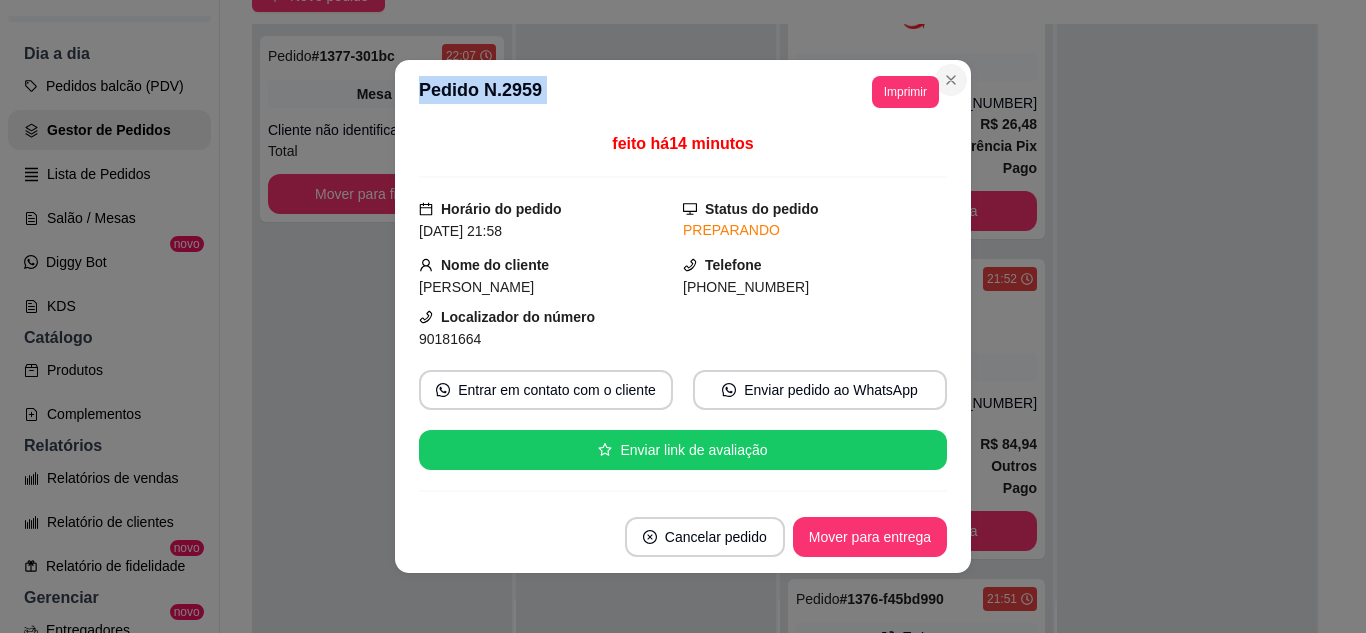 click on "**********" at bounding box center [683, 316] 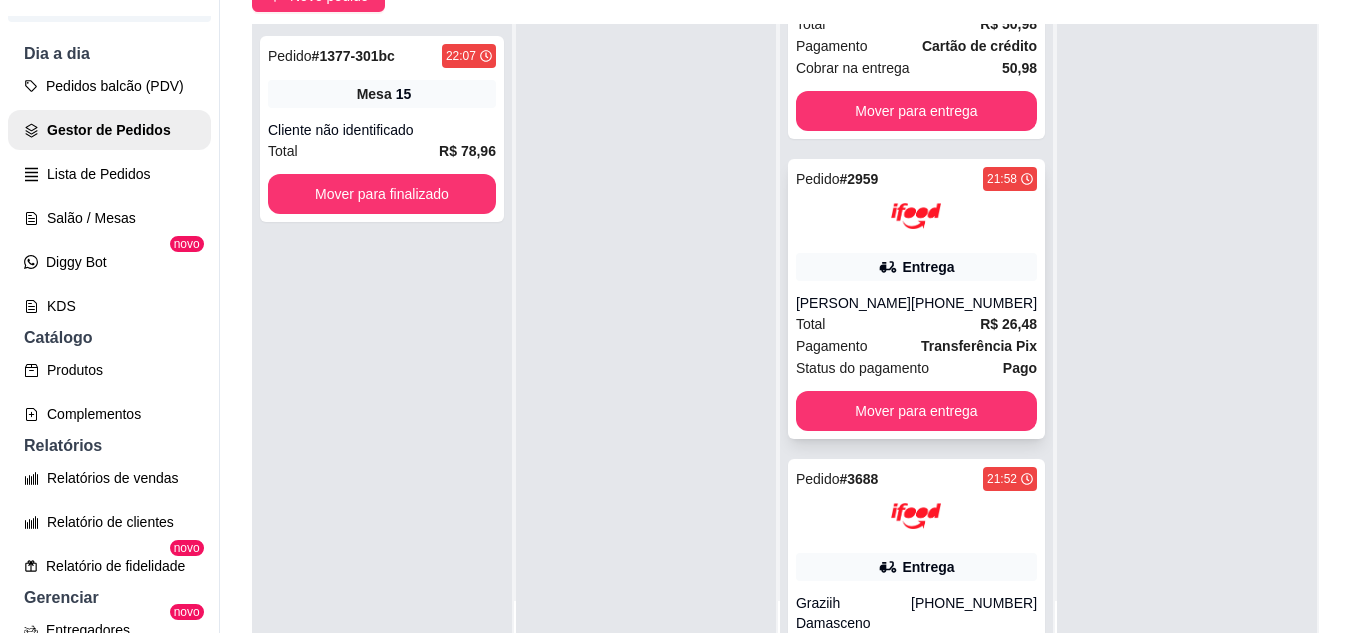 scroll, scrollTop: 305, scrollLeft: 0, axis: vertical 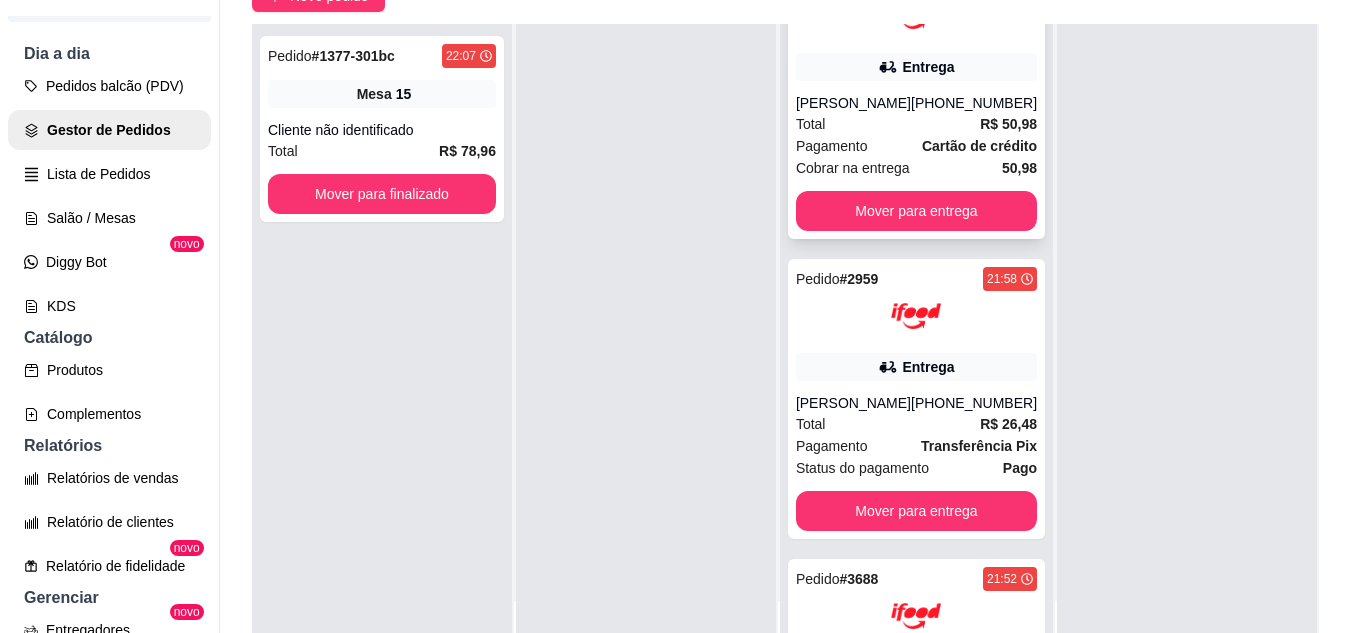click on "Total R$ 50,98" at bounding box center [916, 124] 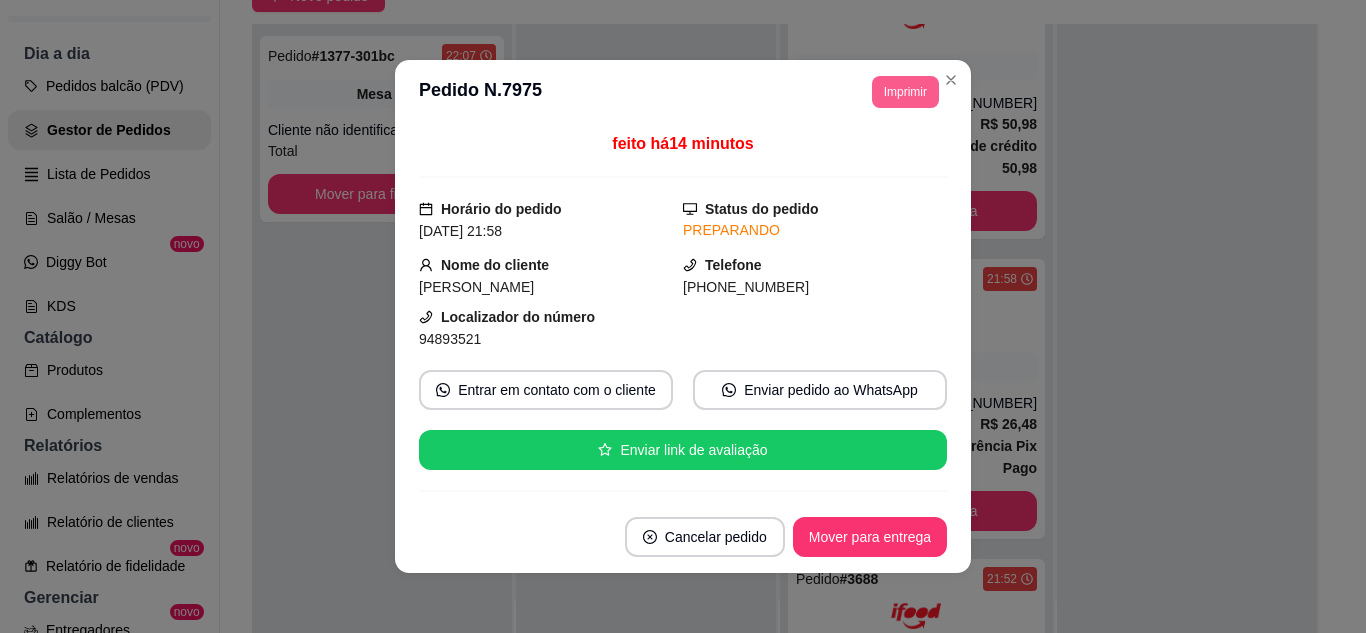 click on "Imprimir" at bounding box center [905, 92] 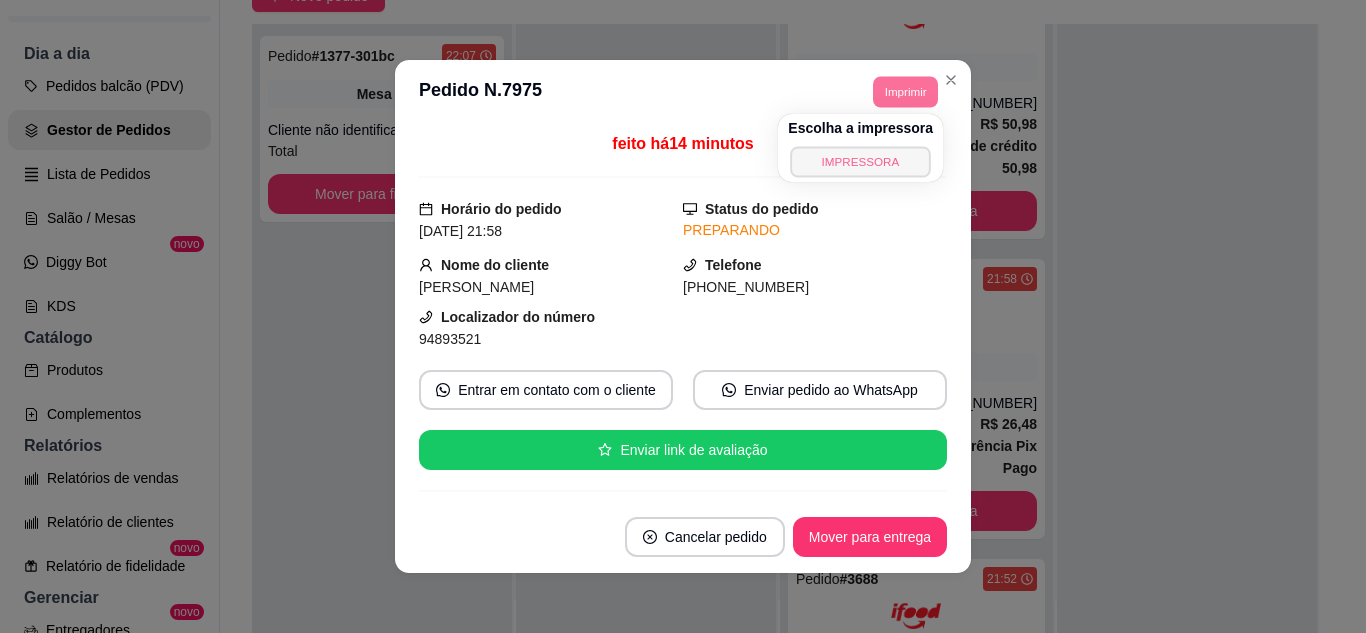 click on "IMPRESSORA" at bounding box center [861, 161] 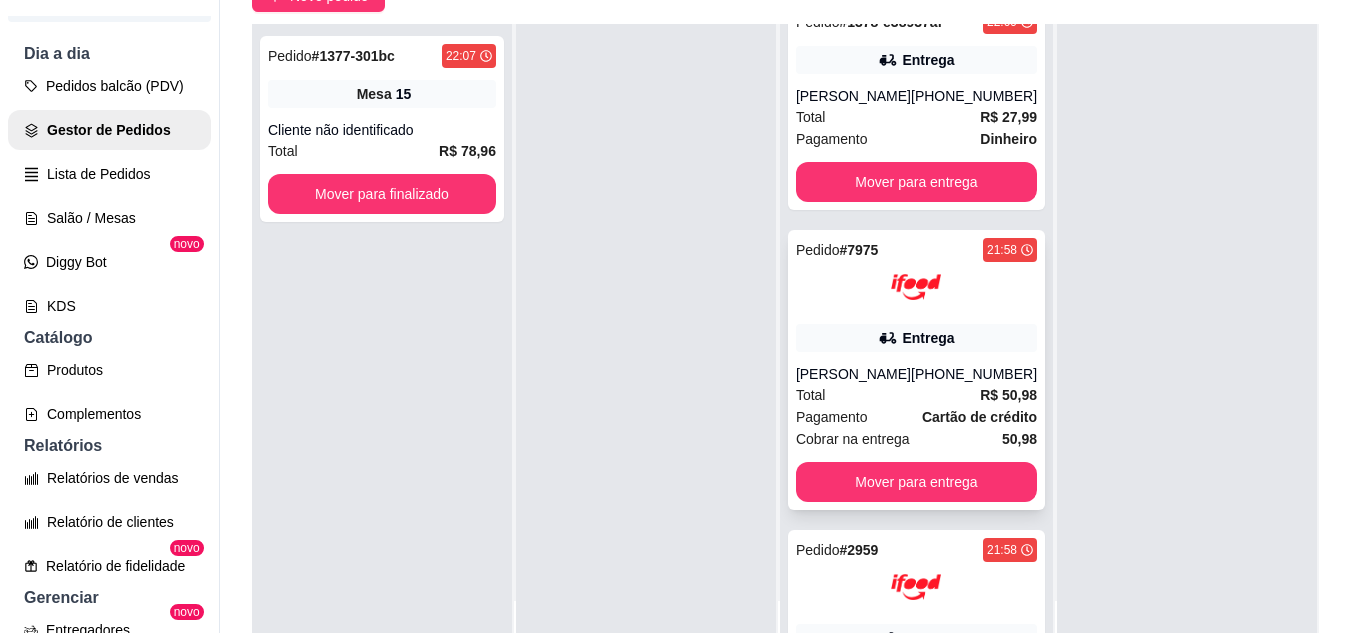 scroll, scrollTop: 0, scrollLeft: 0, axis: both 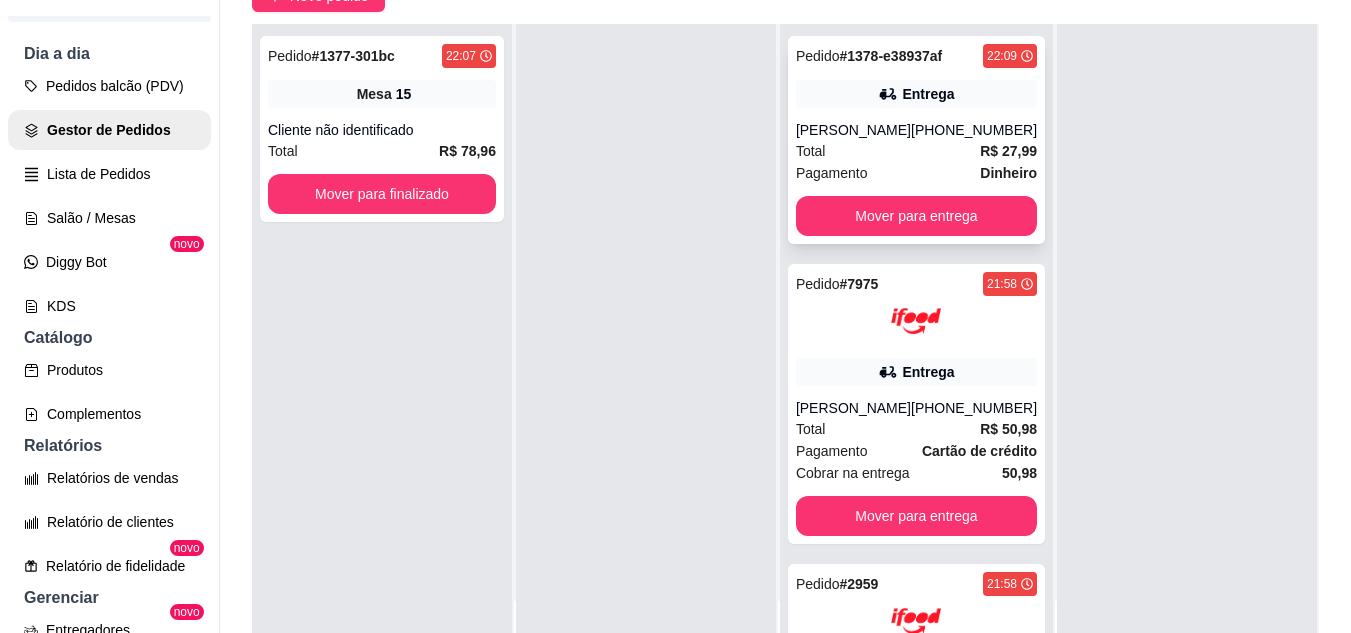 click on "Entrega" at bounding box center [916, 94] 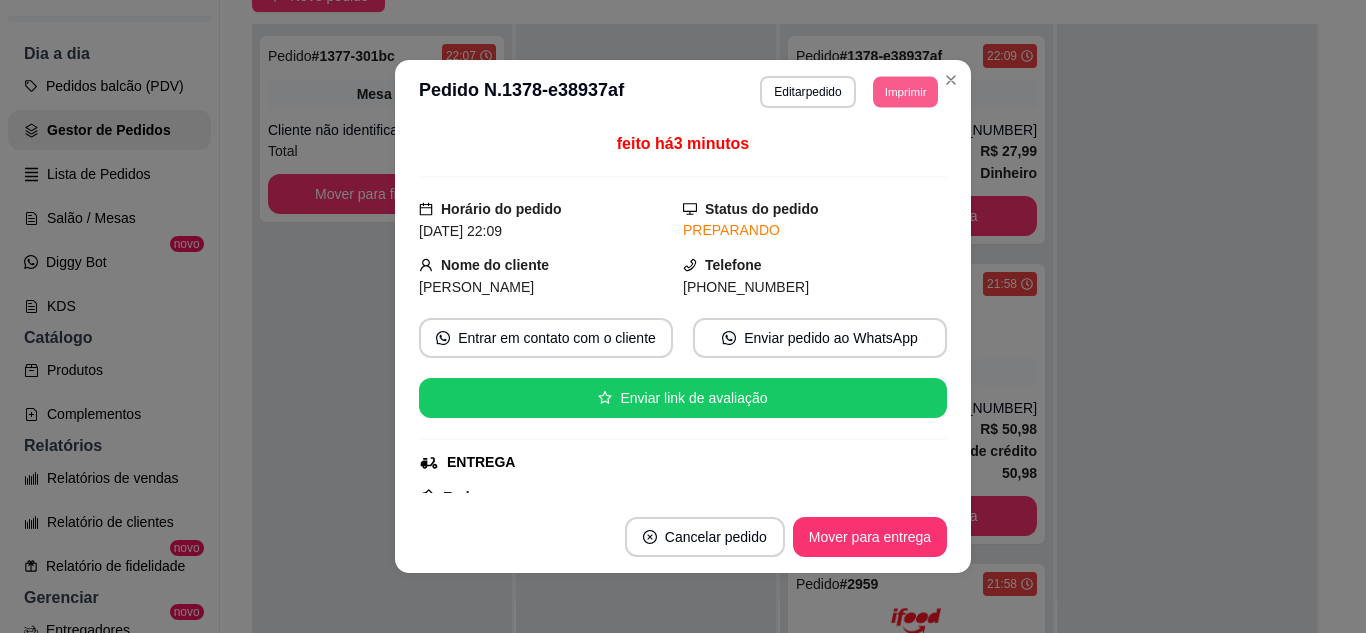 click on "Imprimir" at bounding box center (905, 91) 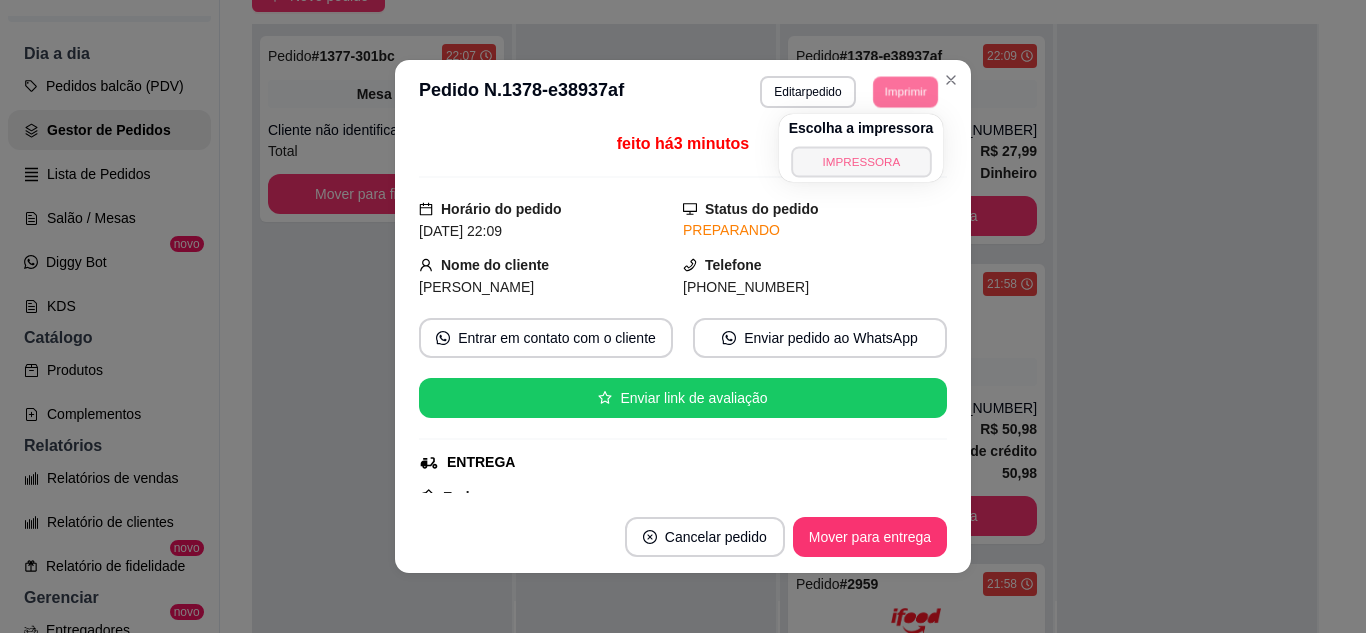 click on "IMPRESSORA" at bounding box center [861, 161] 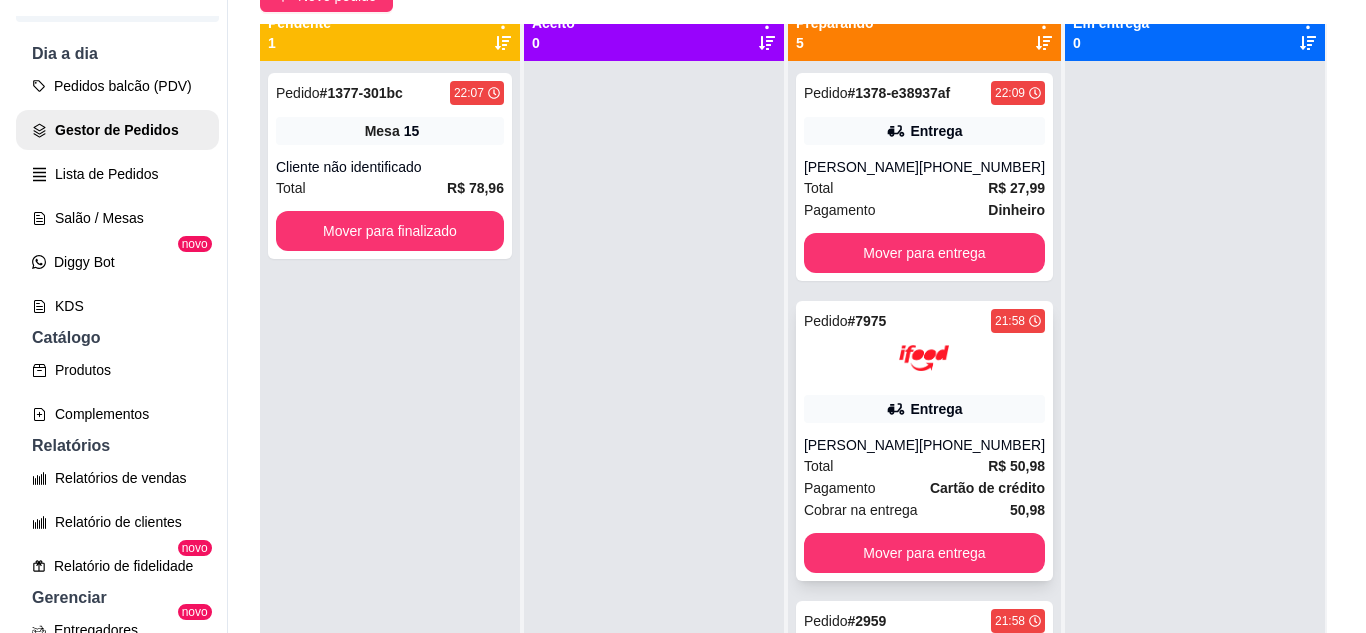 scroll, scrollTop: 0, scrollLeft: 0, axis: both 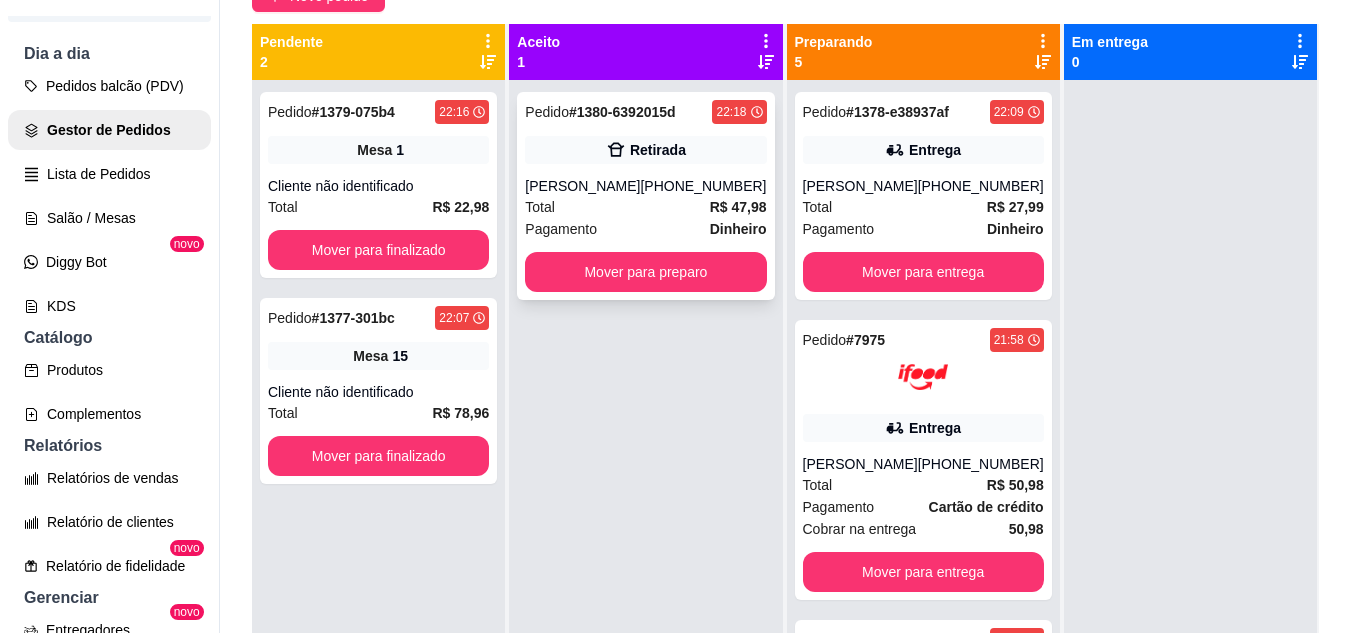 click on "Pedido  # 1380-6392015d 22:18 Retirada [PERSON_NAME]  [PHONE_NUMBER] Total R$ 47,98 Pagamento Dinheiro Mover para preparo" at bounding box center (645, 196) 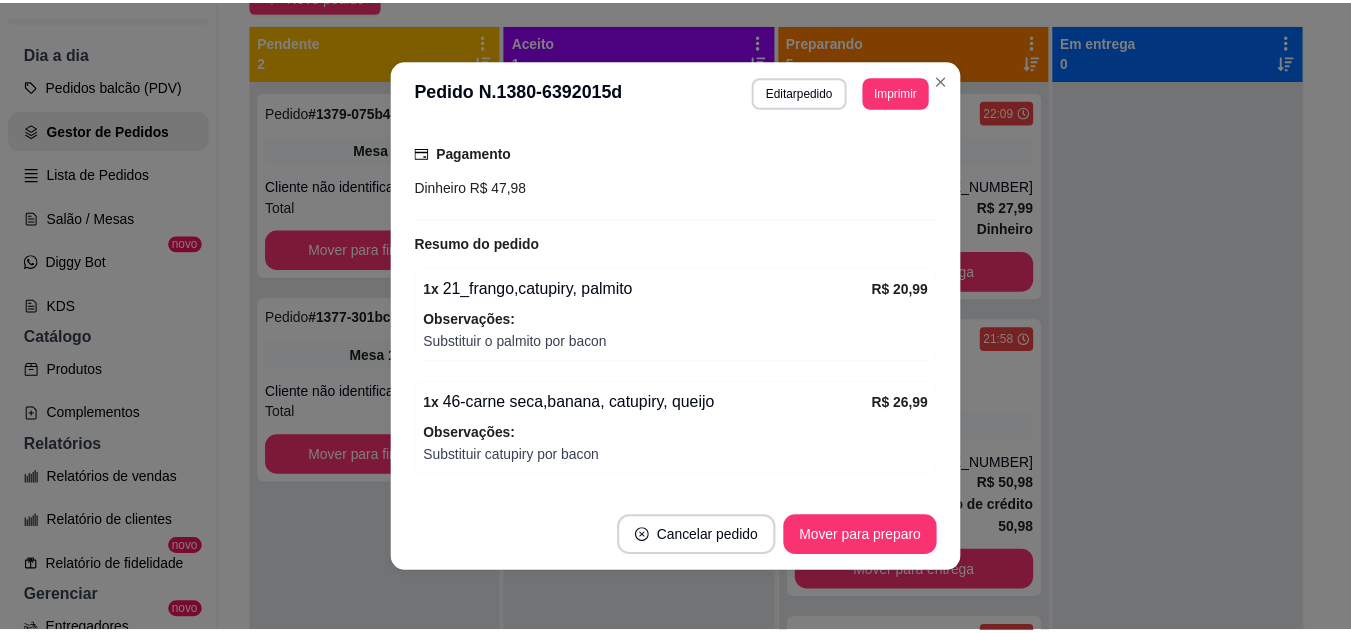 scroll, scrollTop: 400, scrollLeft: 0, axis: vertical 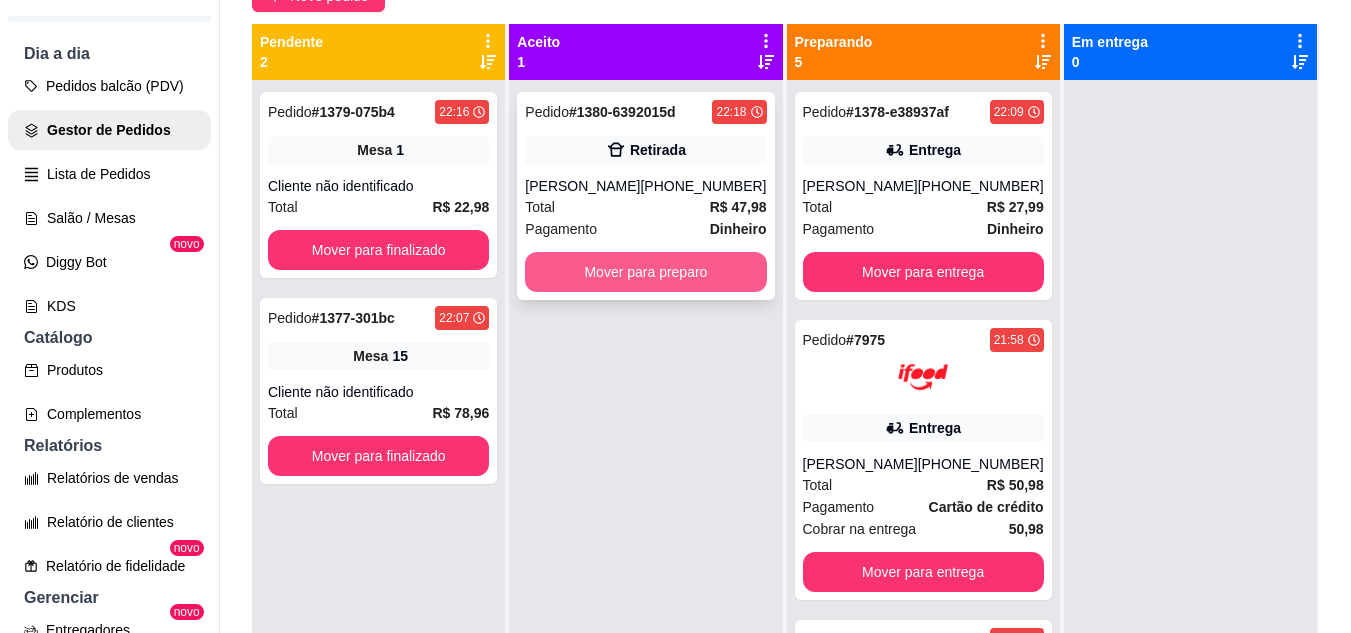 click on "Mover para preparo" at bounding box center (645, 272) 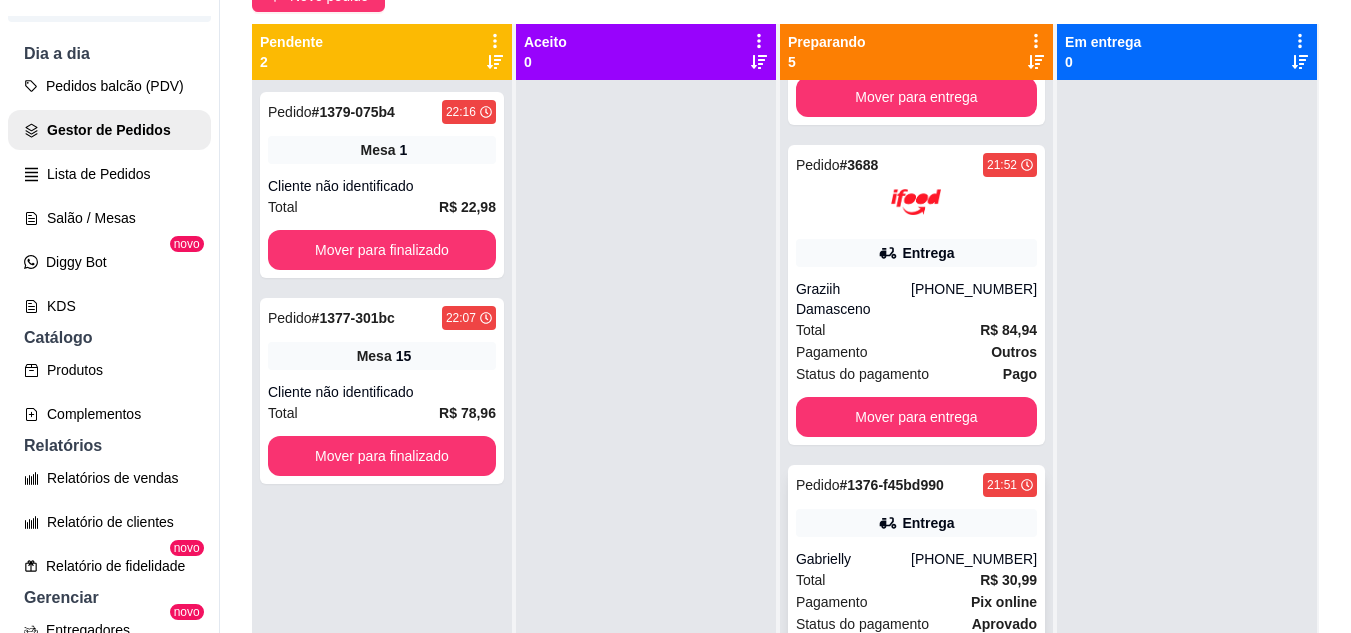 scroll, scrollTop: 713, scrollLeft: 0, axis: vertical 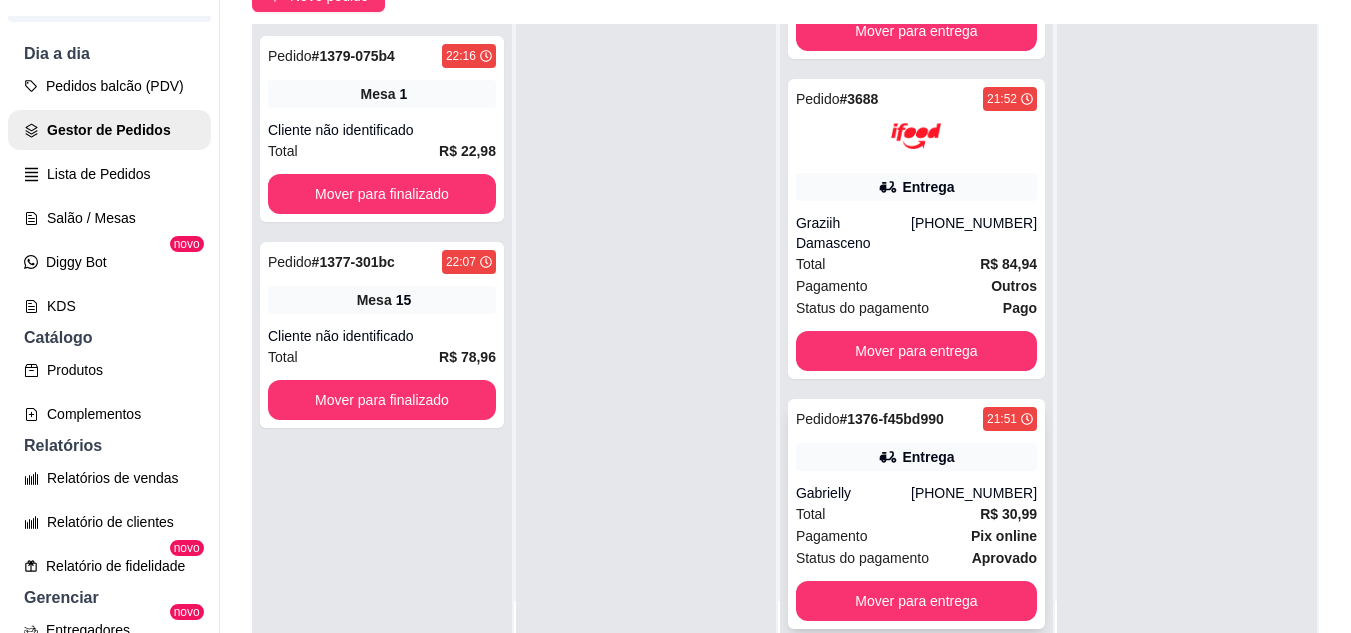 click on "Mover para entrega" at bounding box center (916, 601) 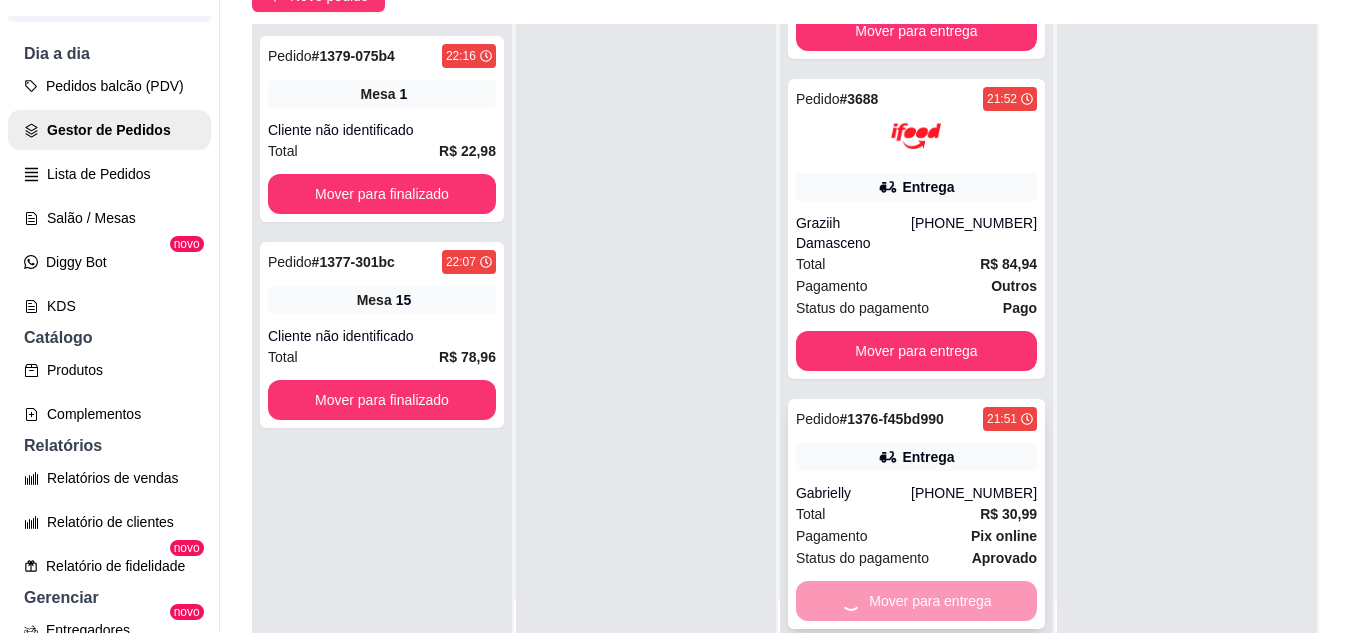 scroll, scrollTop: 463, scrollLeft: 0, axis: vertical 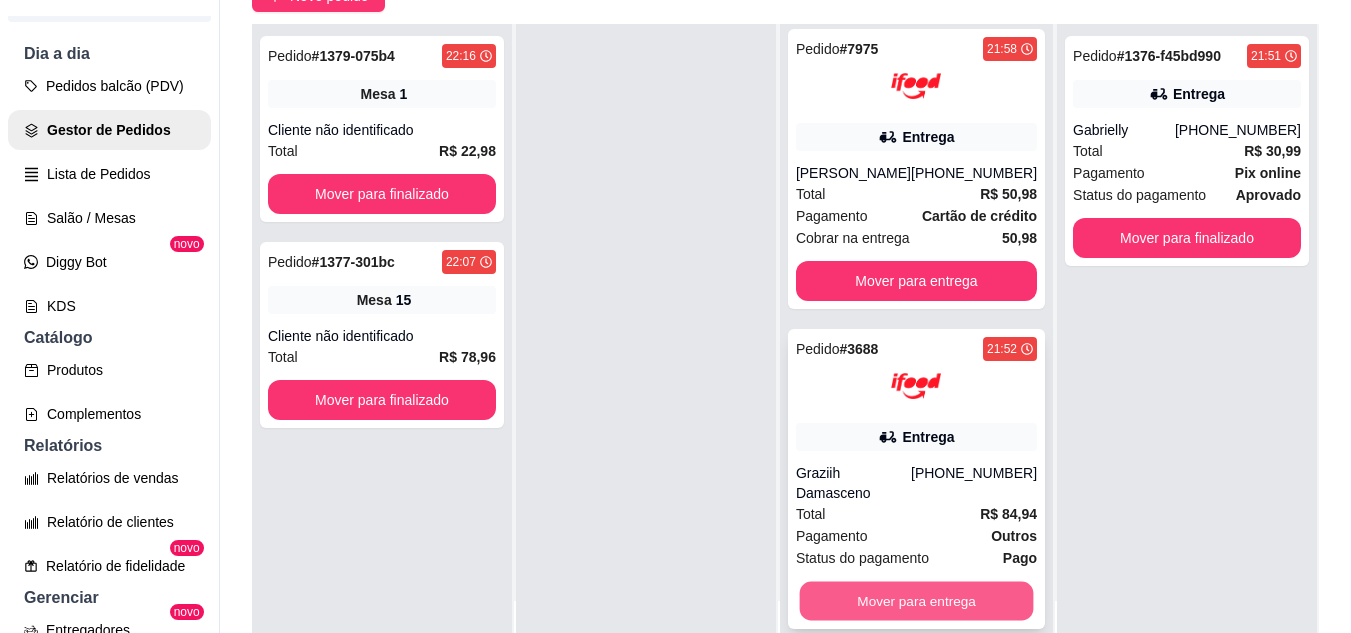 click on "Mover para entrega" at bounding box center (916, 601) 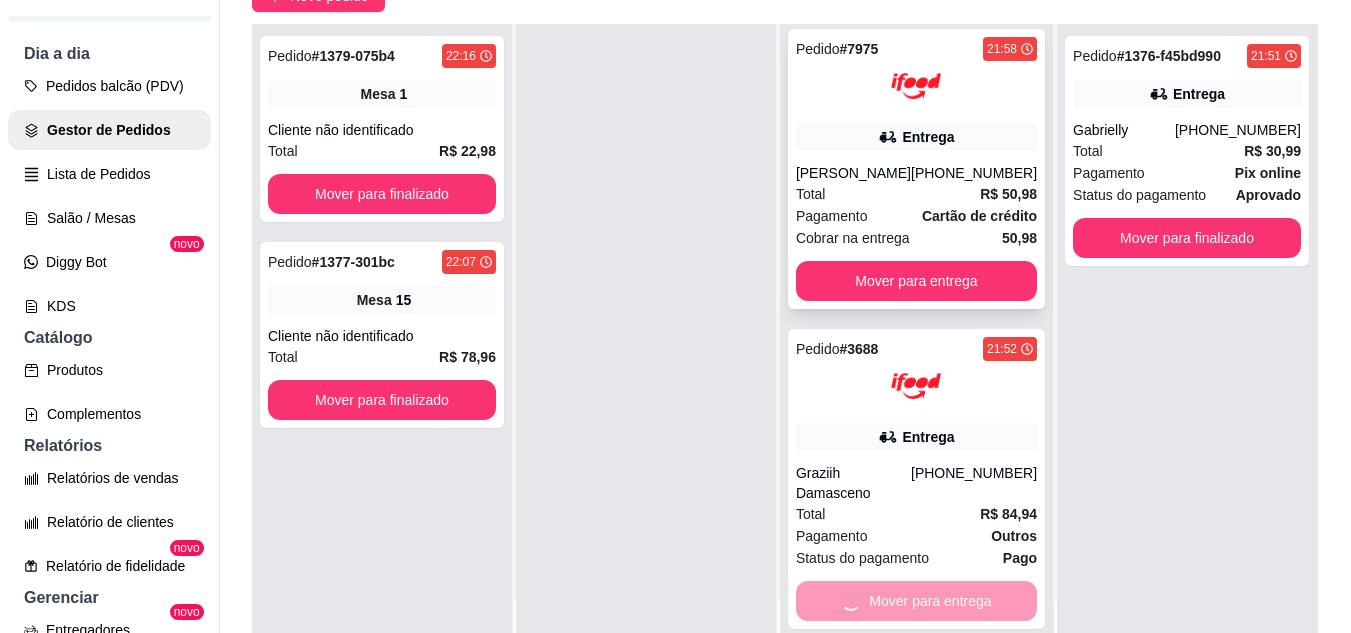 scroll, scrollTop: 163, scrollLeft: 0, axis: vertical 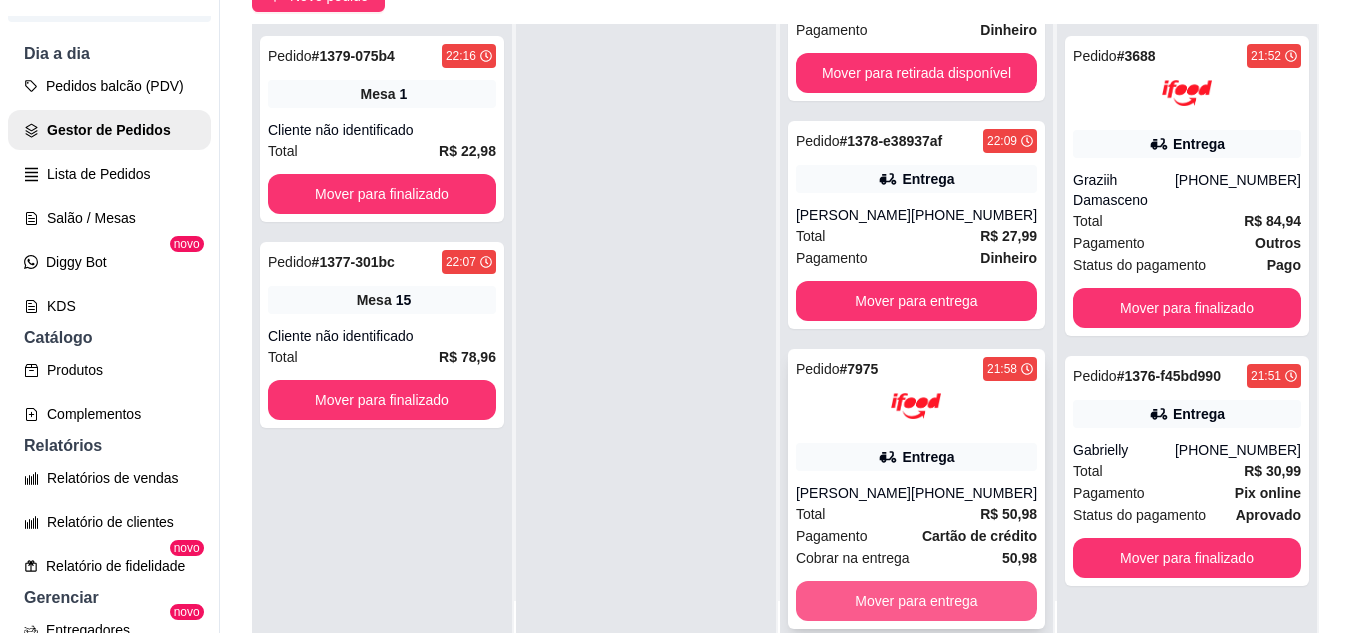 click on "Mover para entrega" at bounding box center [916, 601] 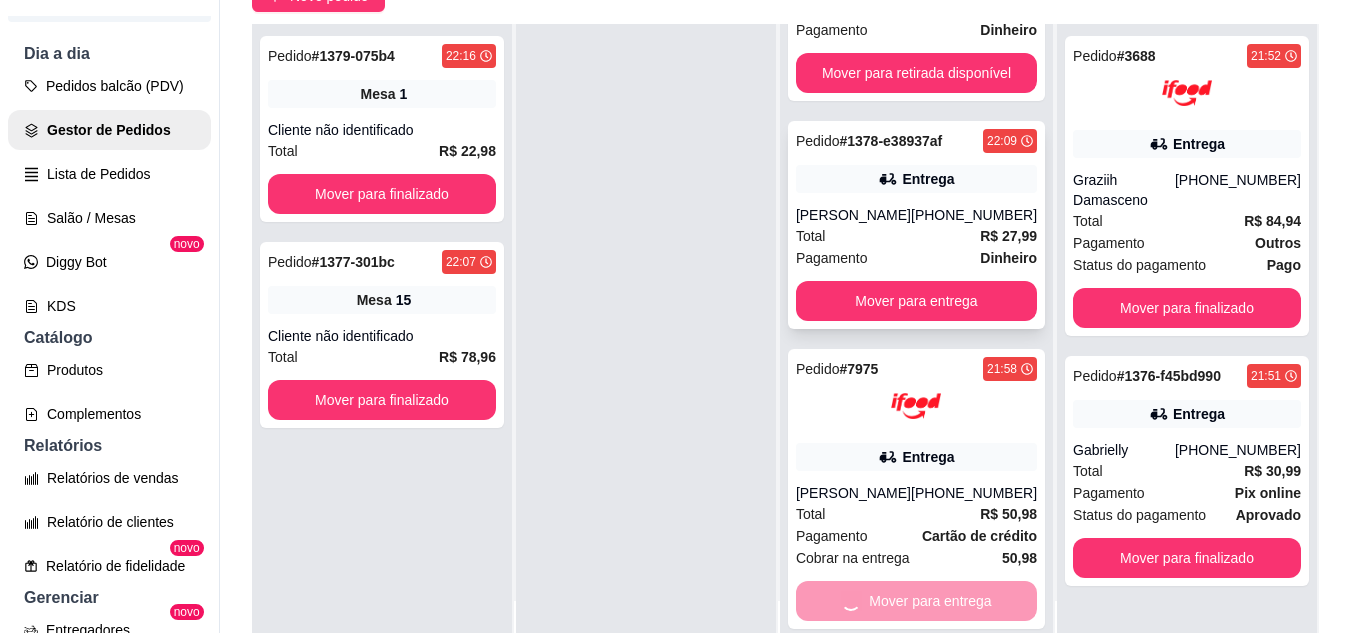 scroll, scrollTop: 0, scrollLeft: 0, axis: both 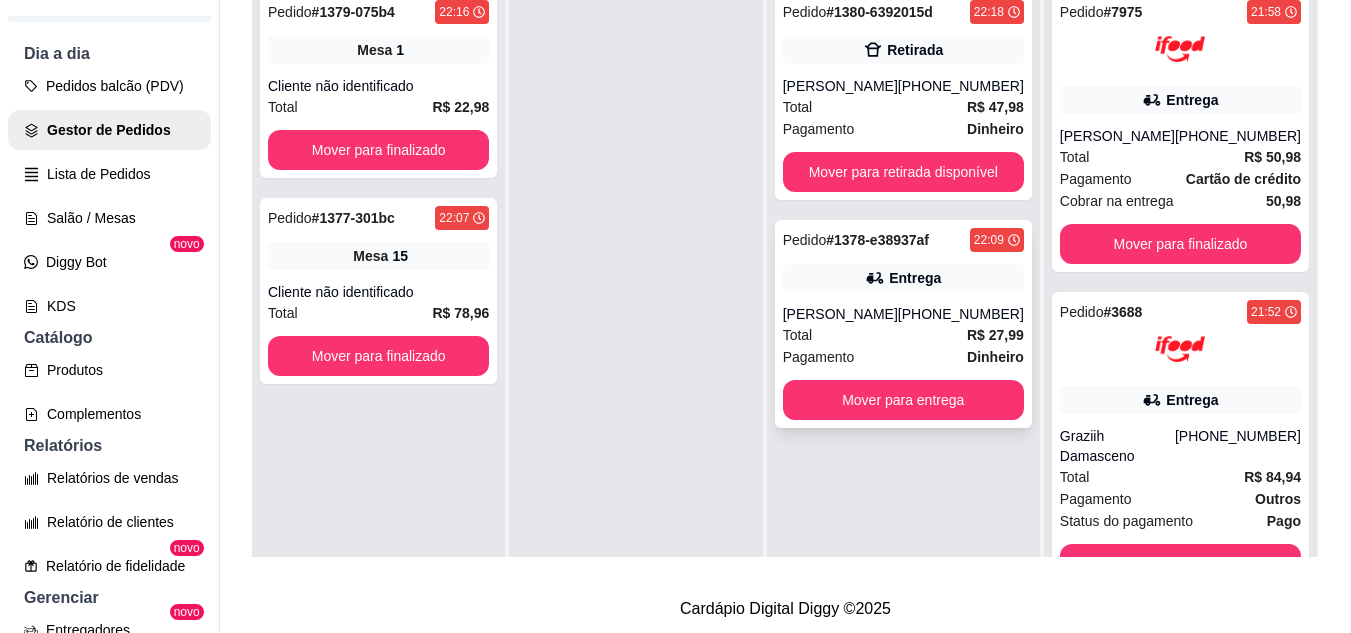click on "Pedido  # 1378-e38937af 22:09 Entrega [PERSON_NAME]  [PHONE_NUMBER] Total R$ 27,99 Pagamento Dinheiro Mover para entrega" at bounding box center [903, 324] 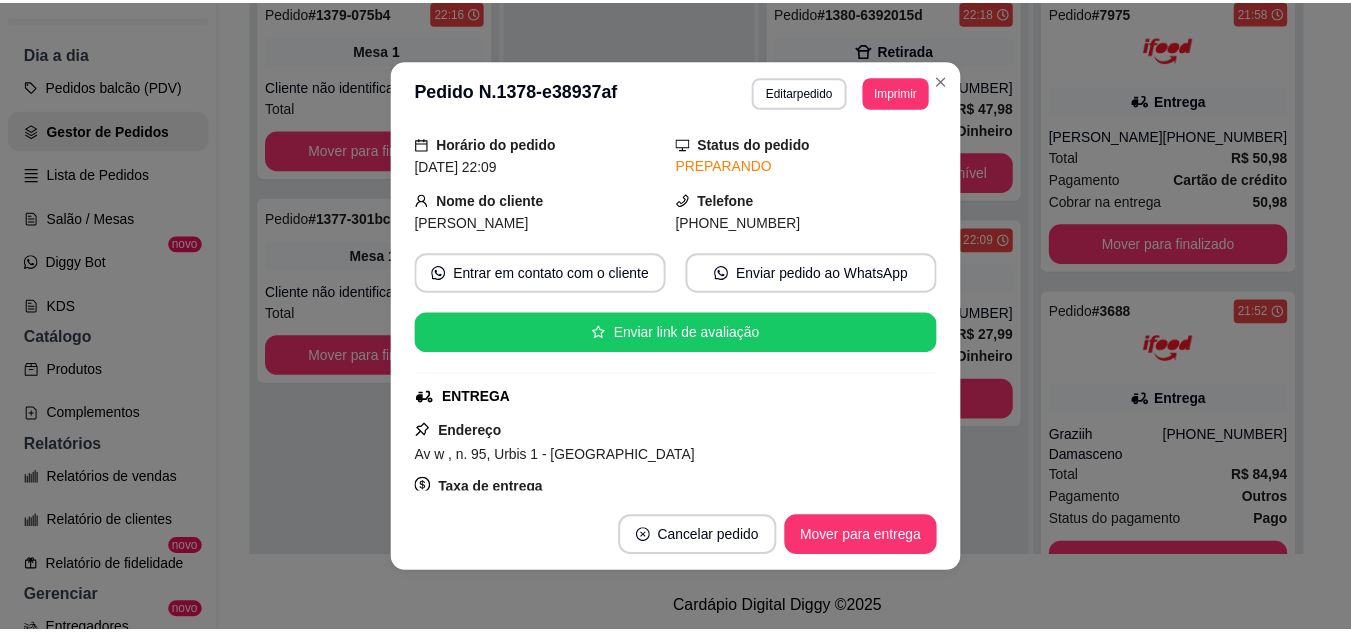 scroll, scrollTop: 100, scrollLeft: 0, axis: vertical 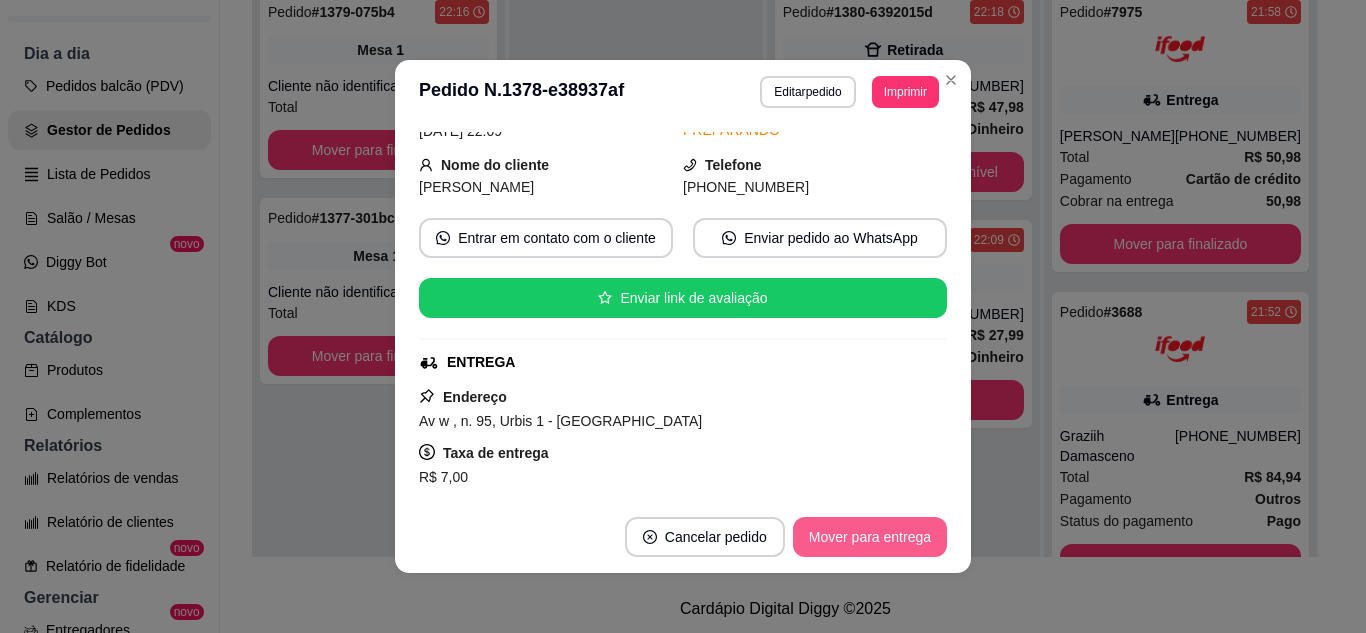 click on "Mover para entrega" at bounding box center [870, 537] 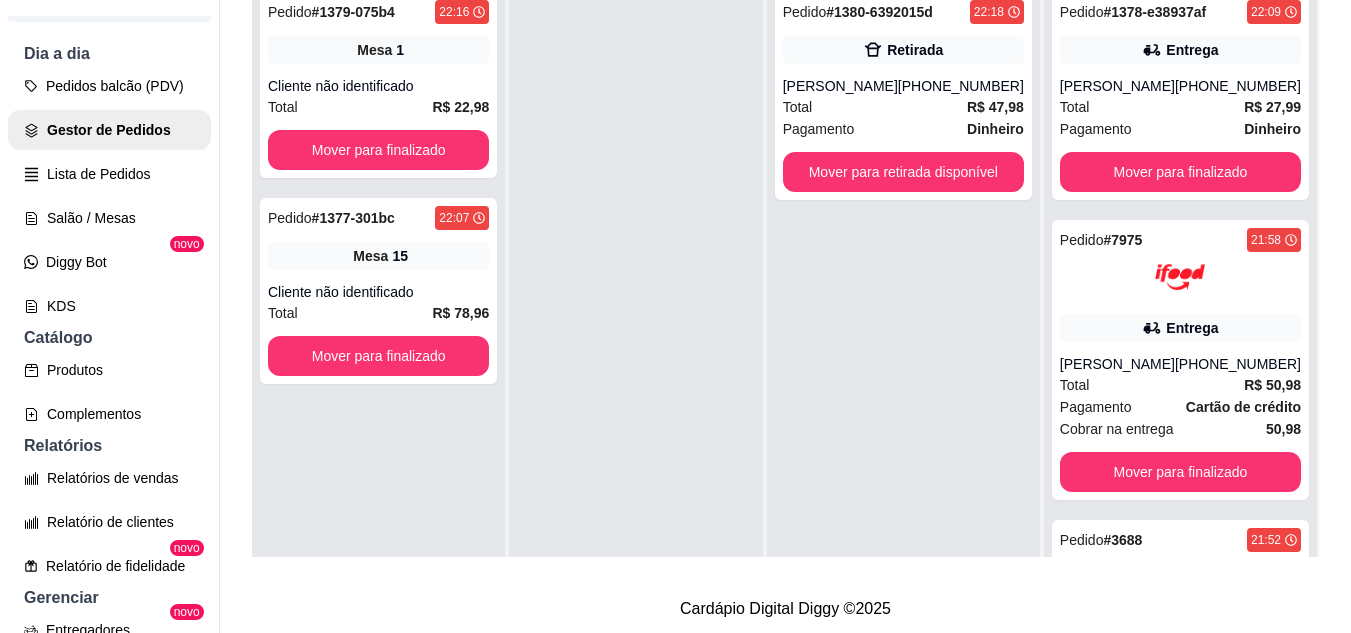 scroll, scrollTop: 0, scrollLeft: 0, axis: both 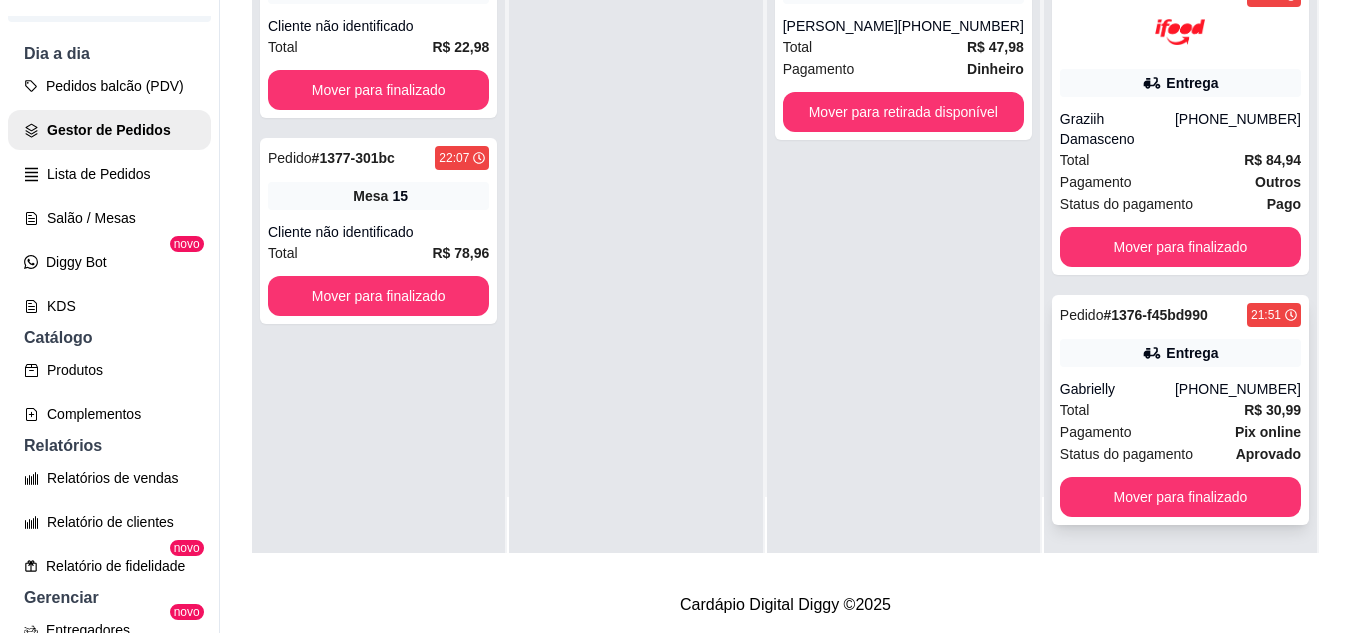 click on "Pedido  # 1376-f45bd990 21:51 Entrega Gabrielly  [PHONE_NUMBER] Total R$ 30,99 Pagamento Pix online Status do pagamento aprovado Mover para finalizado" at bounding box center (1180, 410) 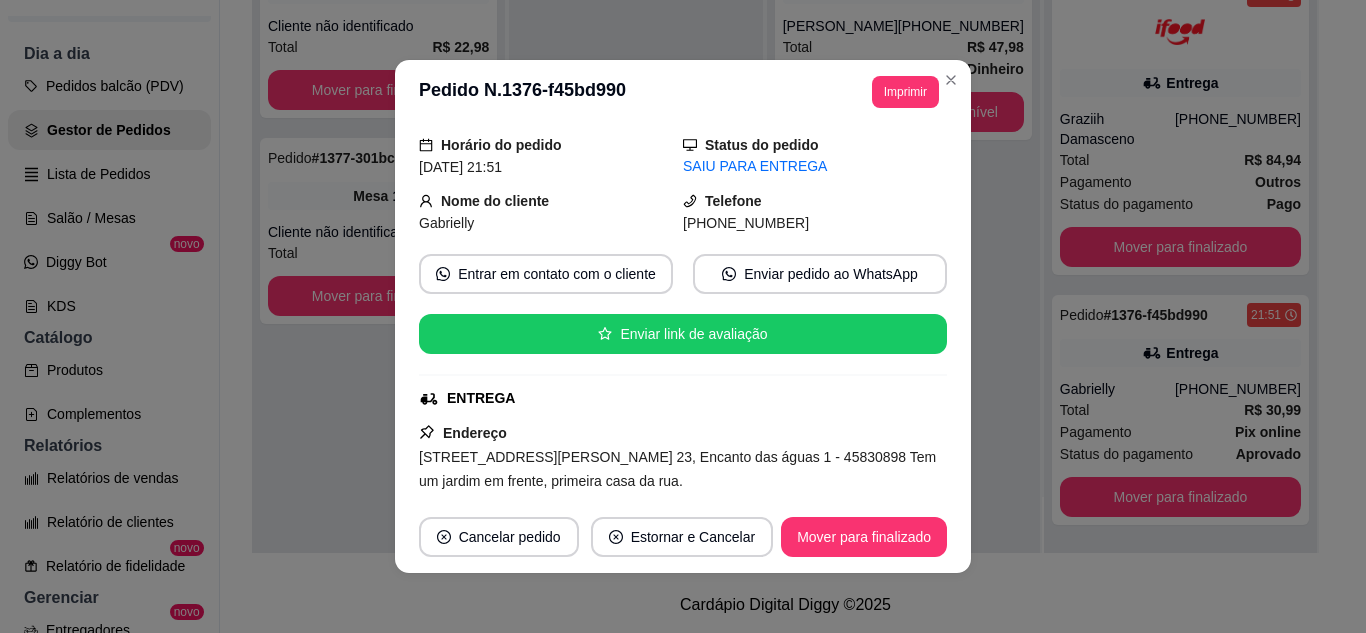 scroll, scrollTop: 100, scrollLeft: 0, axis: vertical 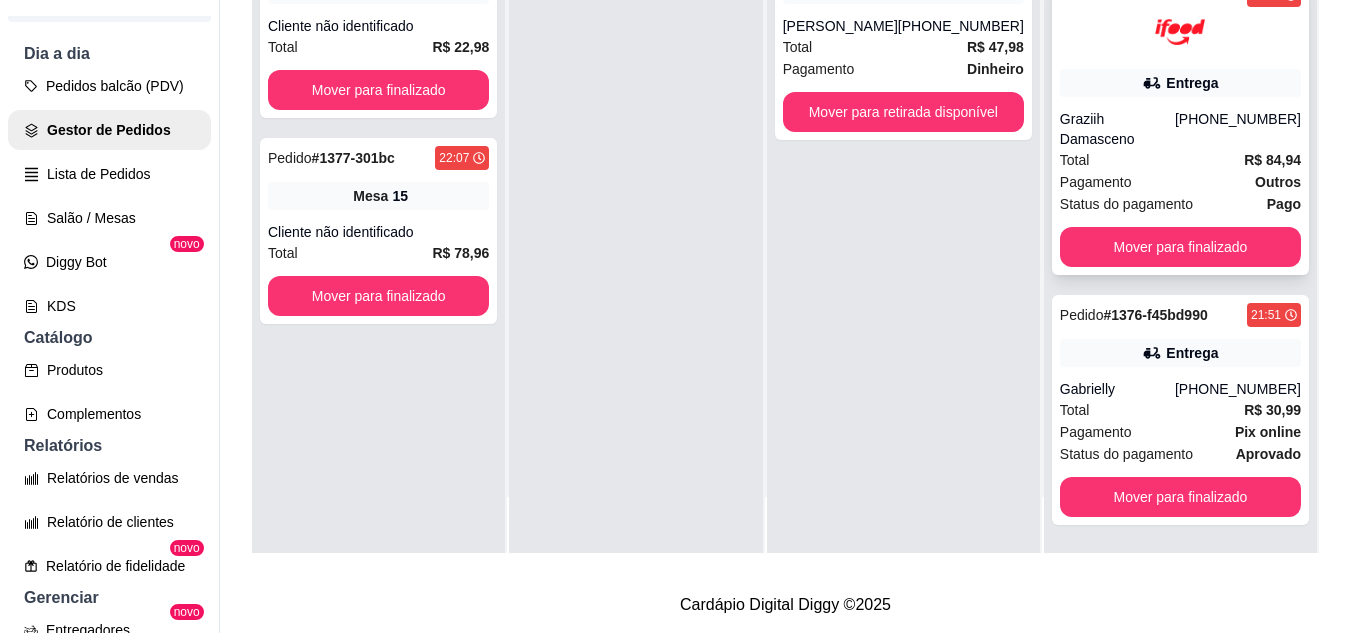 click on "[PHONE_NUMBER]" at bounding box center (1238, 129) 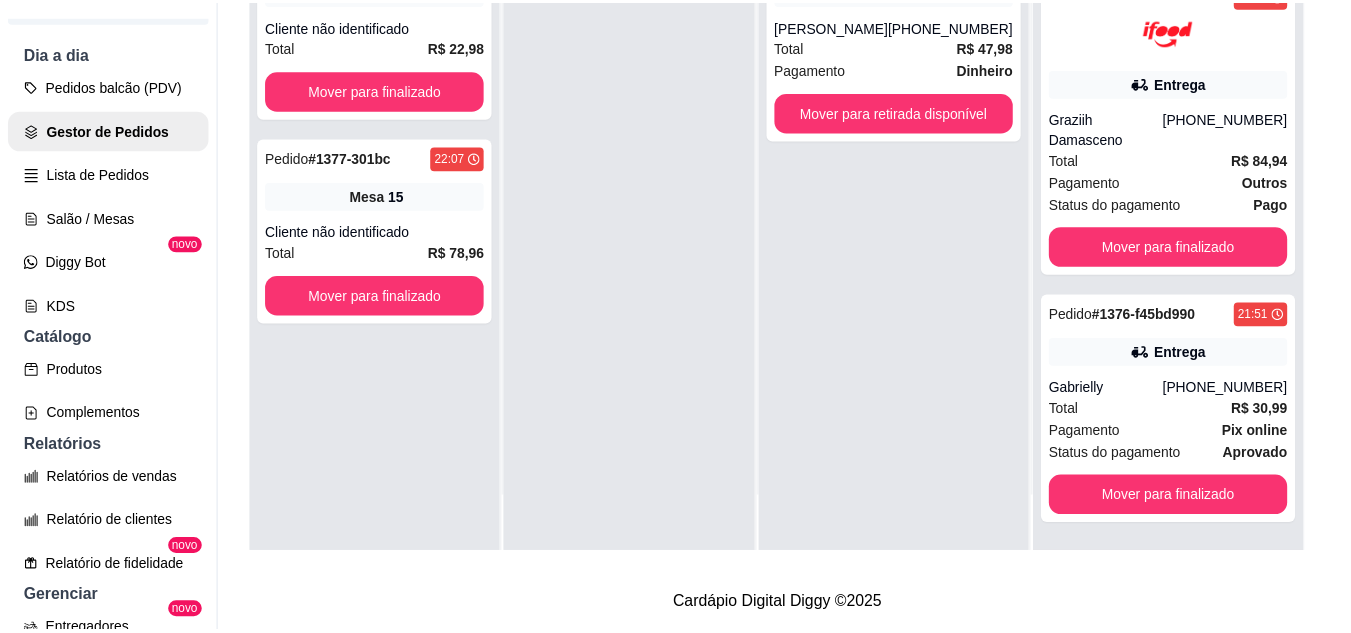 scroll, scrollTop: 200, scrollLeft: 0, axis: vertical 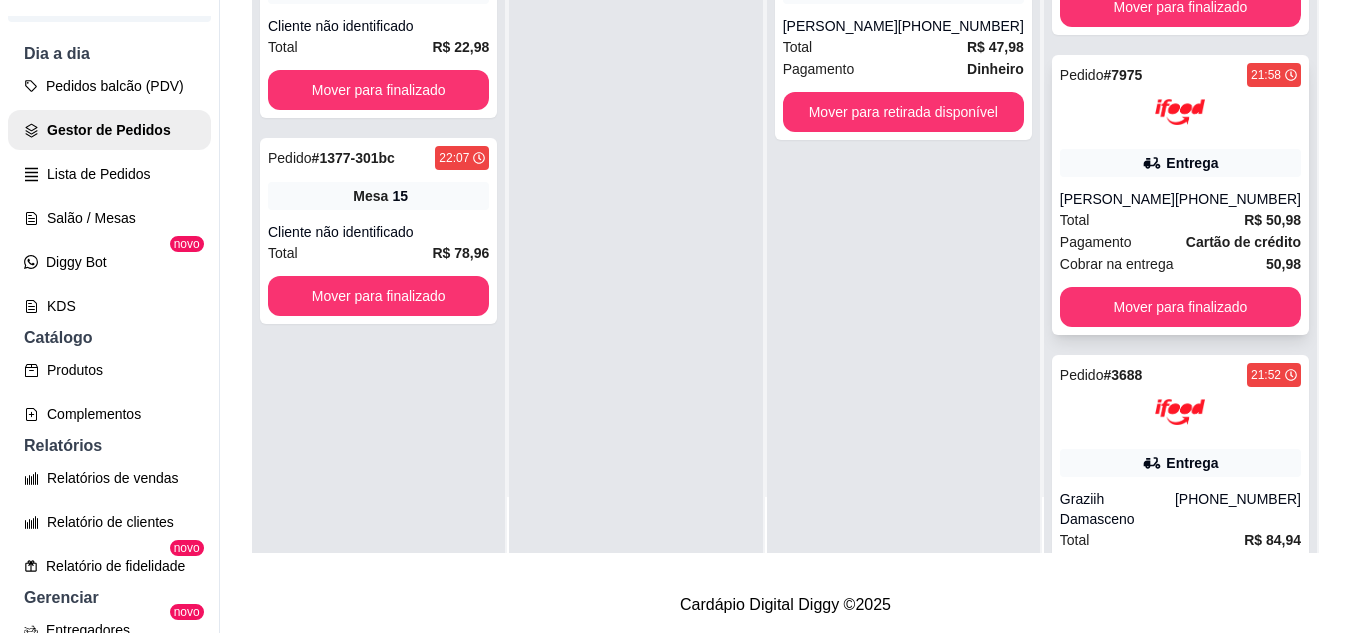 click on "Entrega" at bounding box center (1192, 163) 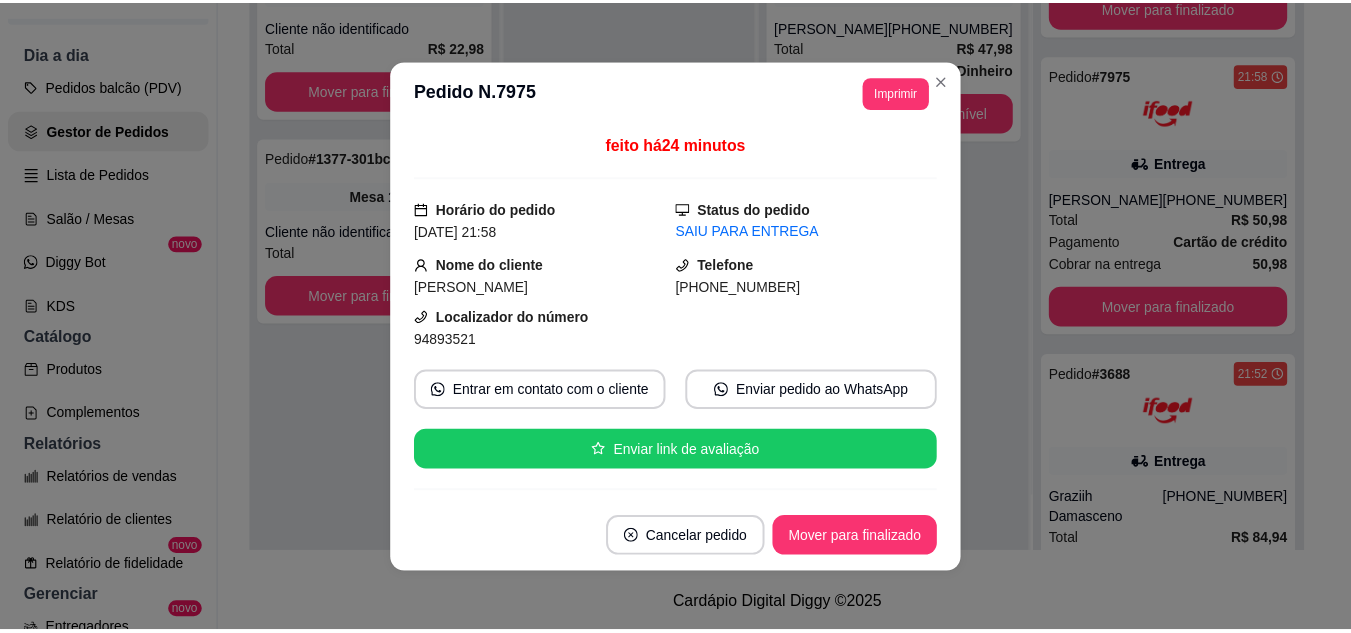 scroll, scrollTop: 100, scrollLeft: 0, axis: vertical 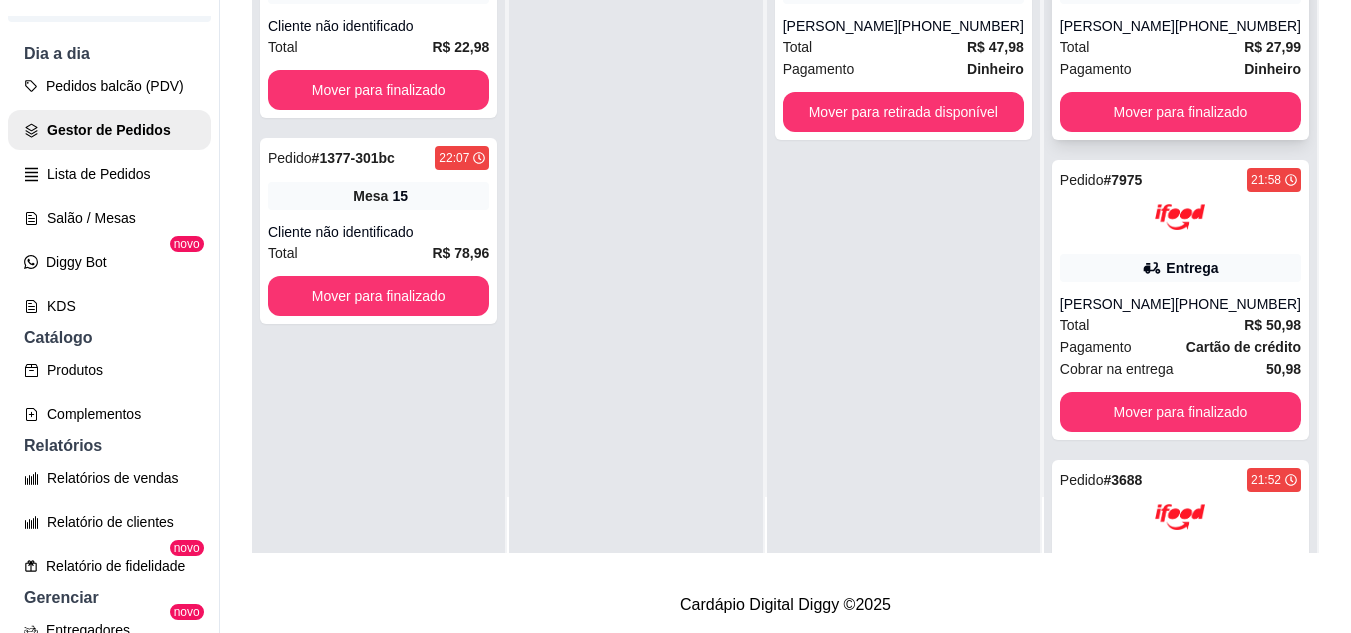 click on "Total R$ 27,99" at bounding box center (1180, 47) 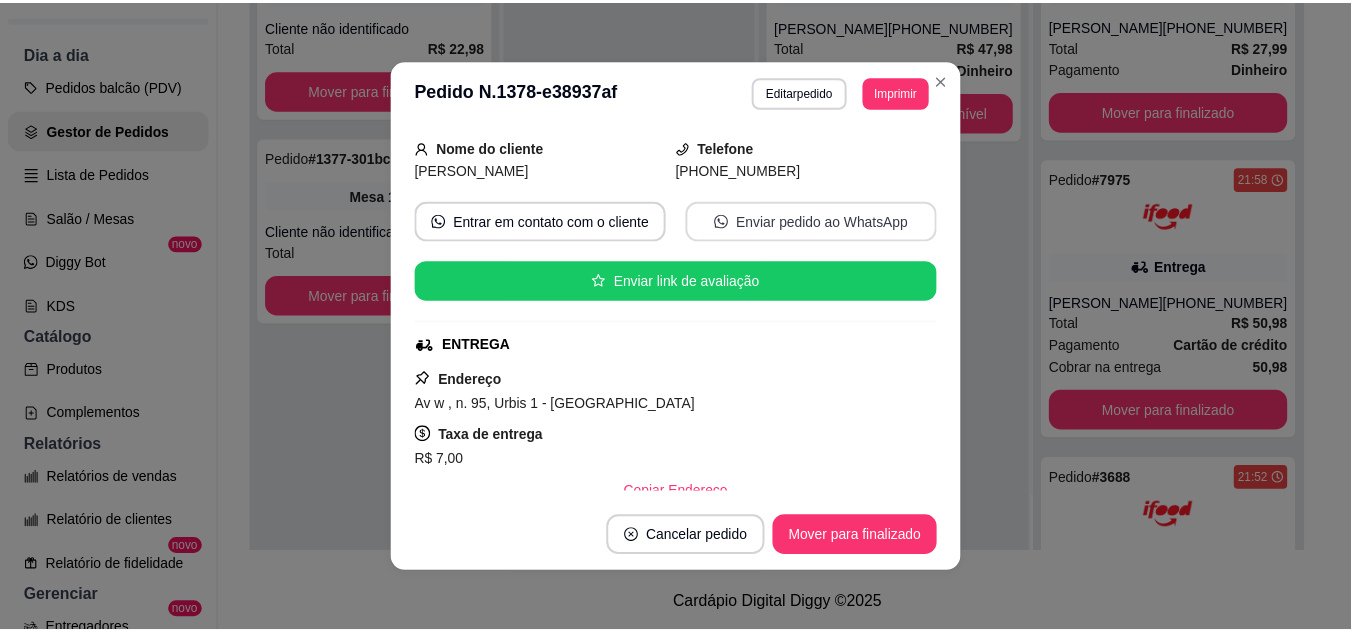 scroll, scrollTop: 200, scrollLeft: 0, axis: vertical 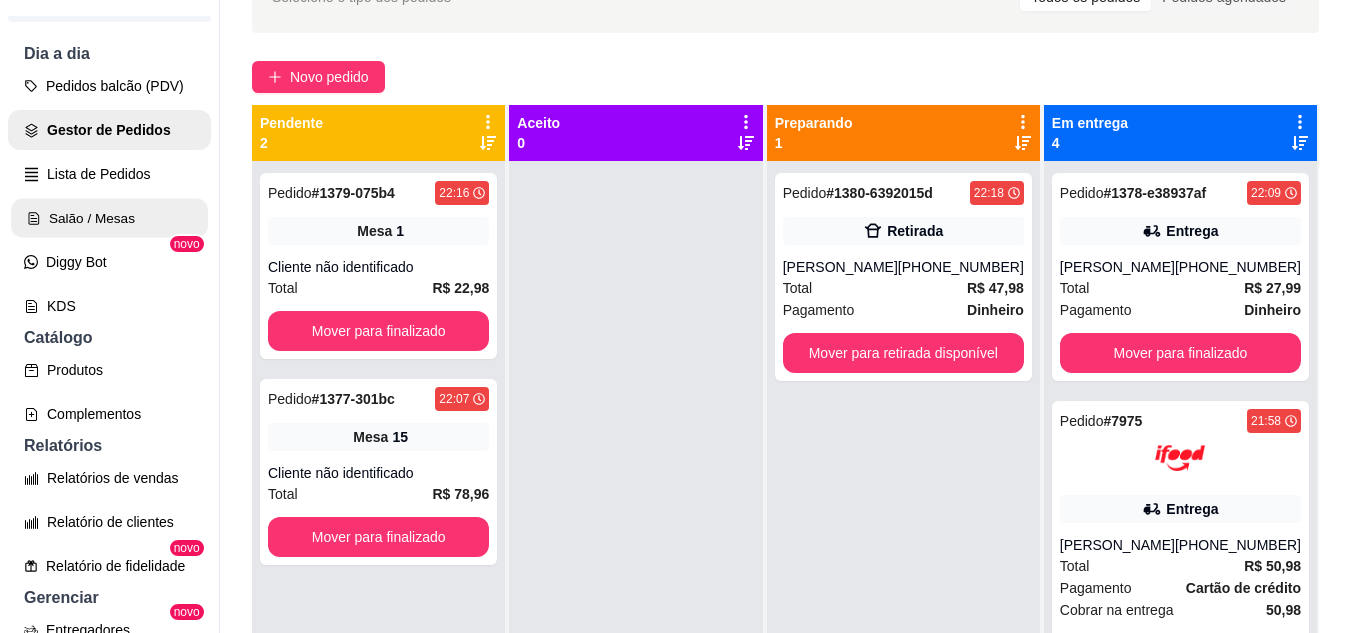 click on "Salão / Mesas" at bounding box center [109, 218] 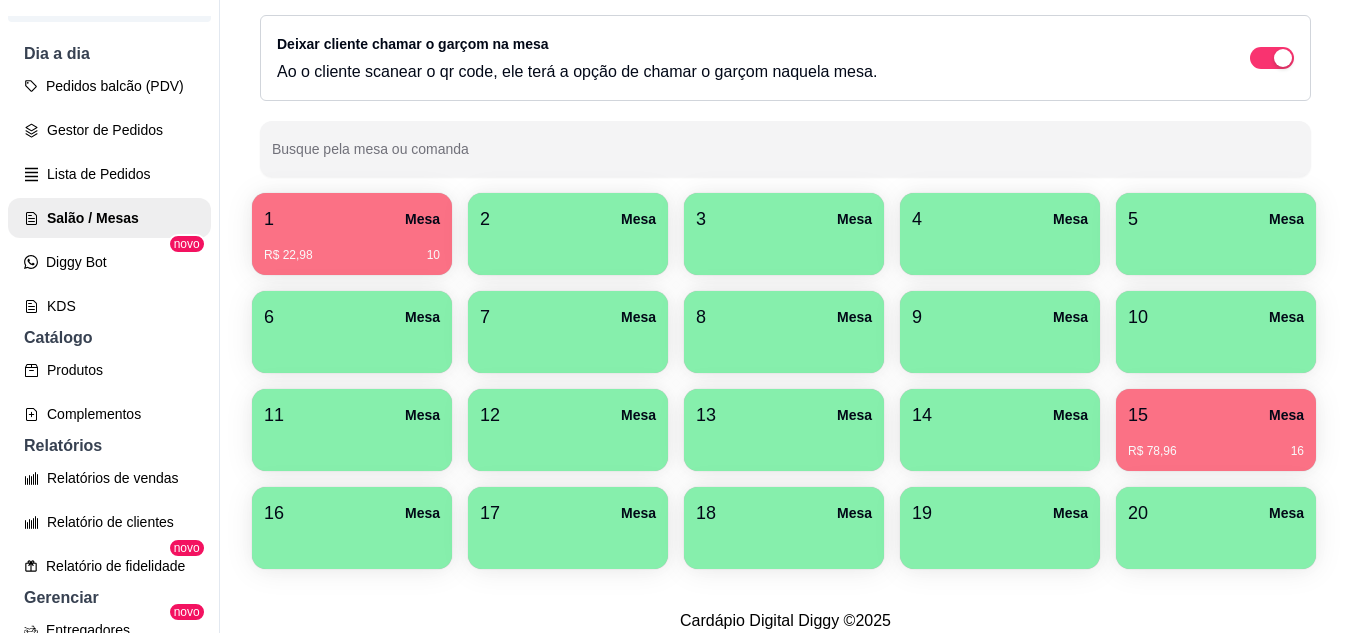 scroll, scrollTop: 200, scrollLeft: 0, axis: vertical 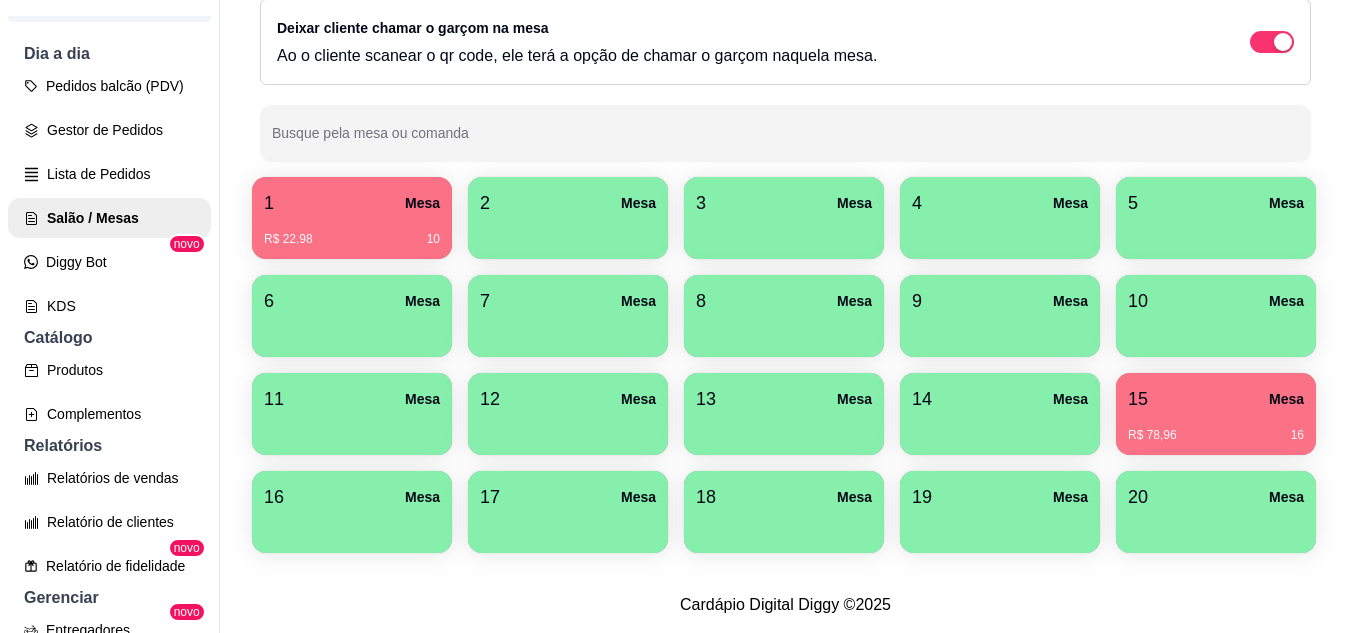 click on "1 Mesa" at bounding box center (352, 203) 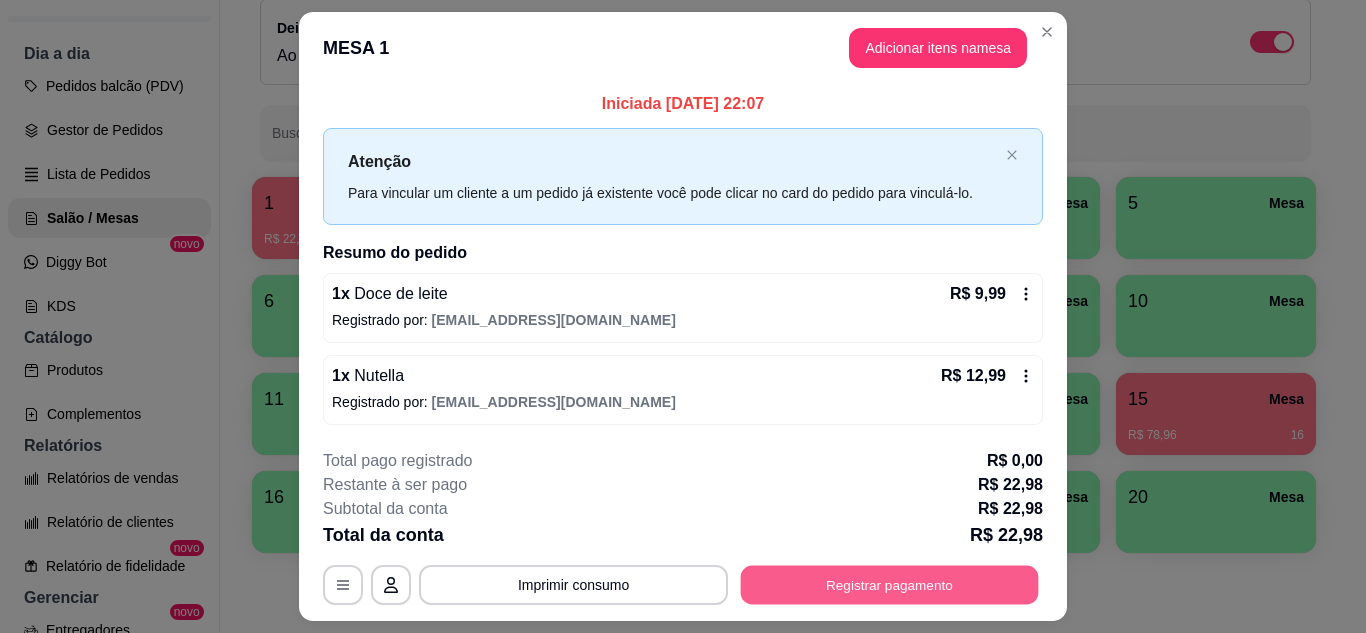 click on "Registrar pagamento" at bounding box center [890, 585] 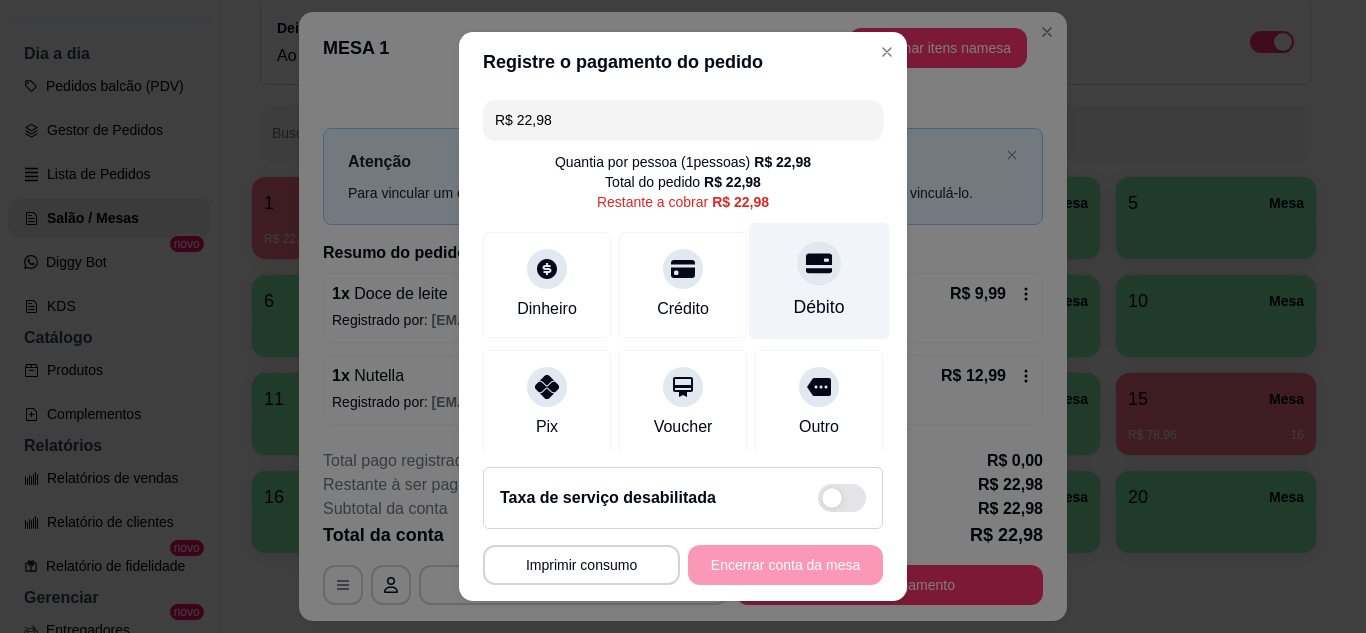 click at bounding box center [819, 263] 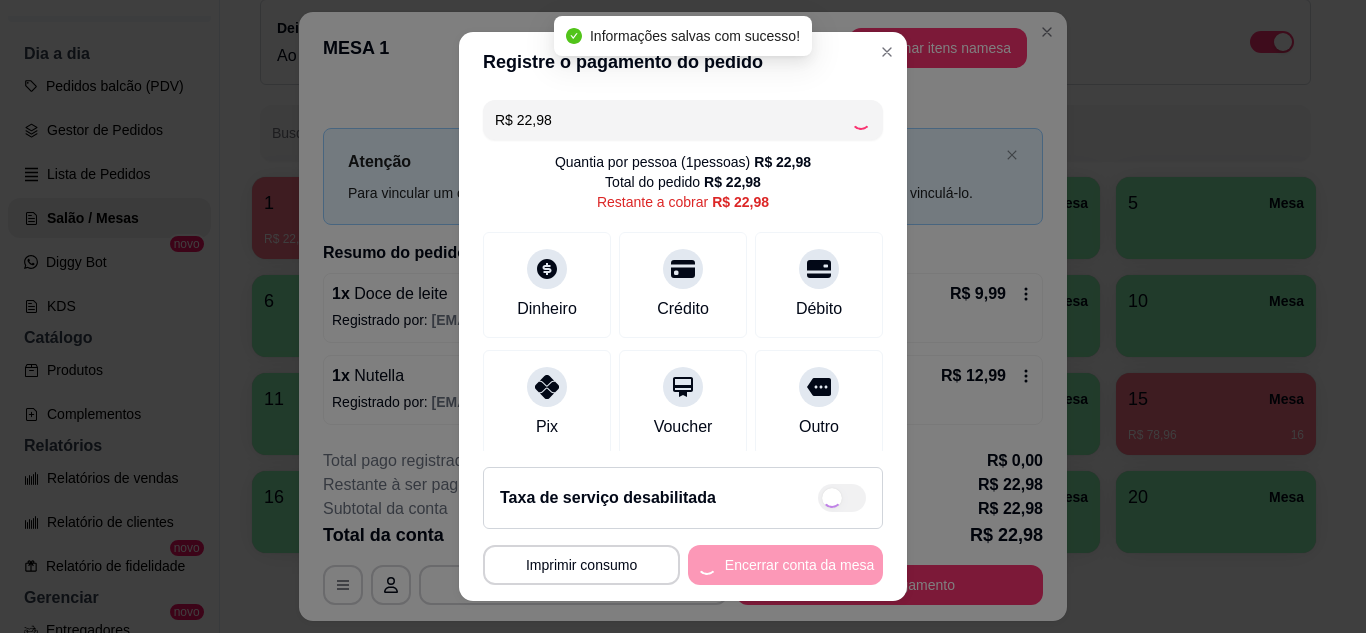type on "R$ 0,00" 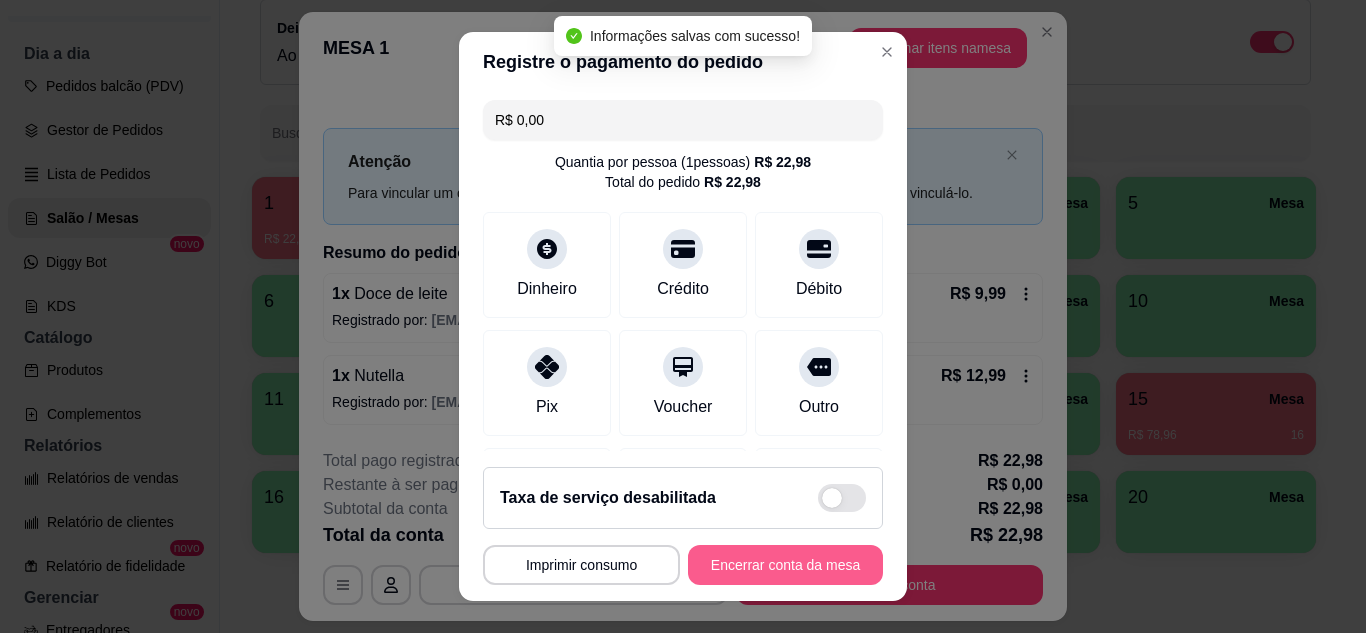click on "Encerrar conta da mesa" at bounding box center (785, 565) 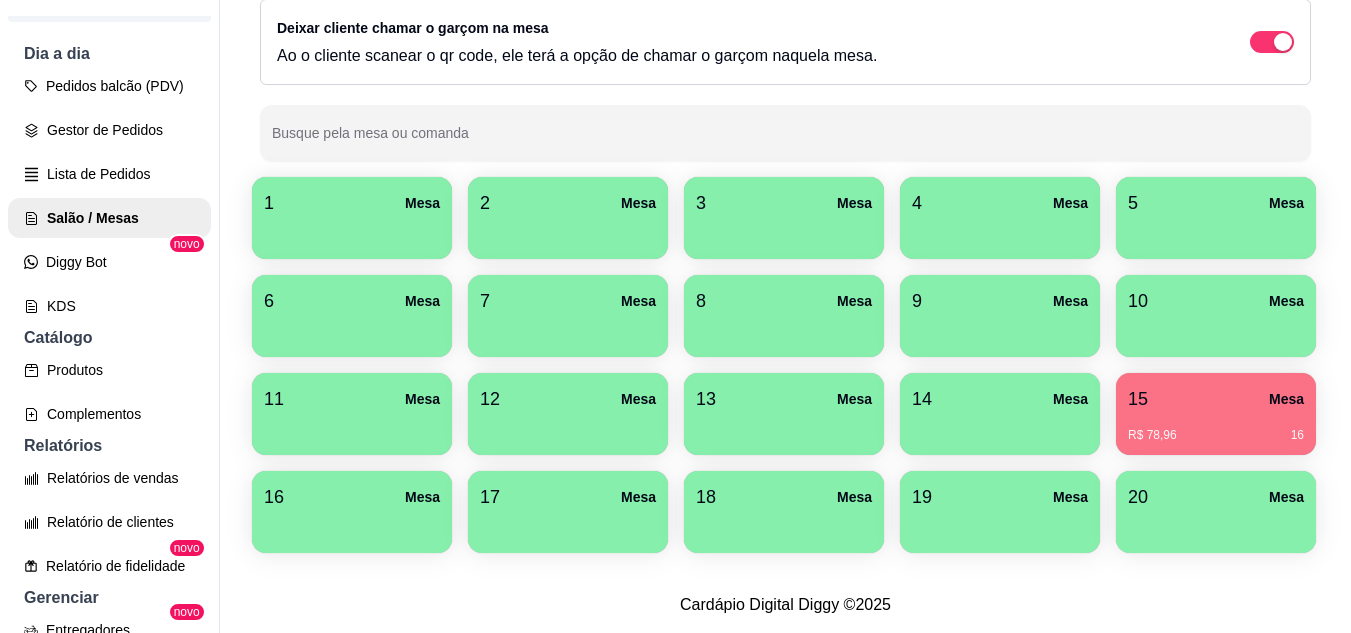 scroll, scrollTop: 294, scrollLeft: 0, axis: vertical 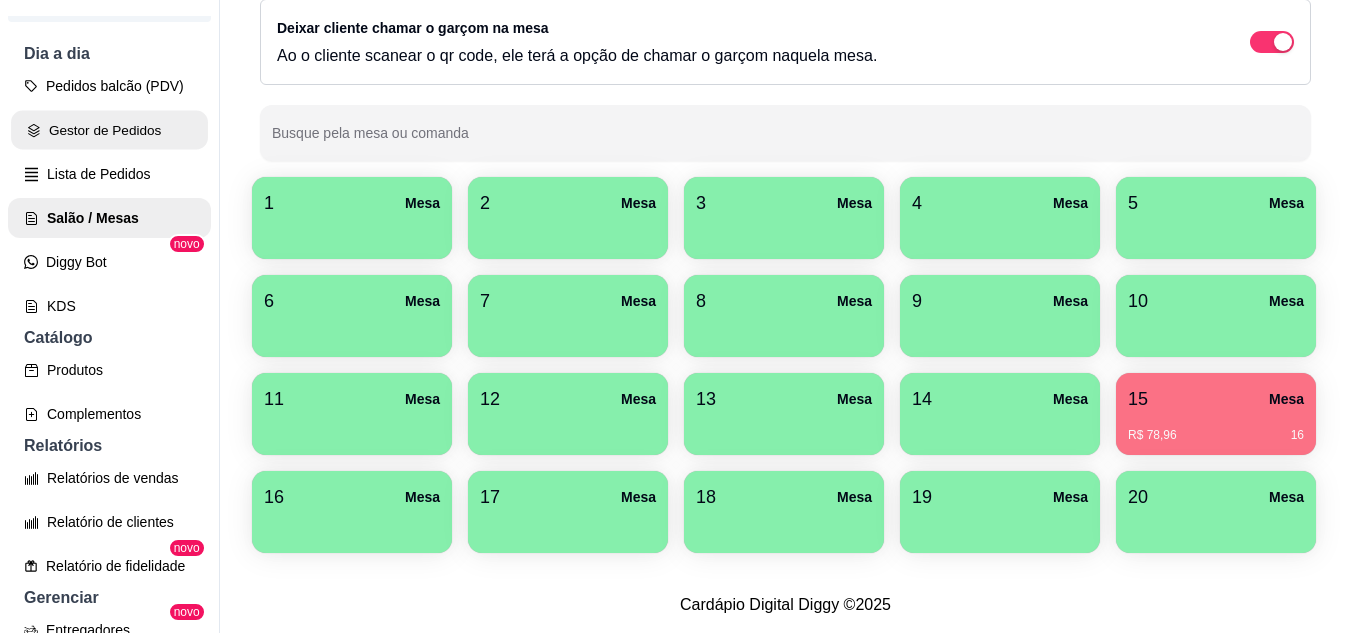 click on "Gestor de Pedidos" at bounding box center (109, 130) 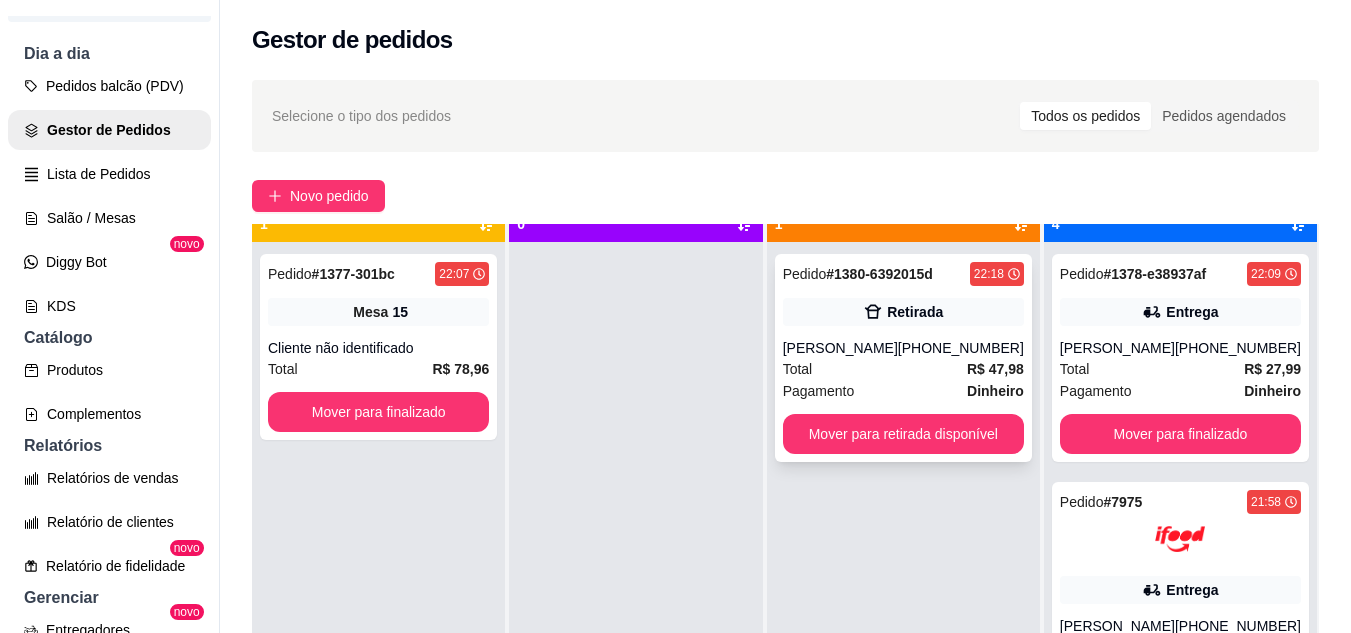 scroll, scrollTop: 56, scrollLeft: 0, axis: vertical 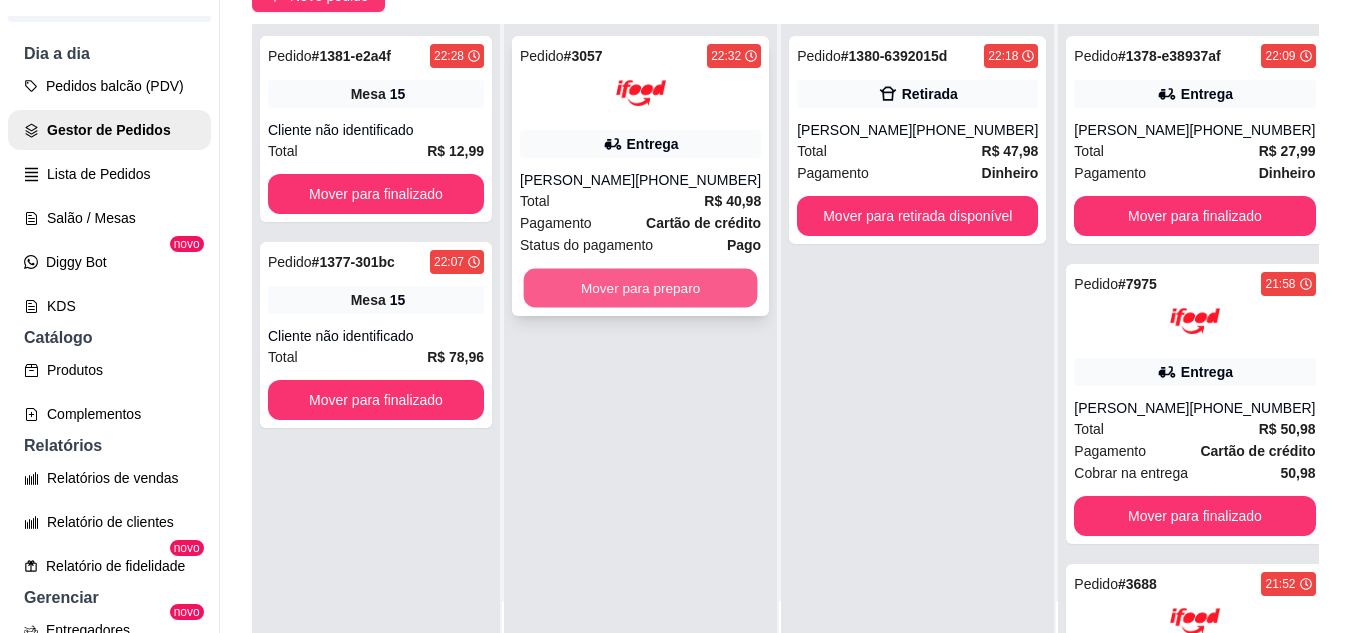 click on "Mover para preparo" at bounding box center [641, 288] 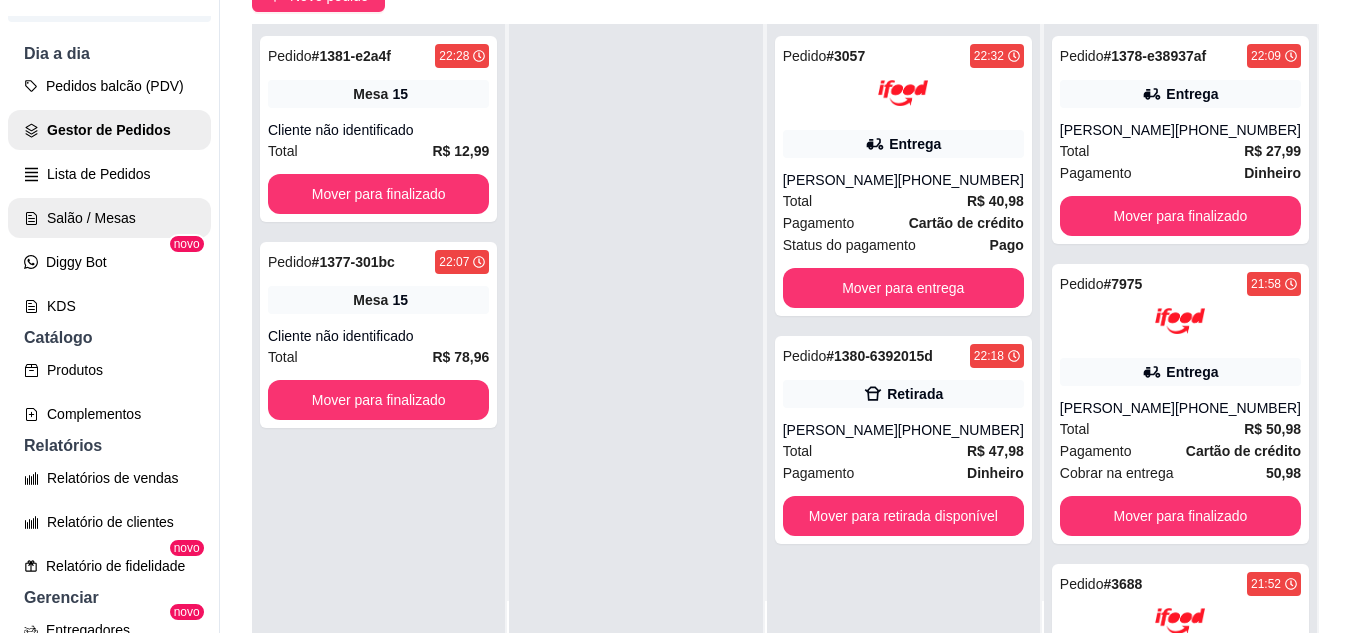 click on "Salão / Mesas" at bounding box center (109, 218) 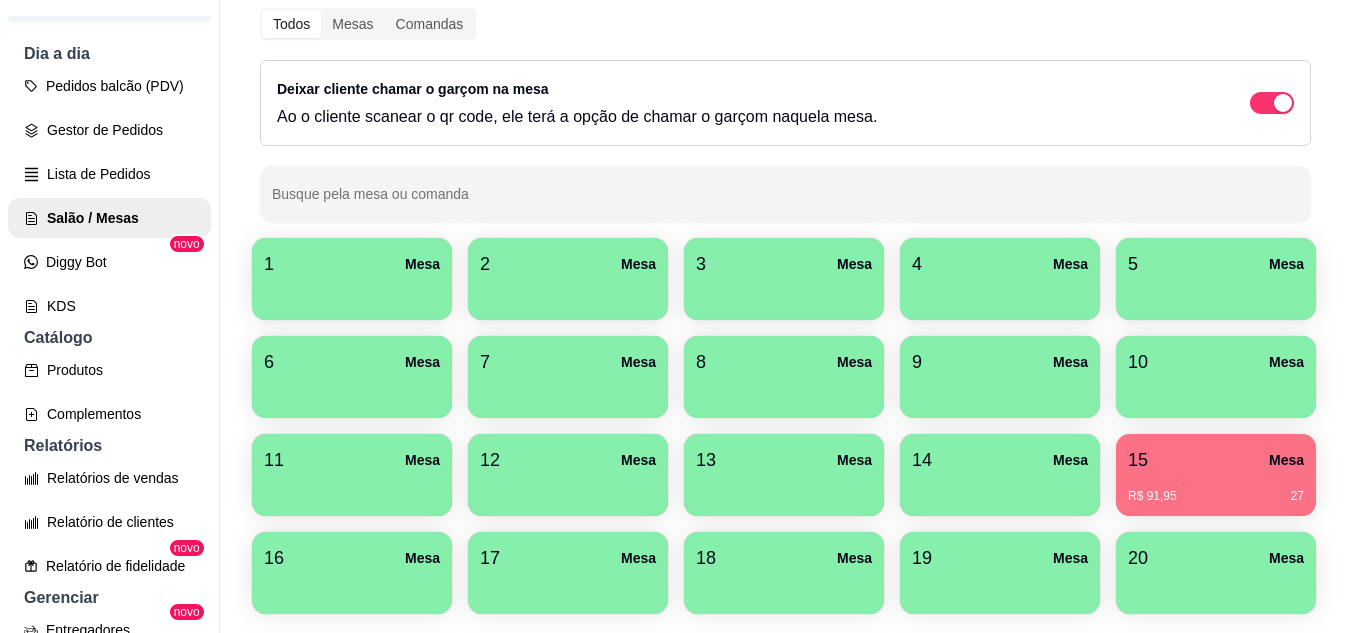 scroll, scrollTop: 294, scrollLeft: 0, axis: vertical 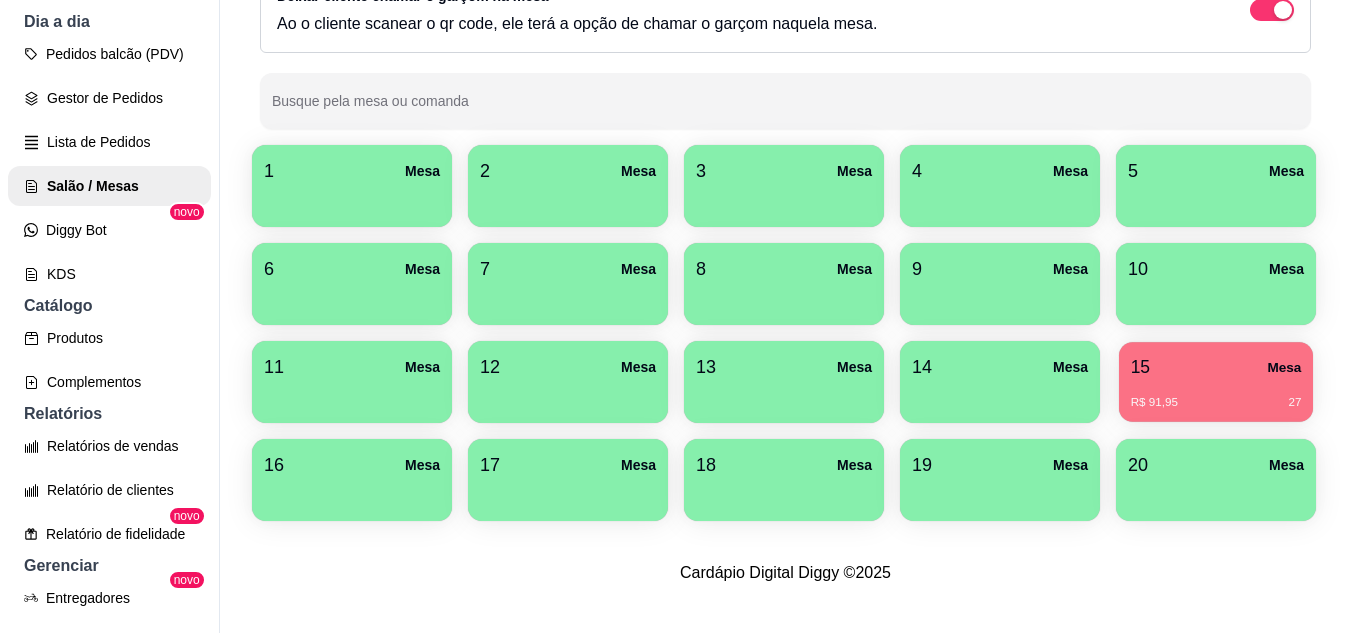 click on "15 Mesa" at bounding box center [1216, 367] 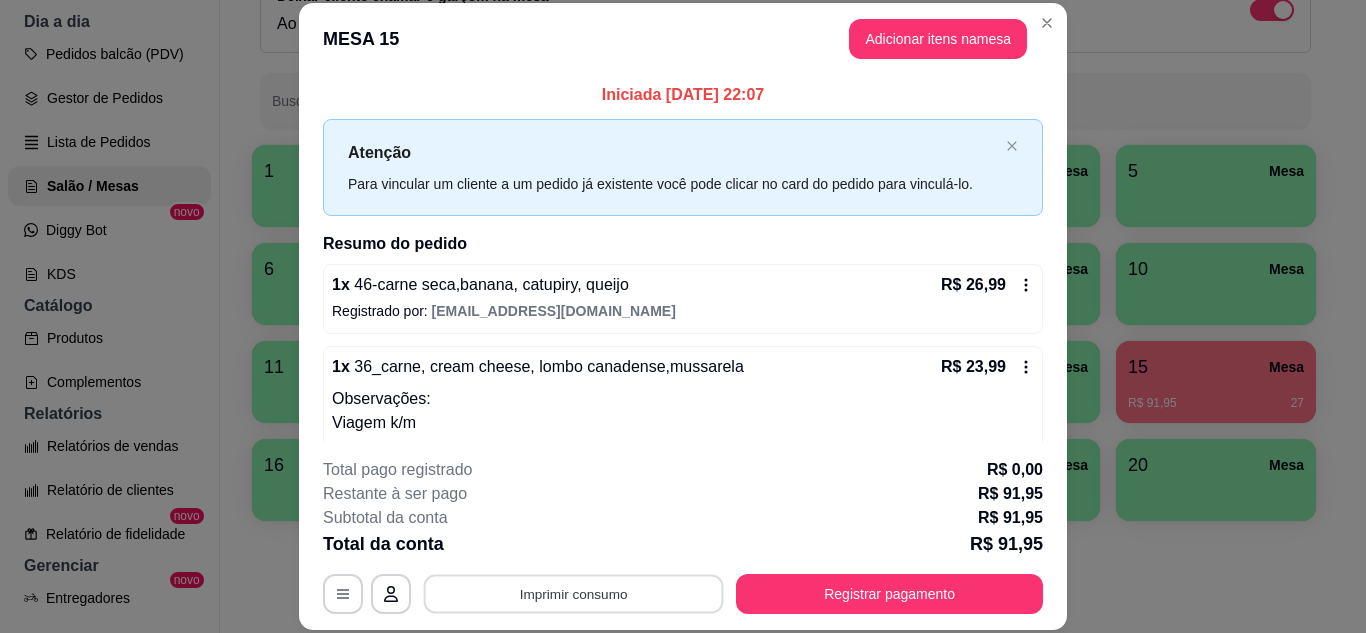 click on "Imprimir consumo" at bounding box center (574, 593) 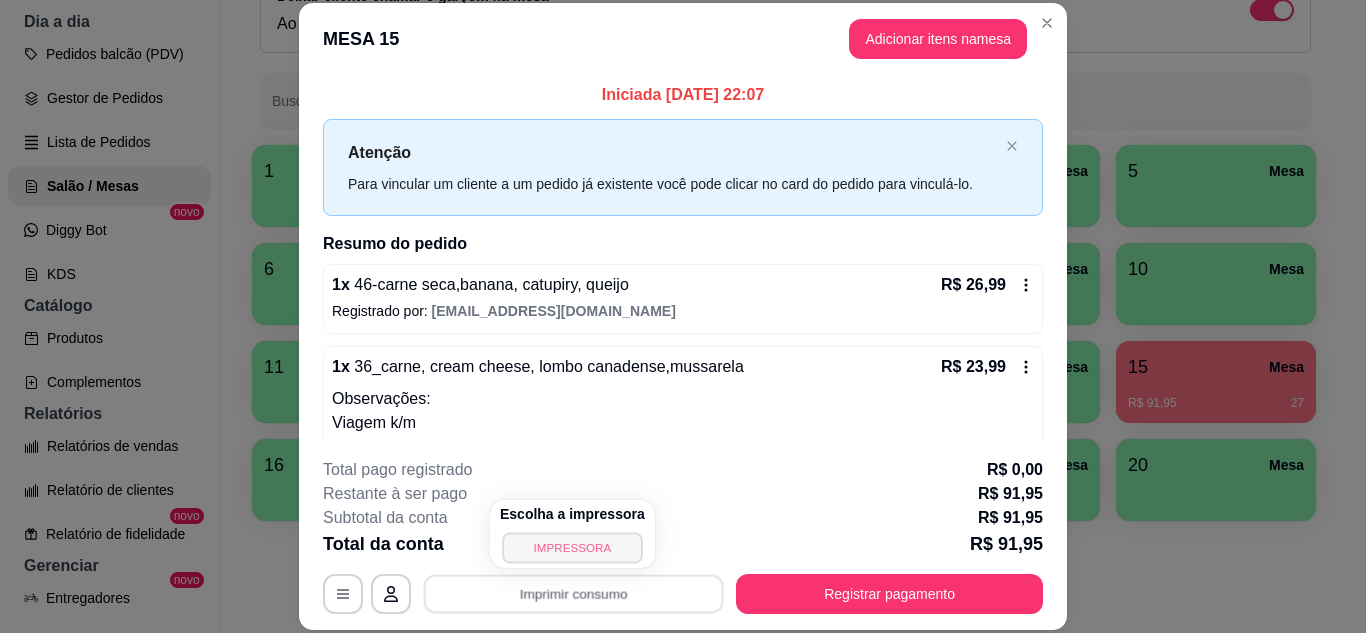 click on "IMPRESSORA" at bounding box center (572, 547) 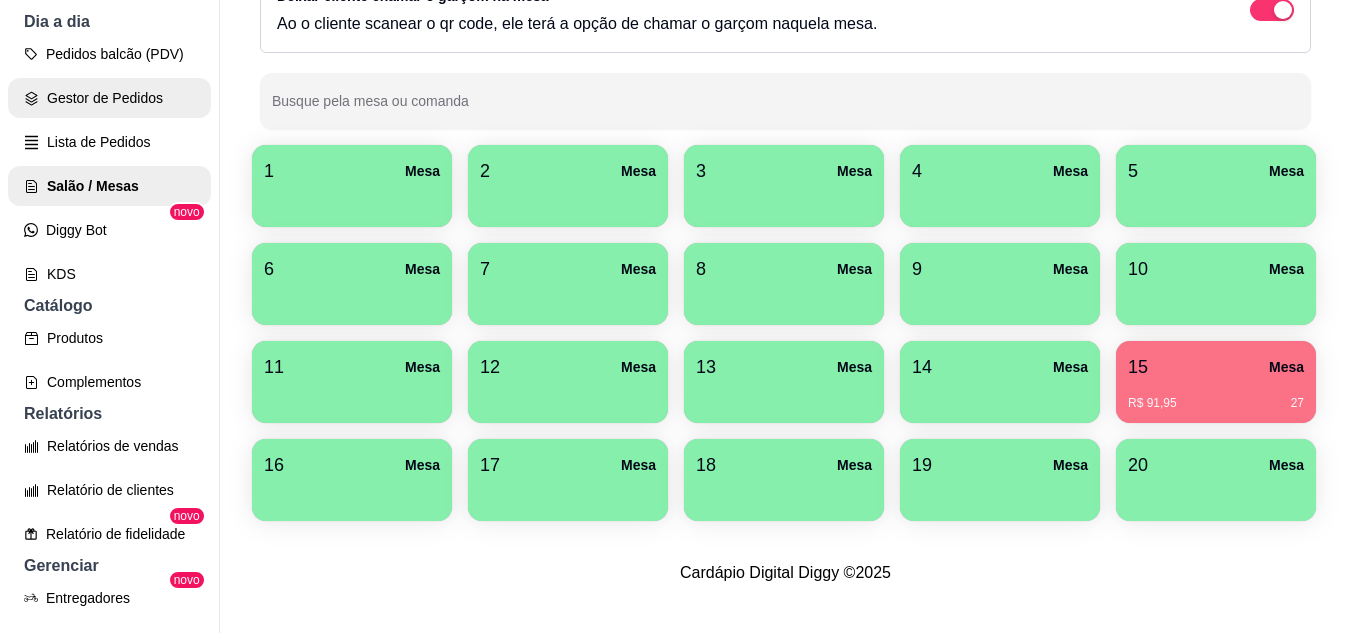 click on "Gestor de Pedidos" at bounding box center [109, 98] 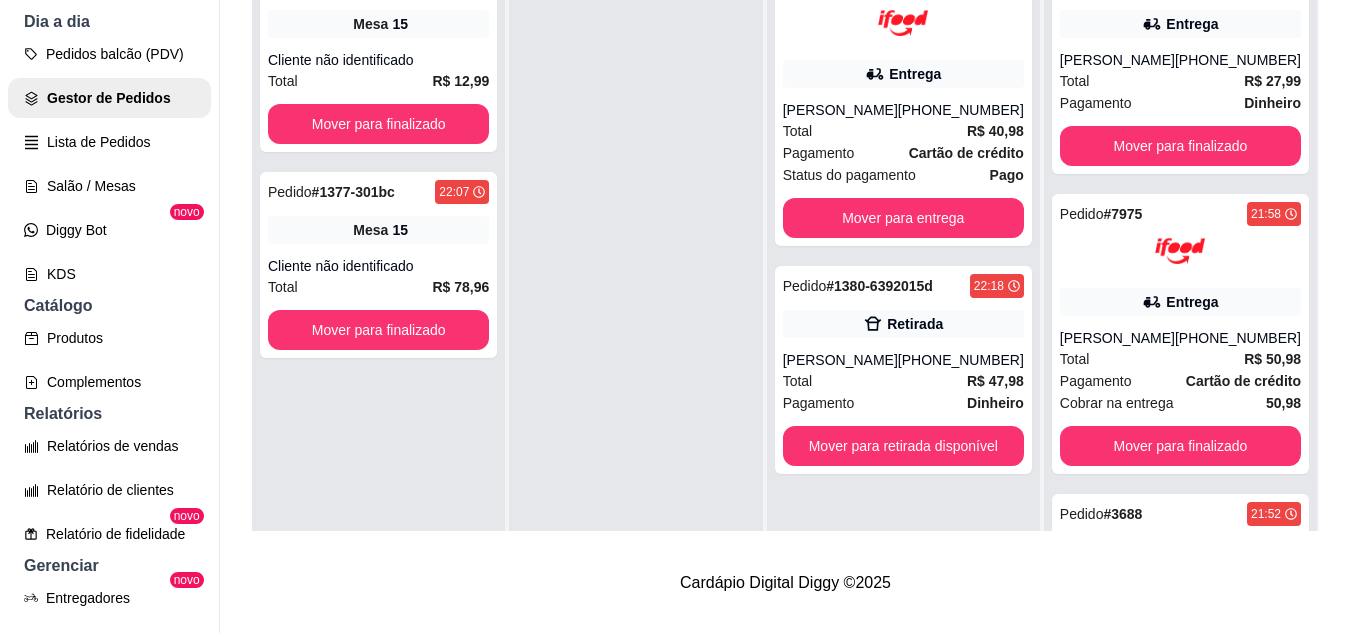 scroll, scrollTop: 0, scrollLeft: 0, axis: both 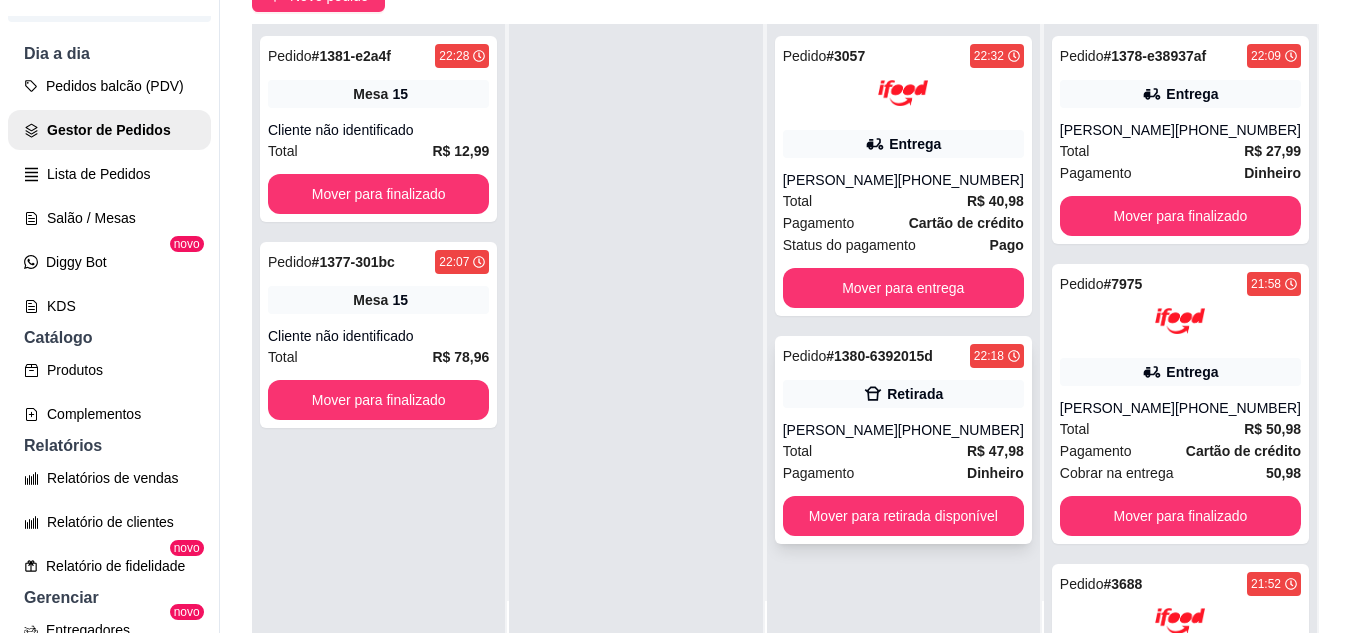 click on "Pedido  # 1380-6392015d 22:18 Retirada [PERSON_NAME]  [PHONE_NUMBER] Total R$ 47,98 Pagamento Dinheiro Mover para retirada disponível" at bounding box center [903, 440] 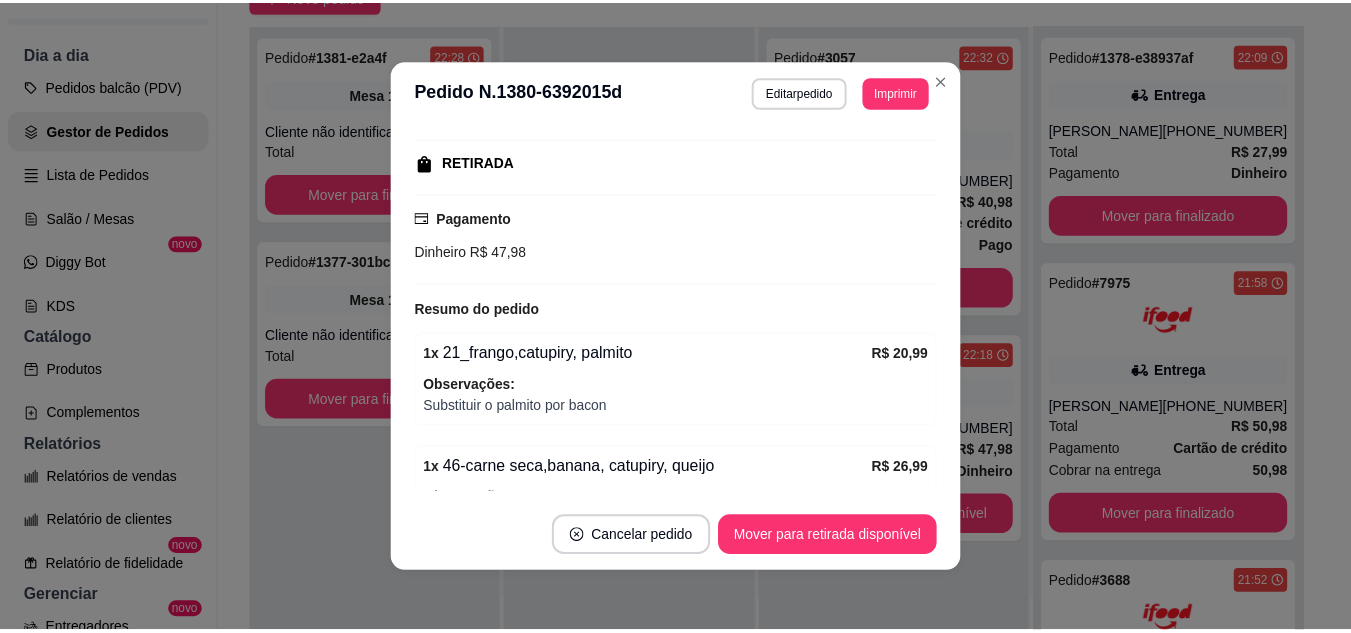 scroll, scrollTop: 448, scrollLeft: 0, axis: vertical 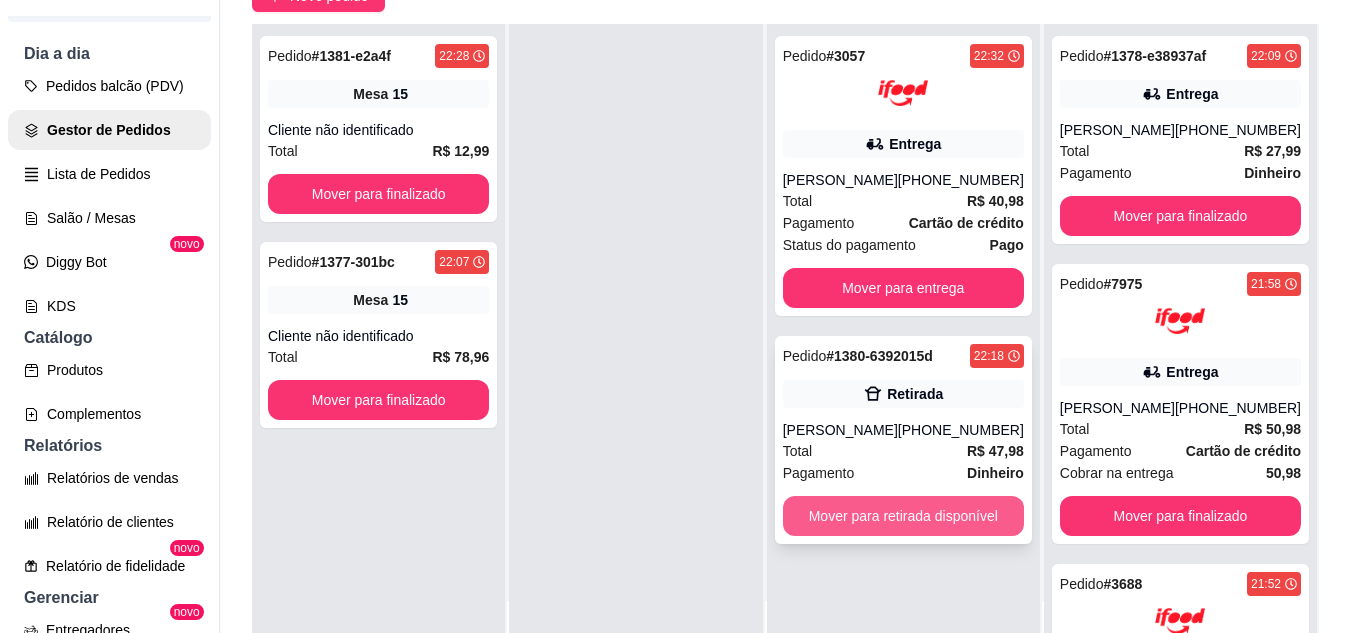 click on "Mover para retirada disponível" at bounding box center (903, 516) 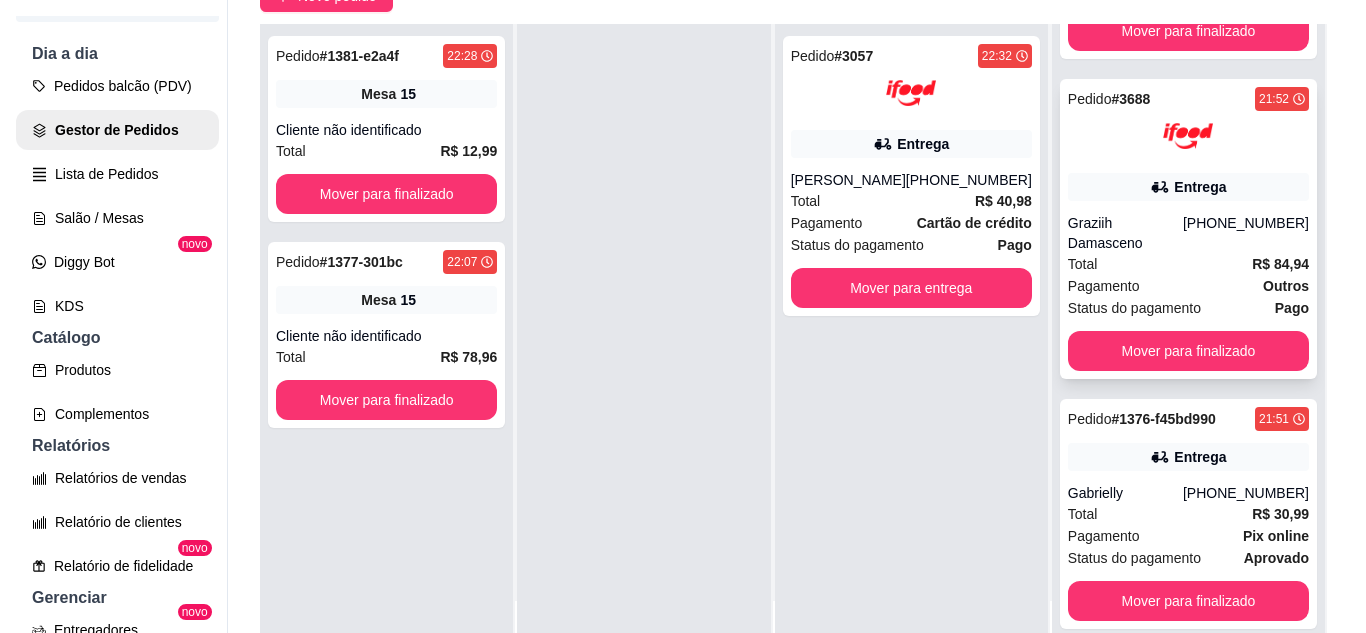 scroll, scrollTop: 733, scrollLeft: 0, axis: vertical 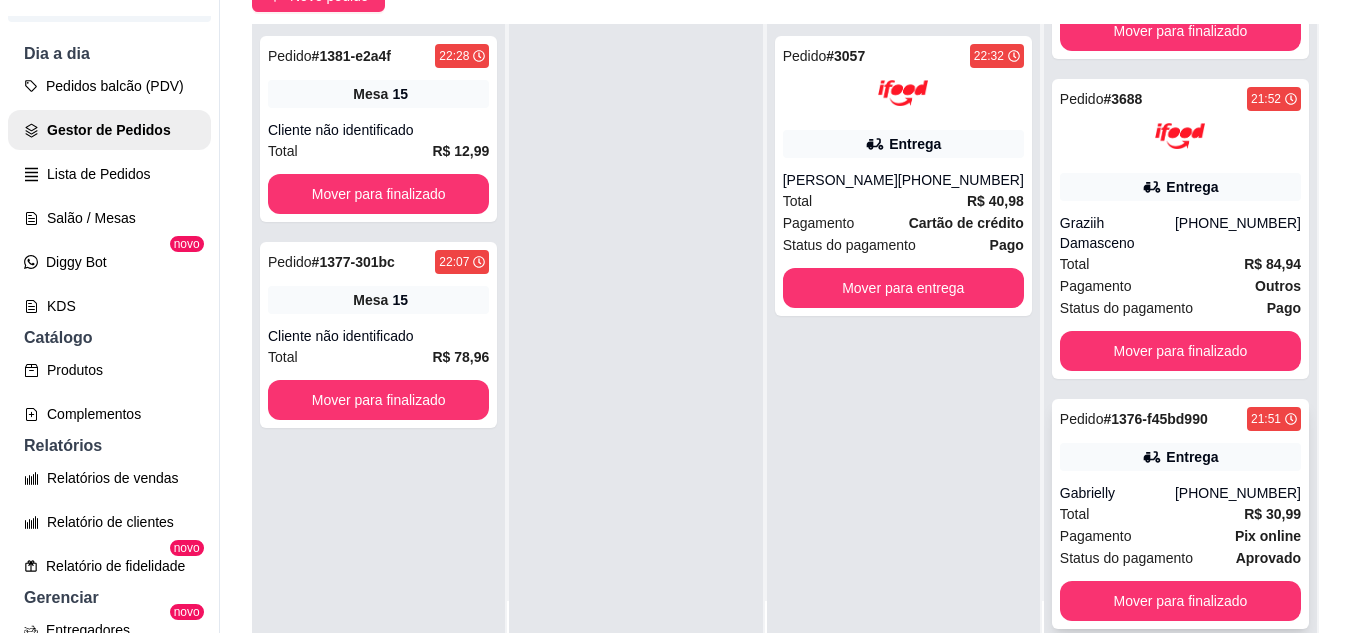 click on "Pedido  # 1376-f45bd990 21:51 Entrega Gabrielly  [PHONE_NUMBER] Total R$ 30,99 Pagamento Pix online Status do pagamento aprovado Mover para finalizado" at bounding box center [1180, 514] 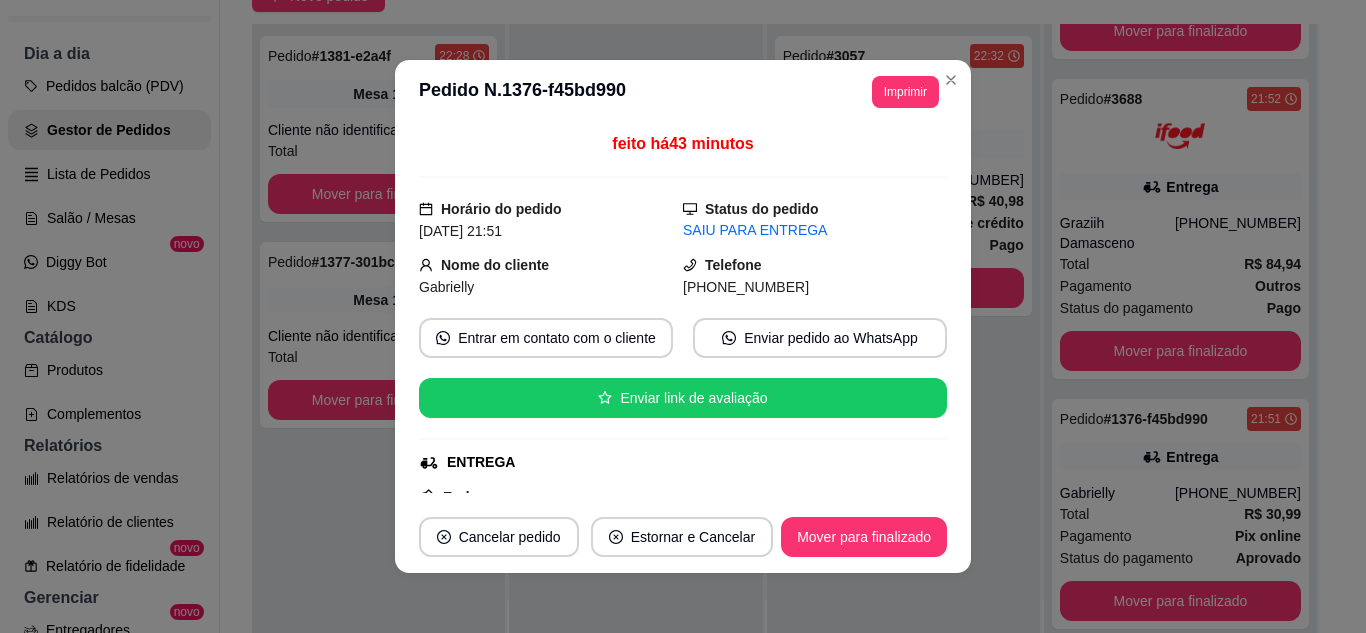 scroll, scrollTop: 4, scrollLeft: 0, axis: vertical 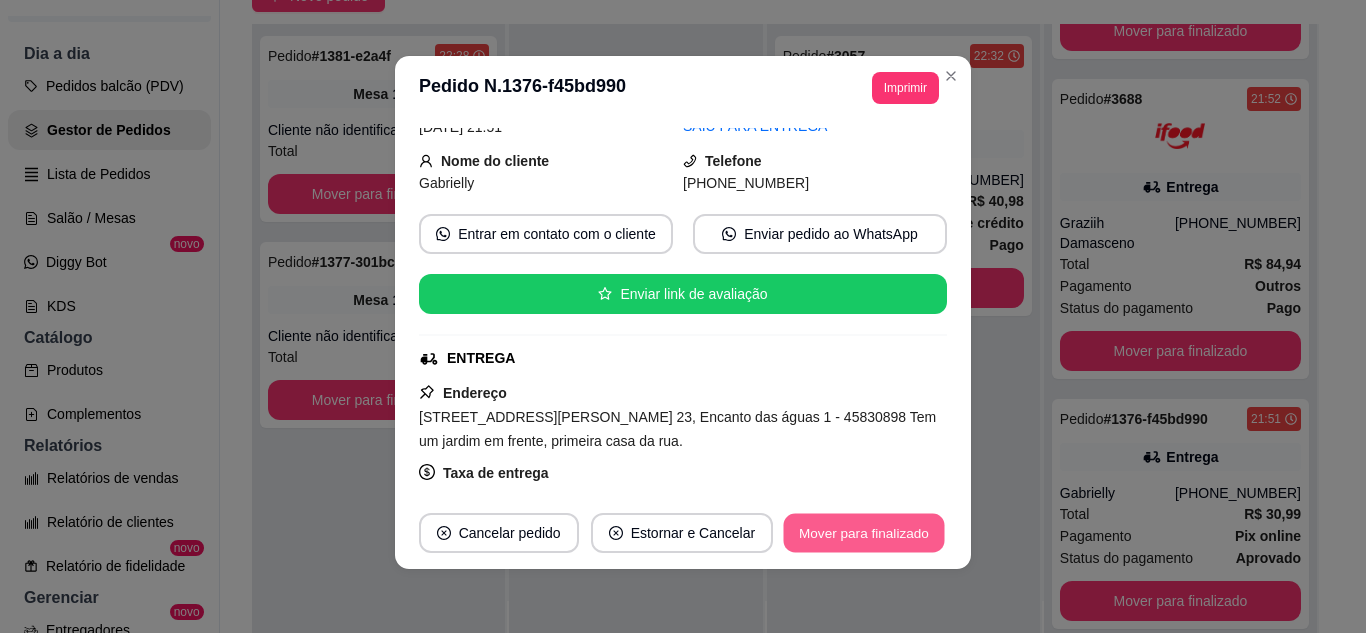 click on "Mover para finalizado" at bounding box center (864, 533) 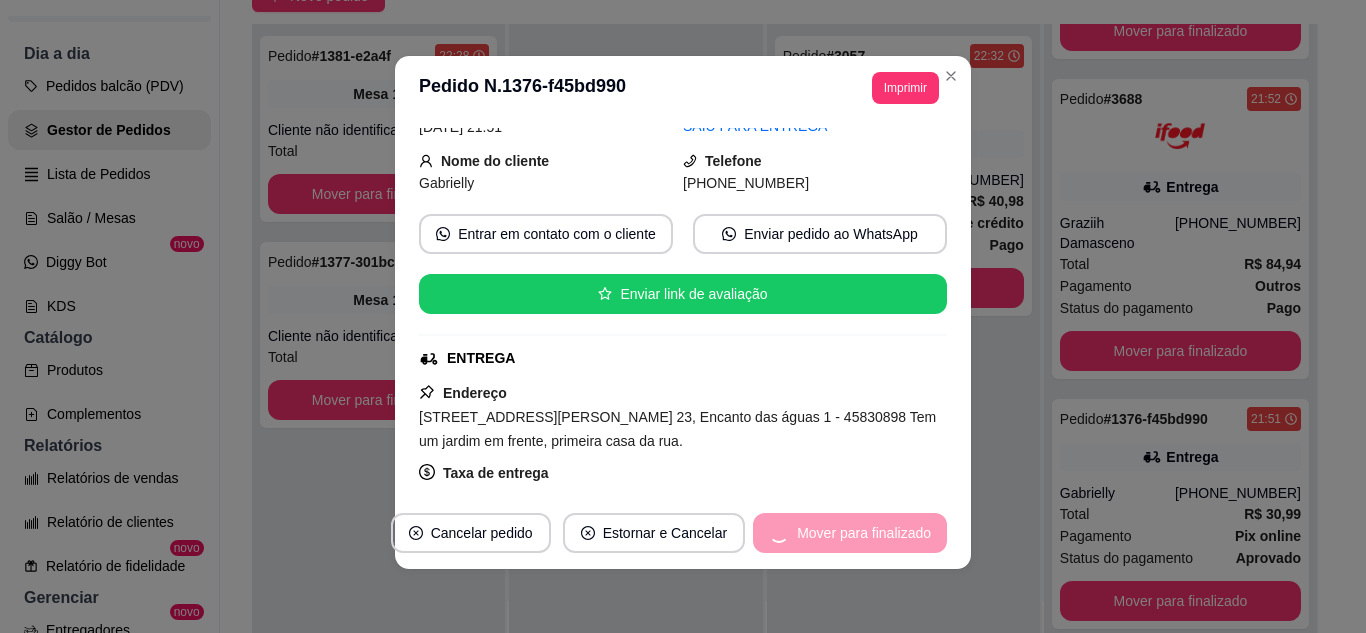scroll, scrollTop: 483, scrollLeft: 0, axis: vertical 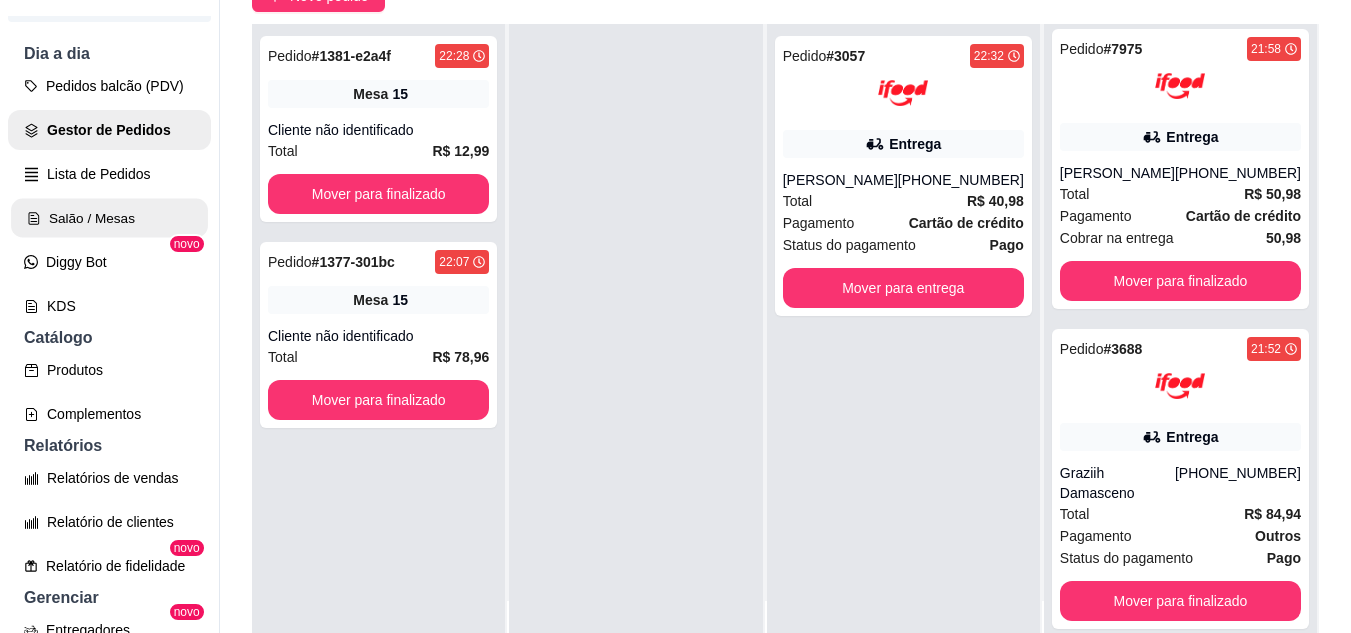 click on "Salão / Mesas" at bounding box center [109, 218] 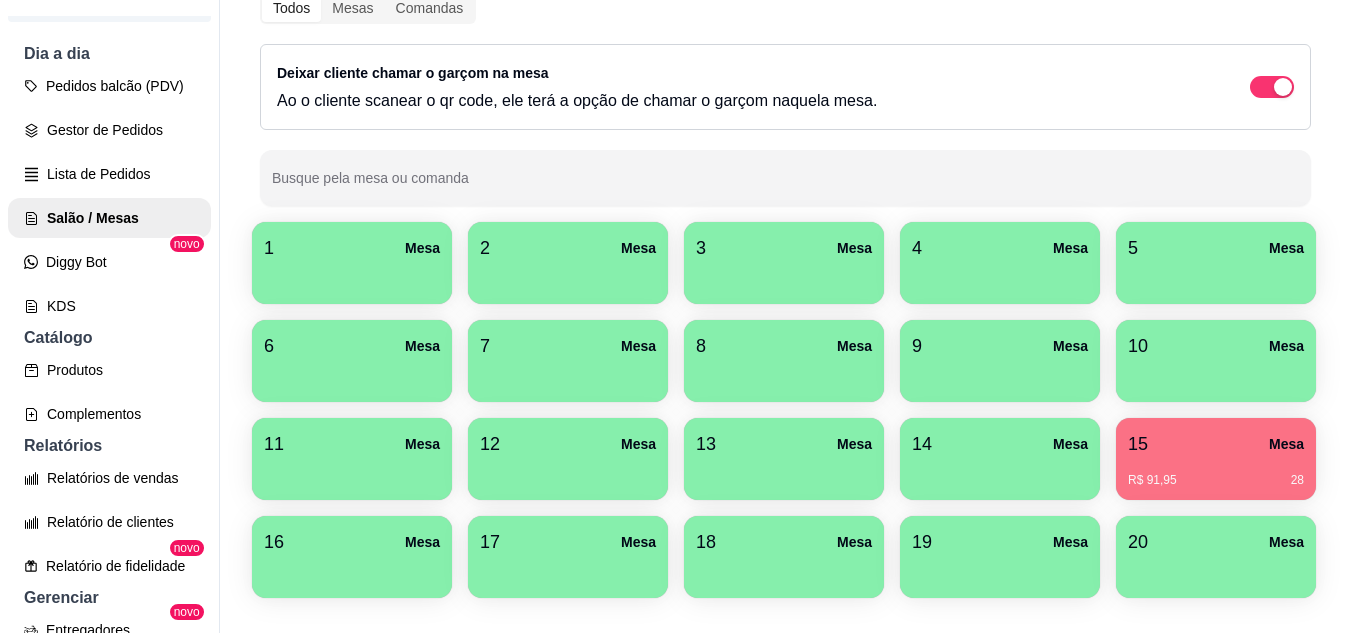 scroll, scrollTop: 294, scrollLeft: 0, axis: vertical 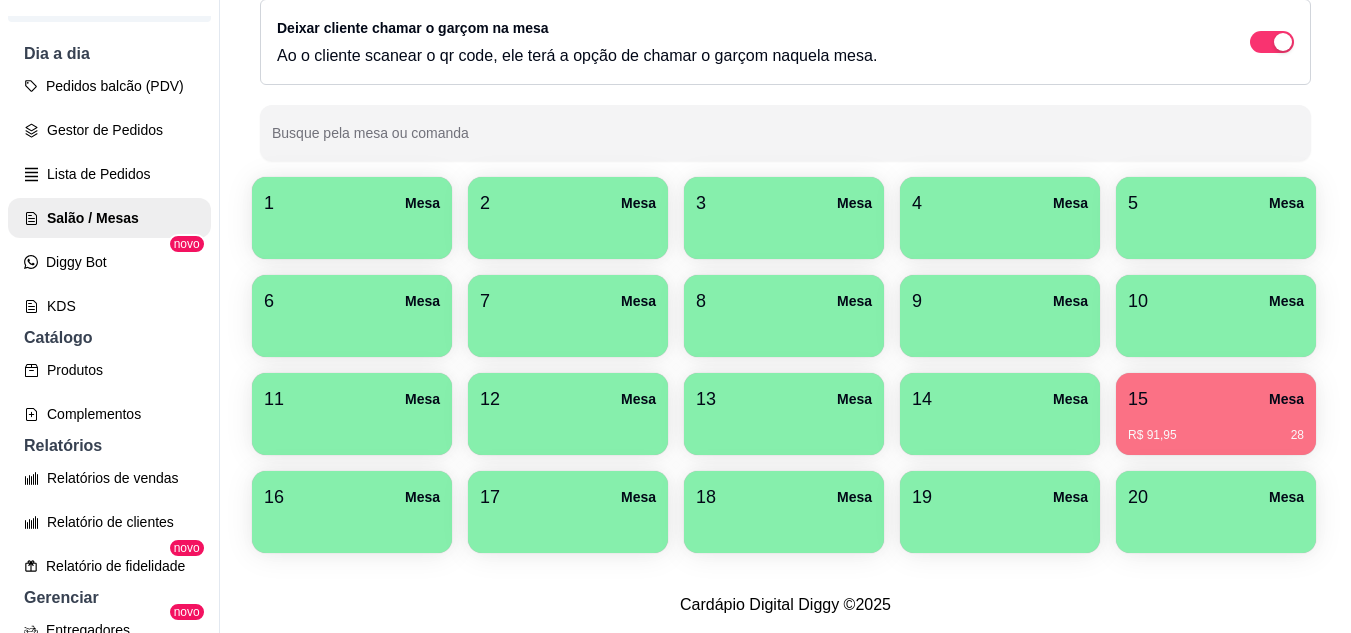 click on "15 Mesa" at bounding box center (1216, 399) 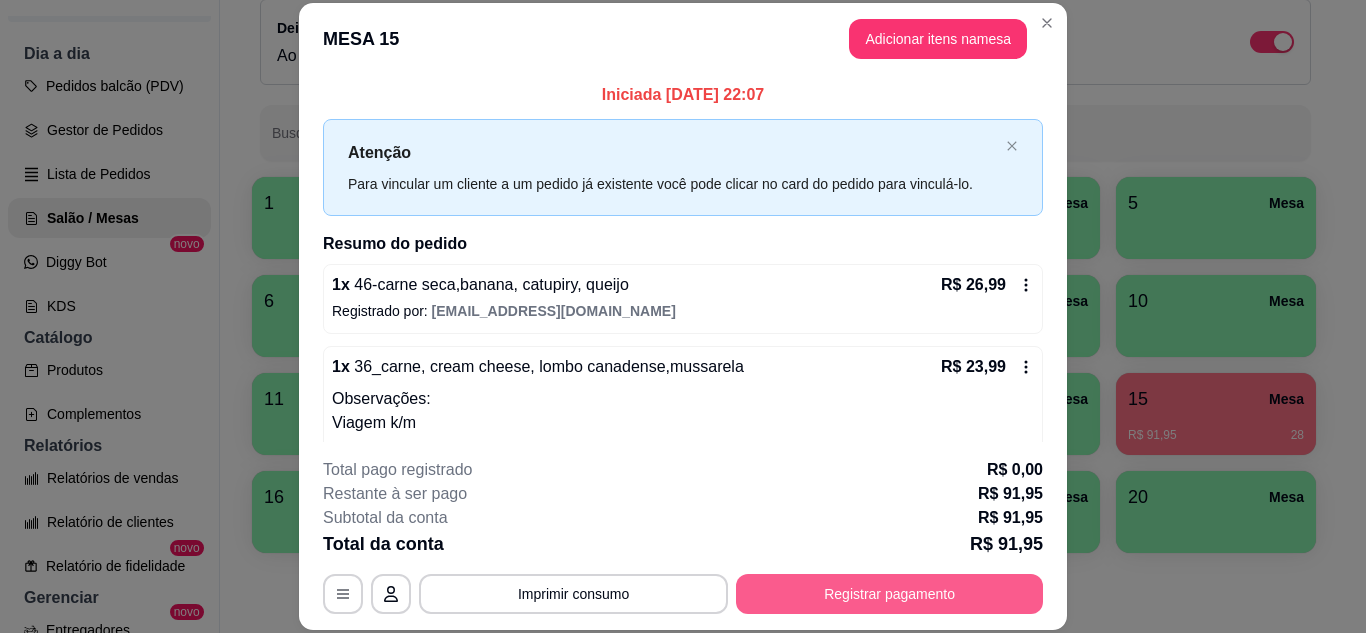 drag, startPoint x: 835, startPoint y: 565, endPoint x: 831, endPoint y: 588, distance: 23.345236 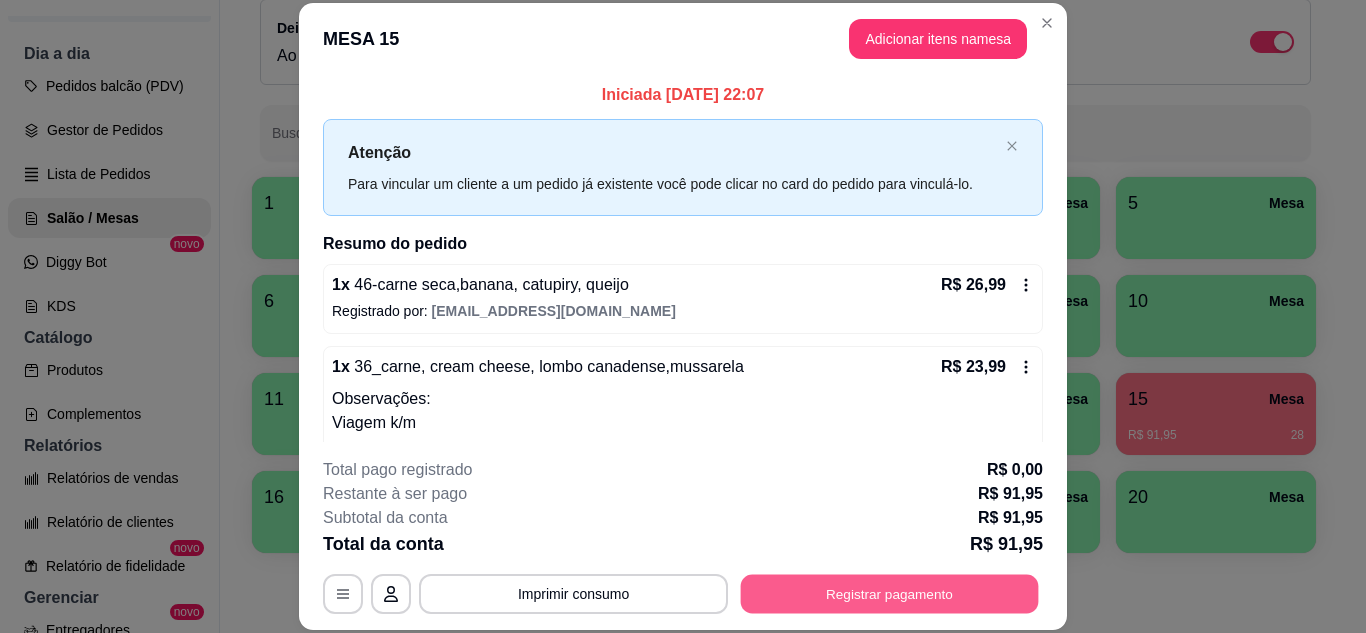 click on "Registrar pagamento" at bounding box center (890, 593) 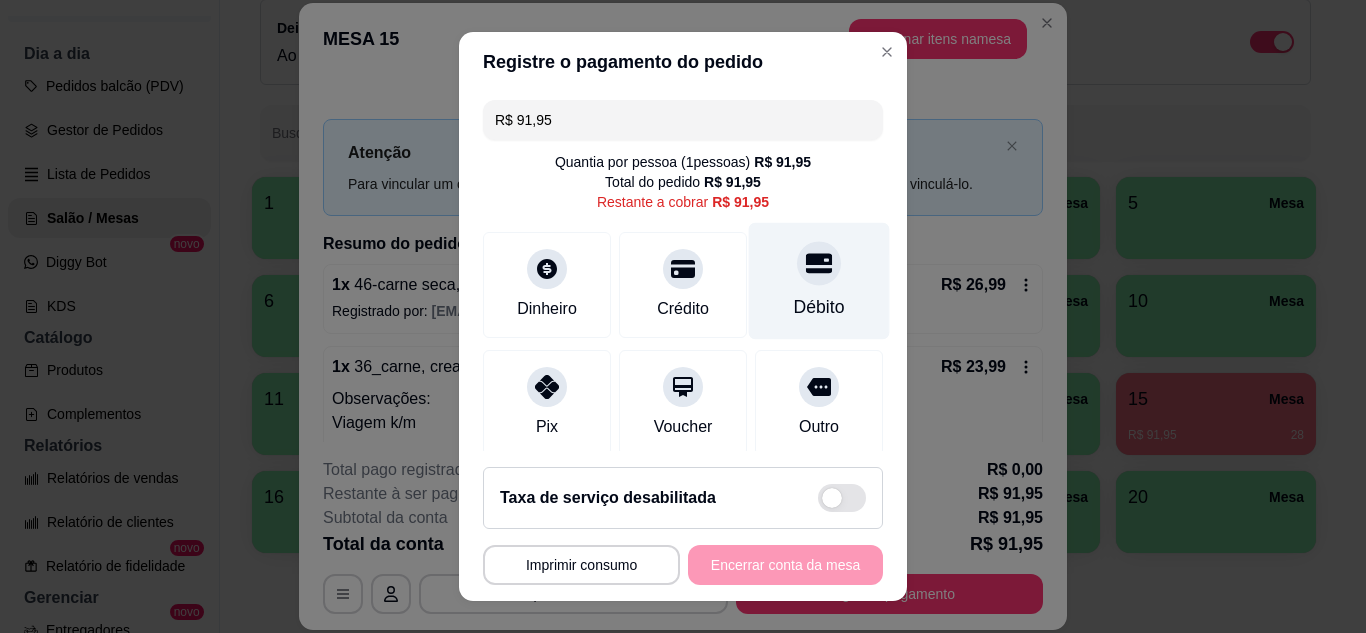 click on "Débito" at bounding box center (819, 280) 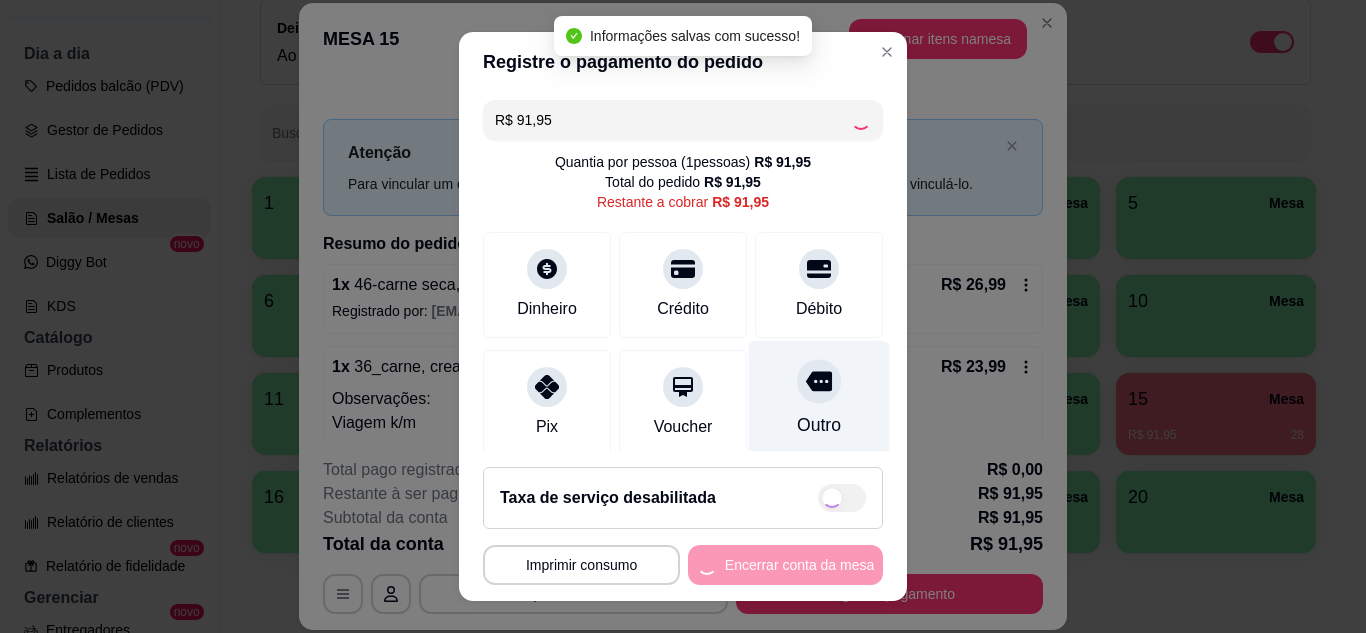 type on "R$ 0,00" 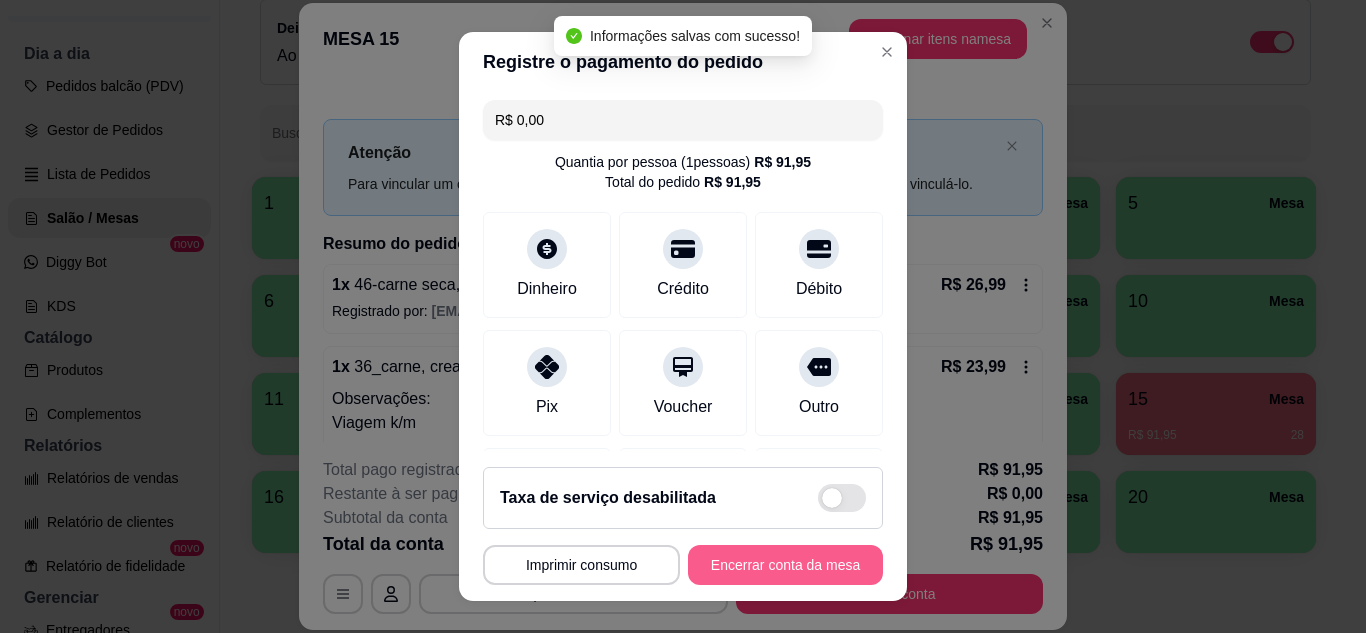 click on "Encerrar conta da mesa" at bounding box center [785, 565] 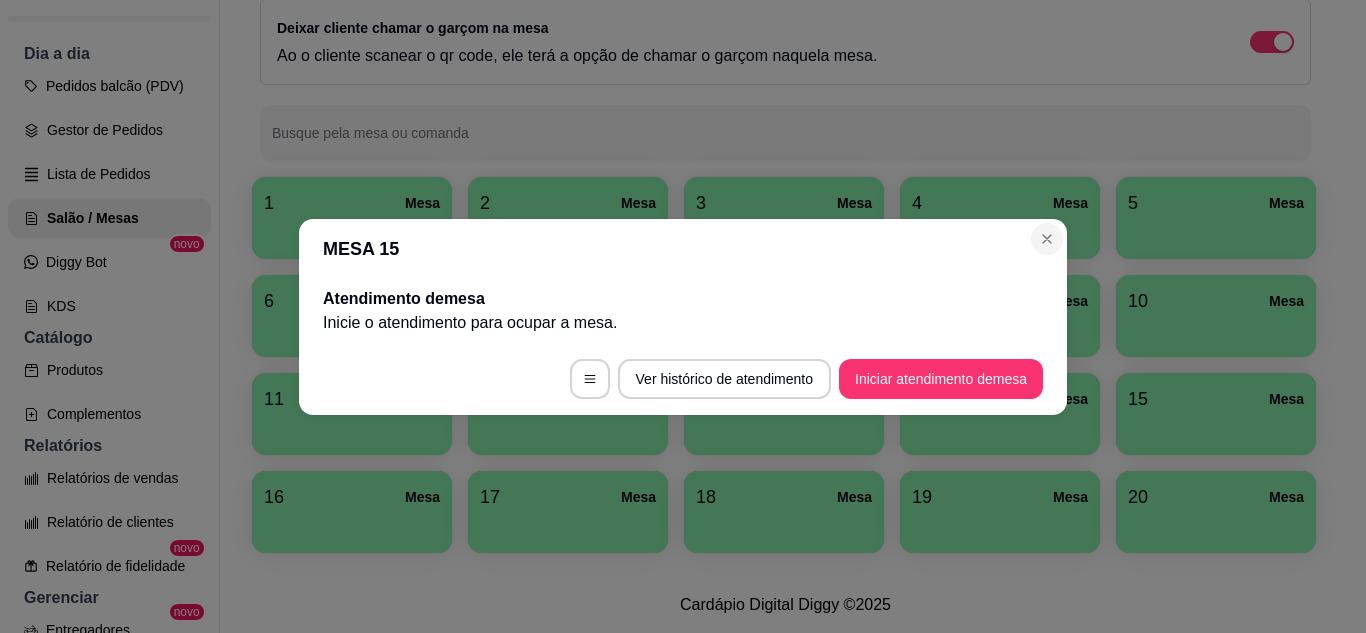 click on "MESA 15" at bounding box center [683, 249] 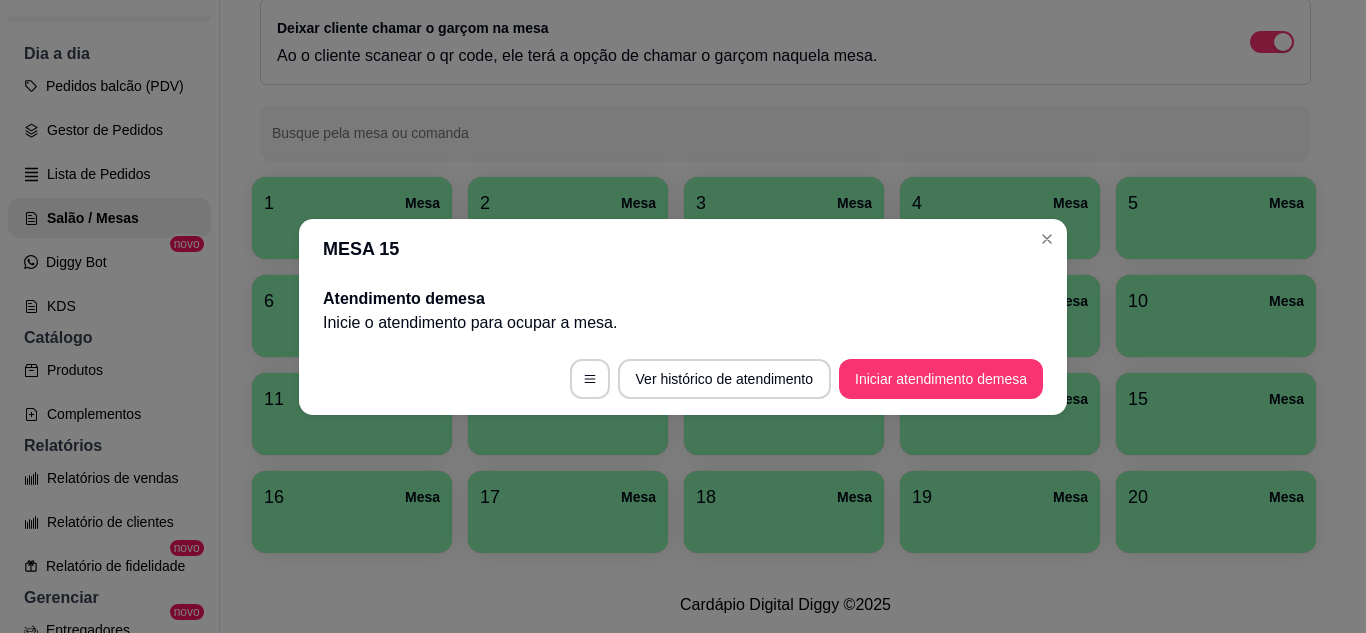 click on "MESA 15" at bounding box center (683, 249) 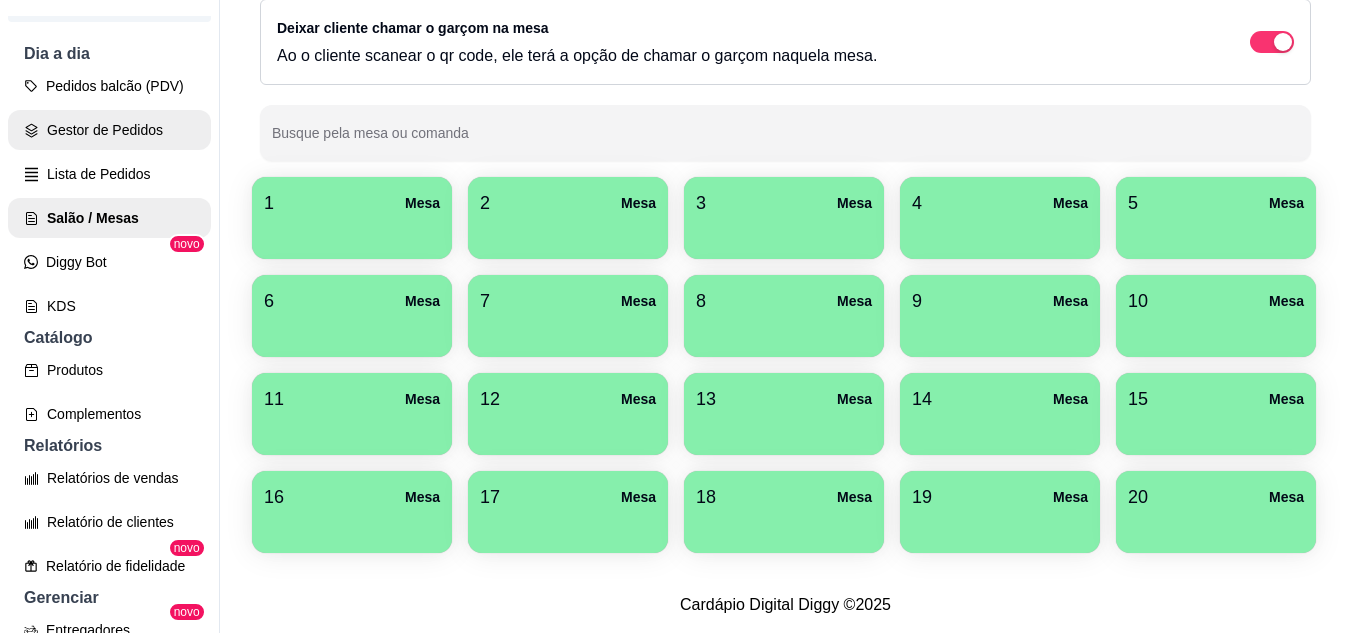 click on "Gestor de Pedidos" at bounding box center (109, 130) 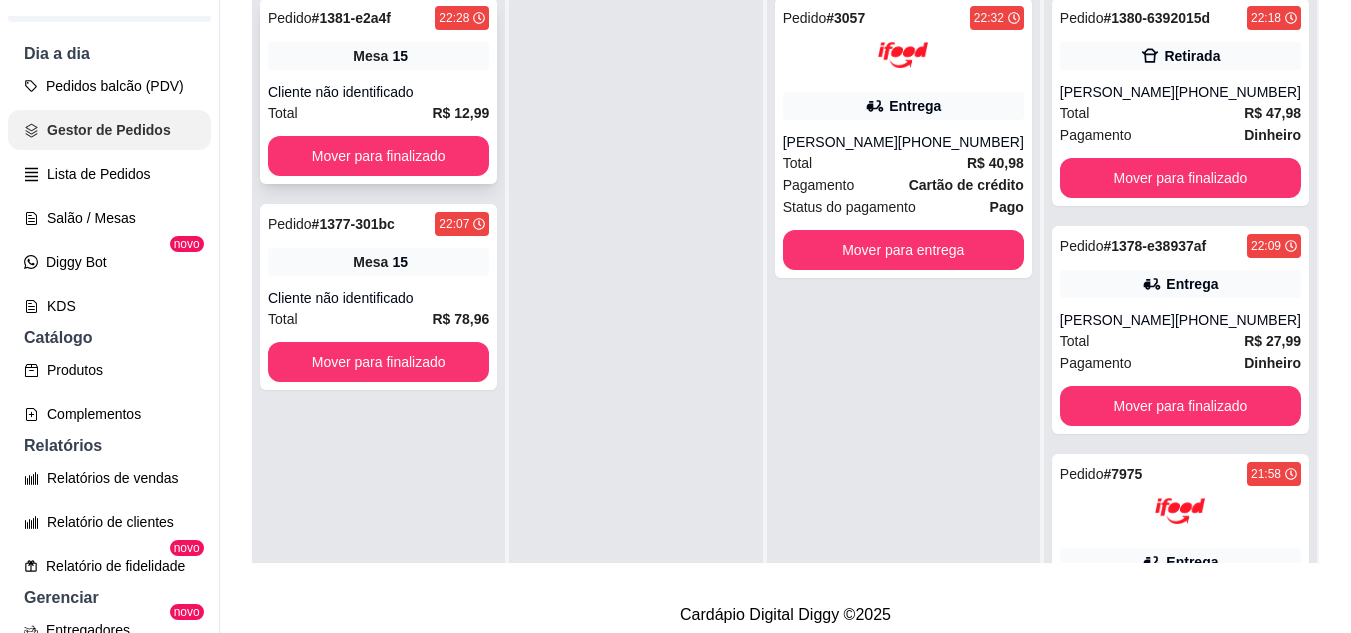 scroll, scrollTop: 0, scrollLeft: 0, axis: both 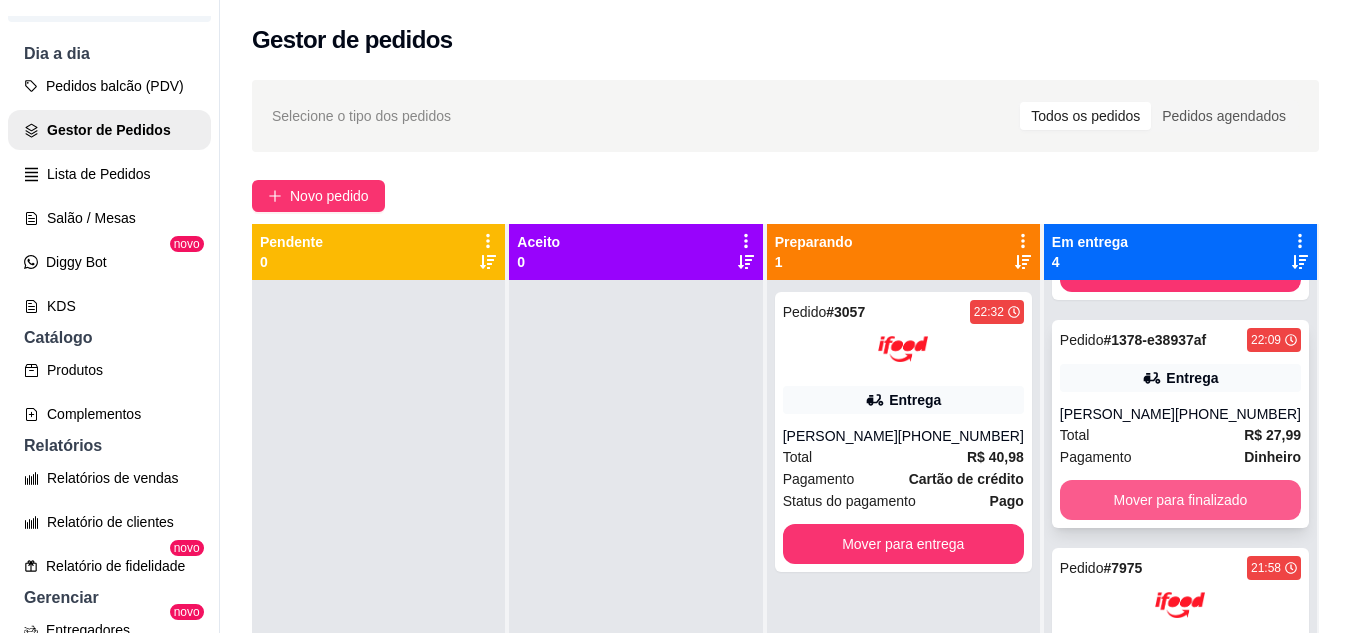 click on "Pedido  # 1378-e38937af 22:09 Entrega [PERSON_NAME]  [PHONE_NUMBER] Total R$ 27,99 Pagamento Dinheiro Mover para finalizado" at bounding box center [1180, 424] 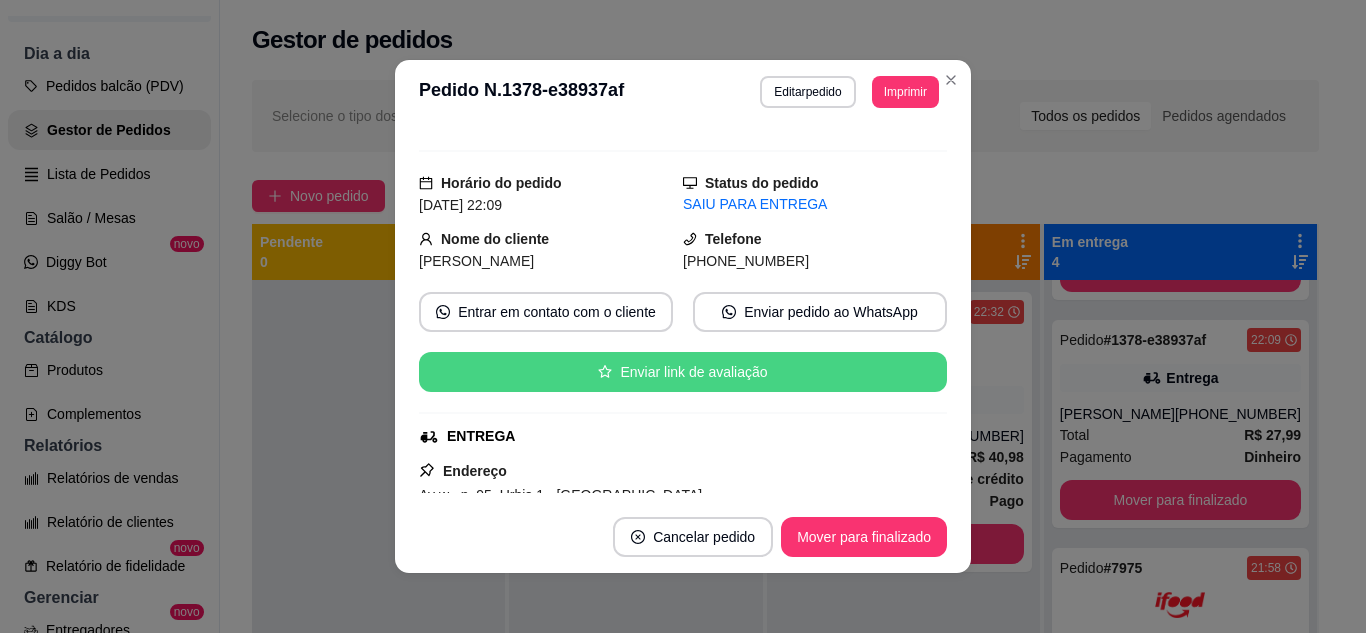 scroll, scrollTop: 100, scrollLeft: 0, axis: vertical 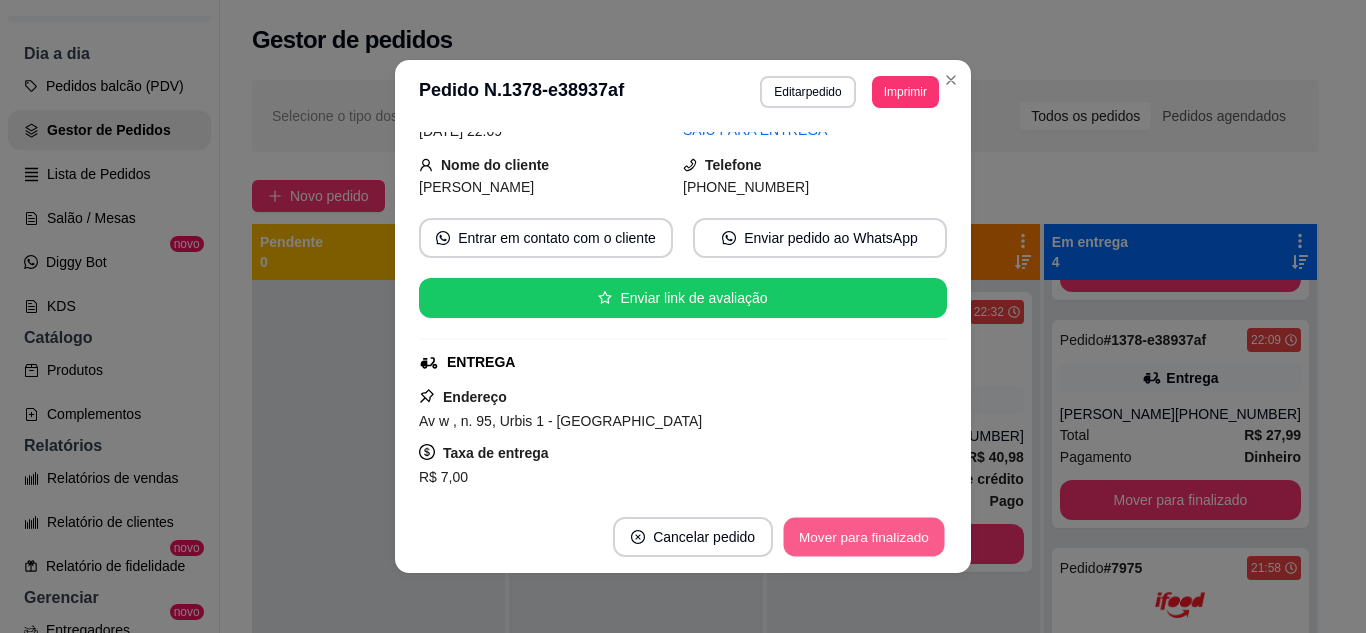 click on "Mover para finalizado" at bounding box center [864, 537] 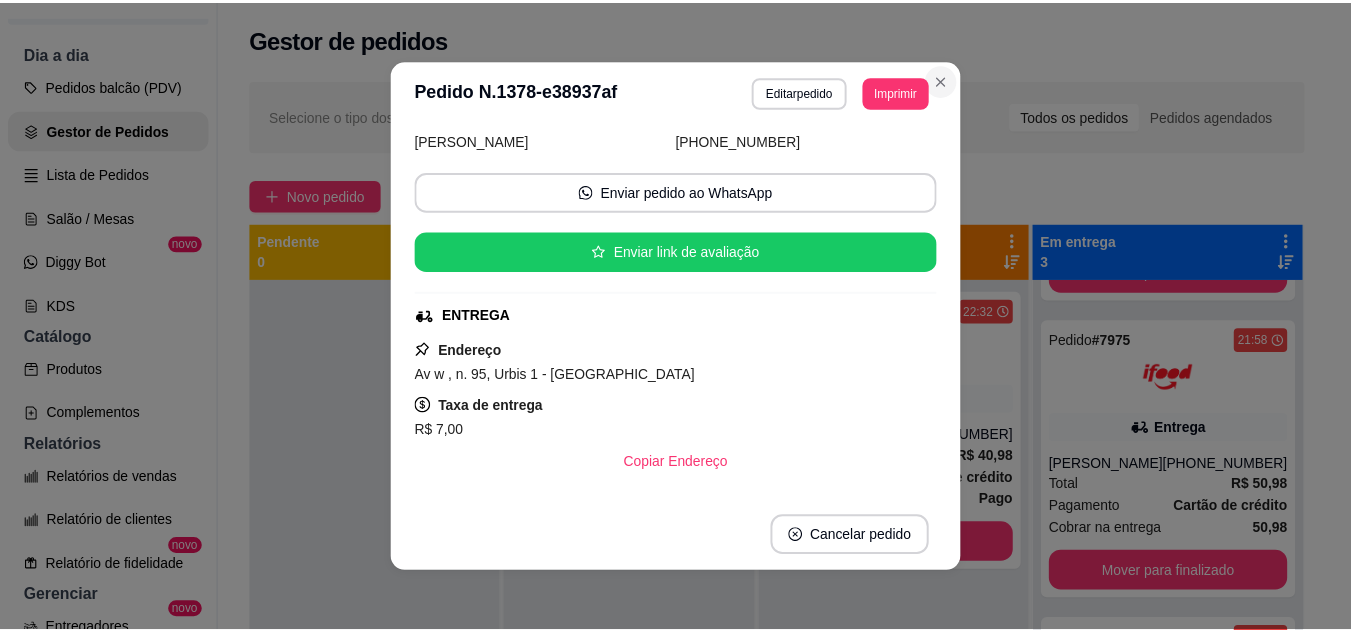 scroll, scrollTop: 54, scrollLeft: 0, axis: vertical 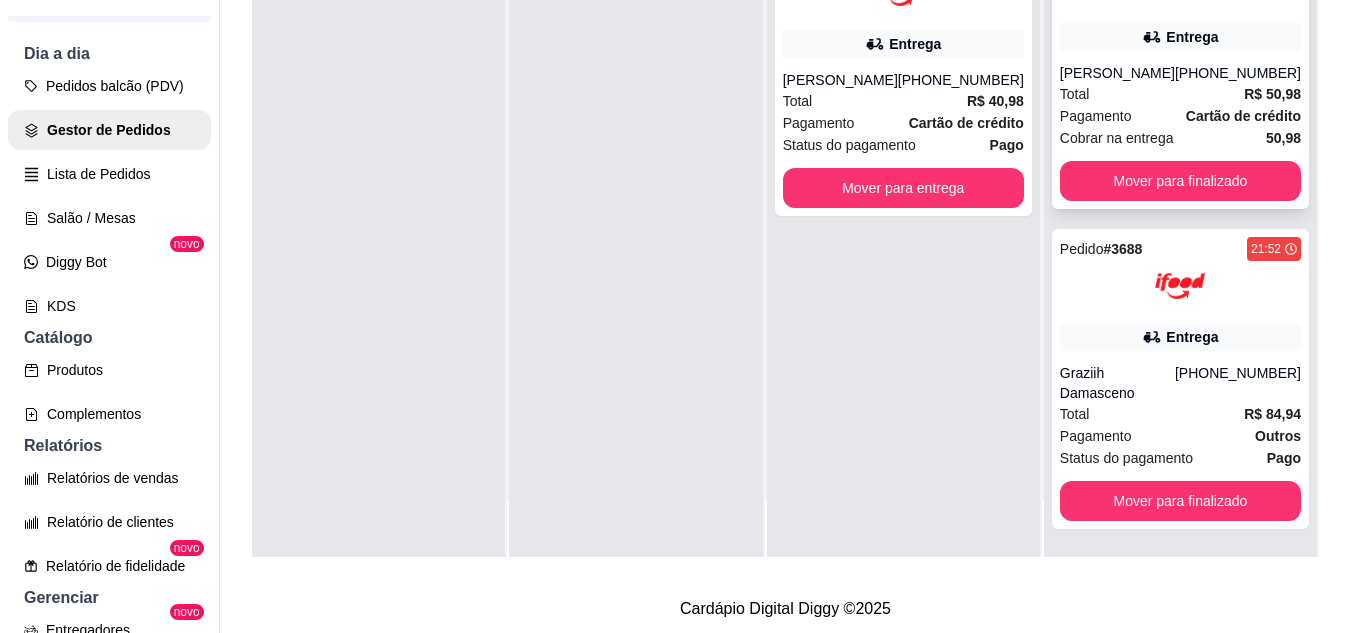 click on "Entrega" at bounding box center [1180, 37] 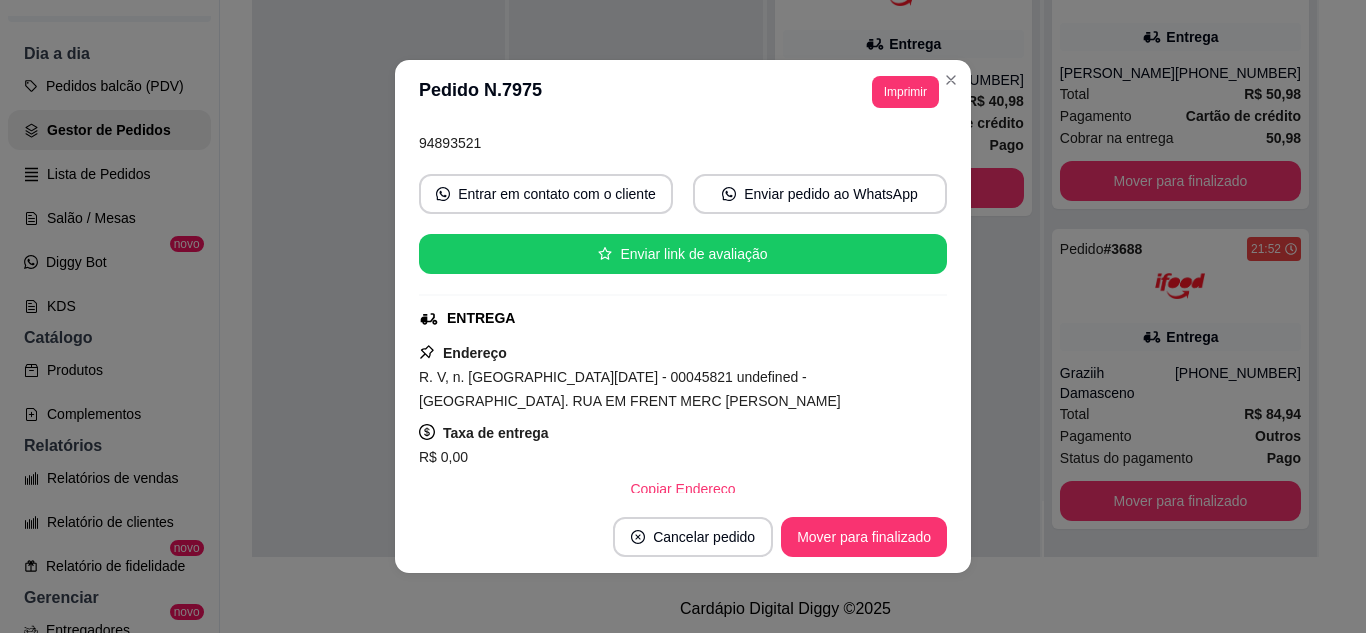 scroll, scrollTop: 200, scrollLeft: 0, axis: vertical 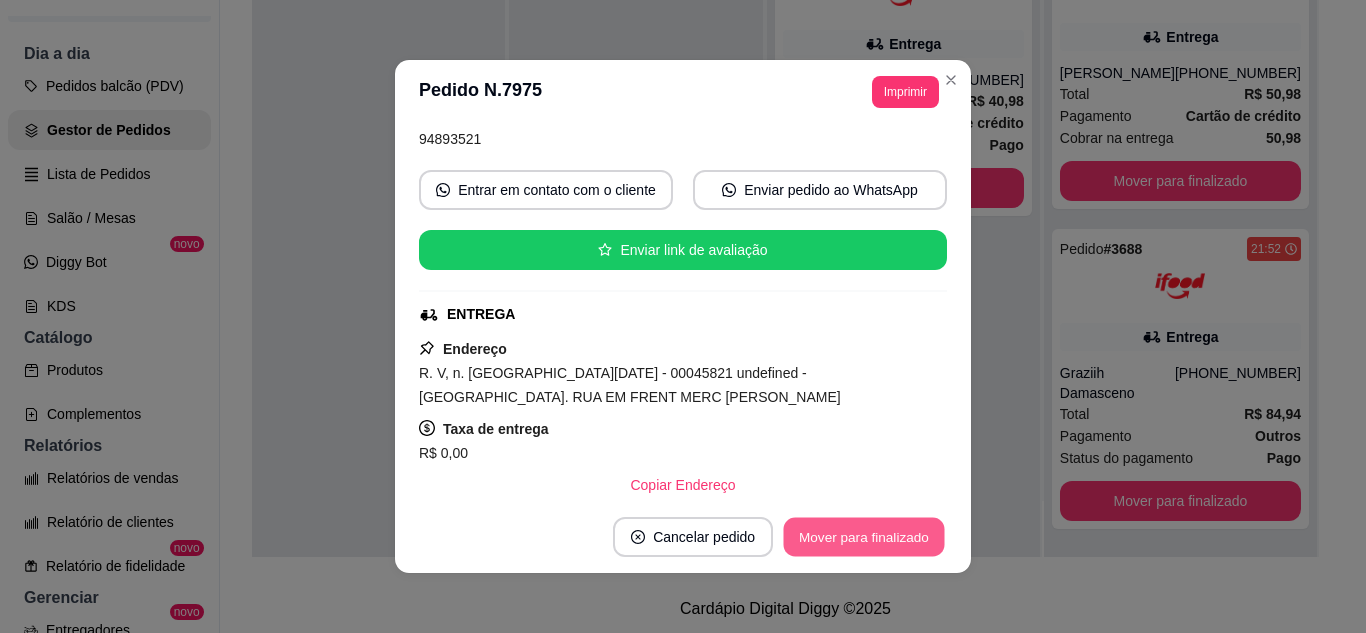 click on "Mover para finalizado" at bounding box center [864, 537] 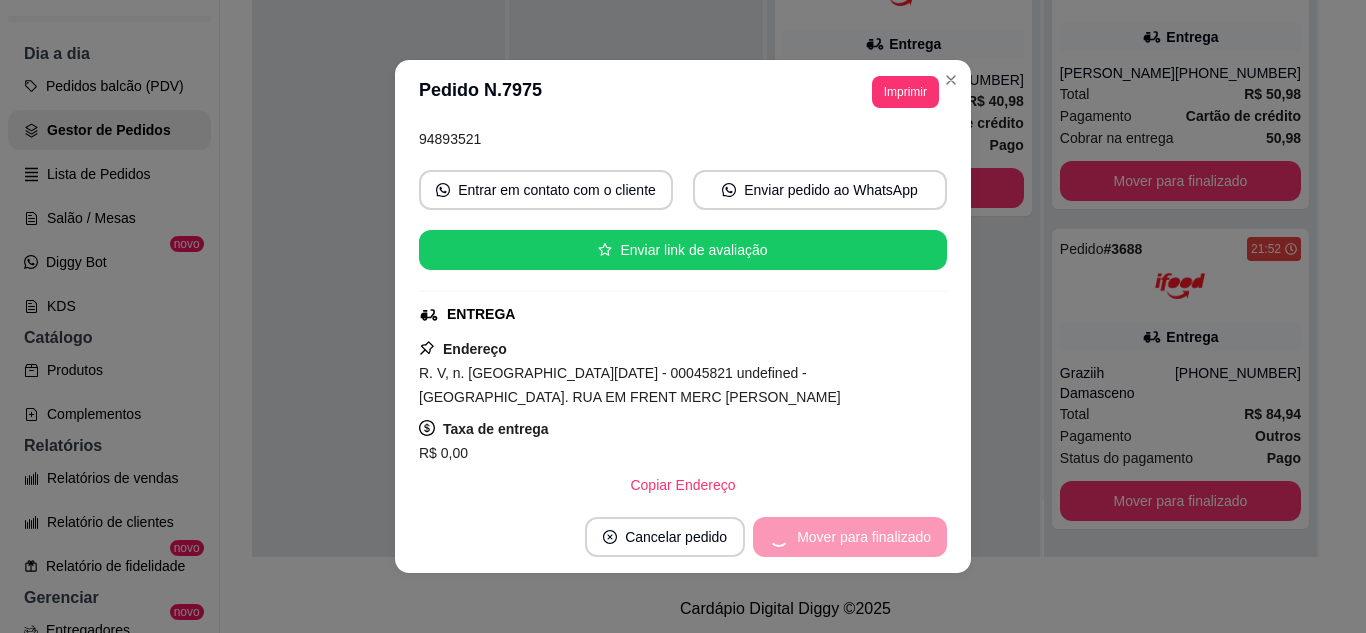 scroll, scrollTop: 154, scrollLeft: 0, axis: vertical 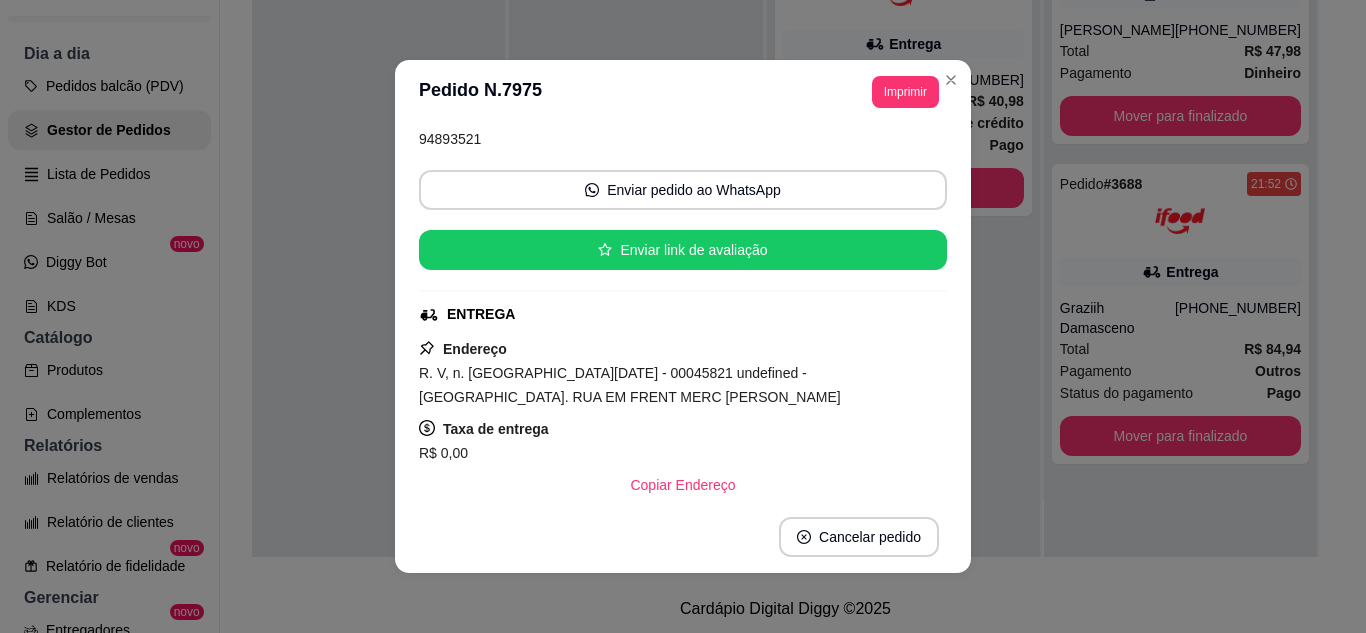 click on "**********" at bounding box center (683, 92) 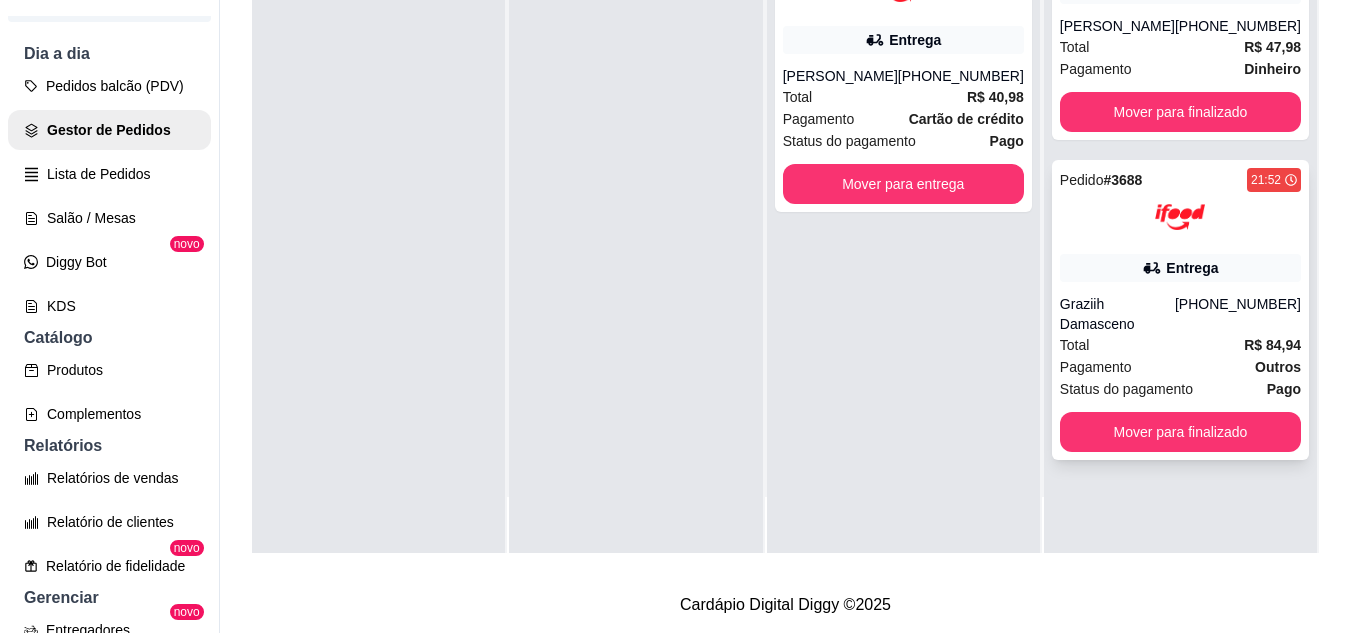scroll, scrollTop: 319, scrollLeft: 0, axis: vertical 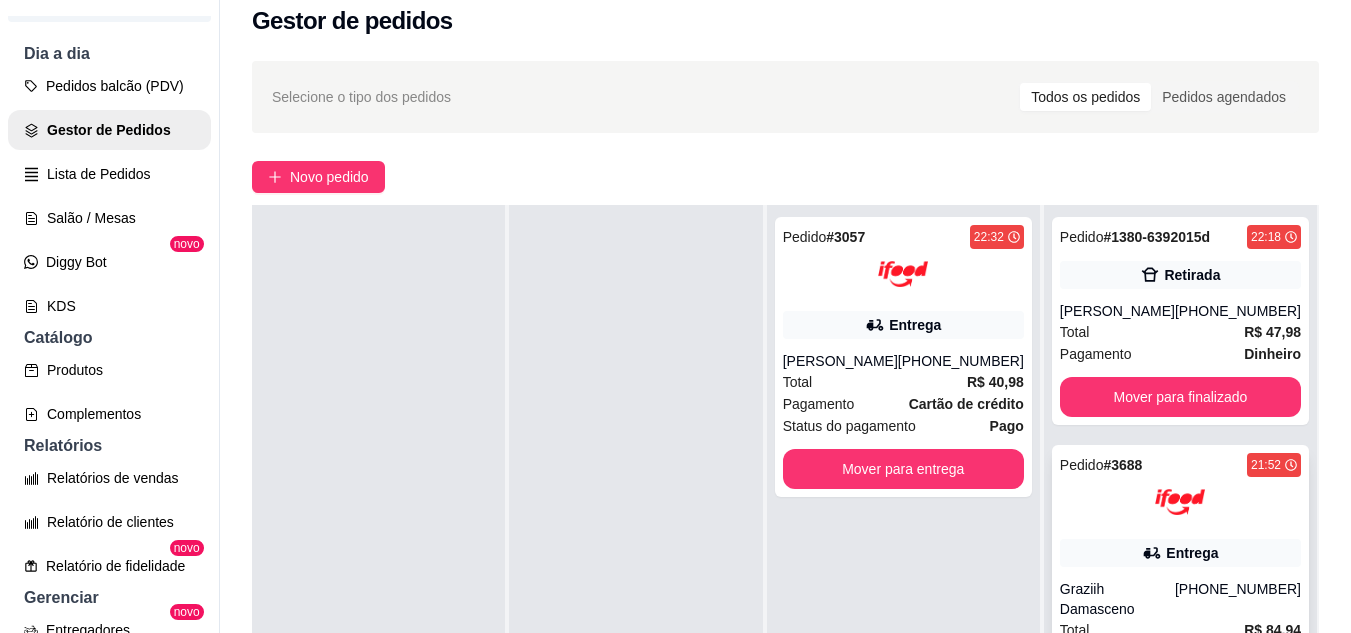 click at bounding box center (1180, 502) 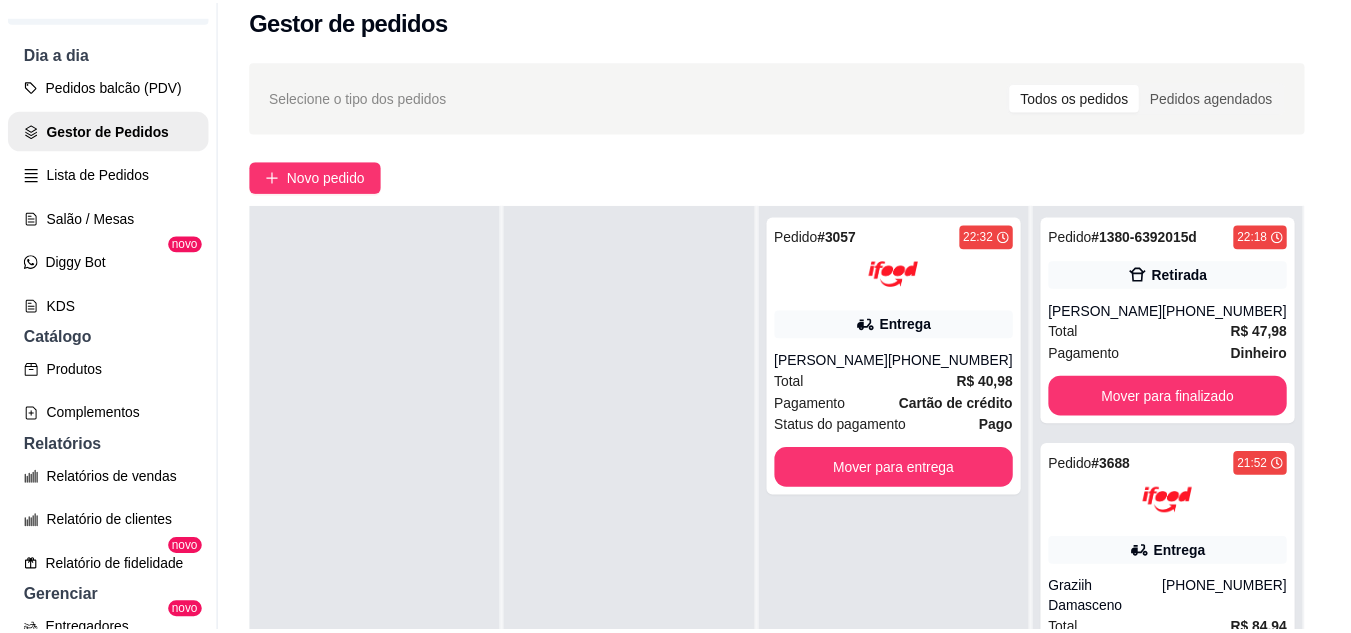 scroll, scrollTop: 100, scrollLeft: 0, axis: vertical 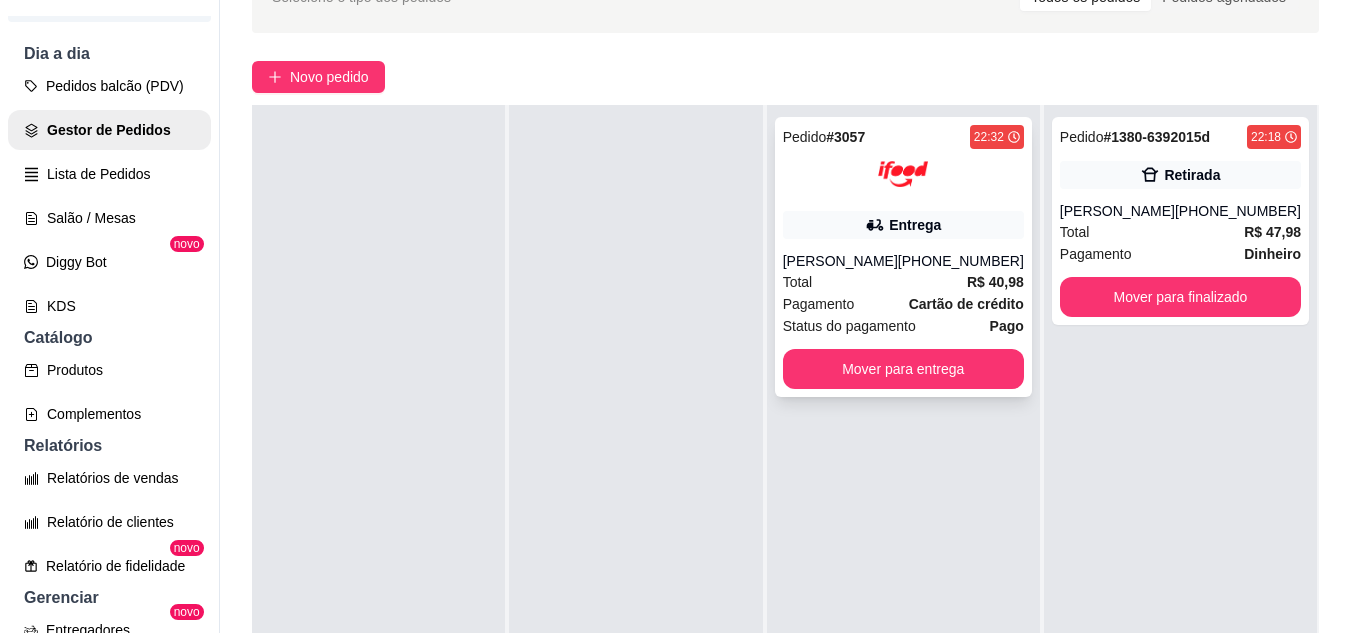 click on "Entrega" at bounding box center (903, 225) 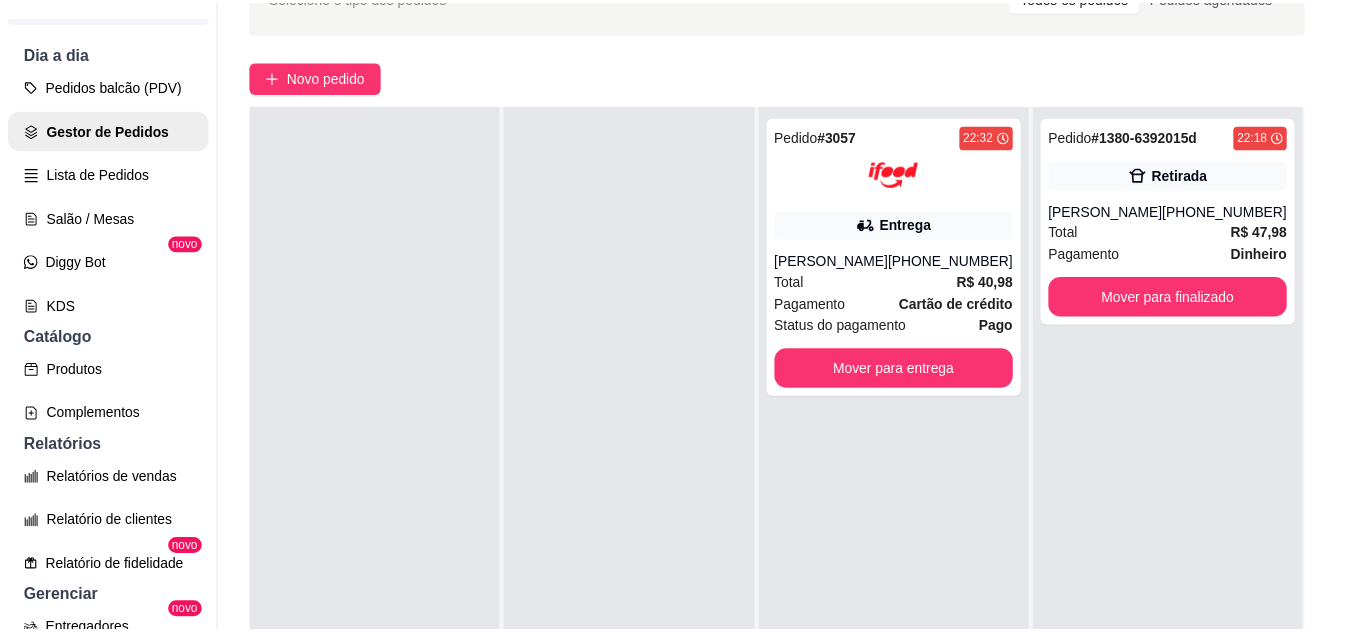 scroll, scrollTop: 100, scrollLeft: 0, axis: vertical 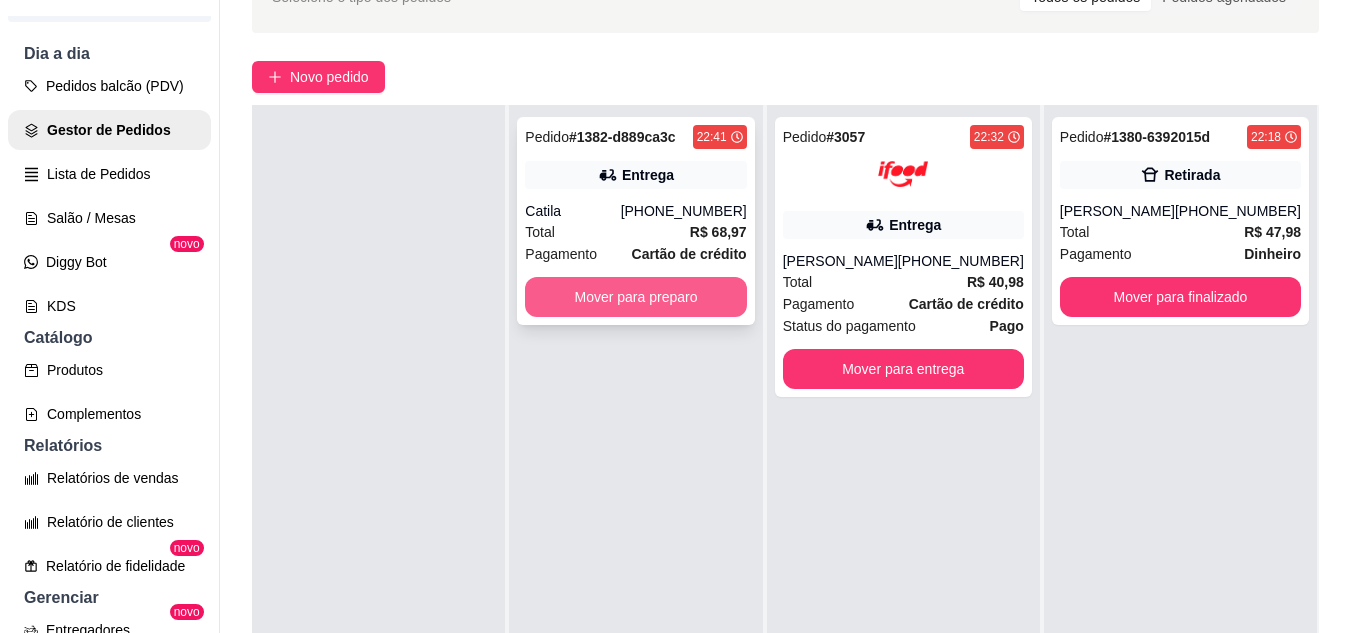 click on "Mover para preparo" at bounding box center [635, 297] 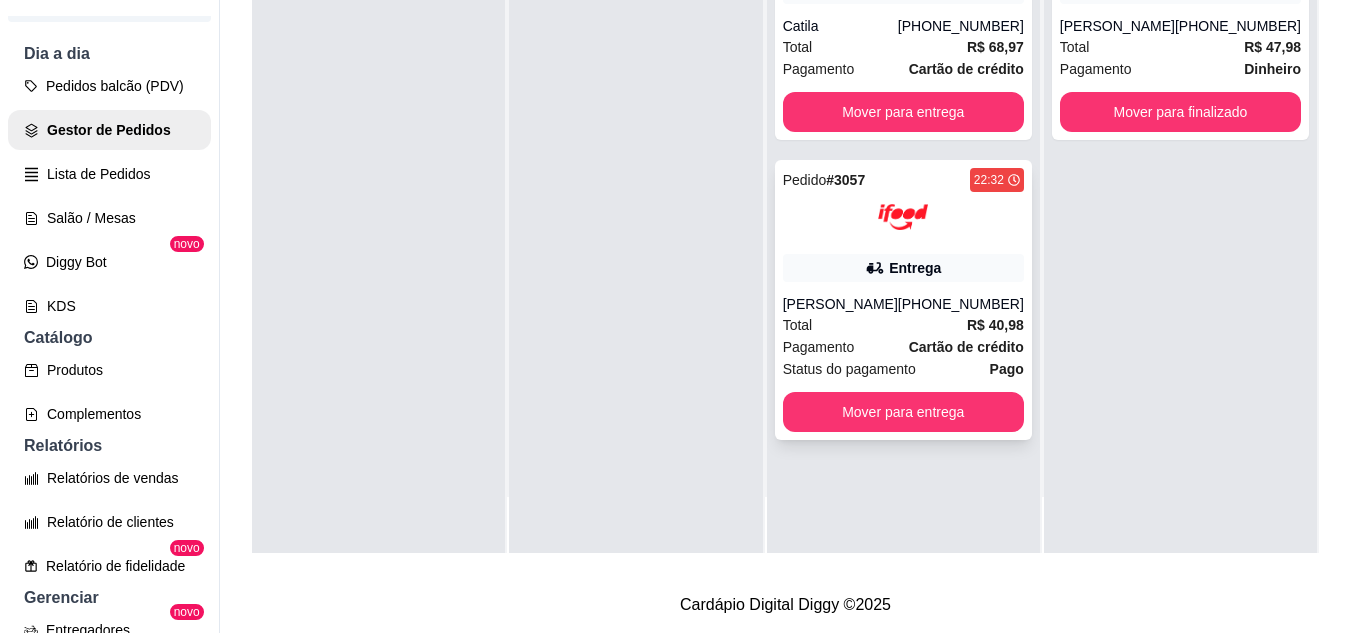 scroll, scrollTop: 319, scrollLeft: 0, axis: vertical 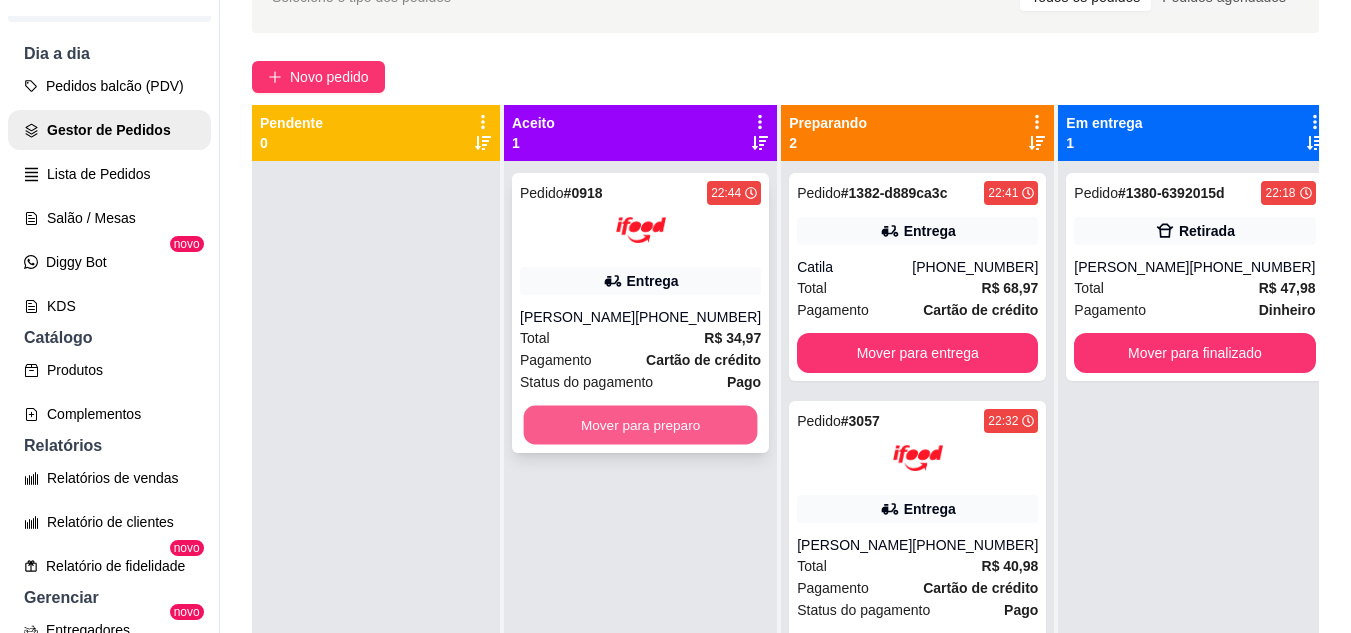 click on "Mover para preparo" at bounding box center (641, 425) 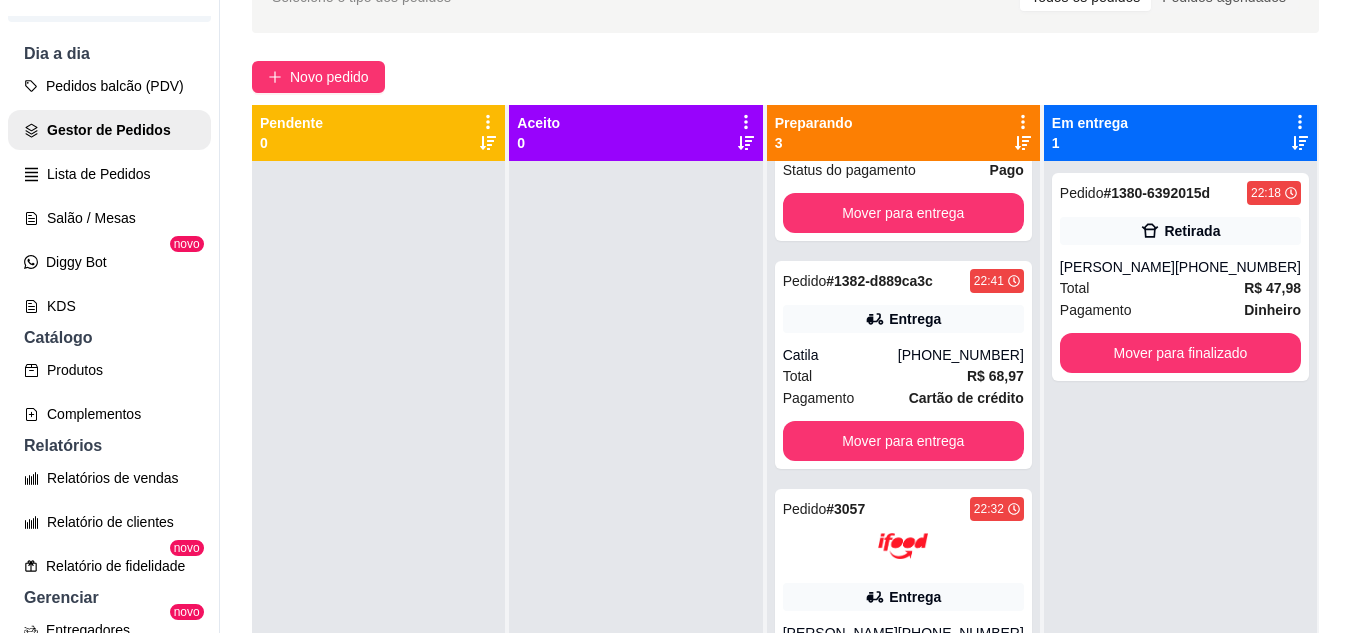 scroll, scrollTop: 215, scrollLeft: 0, axis: vertical 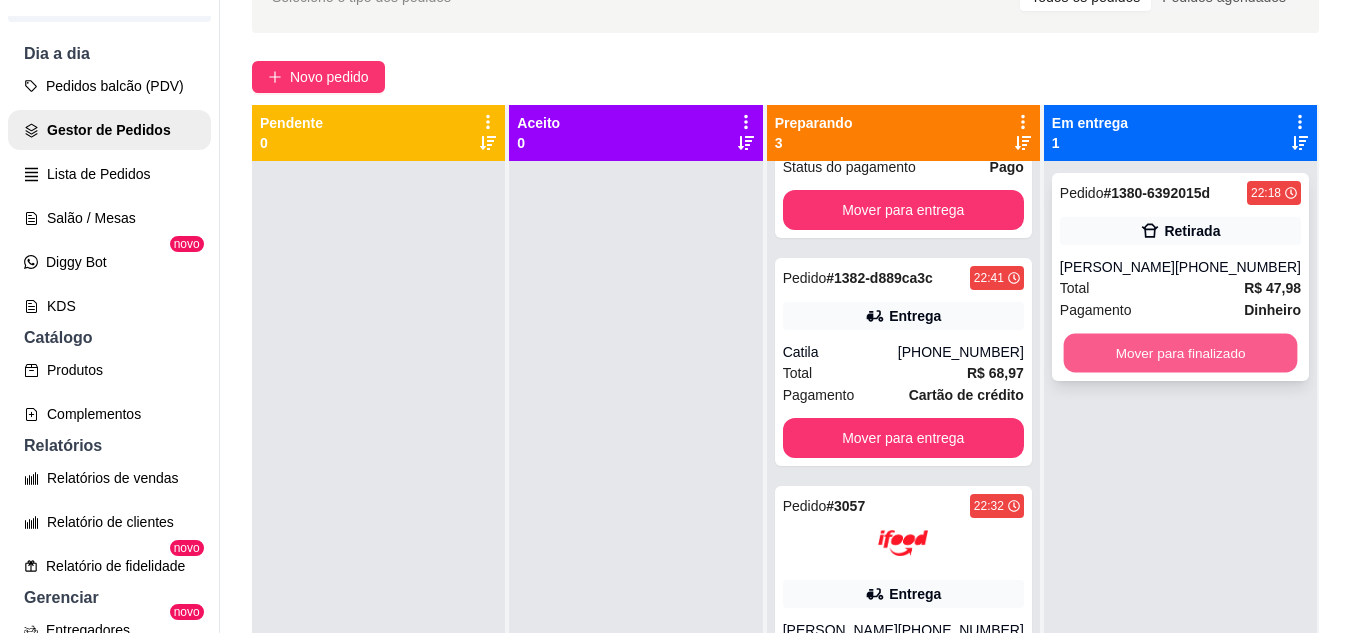 click on "Mover para finalizado" at bounding box center (1180, 353) 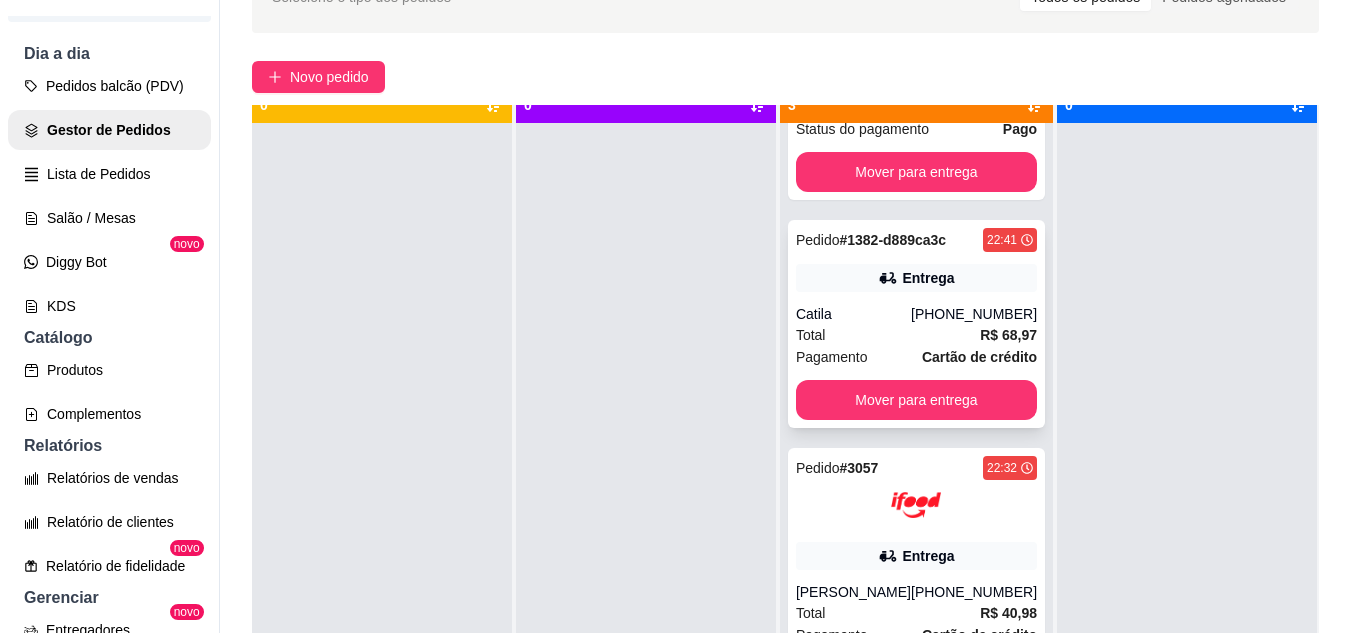scroll, scrollTop: 56, scrollLeft: 0, axis: vertical 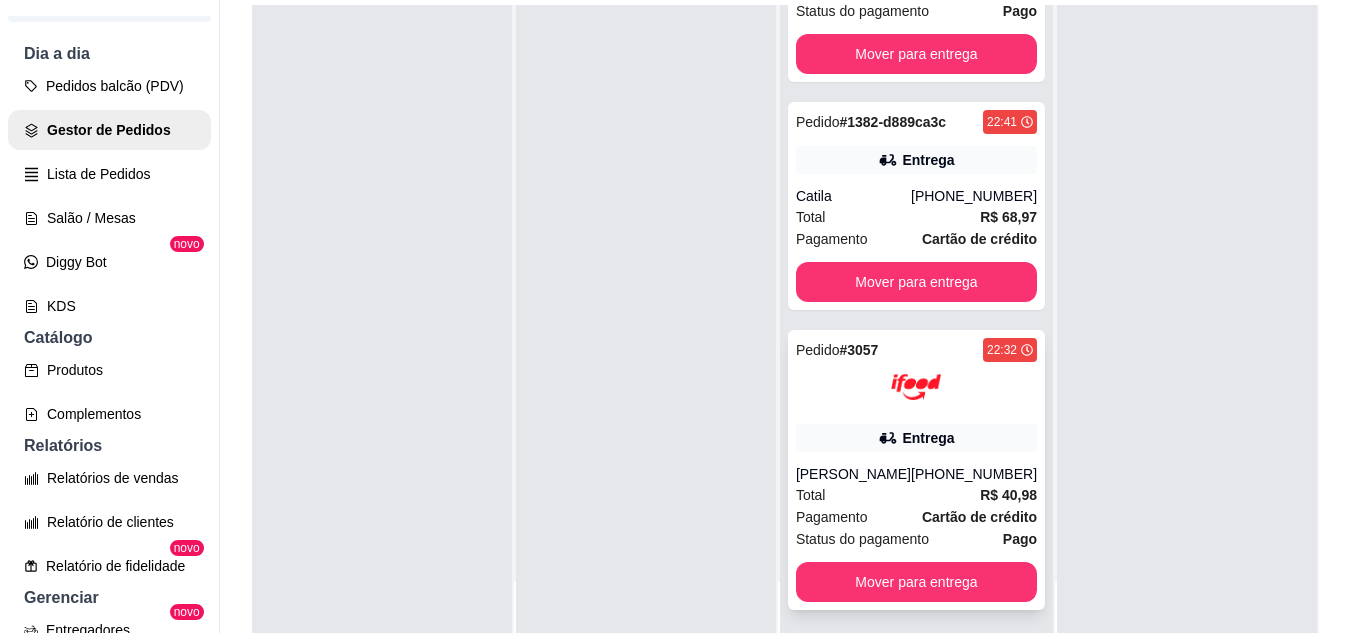 click at bounding box center [916, 387] 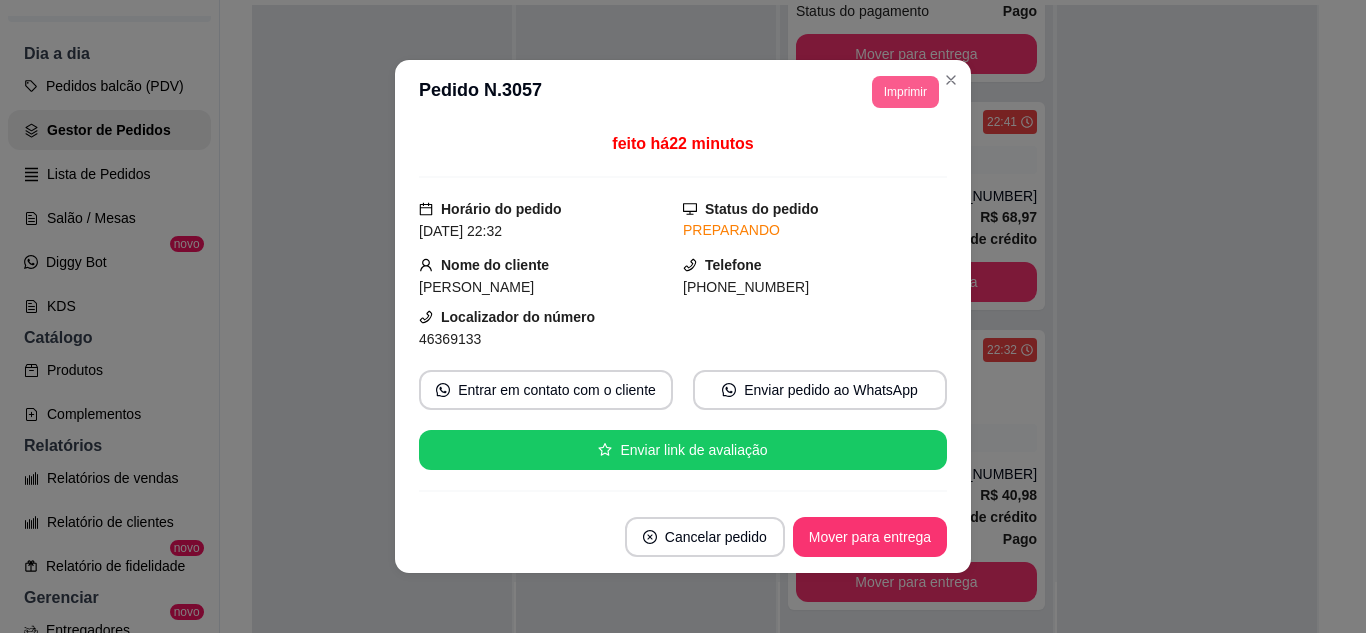 click on "Imprimir" at bounding box center (905, 92) 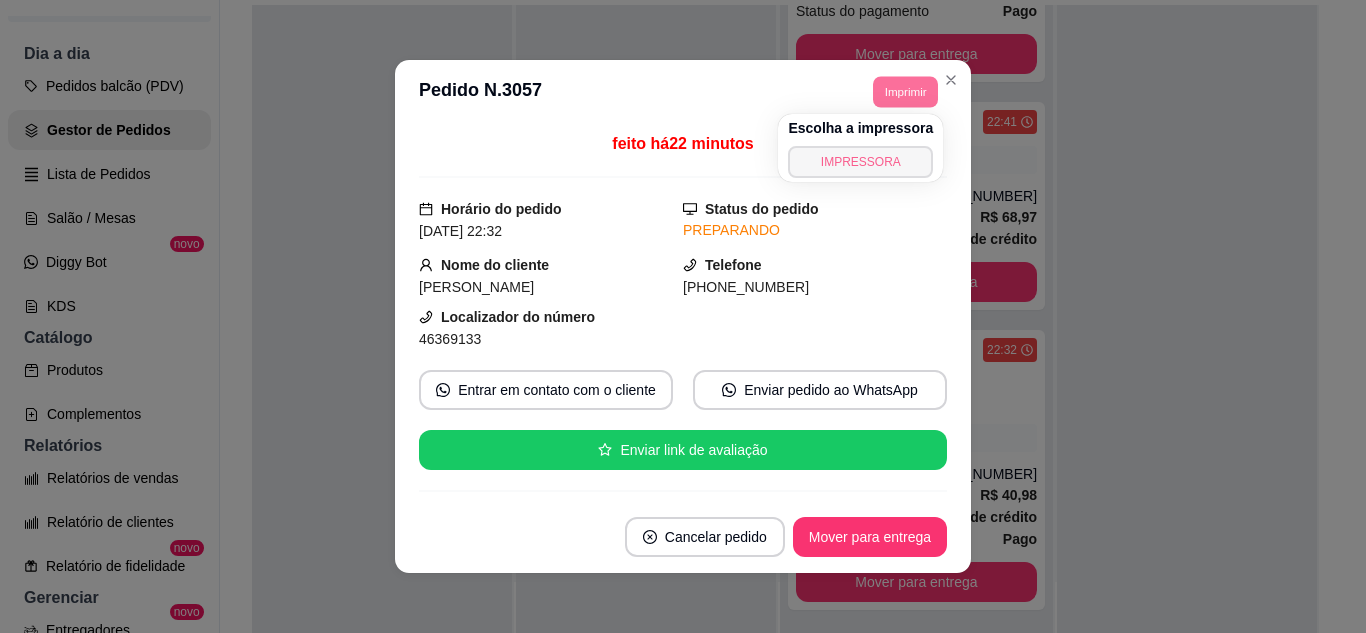 click on "IMPRESSORA" at bounding box center [860, 162] 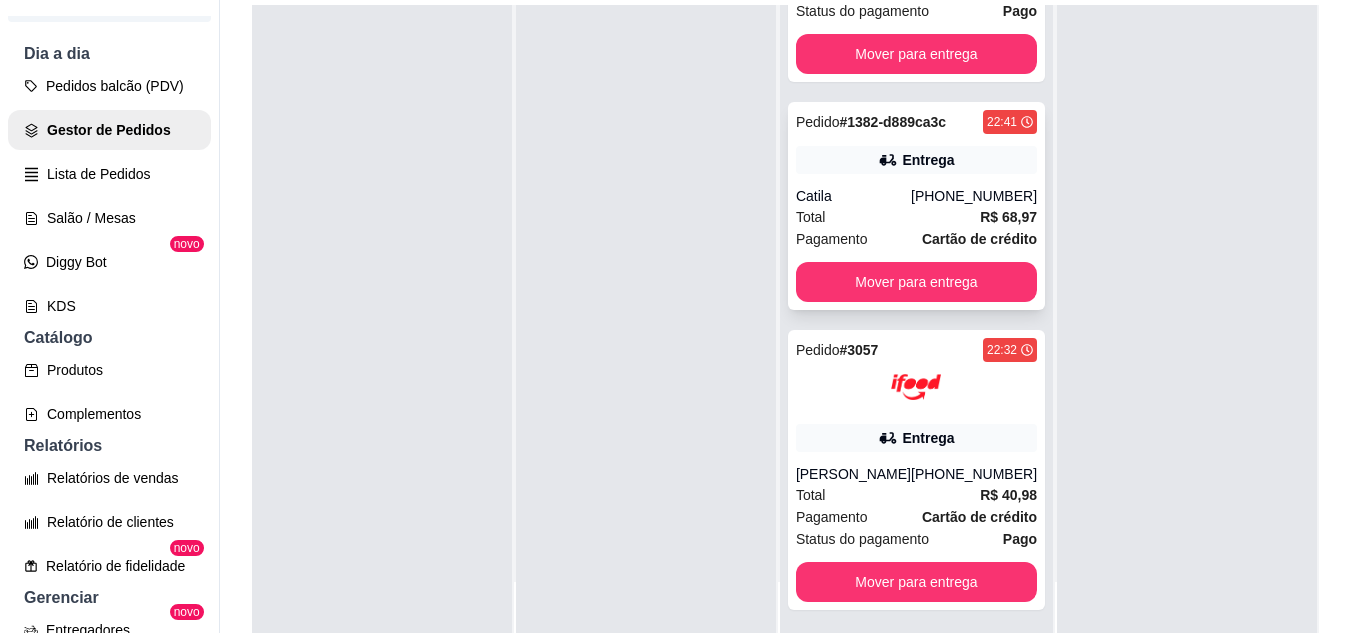 click on "Entrega" at bounding box center [928, 160] 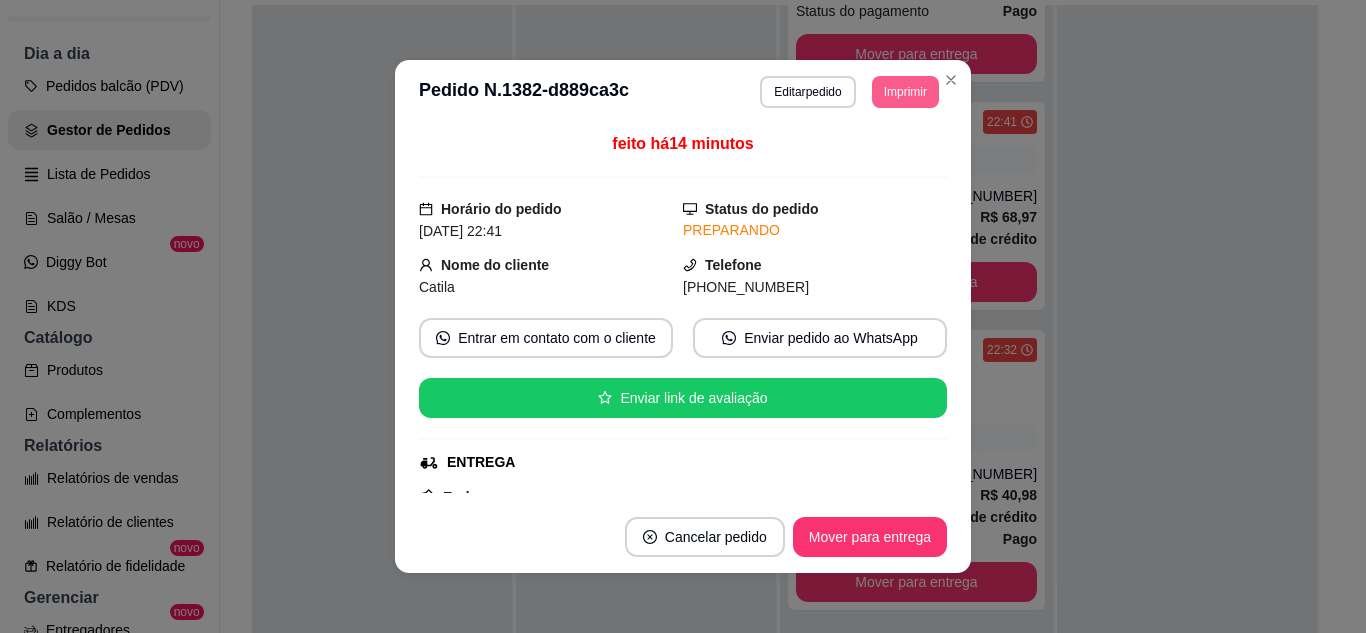 click on "Imprimir" at bounding box center (905, 92) 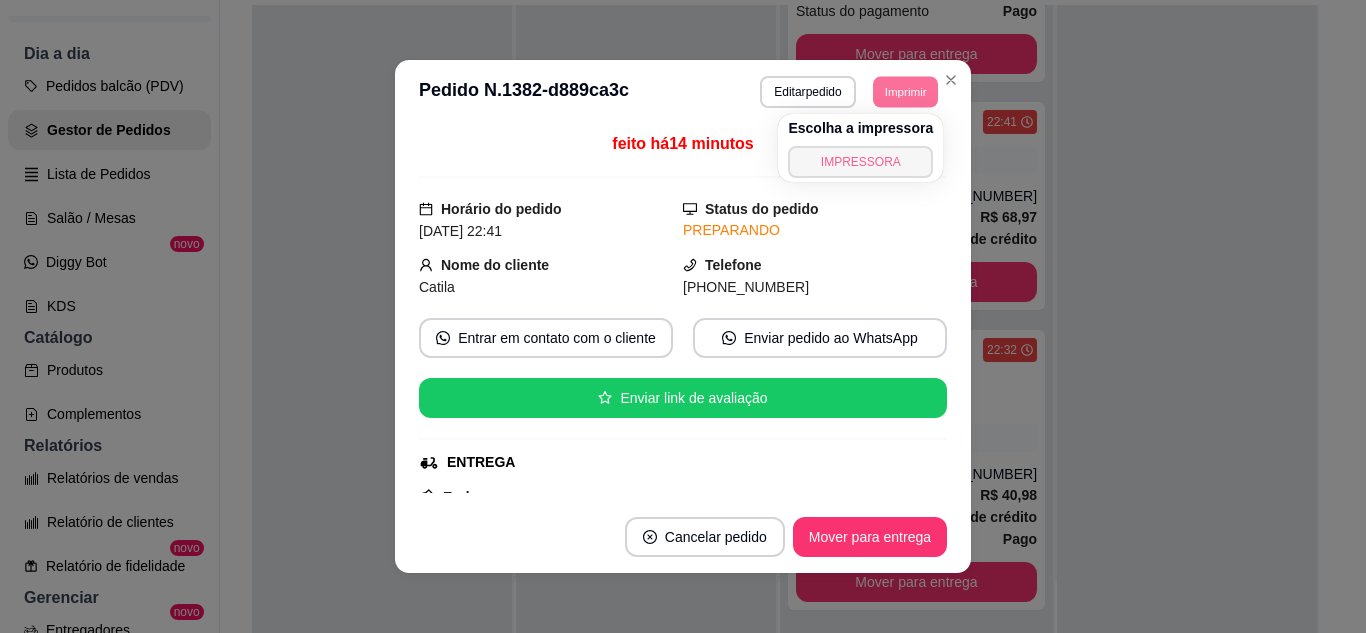 click on "IMPRESSORA" at bounding box center [860, 162] 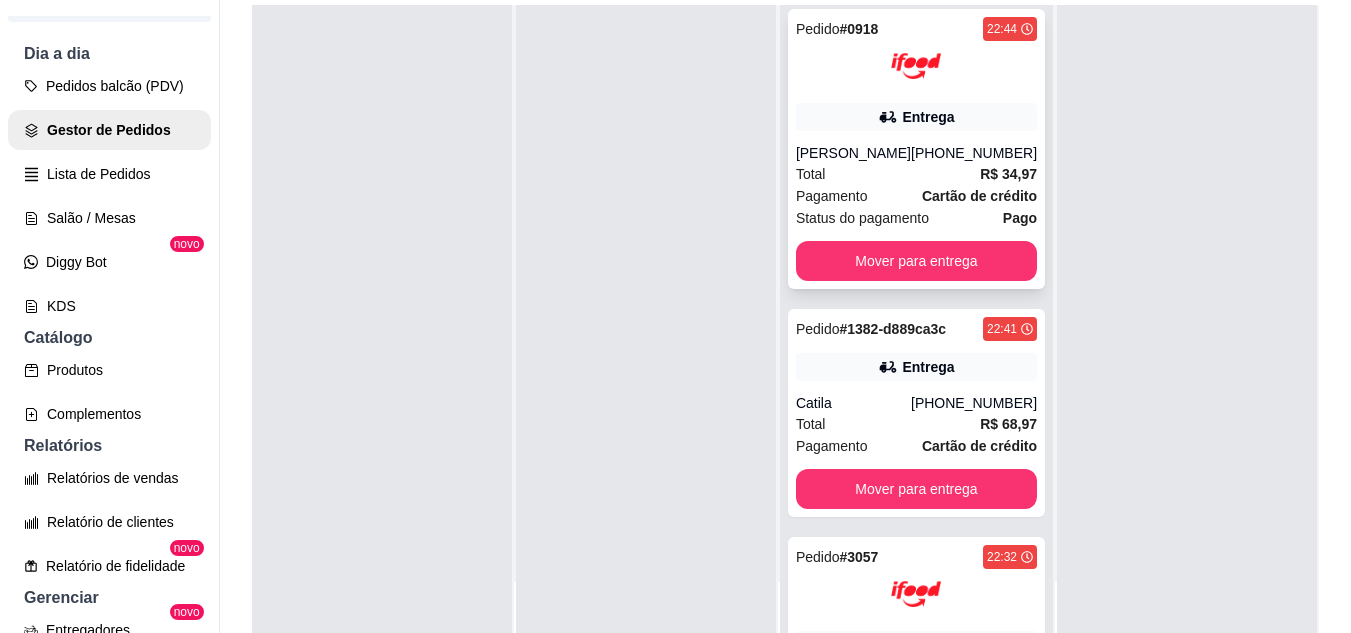 scroll, scrollTop: 0, scrollLeft: 0, axis: both 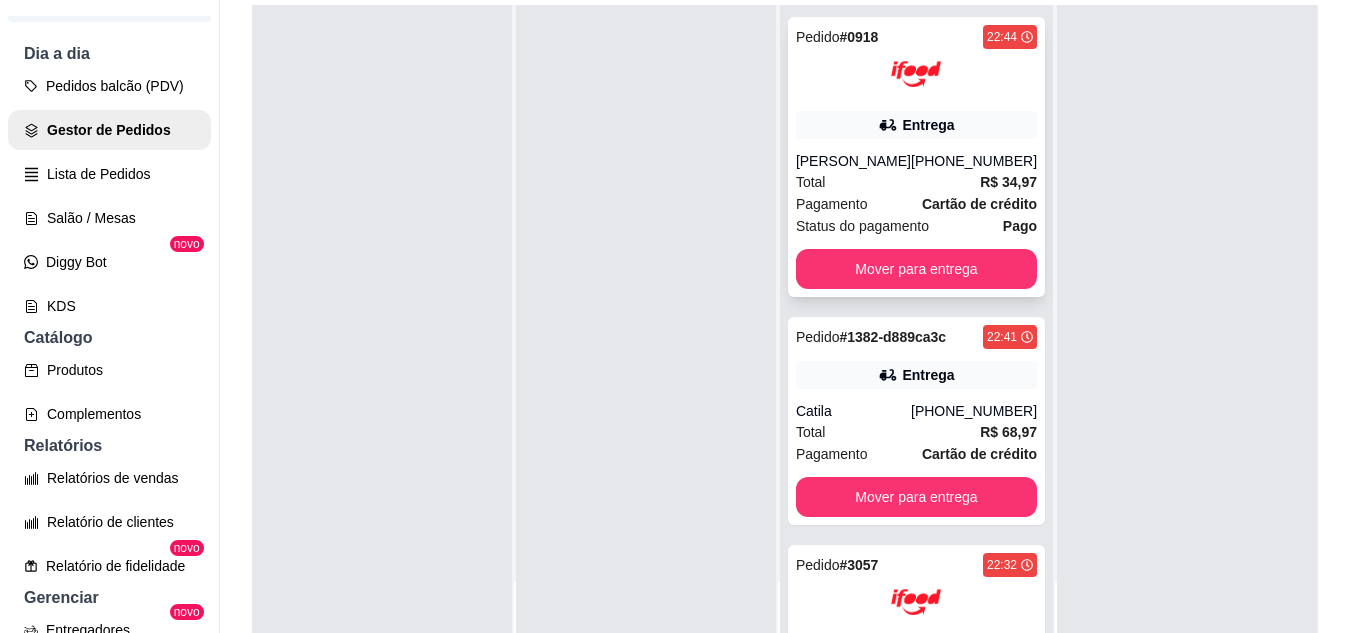 click on "Pedido  # 0918 22:44 Entrega [PERSON_NAME] [PHONE_NUMBER] Total R$ 34,97 Pagamento Cartão de crédito Status do pagamento Pago Mover para entrega" at bounding box center (916, 157) 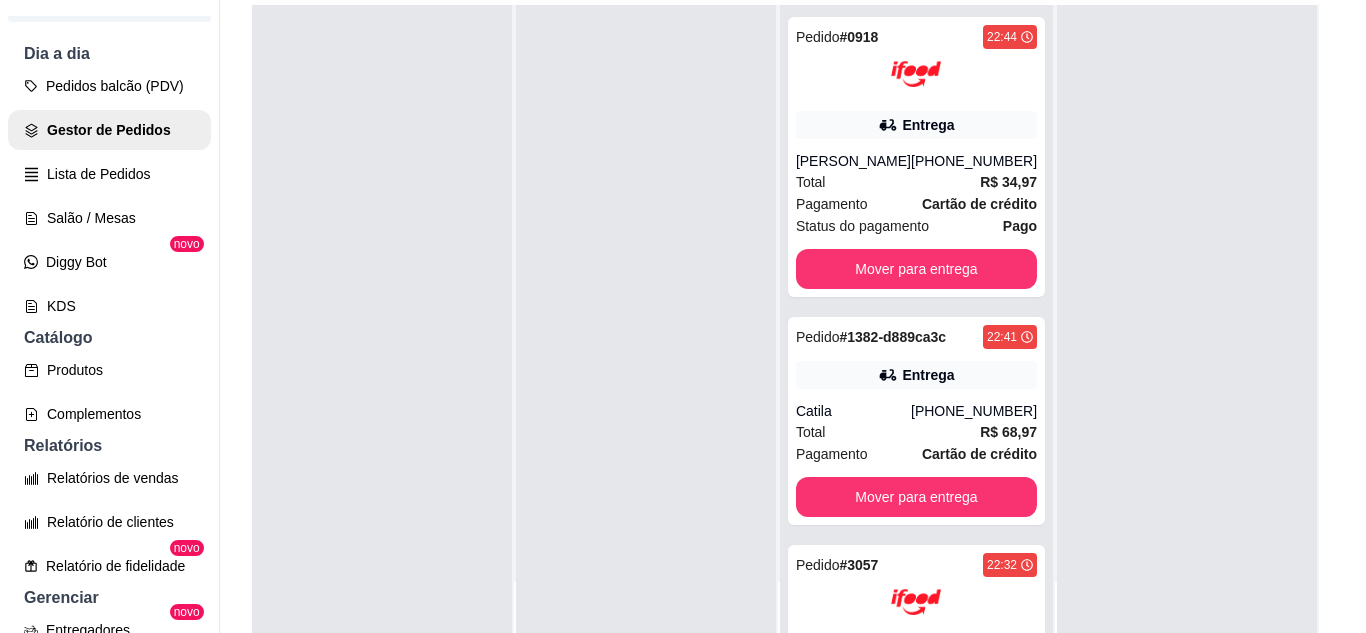 click on "Imprimir" at bounding box center (905, 92) 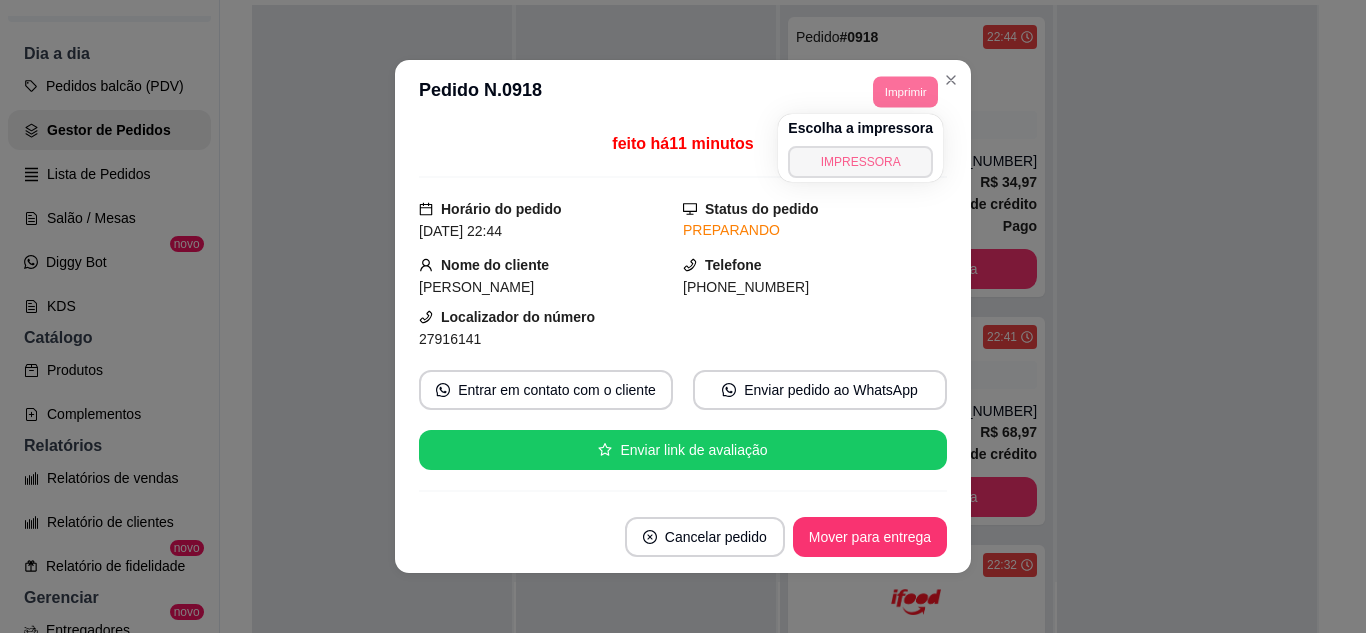 click on "IMPRESSORA" at bounding box center (860, 162) 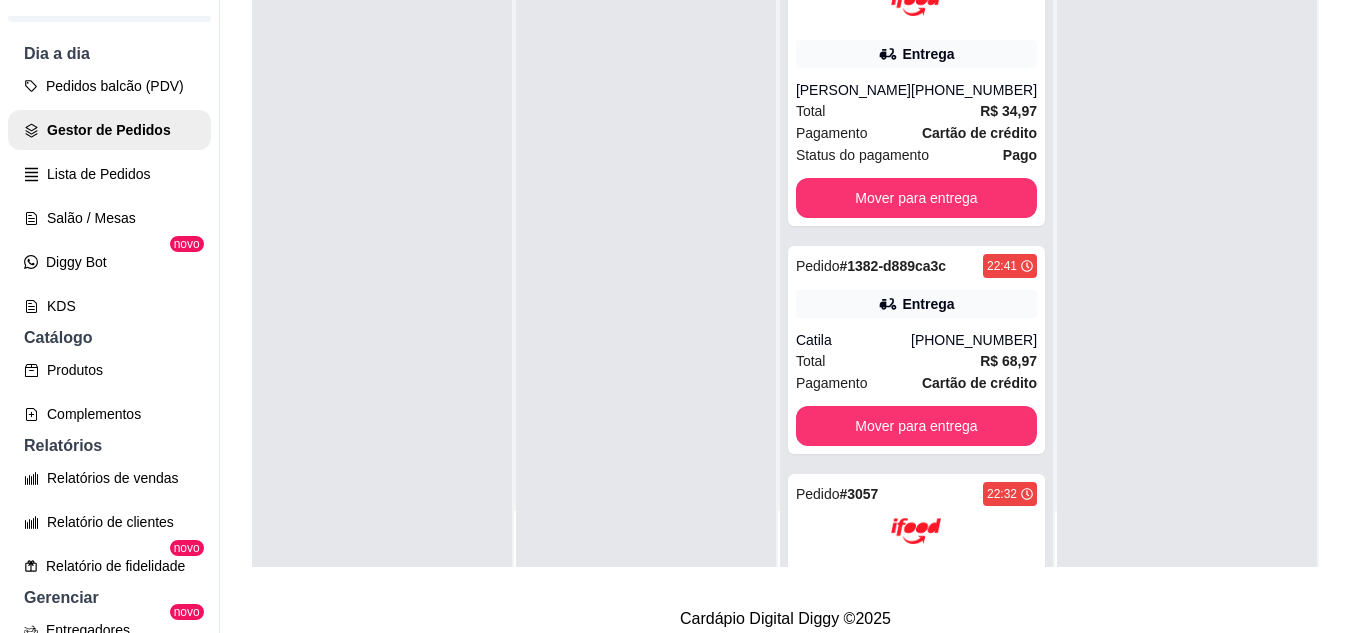 scroll, scrollTop: 319, scrollLeft: 0, axis: vertical 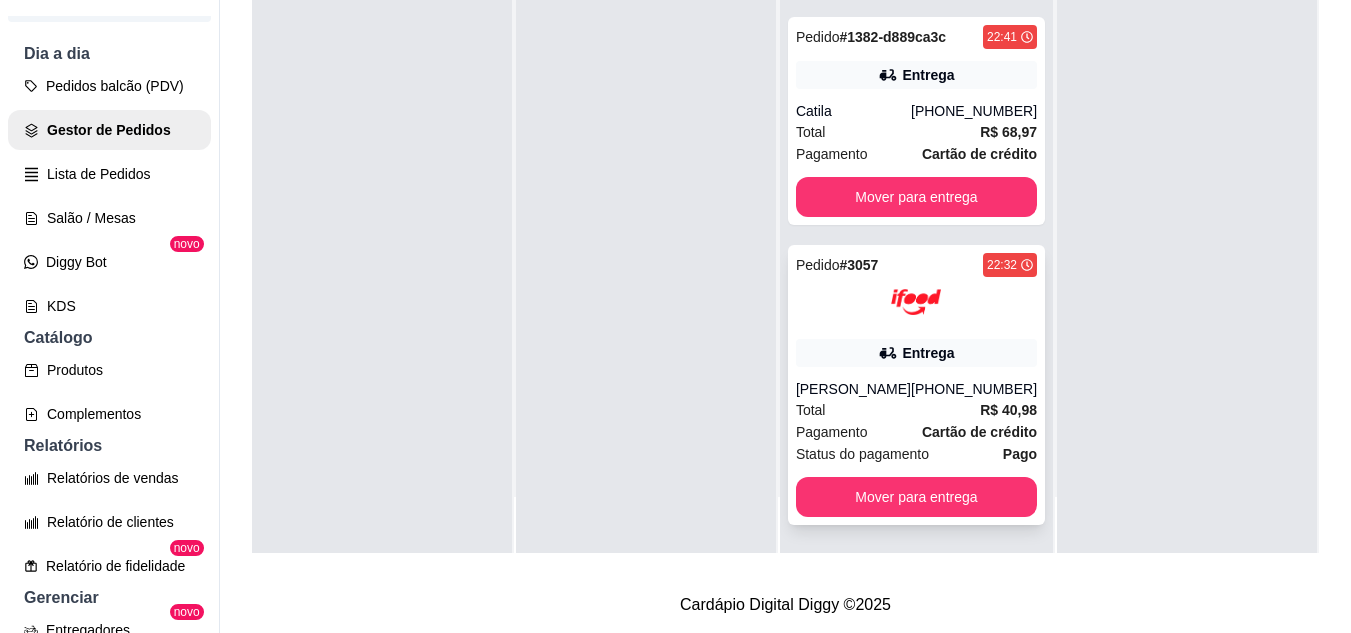 click on "Mover para entrega" at bounding box center [916, 497] 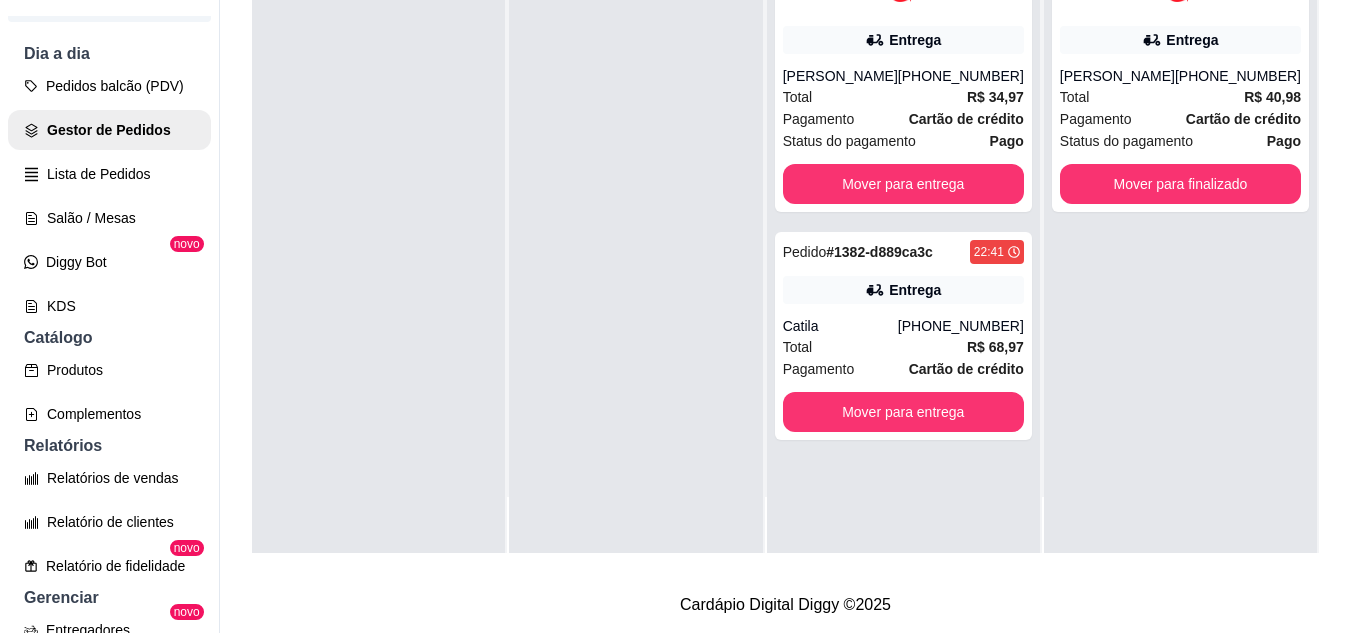 scroll, scrollTop: 0, scrollLeft: 0, axis: both 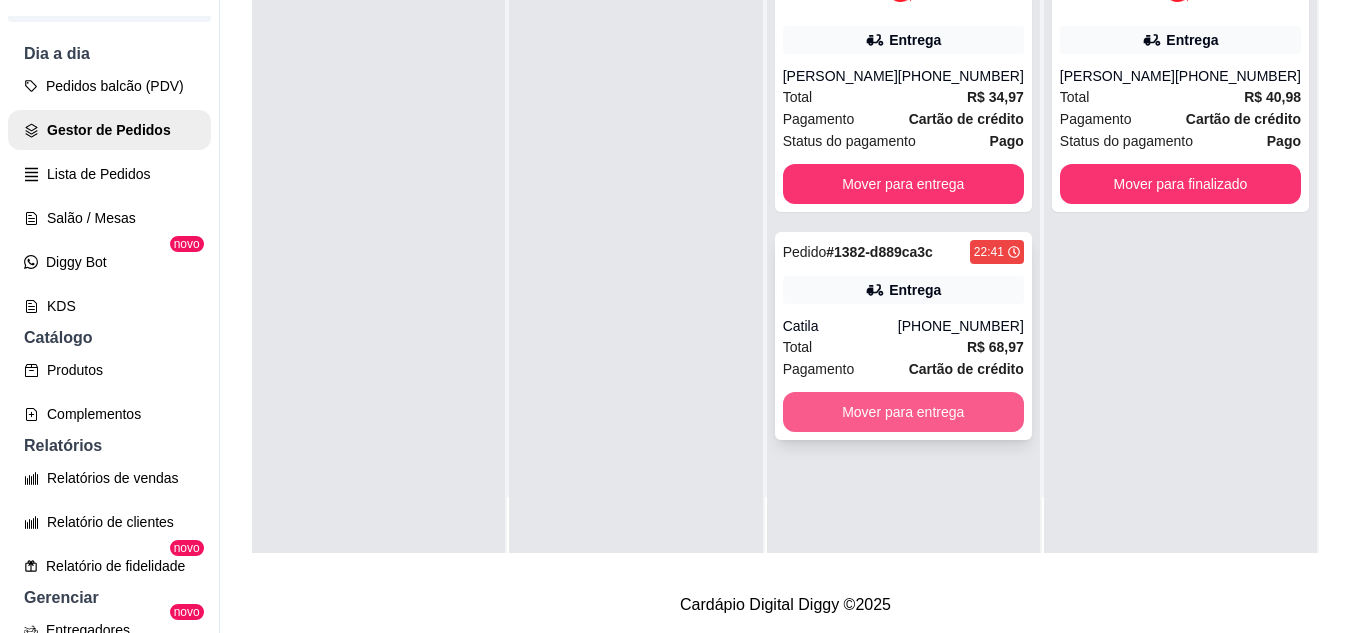 click on "Mover para entrega" at bounding box center [903, 412] 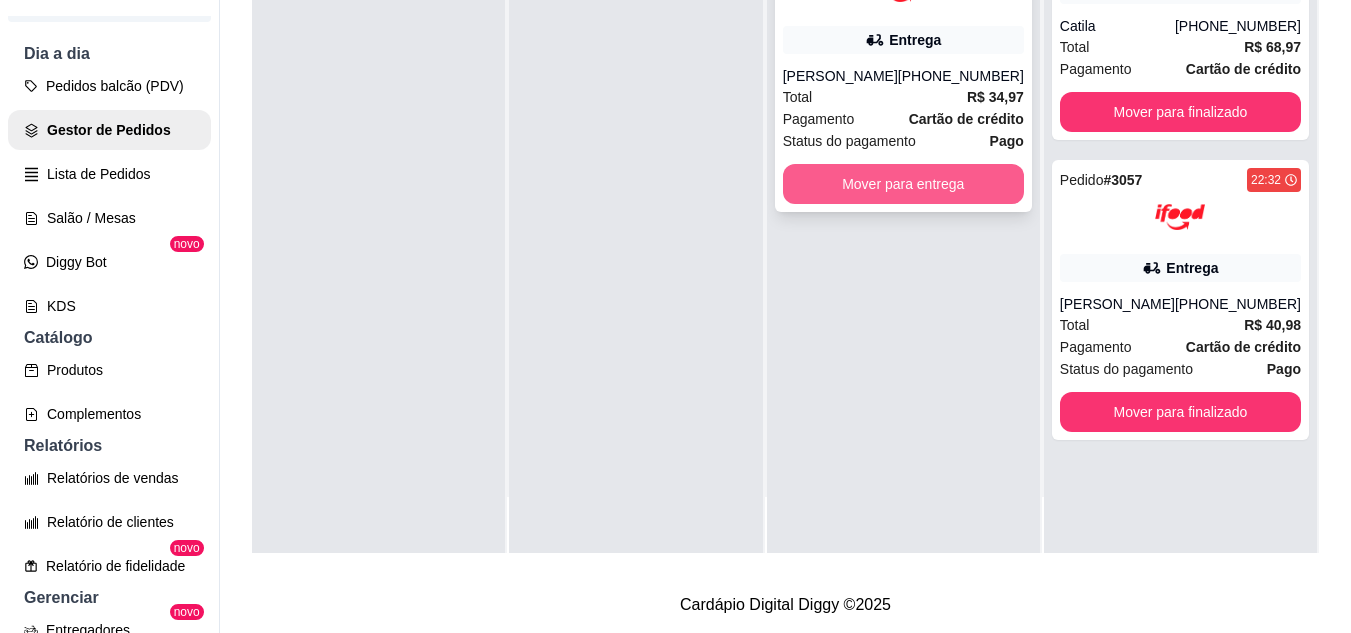 click on "Mover para entrega" at bounding box center (903, 184) 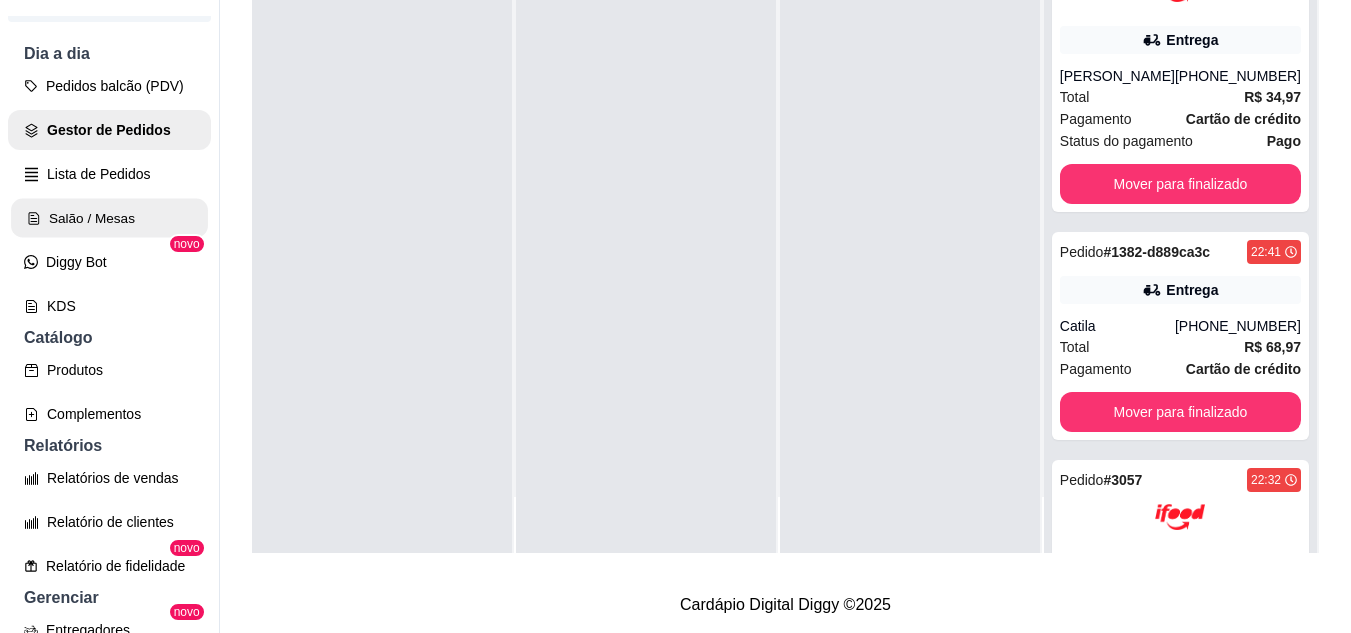 click on "Salão / Mesas" at bounding box center [109, 218] 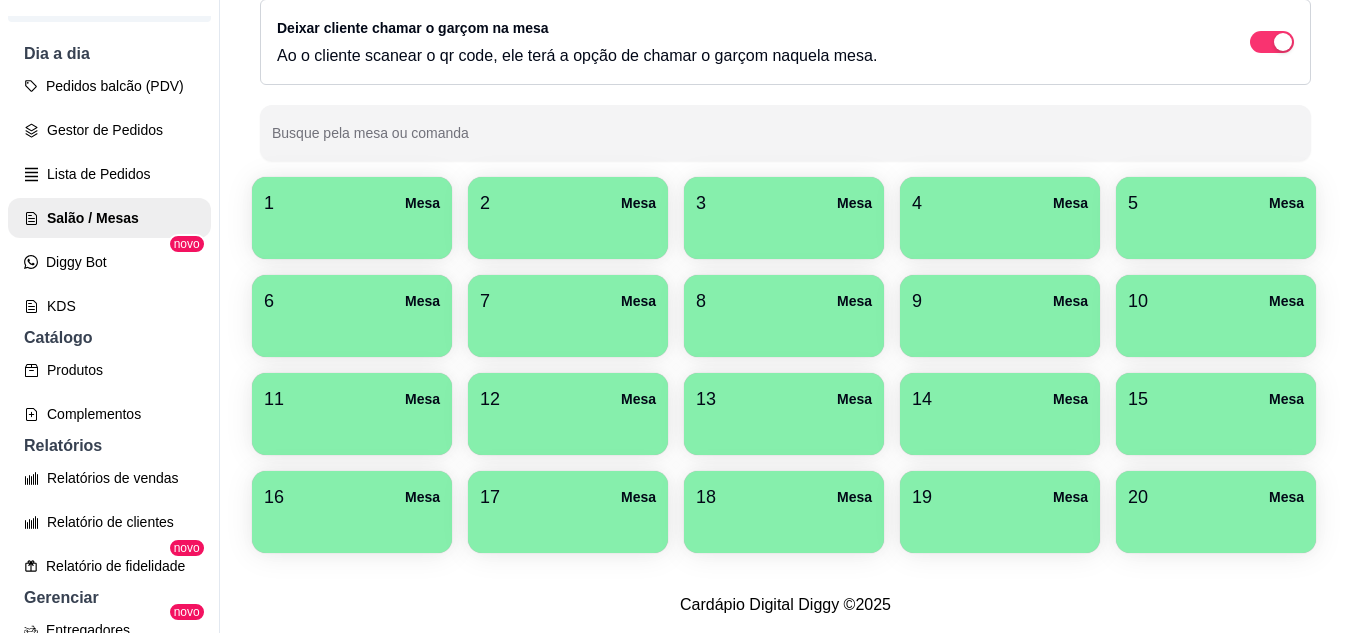 scroll, scrollTop: 294, scrollLeft: 0, axis: vertical 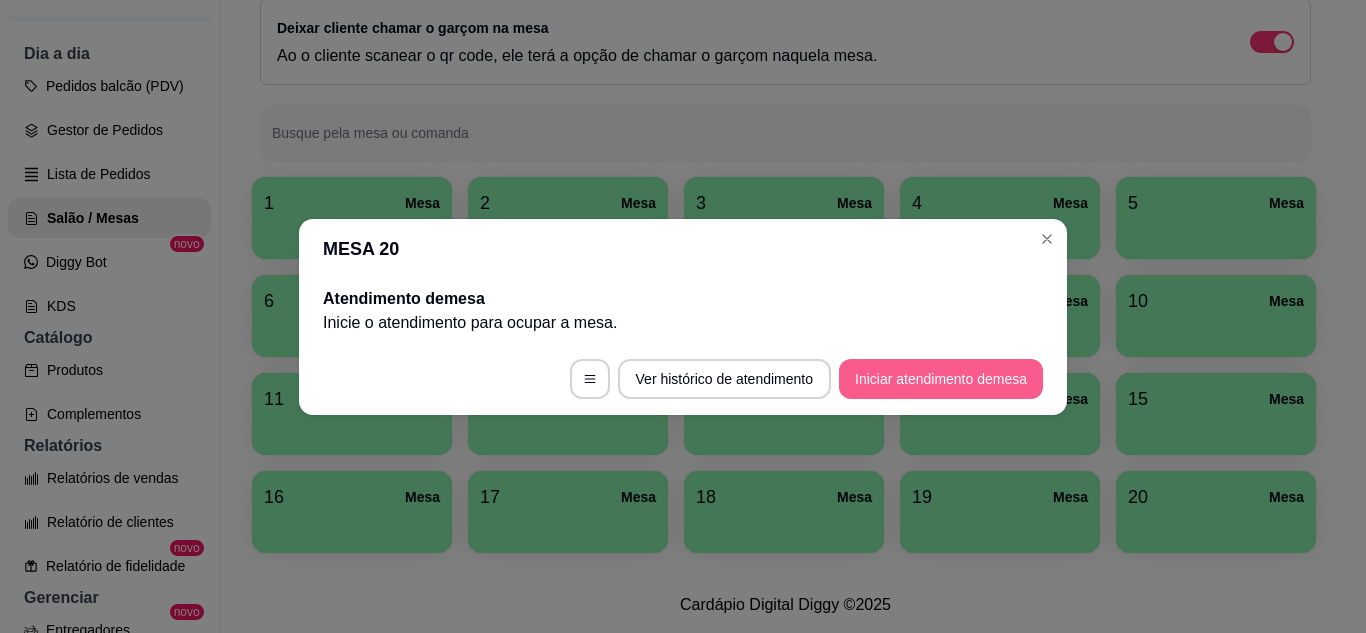 click on "Iniciar atendimento de  mesa" at bounding box center (941, 379) 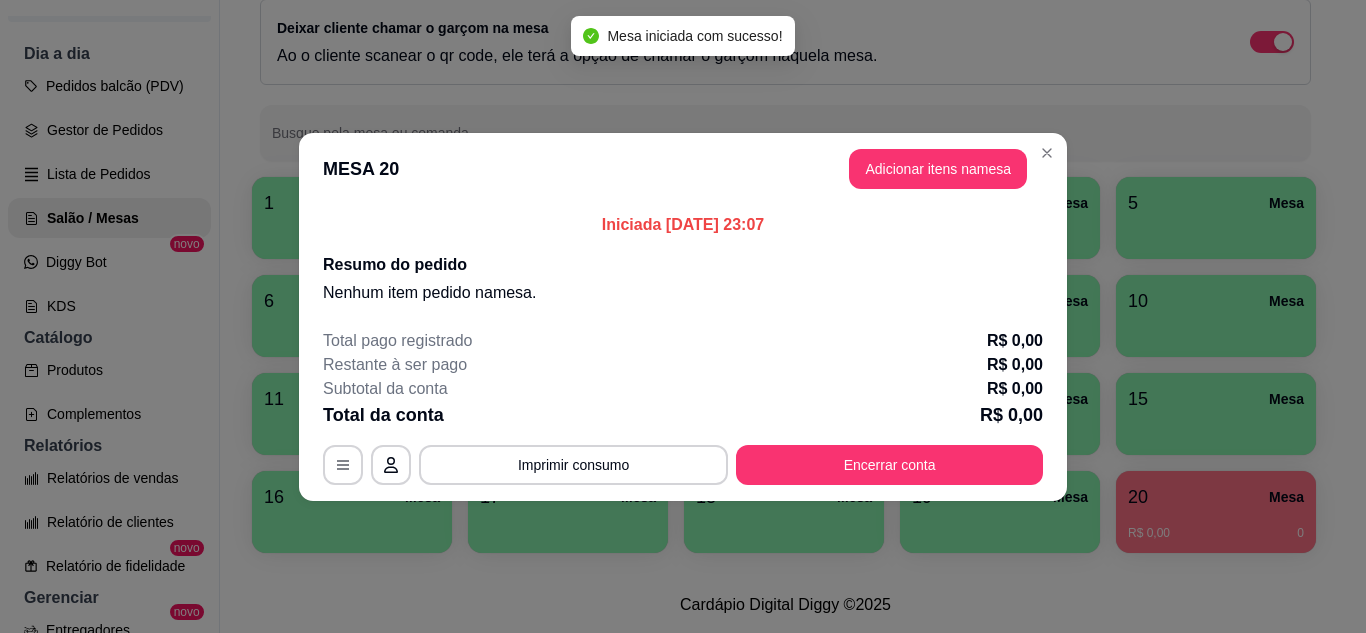 drag, startPoint x: 940, startPoint y: 136, endPoint x: 936, endPoint y: 147, distance: 11.7046995 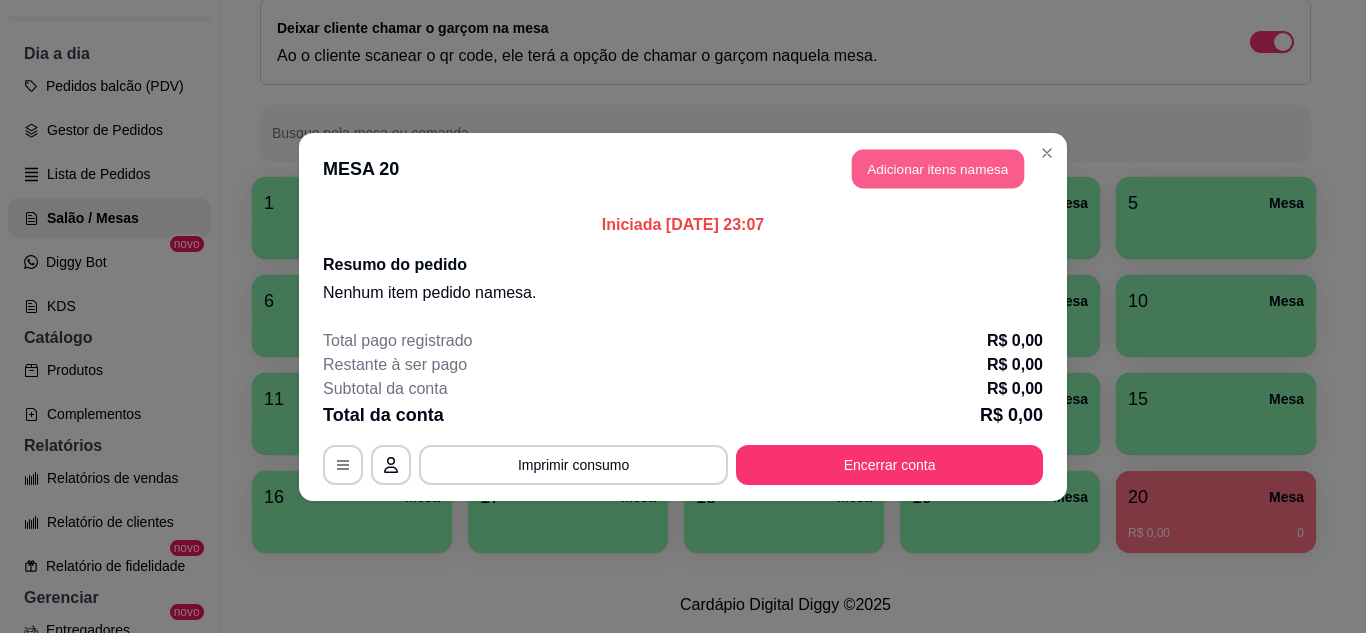 click on "Adicionar itens na  mesa" at bounding box center [938, 168] 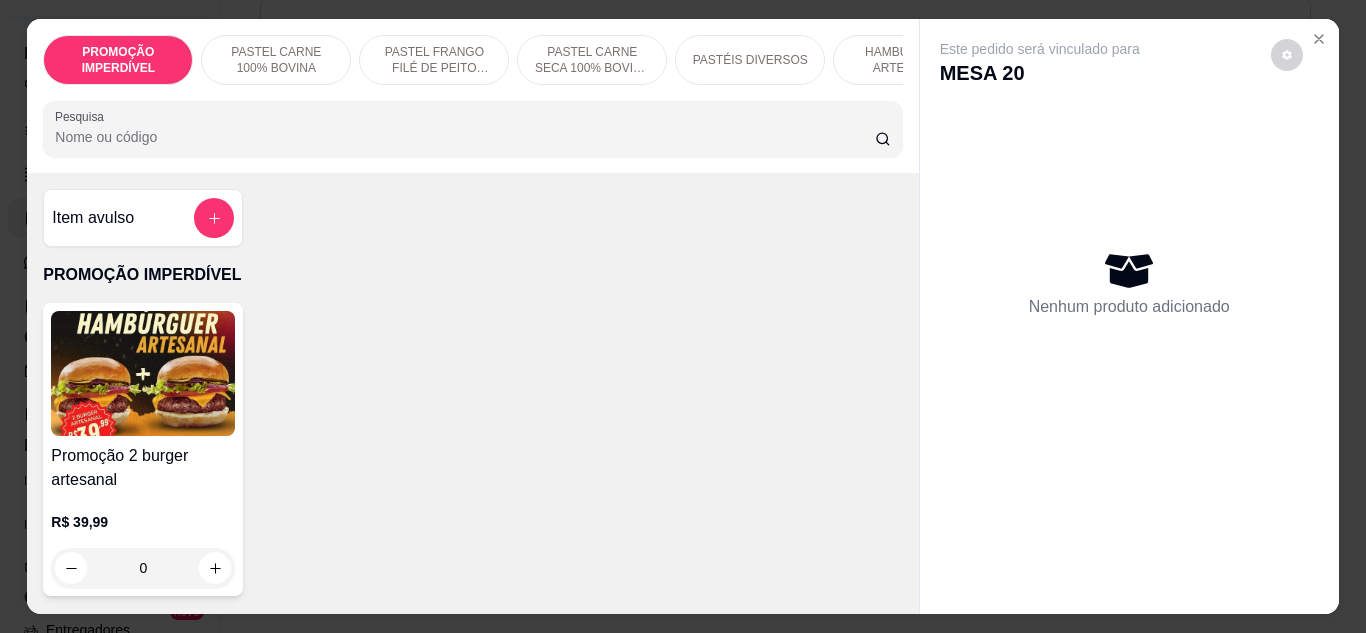 click 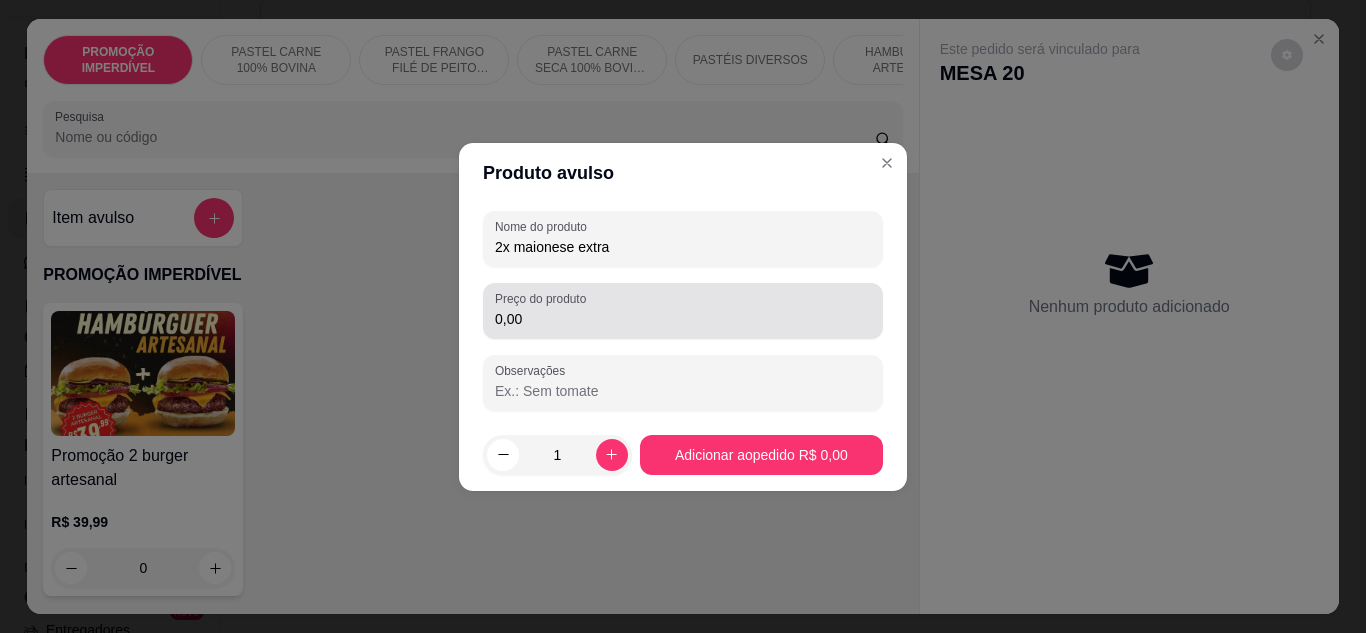 type on "2x maionese extra" 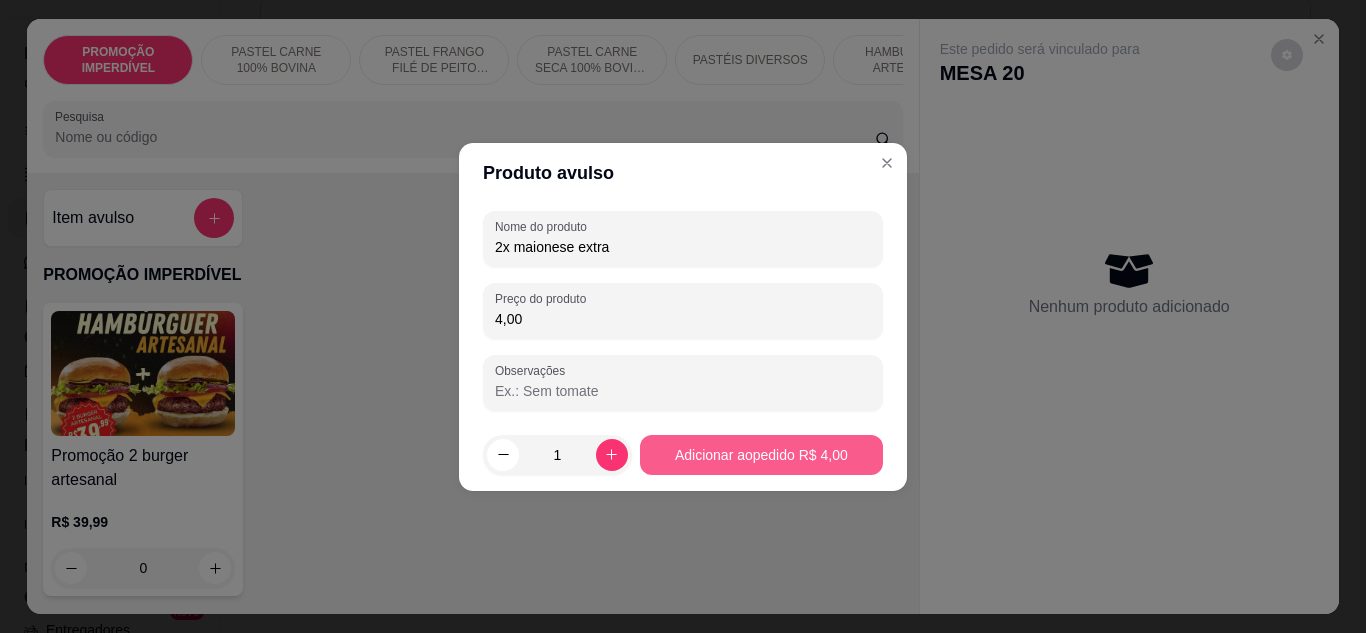 type on "4,00" 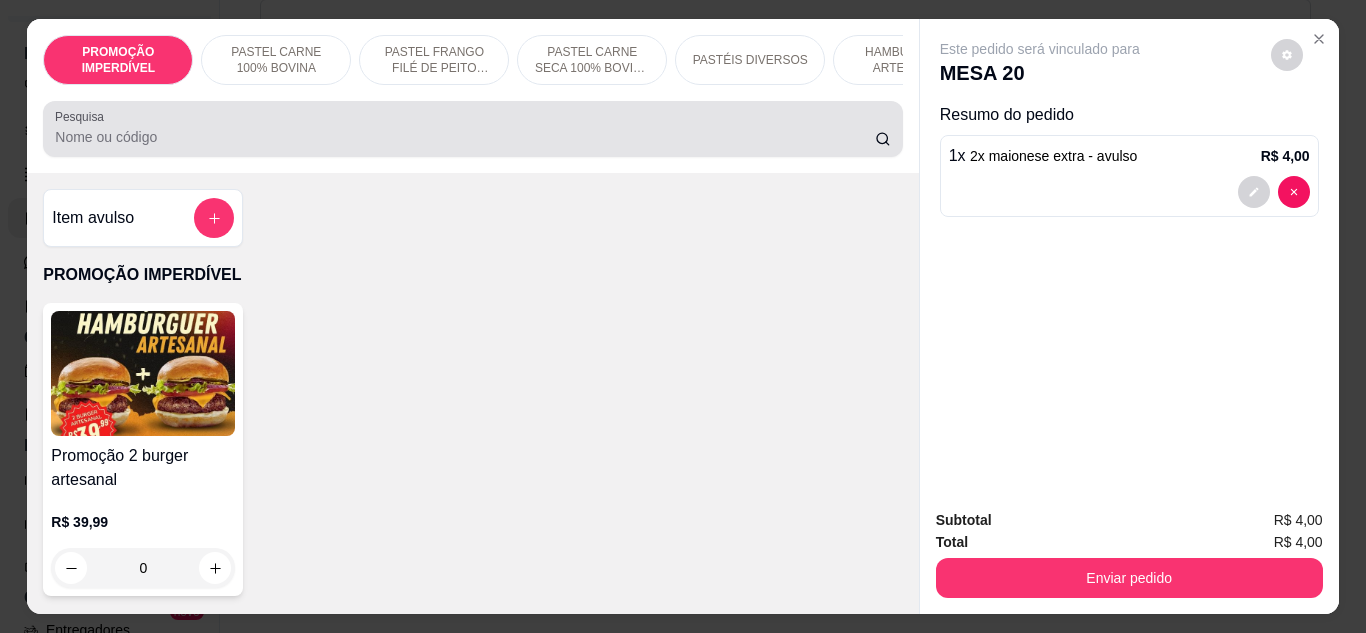 click on "Pesquisa" at bounding box center [472, 129] 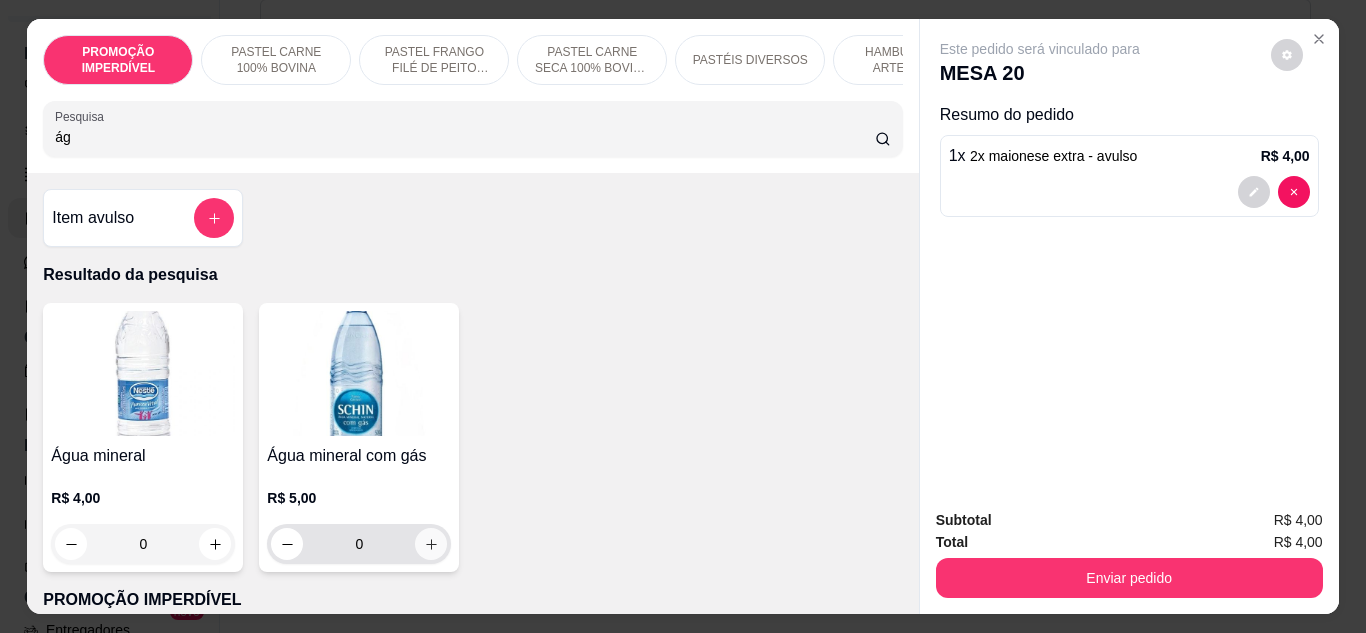 type on "ág" 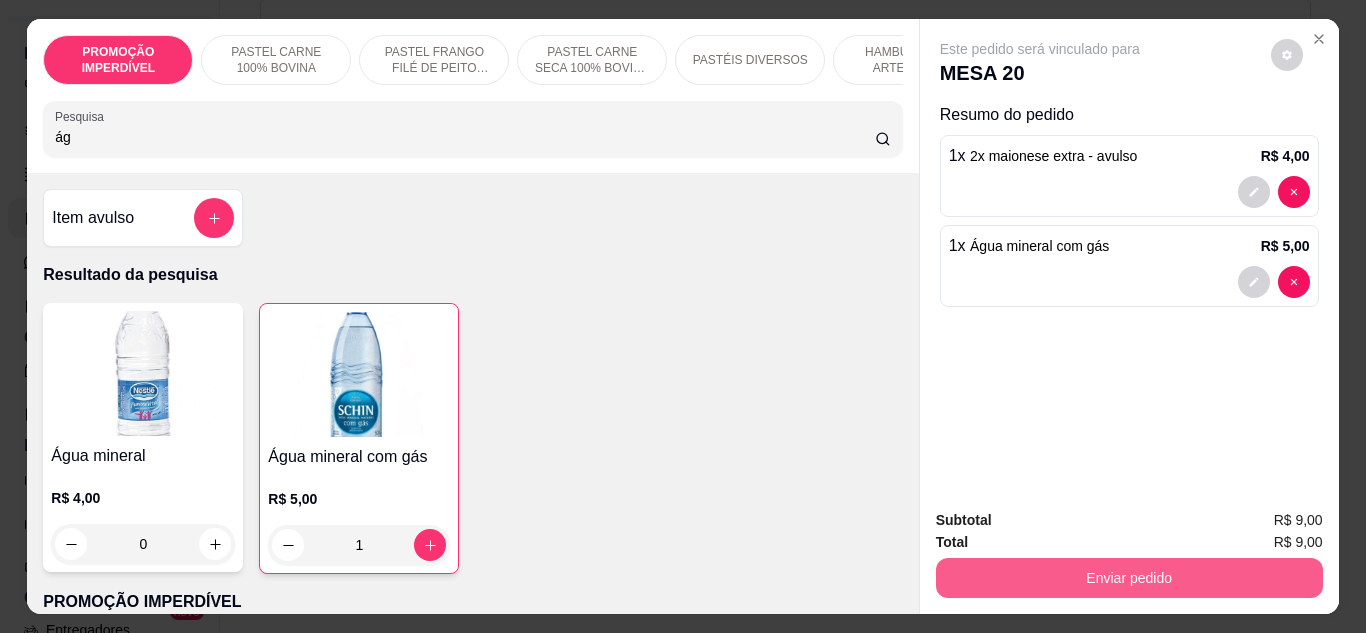 click on "Enviar pedido" at bounding box center [1129, 578] 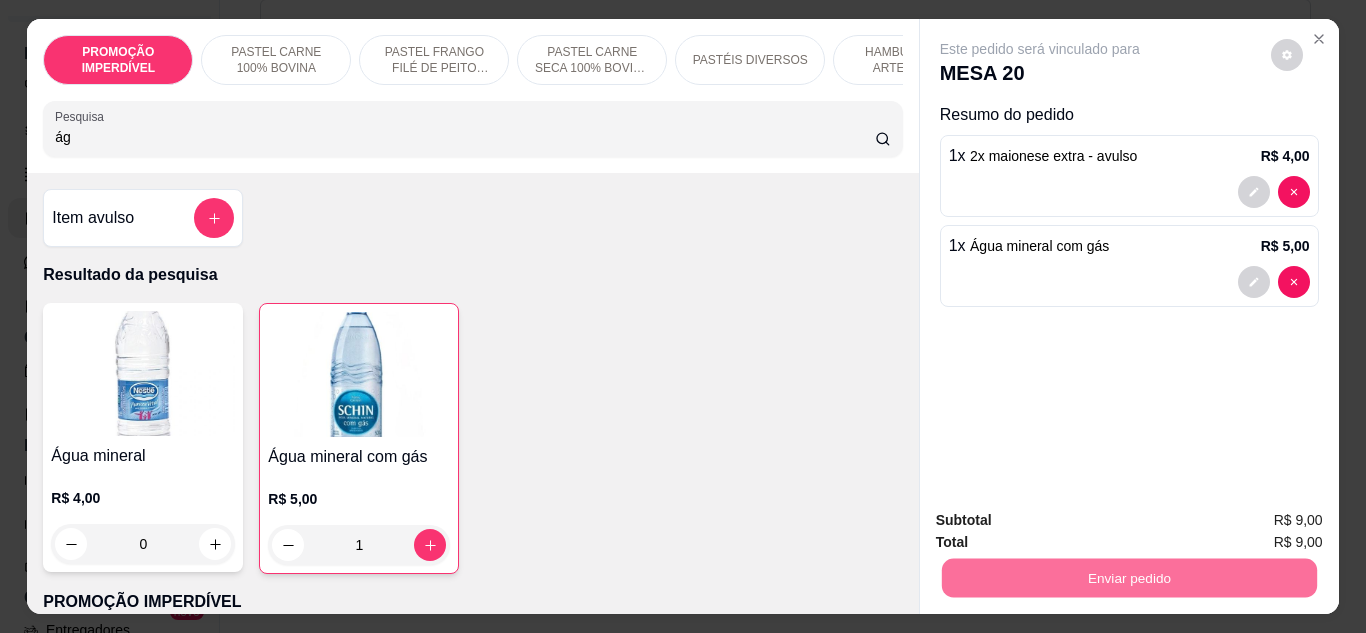 click on "Não registrar e enviar pedido" at bounding box center (1063, 521) 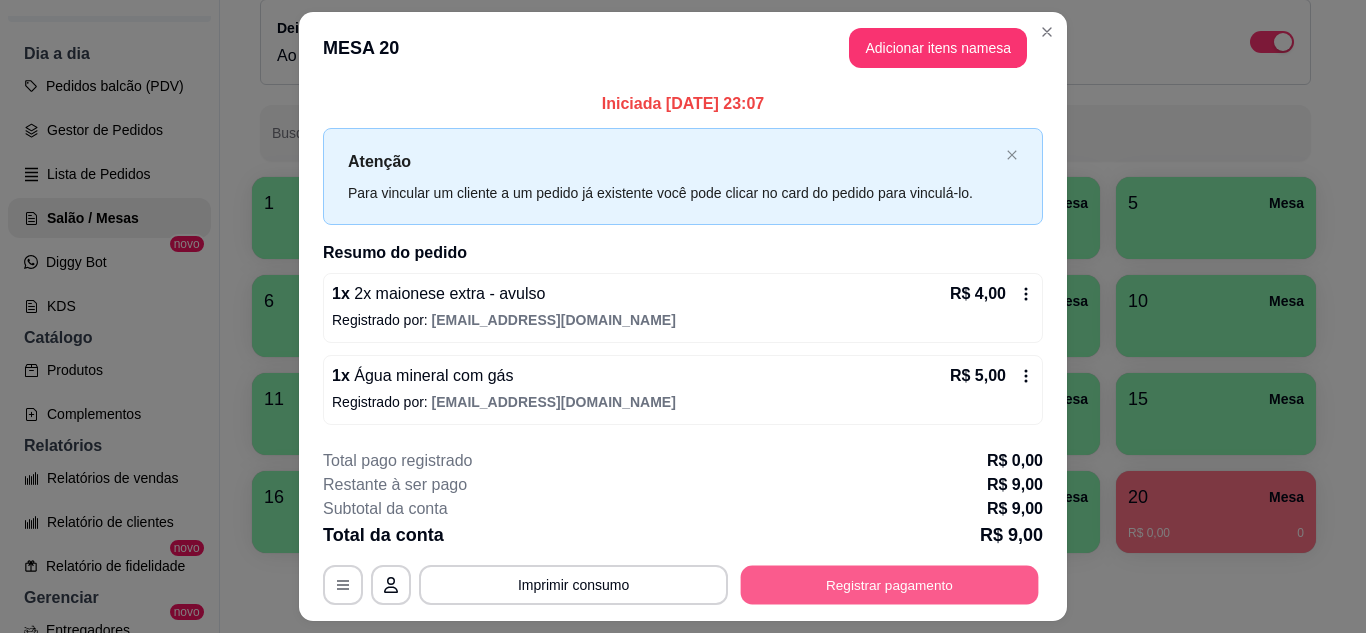 click on "Registrar pagamento" at bounding box center [890, 585] 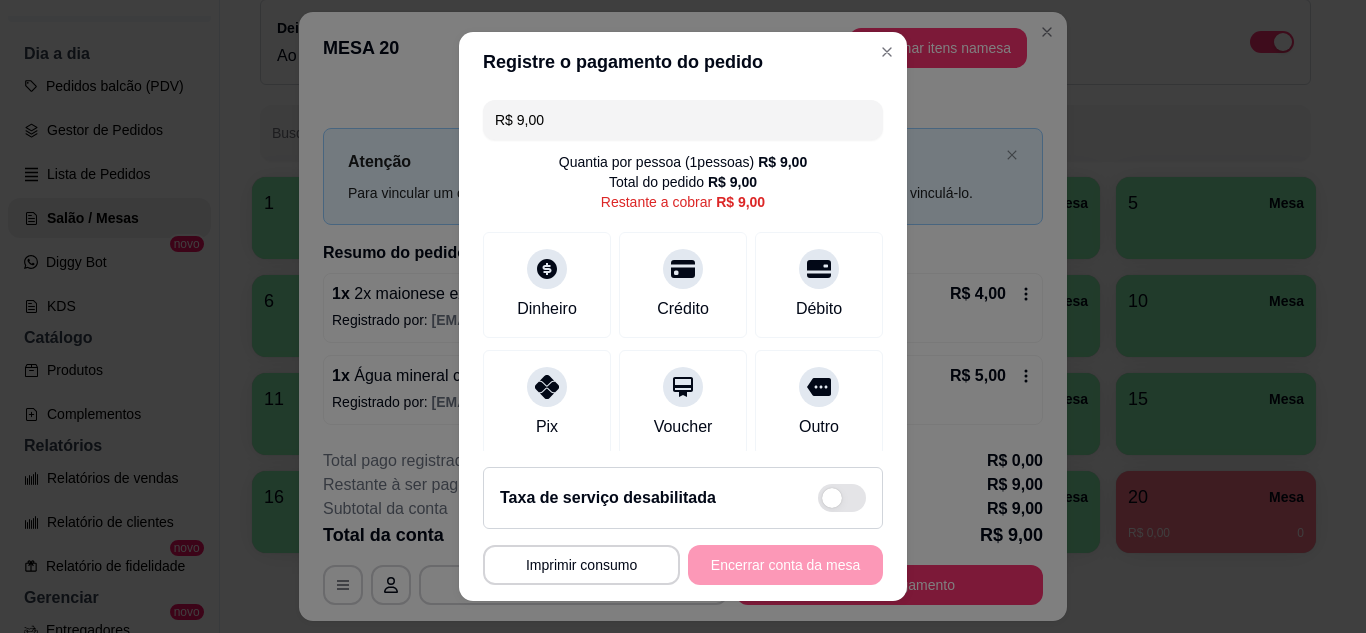 click on "R$ 9,00" at bounding box center (683, 120) 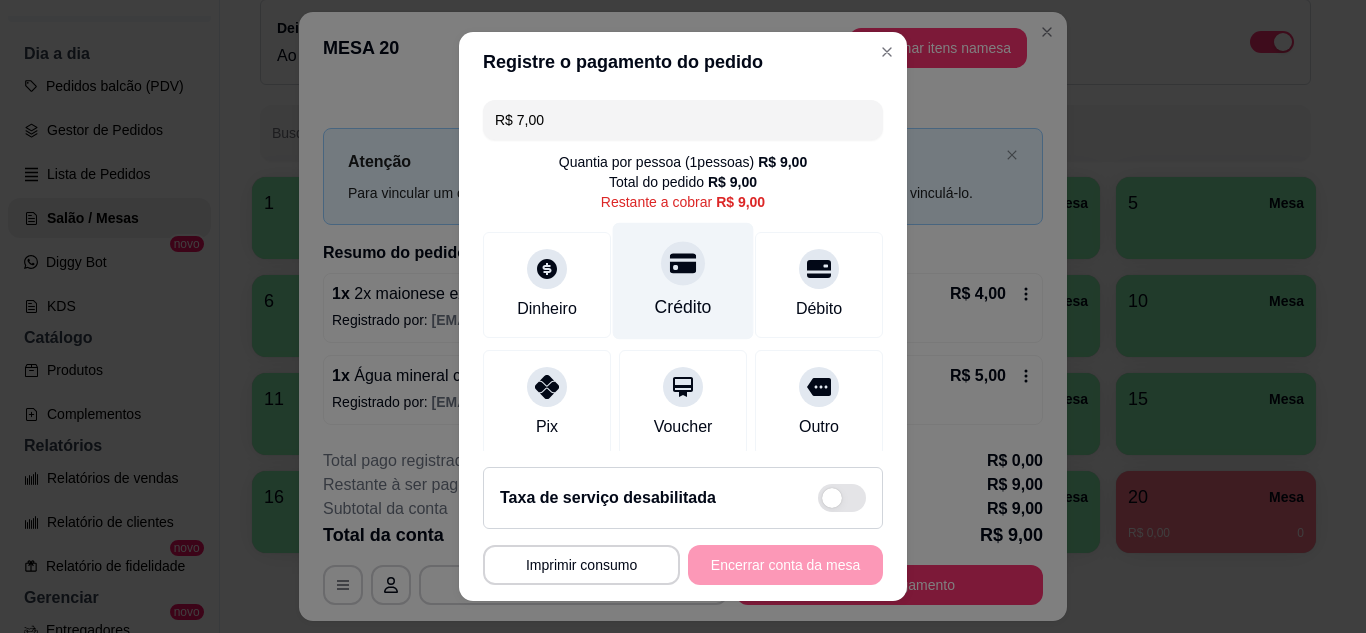 click at bounding box center (683, 263) 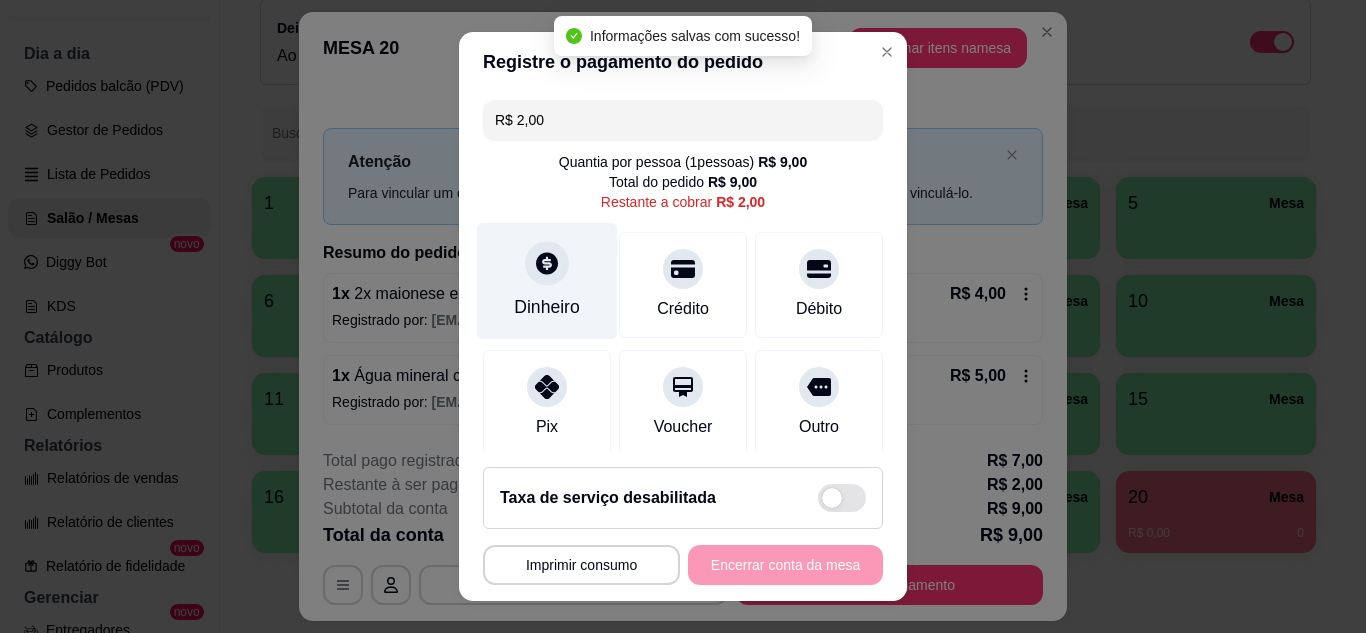 click on "Dinheiro" at bounding box center (547, 307) 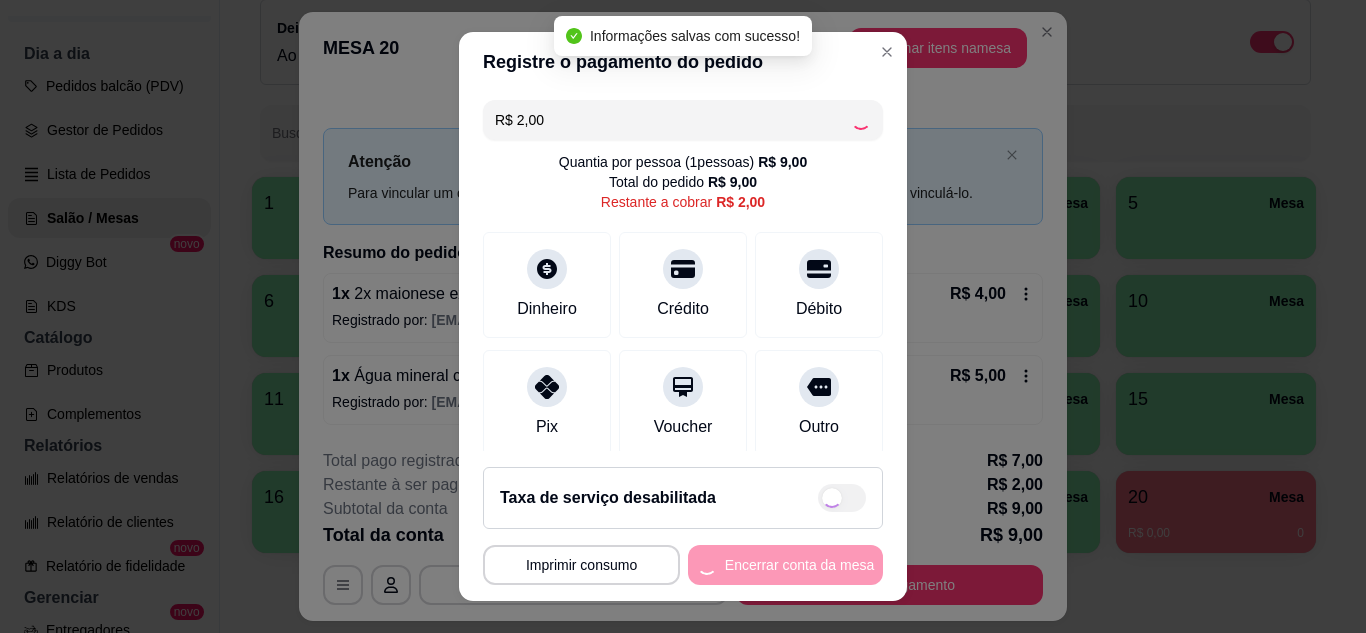 type on "R$ 0,00" 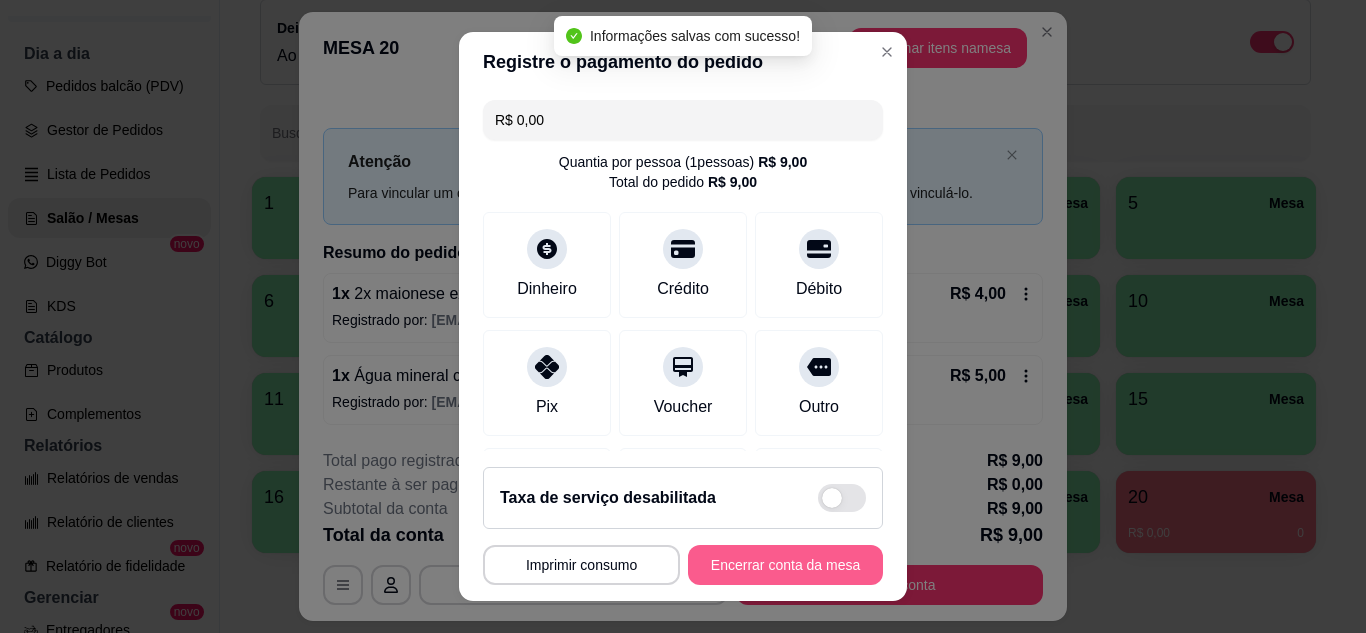 click on "Encerrar conta da mesa" at bounding box center (785, 565) 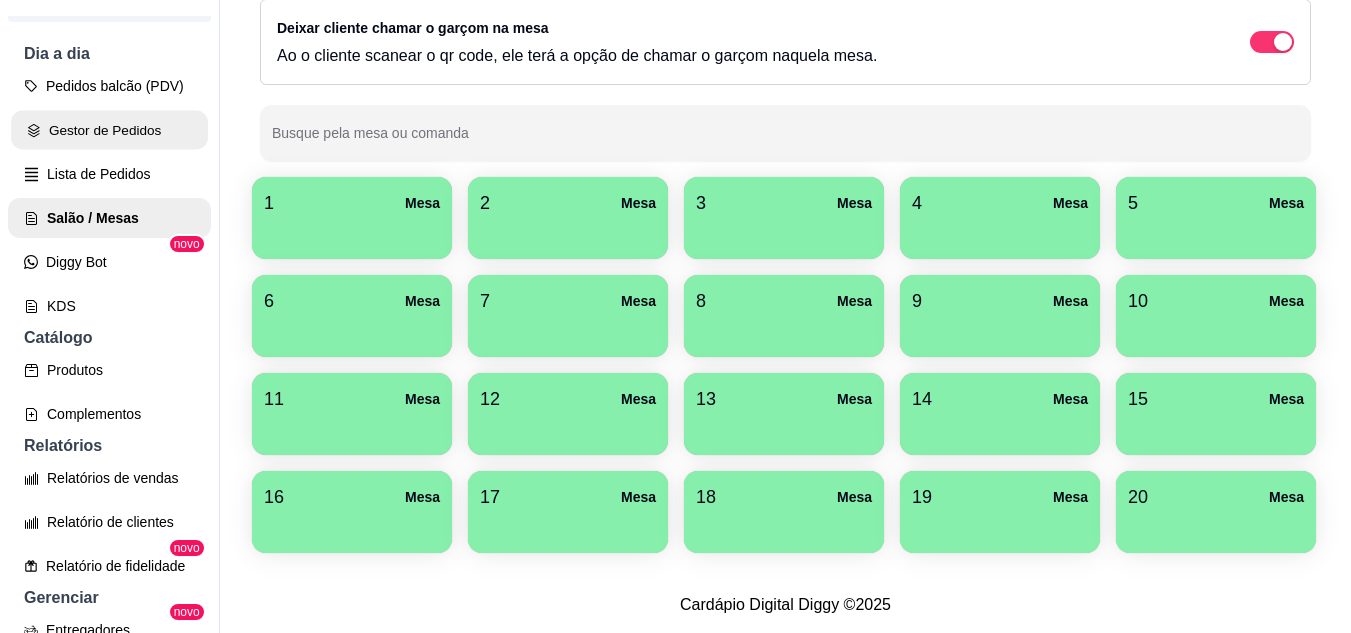 click on "Gestor de Pedidos" at bounding box center (109, 130) 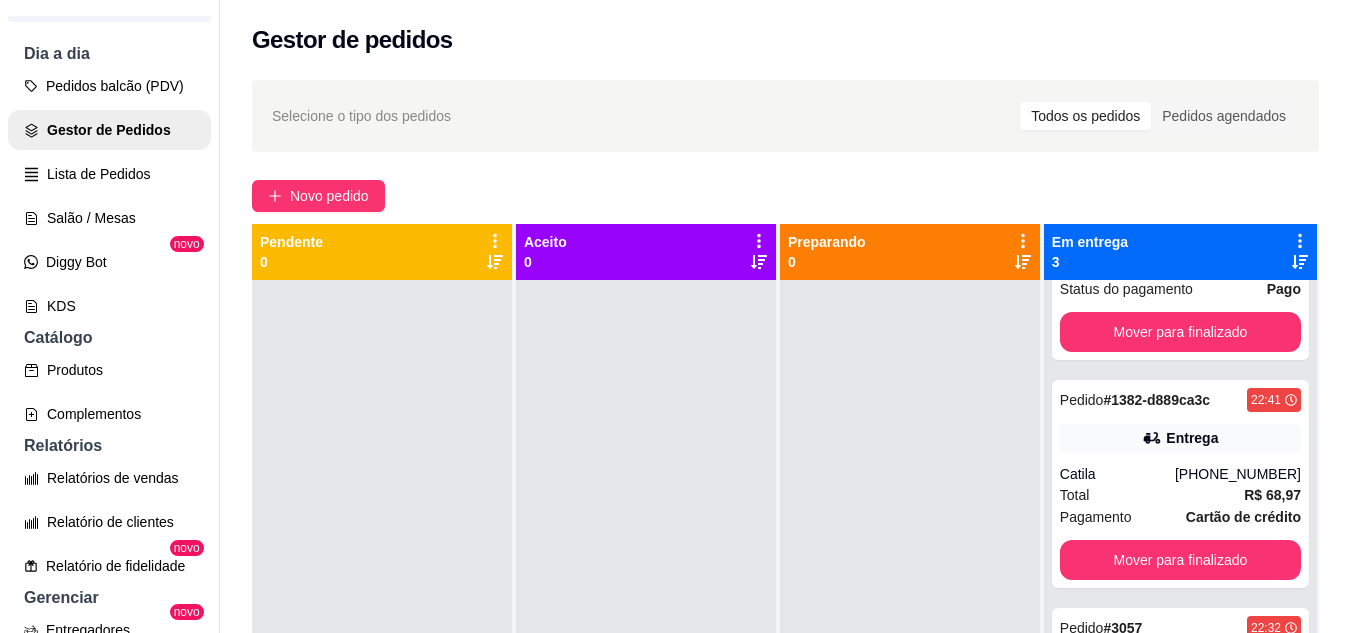 scroll, scrollTop: 215, scrollLeft: 0, axis: vertical 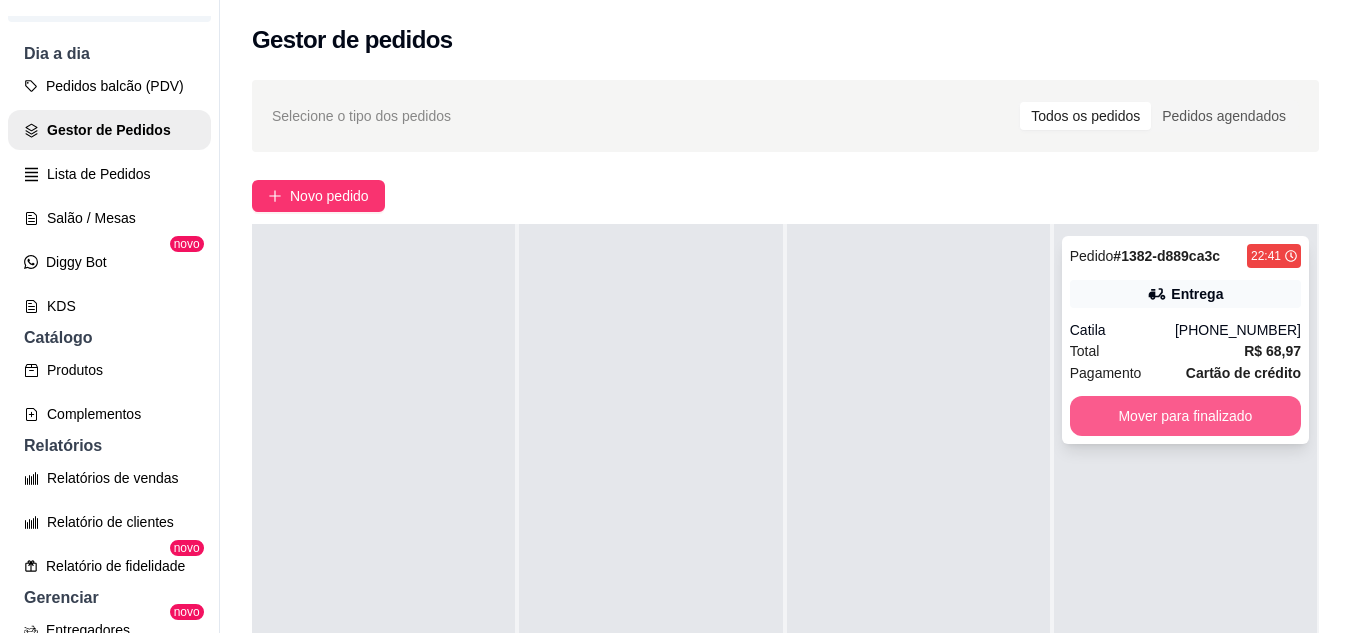 click on "Mover para finalizado" at bounding box center (1185, 416) 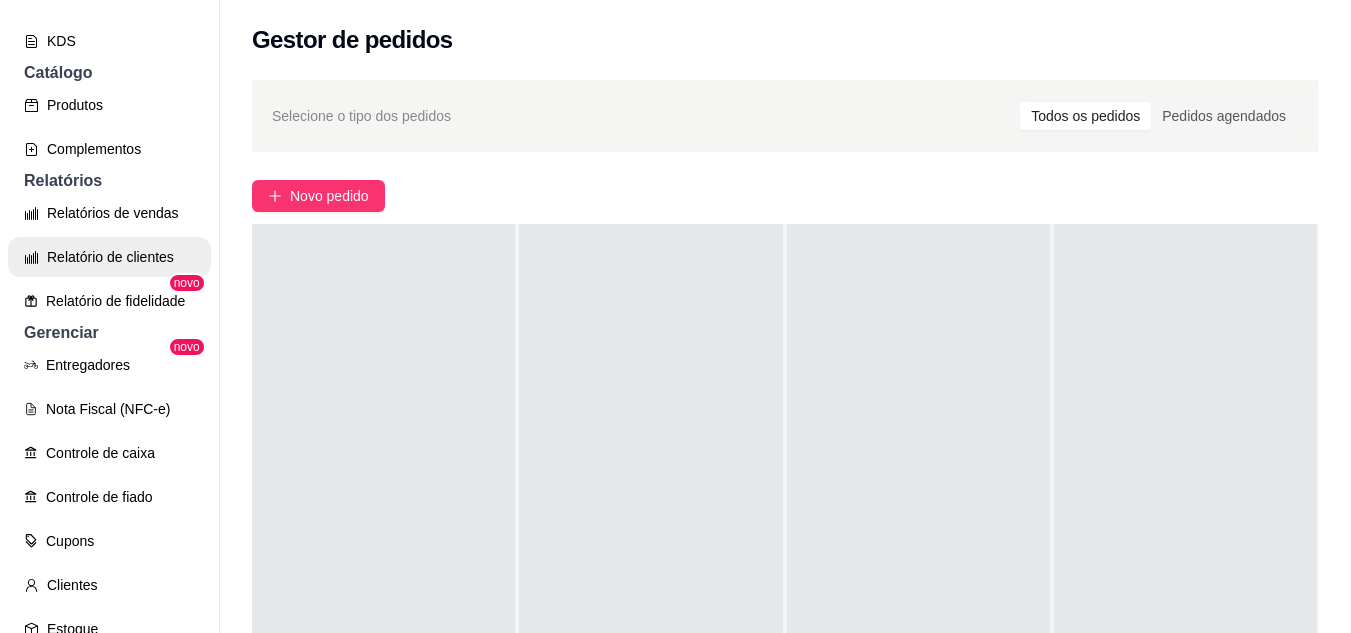 scroll, scrollTop: 500, scrollLeft: 0, axis: vertical 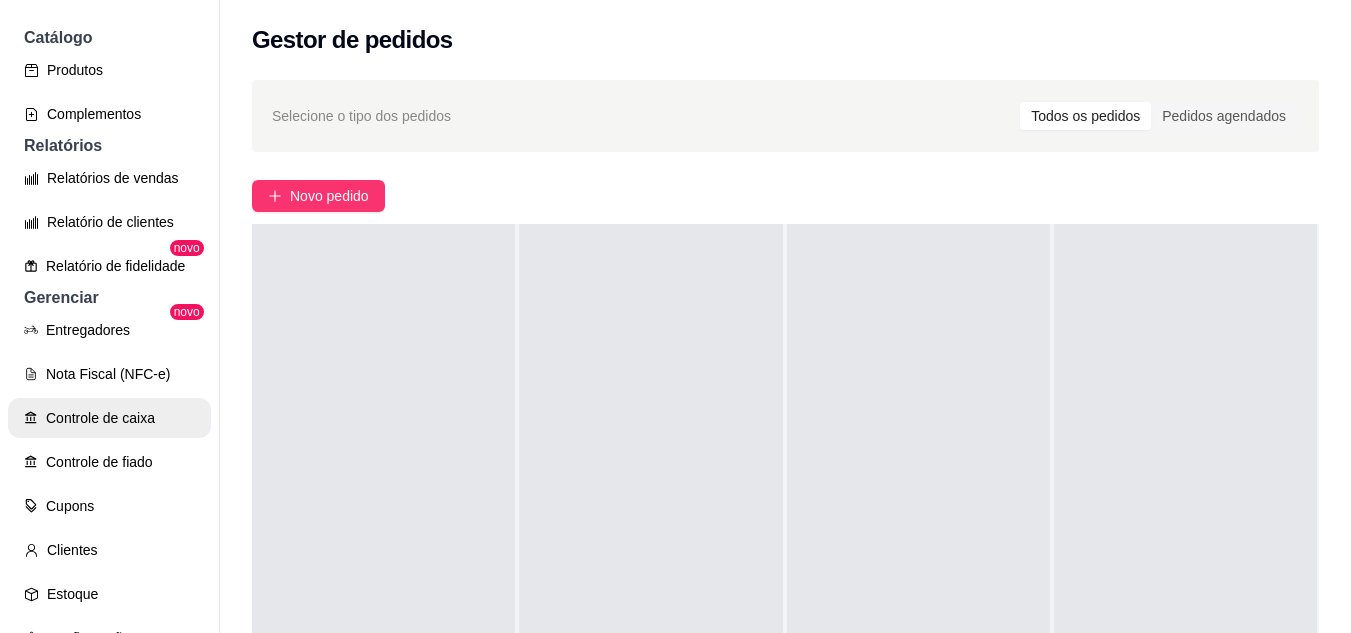 click on "Controle de caixa" at bounding box center [109, 418] 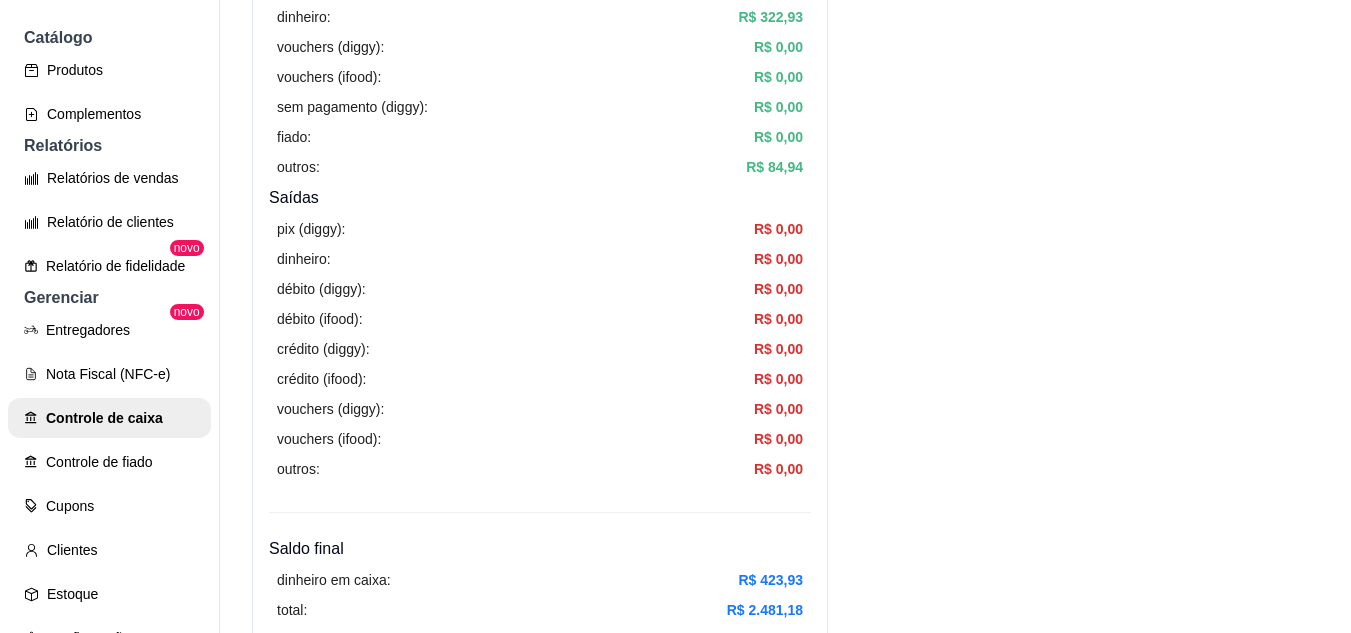 scroll, scrollTop: 800, scrollLeft: 0, axis: vertical 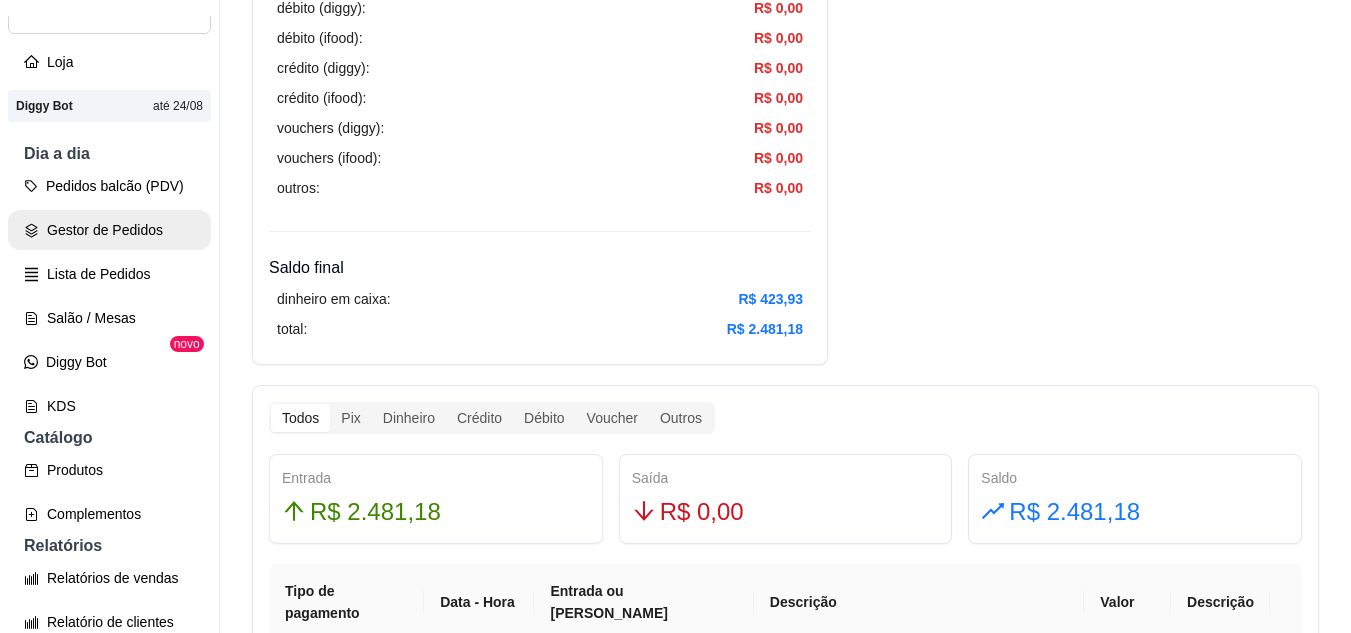 click on "Gestor de Pedidos" at bounding box center [109, 230] 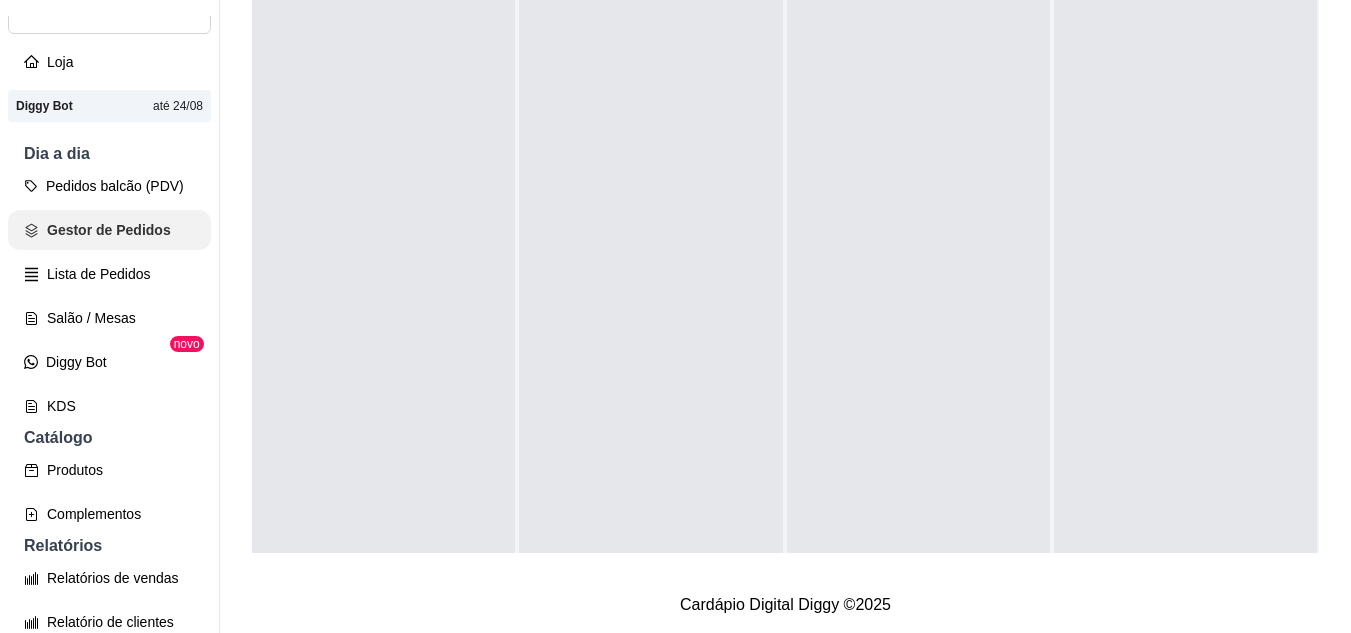 scroll, scrollTop: 0, scrollLeft: 0, axis: both 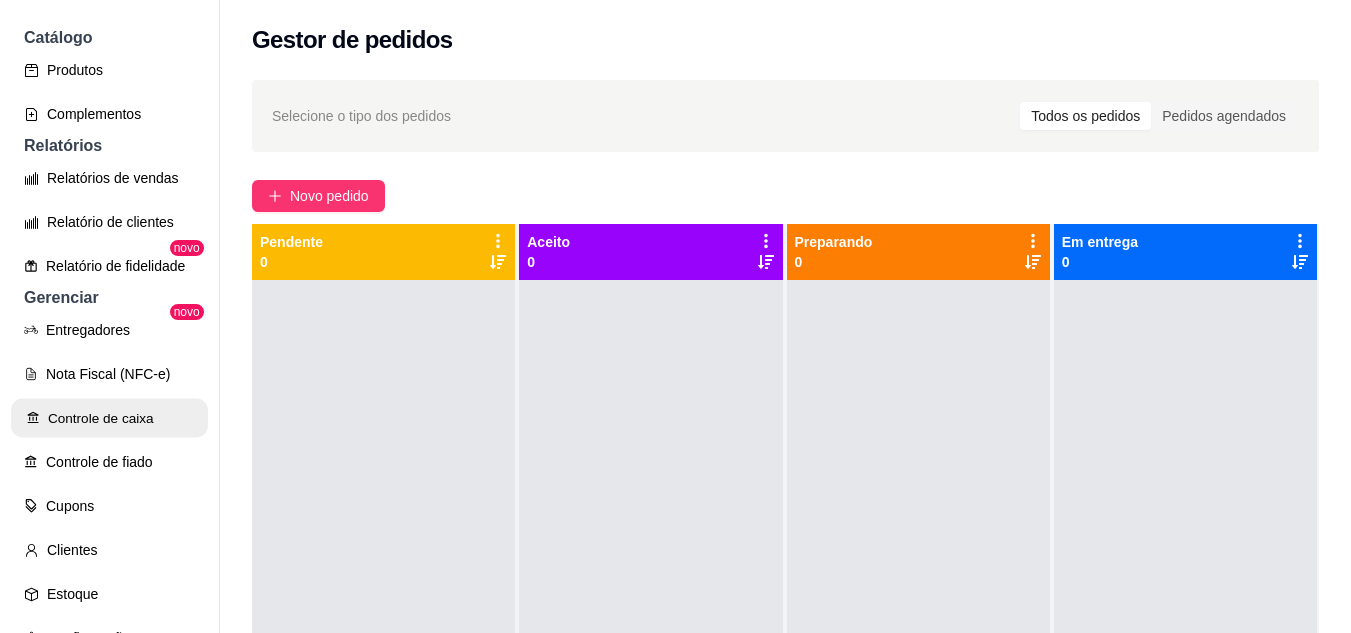 click on "Controle de caixa" at bounding box center (109, 418) 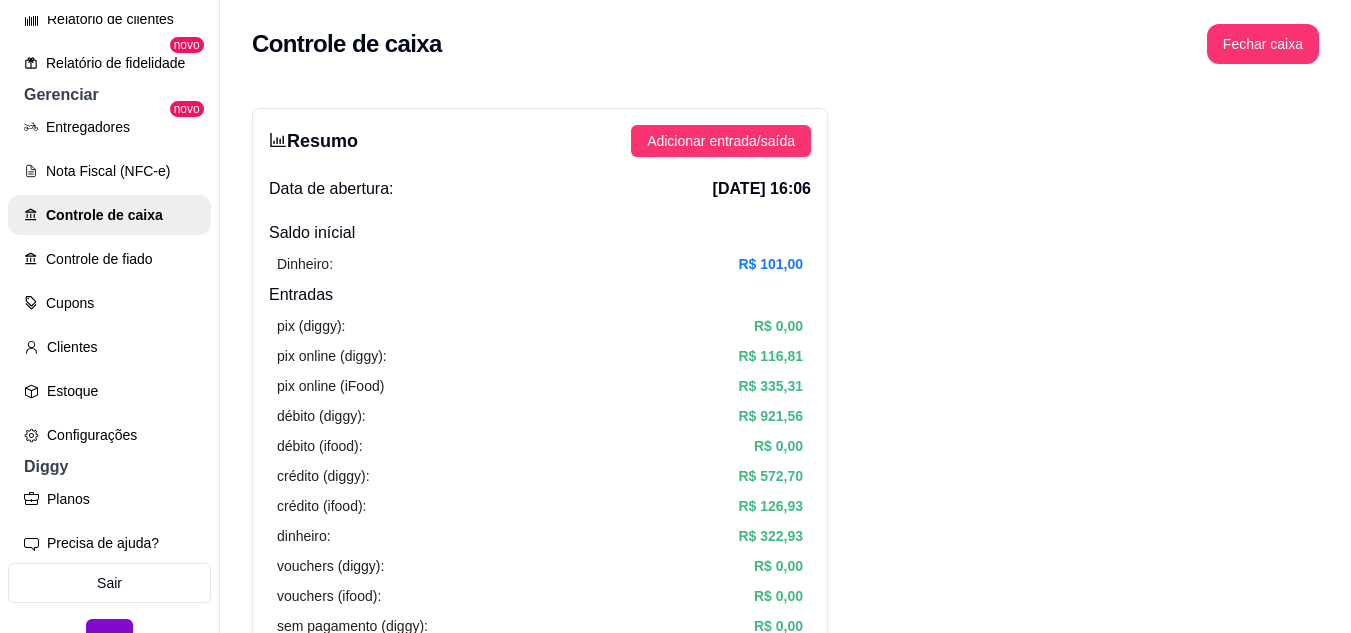 scroll, scrollTop: 737, scrollLeft: 0, axis: vertical 